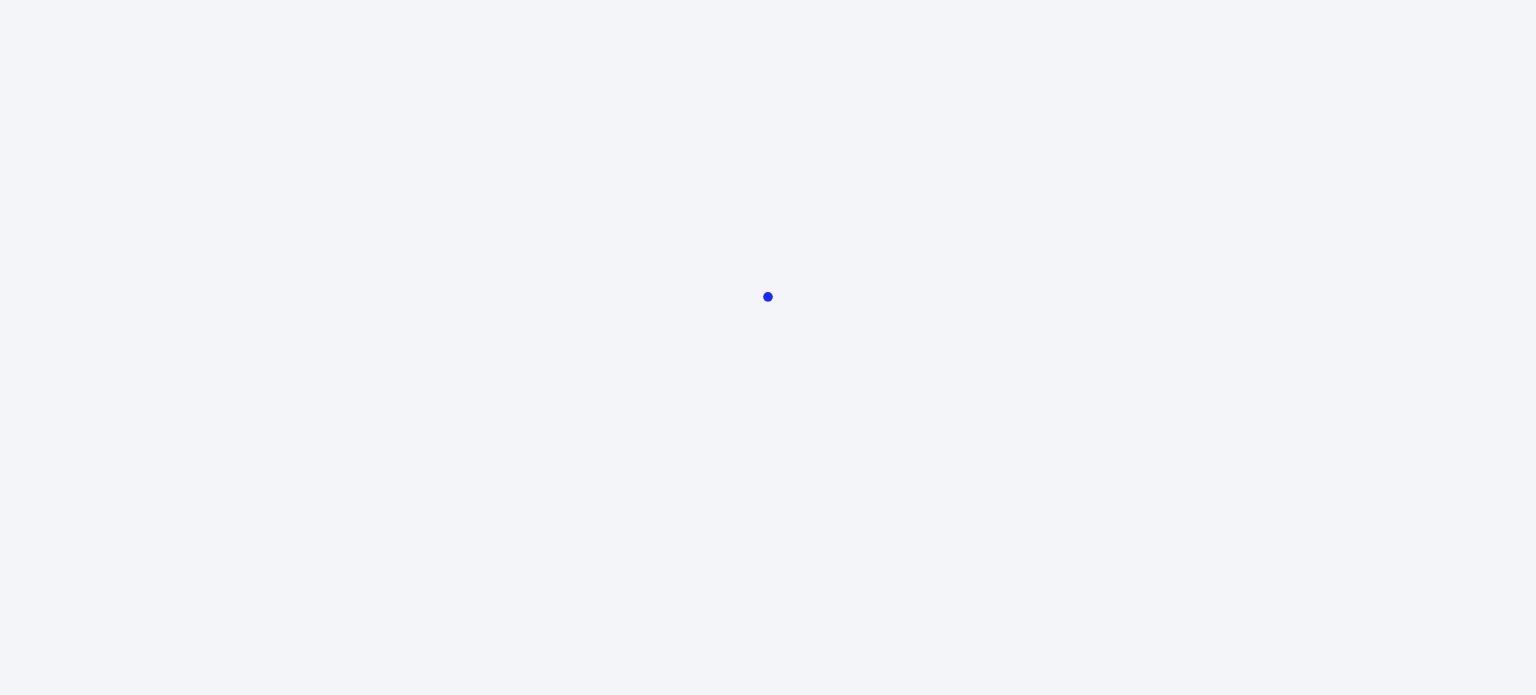 scroll, scrollTop: 0, scrollLeft: 0, axis: both 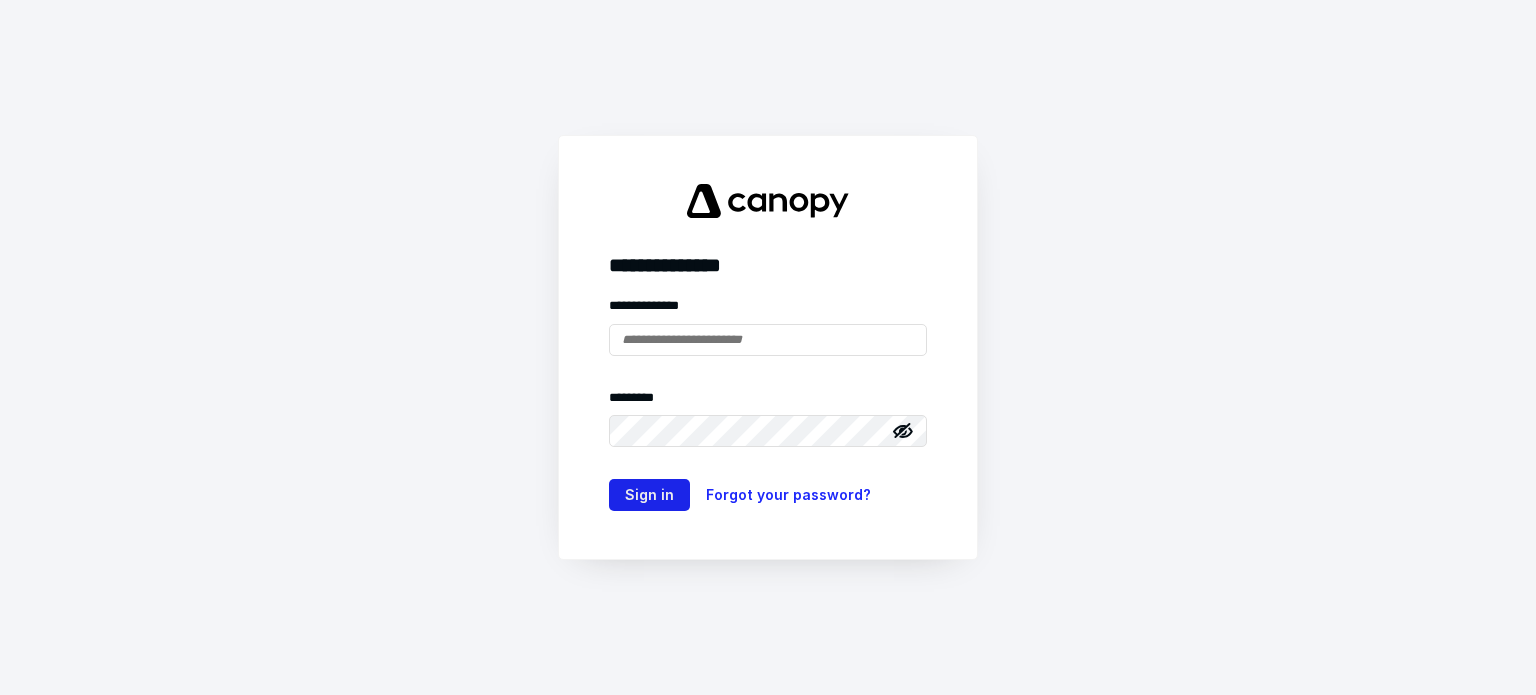 type on "**********" 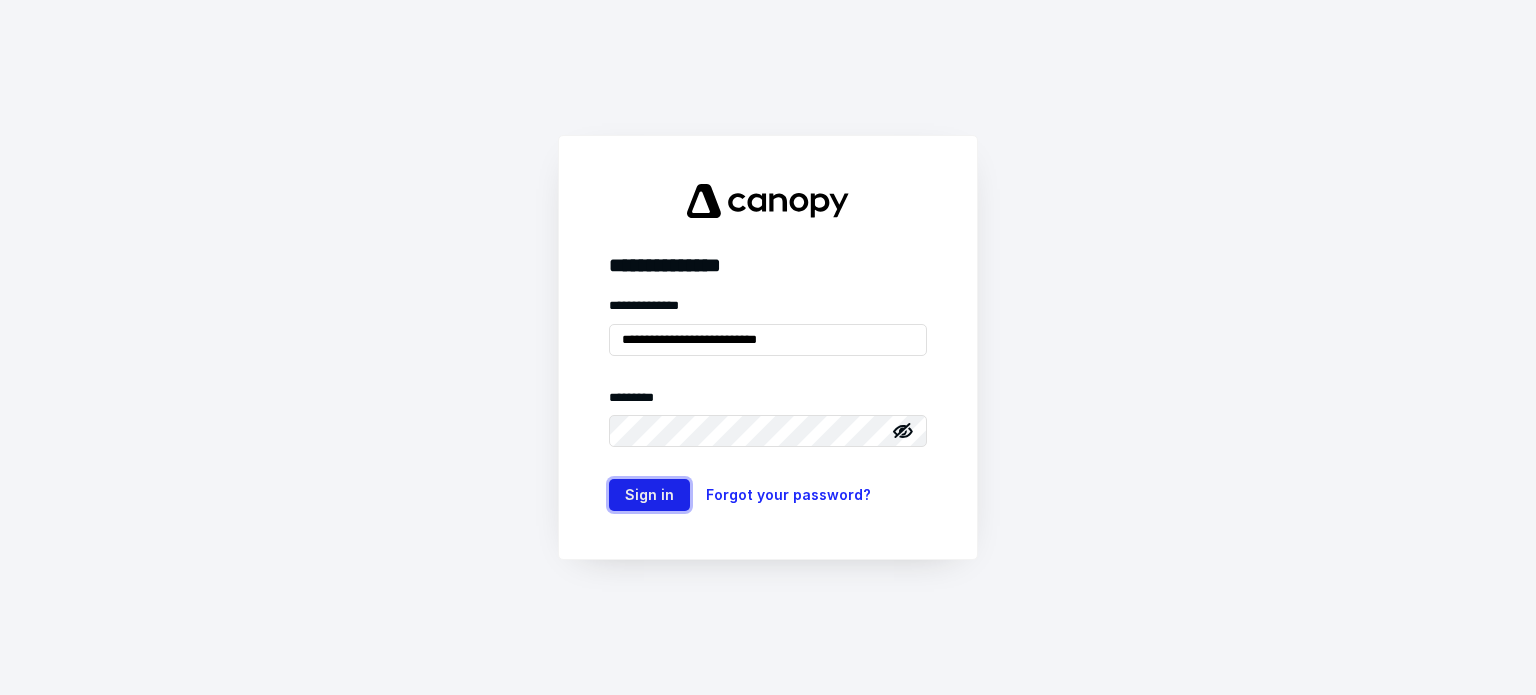 click on "Sign in" at bounding box center [649, 495] 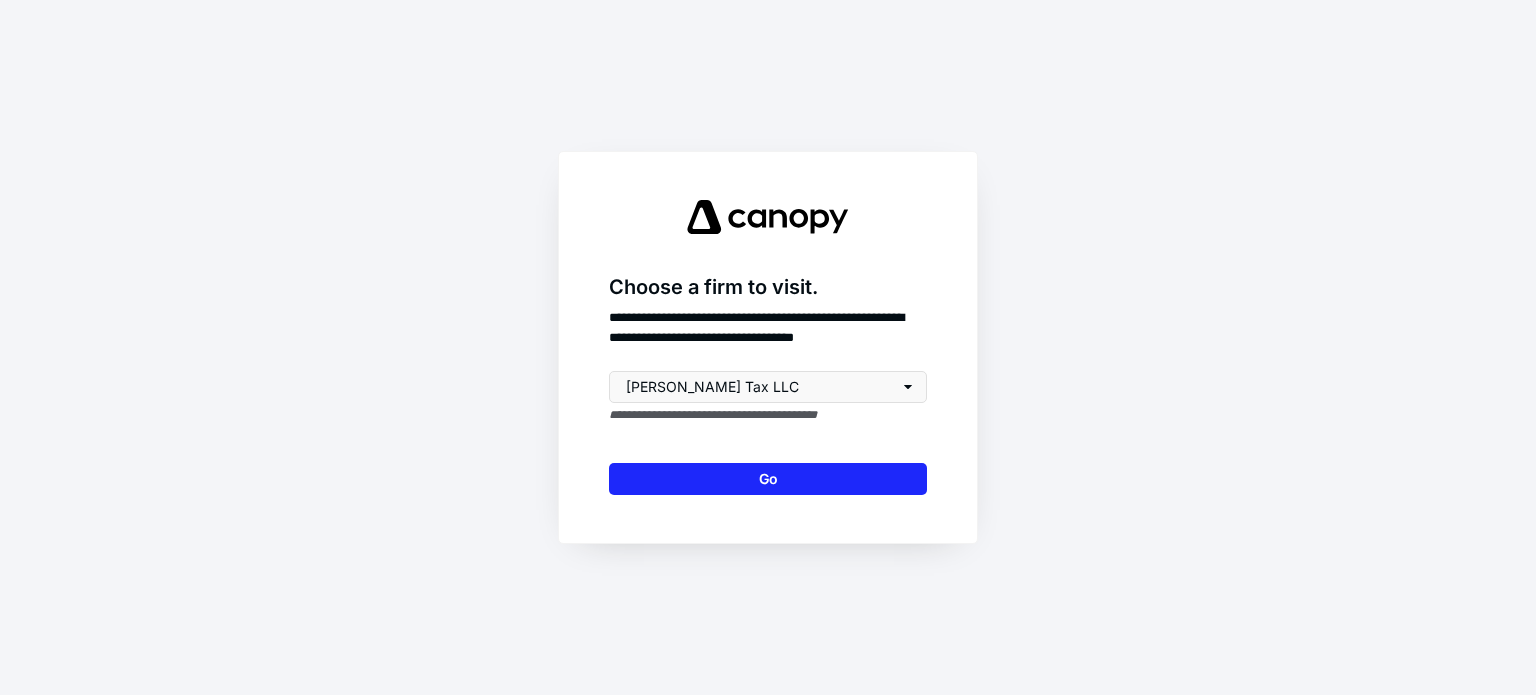 scroll, scrollTop: 0, scrollLeft: 0, axis: both 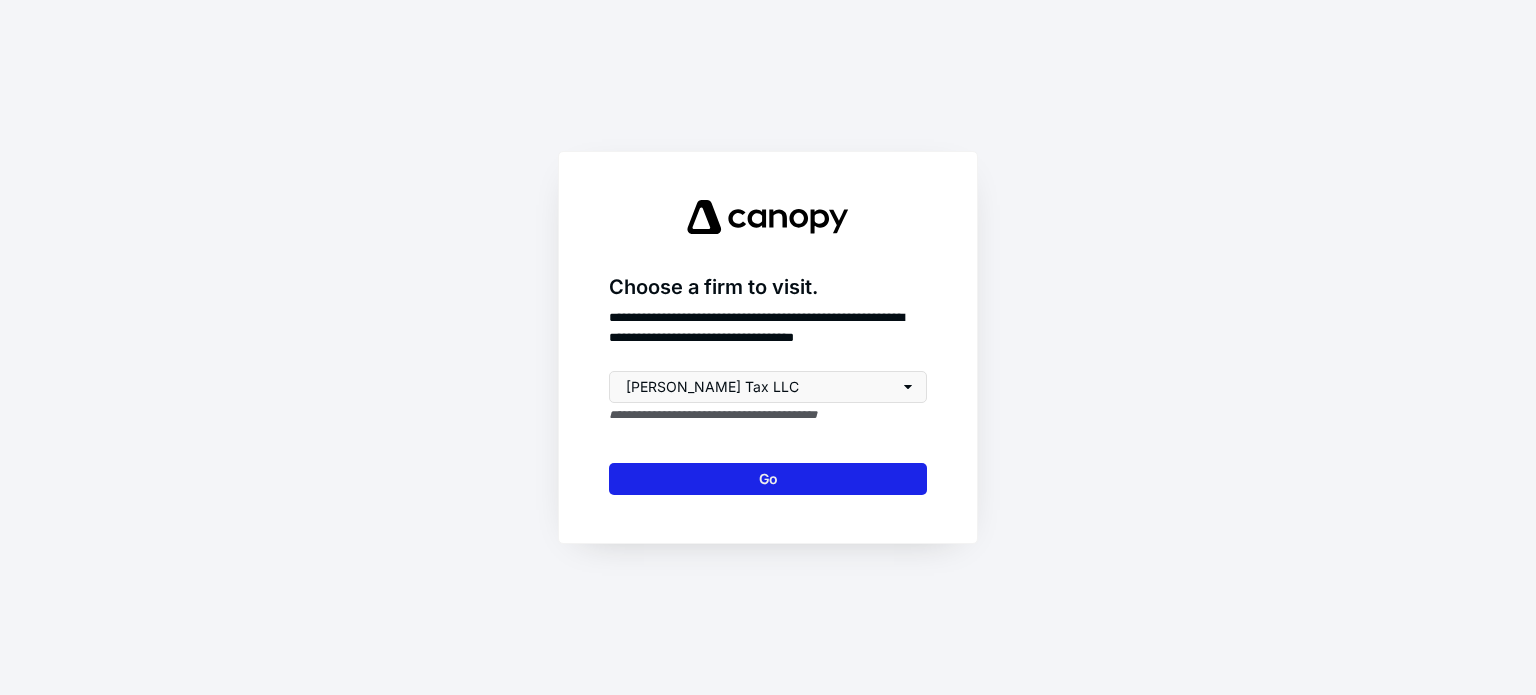 click on "Go" at bounding box center (768, 479) 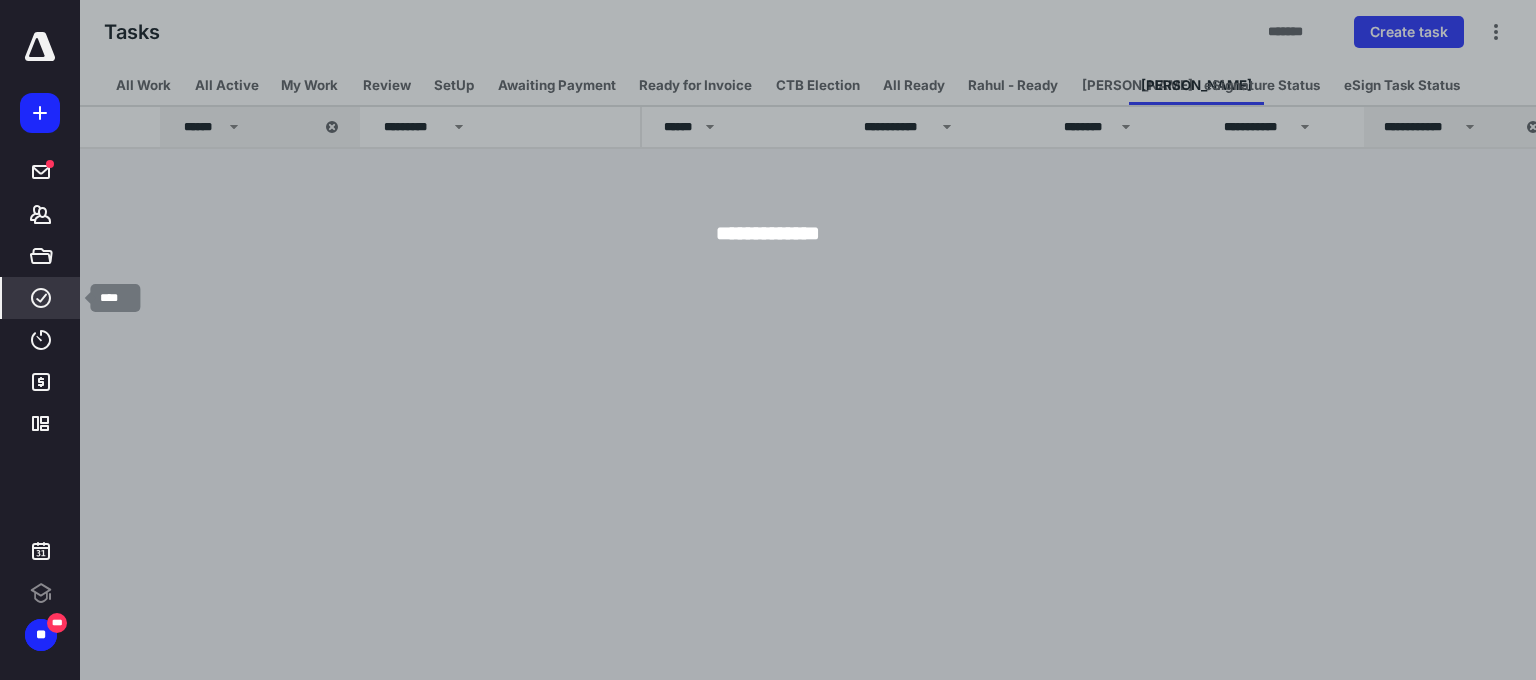 click 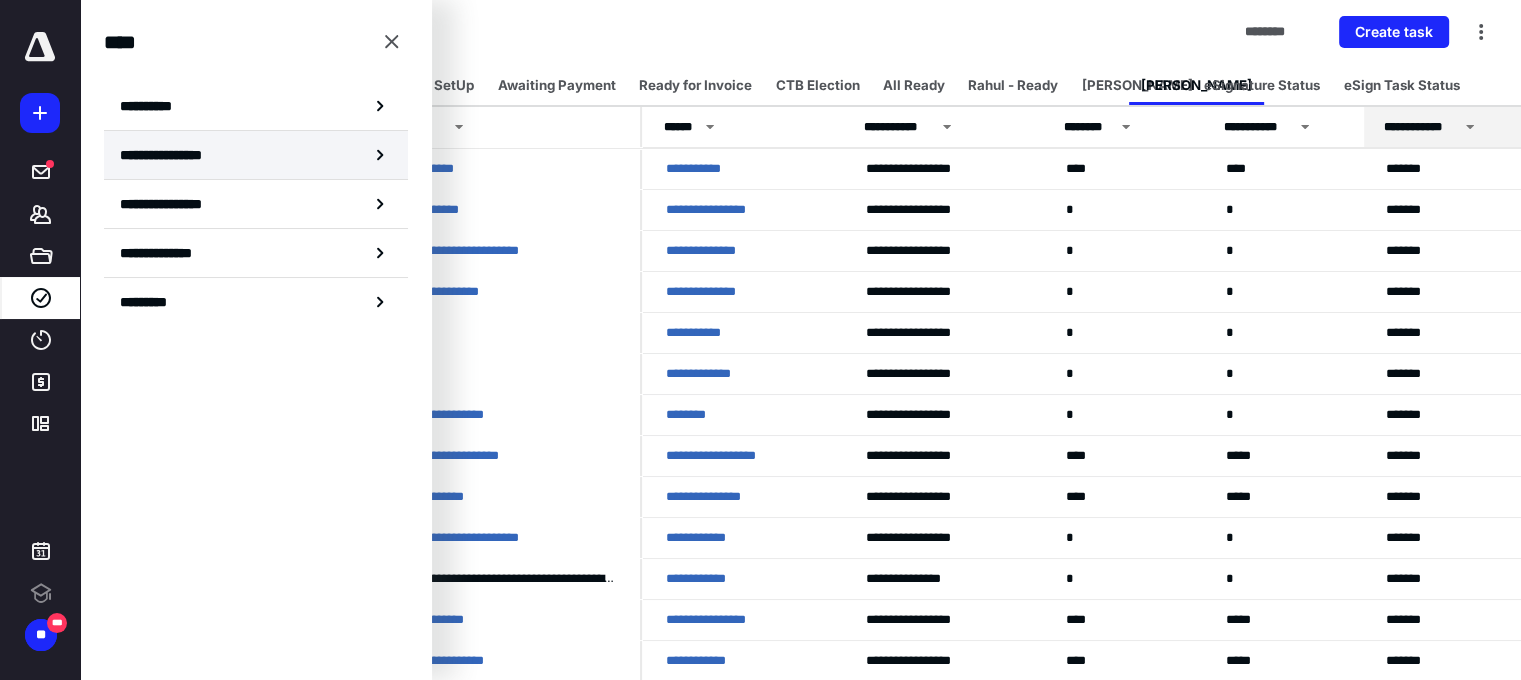 click on "**********" at bounding box center (180, 155) 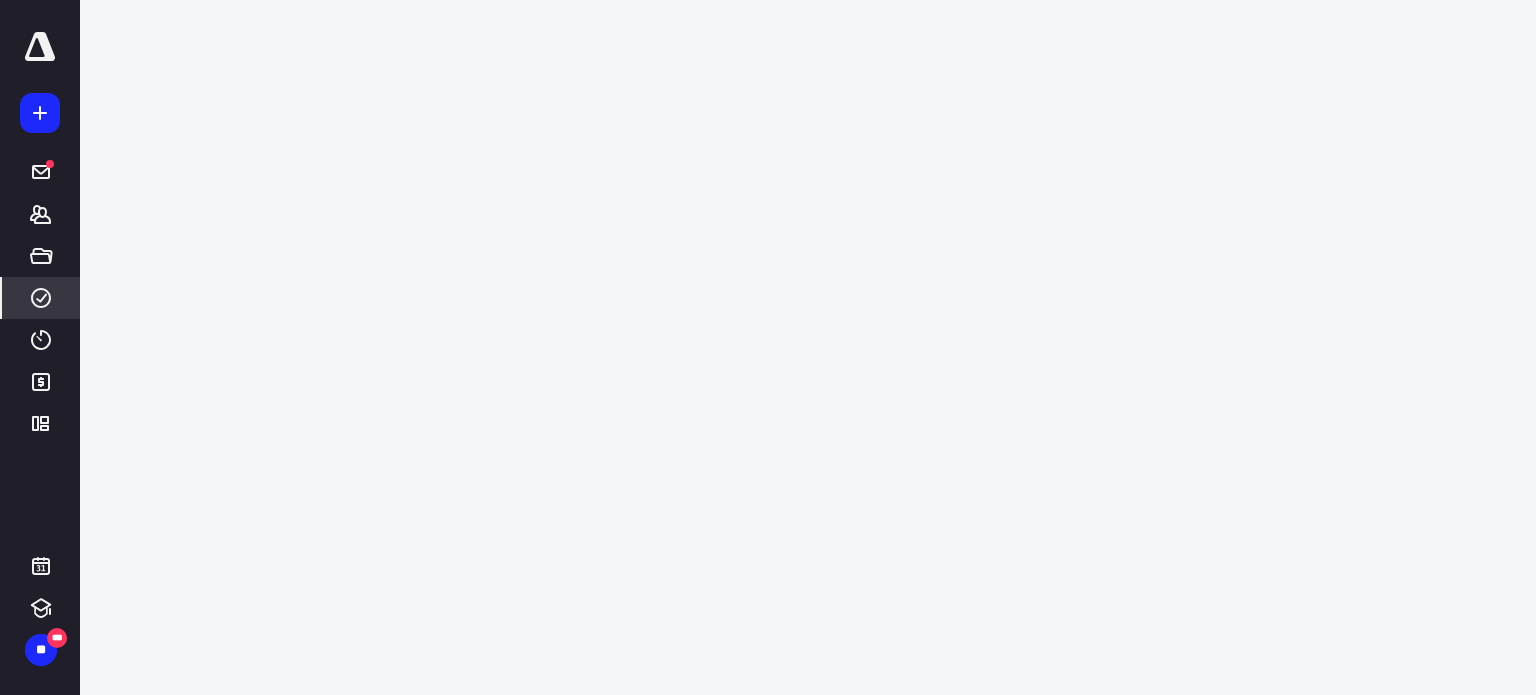 scroll, scrollTop: 0, scrollLeft: 0, axis: both 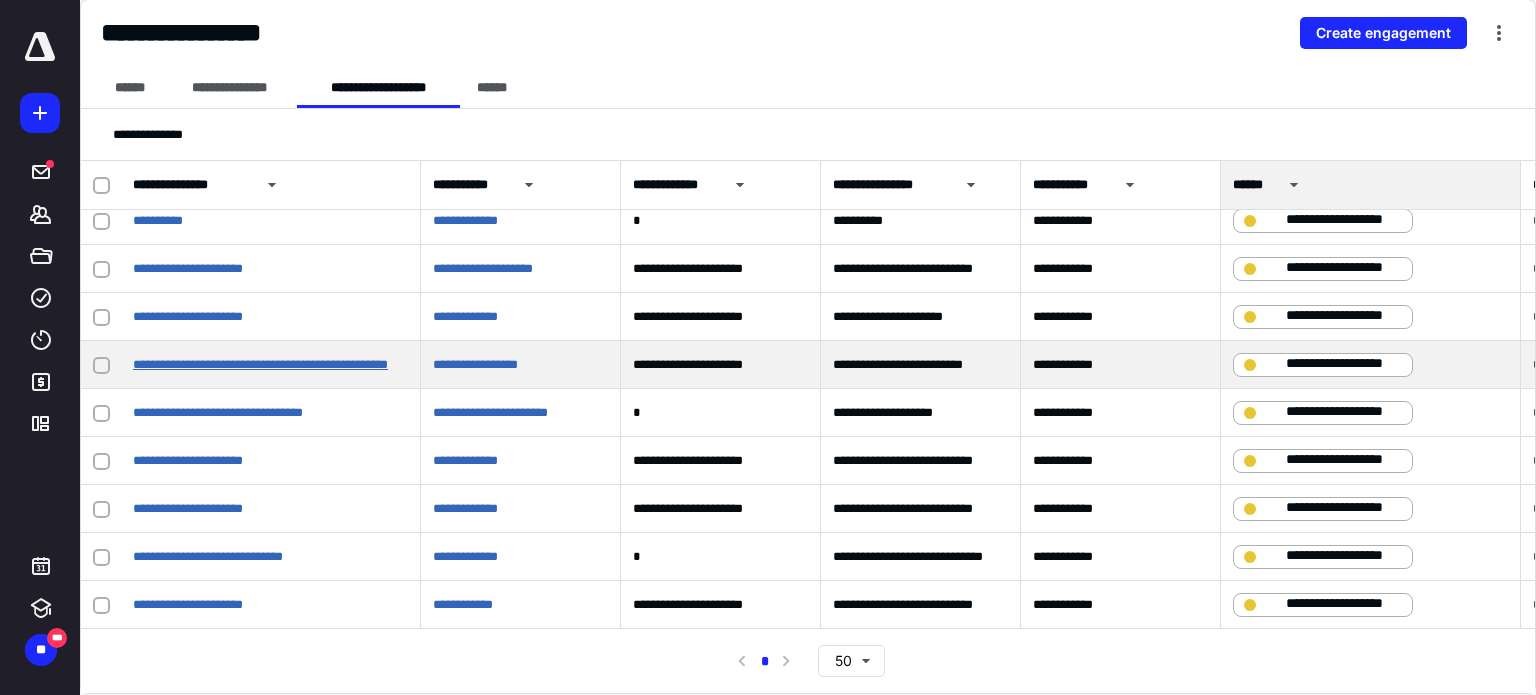 click on "**********" at bounding box center (260, 364) 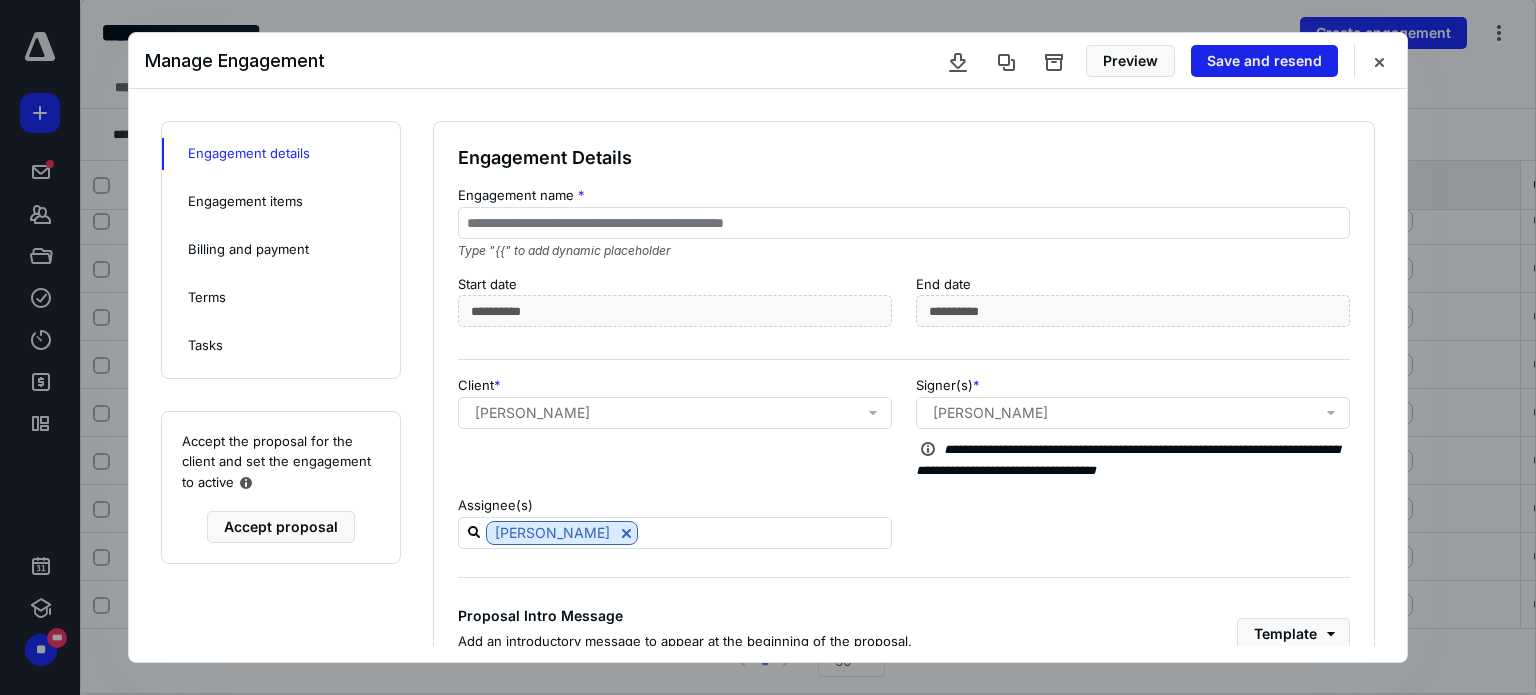 click on "Save and resend" at bounding box center [1264, 61] 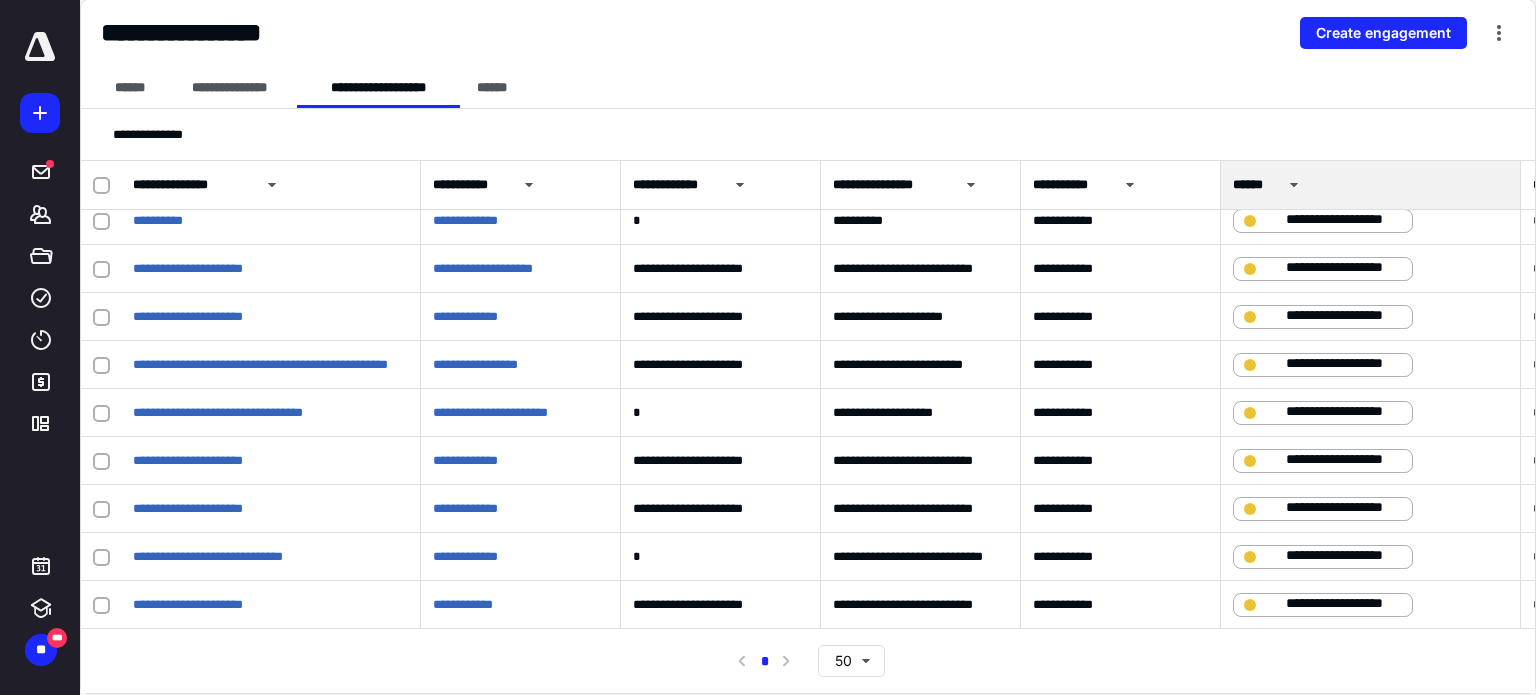 scroll, scrollTop: 0, scrollLeft: 0, axis: both 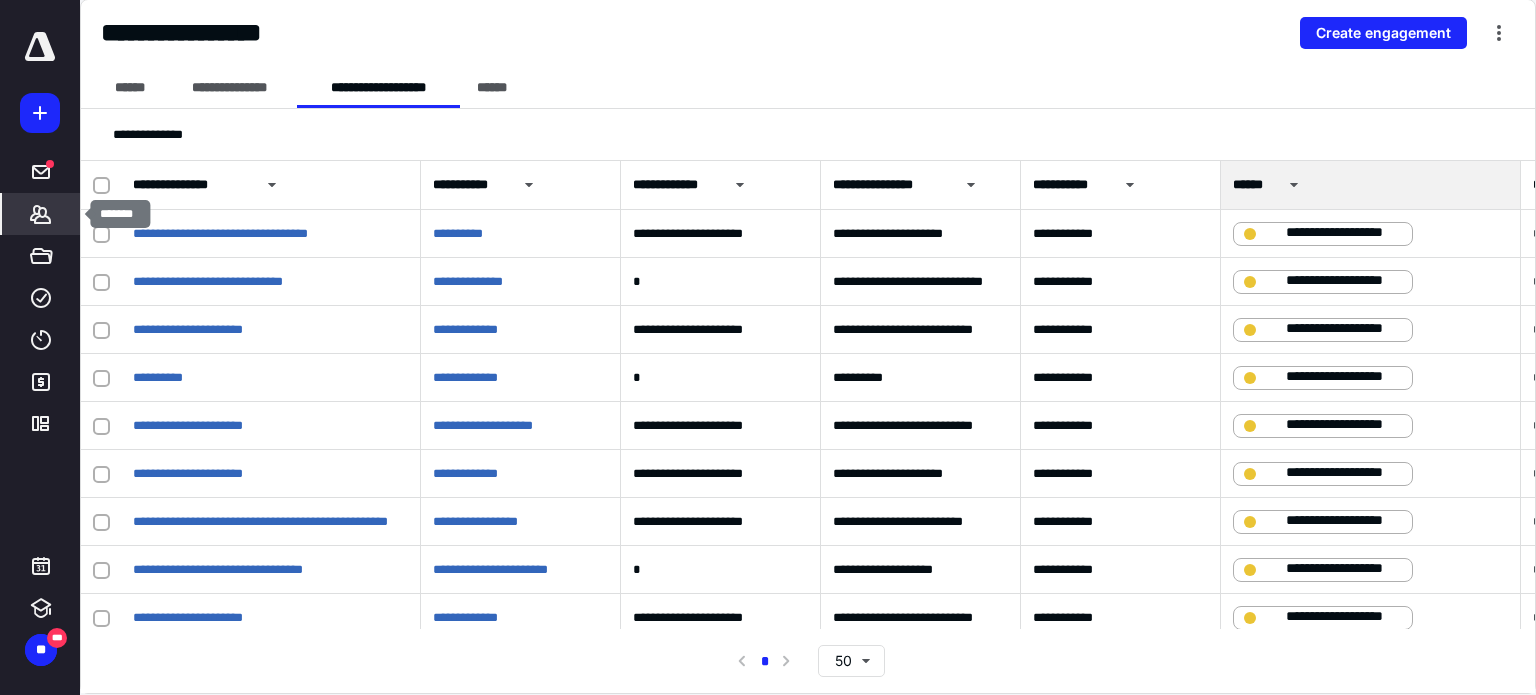 click on "*******" at bounding box center [41, 214] 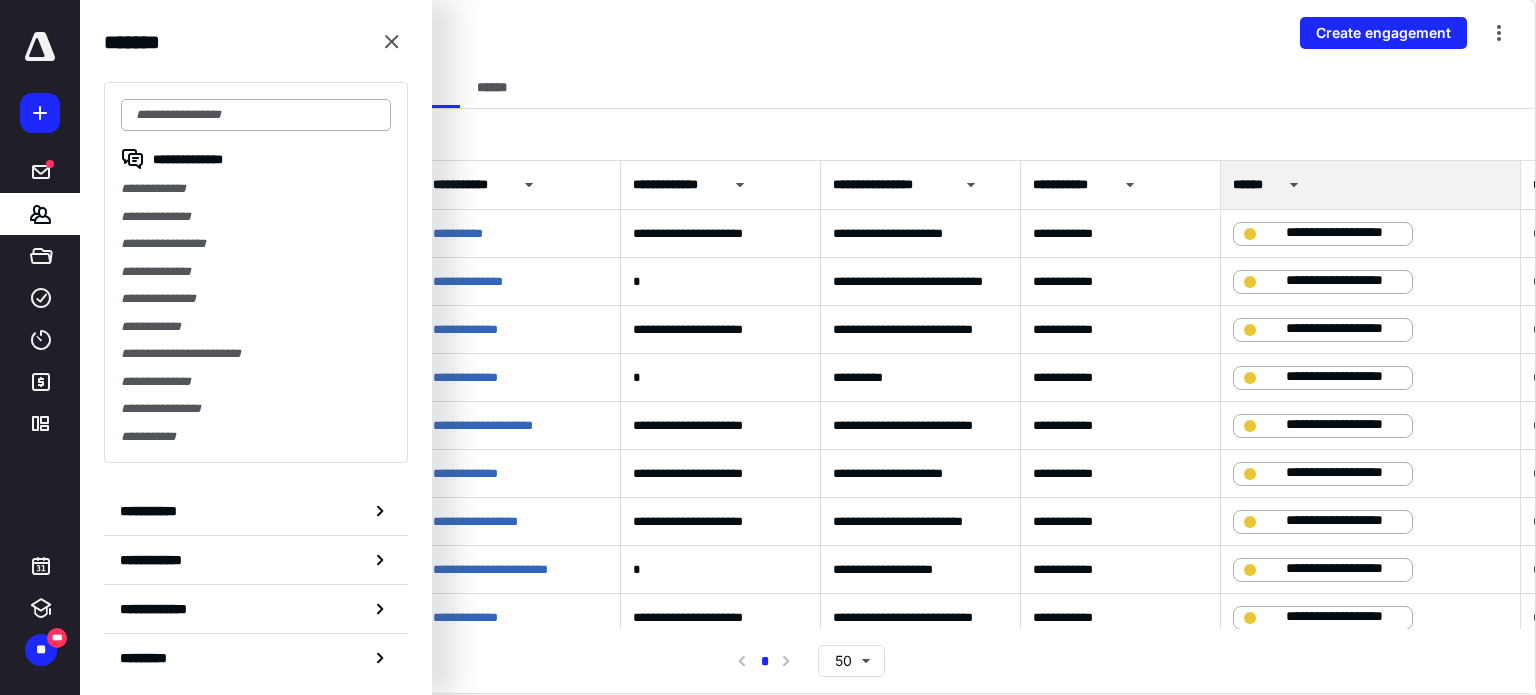 click at bounding box center [256, 115] 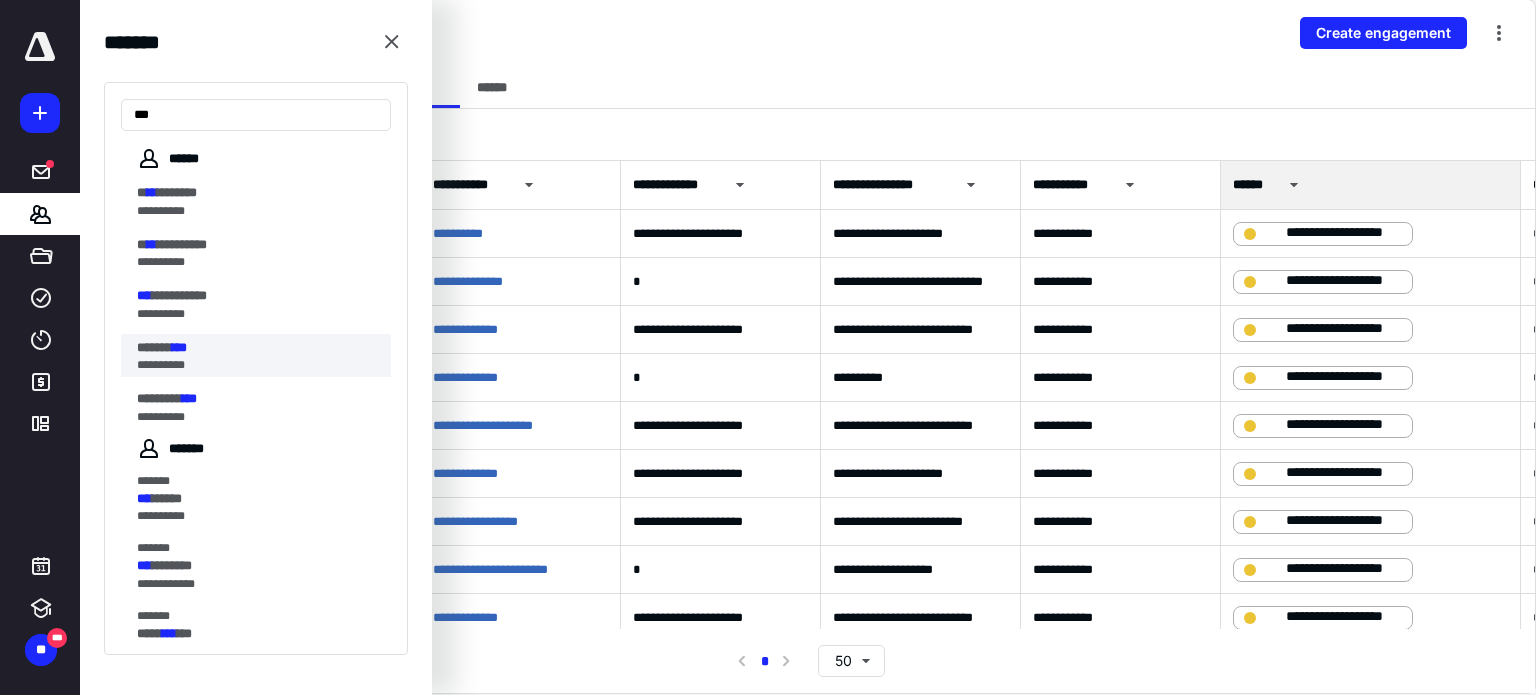type on "***" 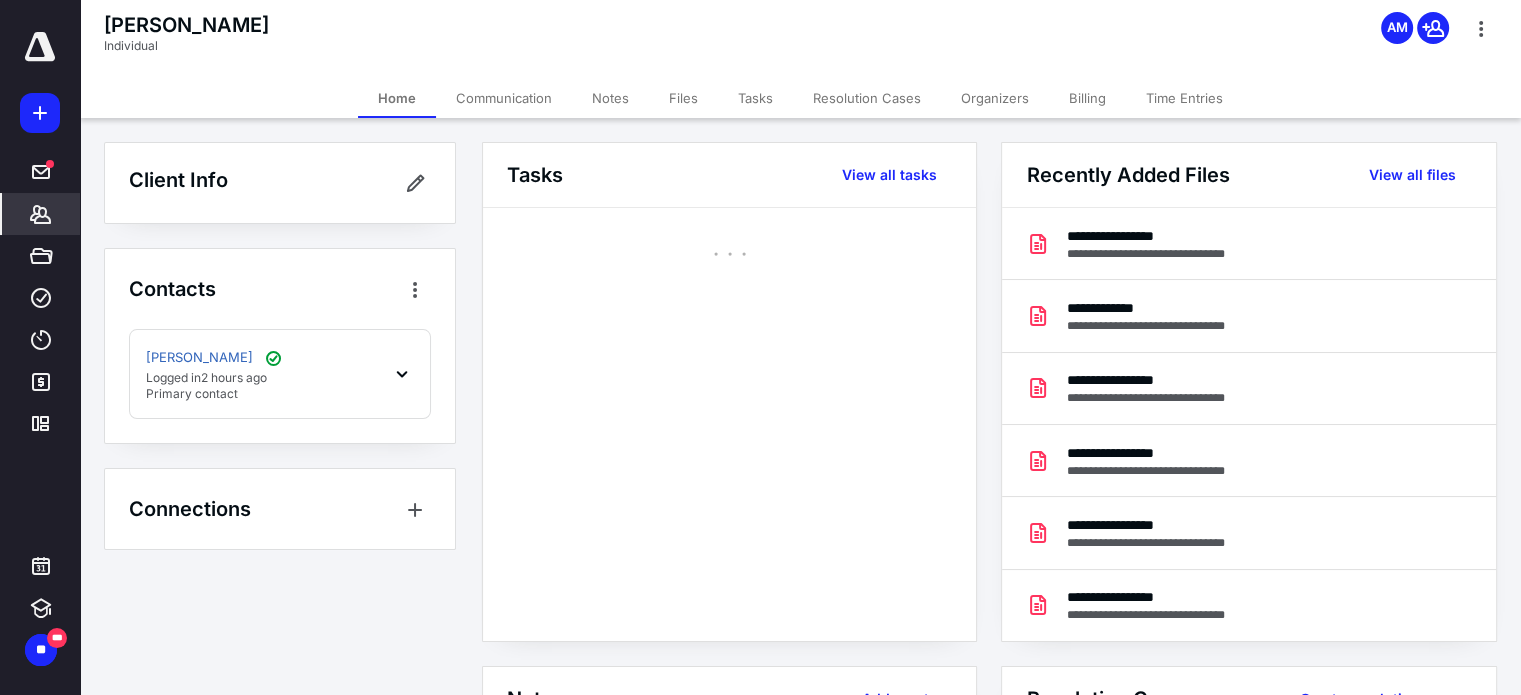 click at bounding box center [729, 456] 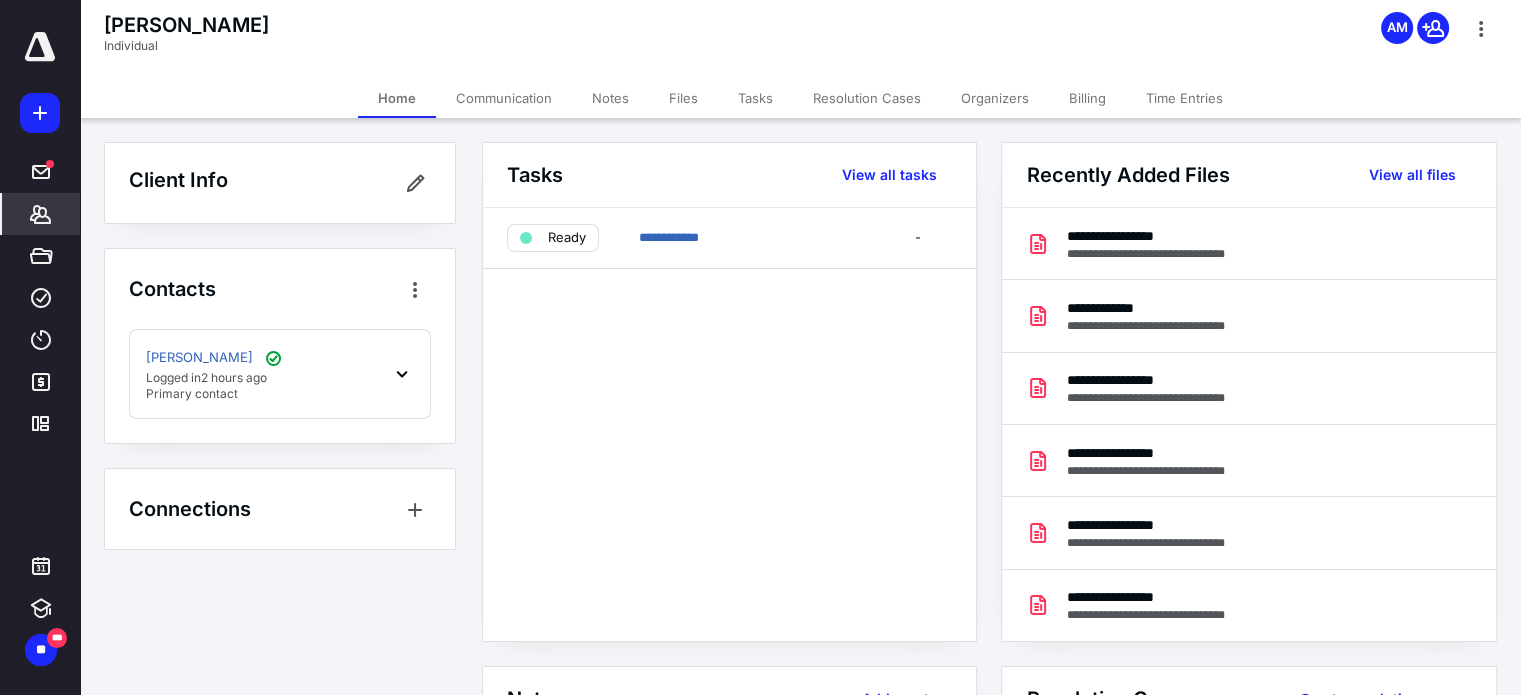 click 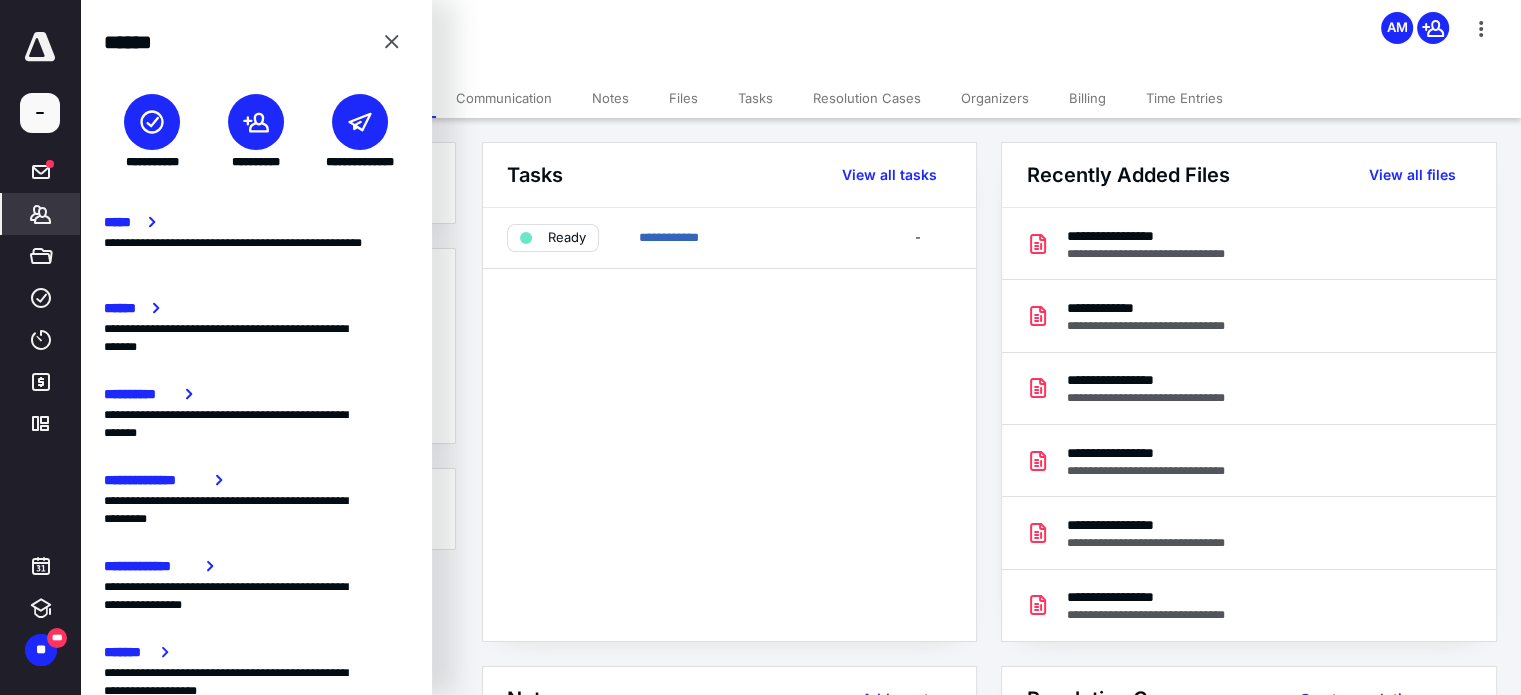 click 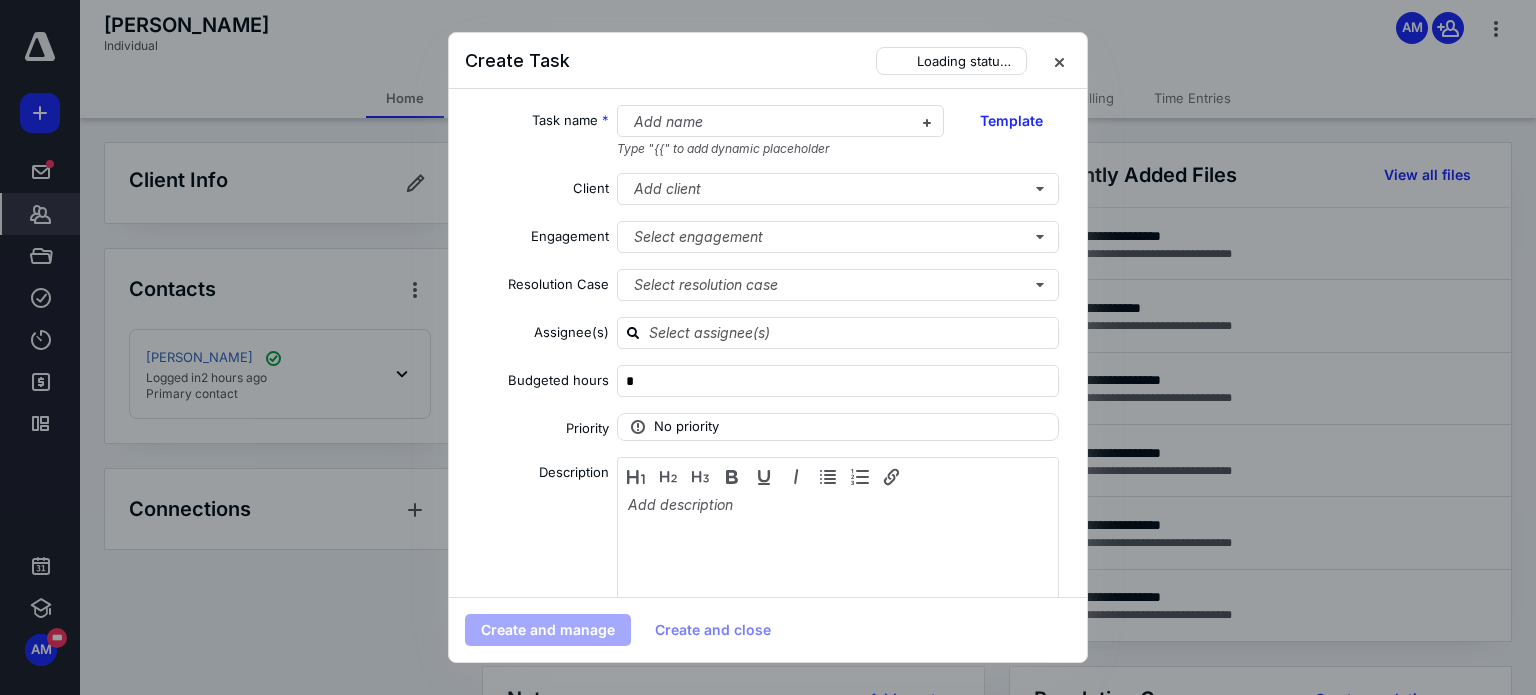 click at bounding box center (1059, 61) 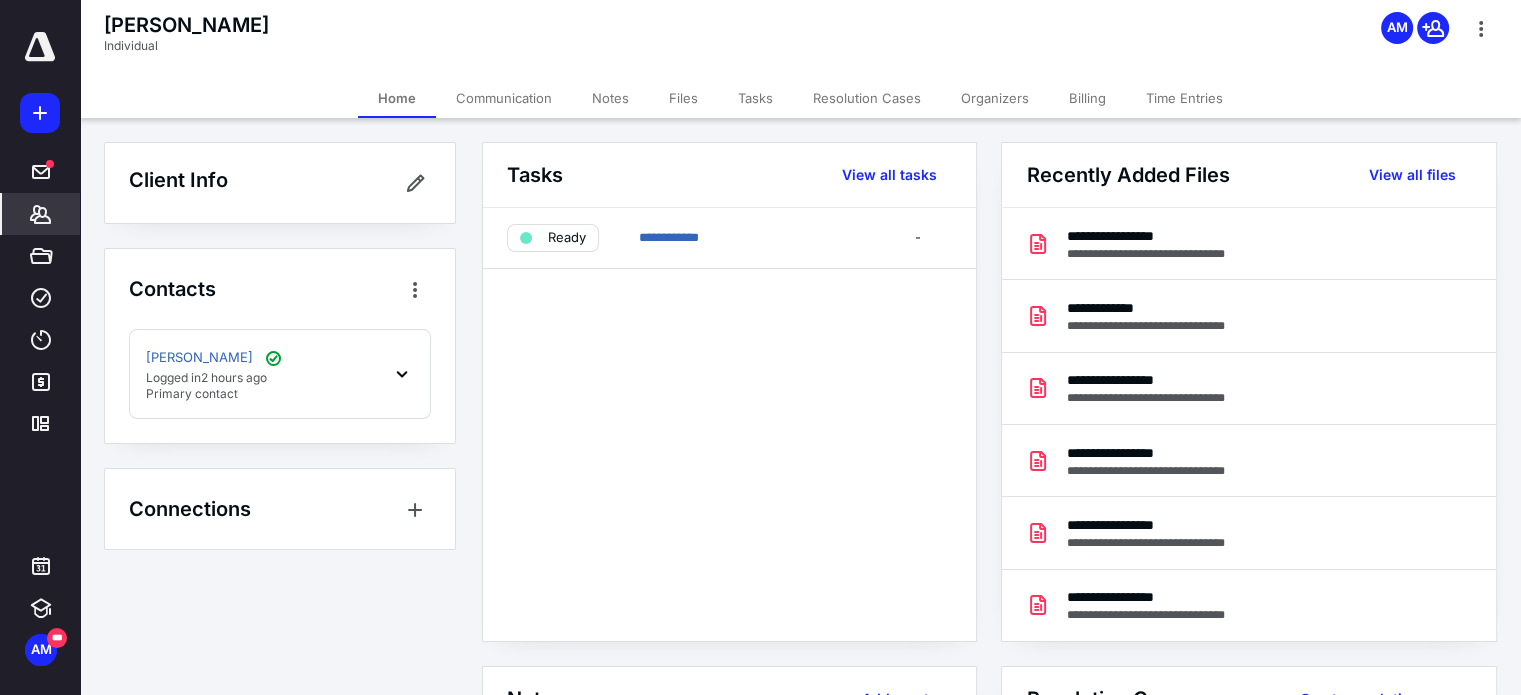 click 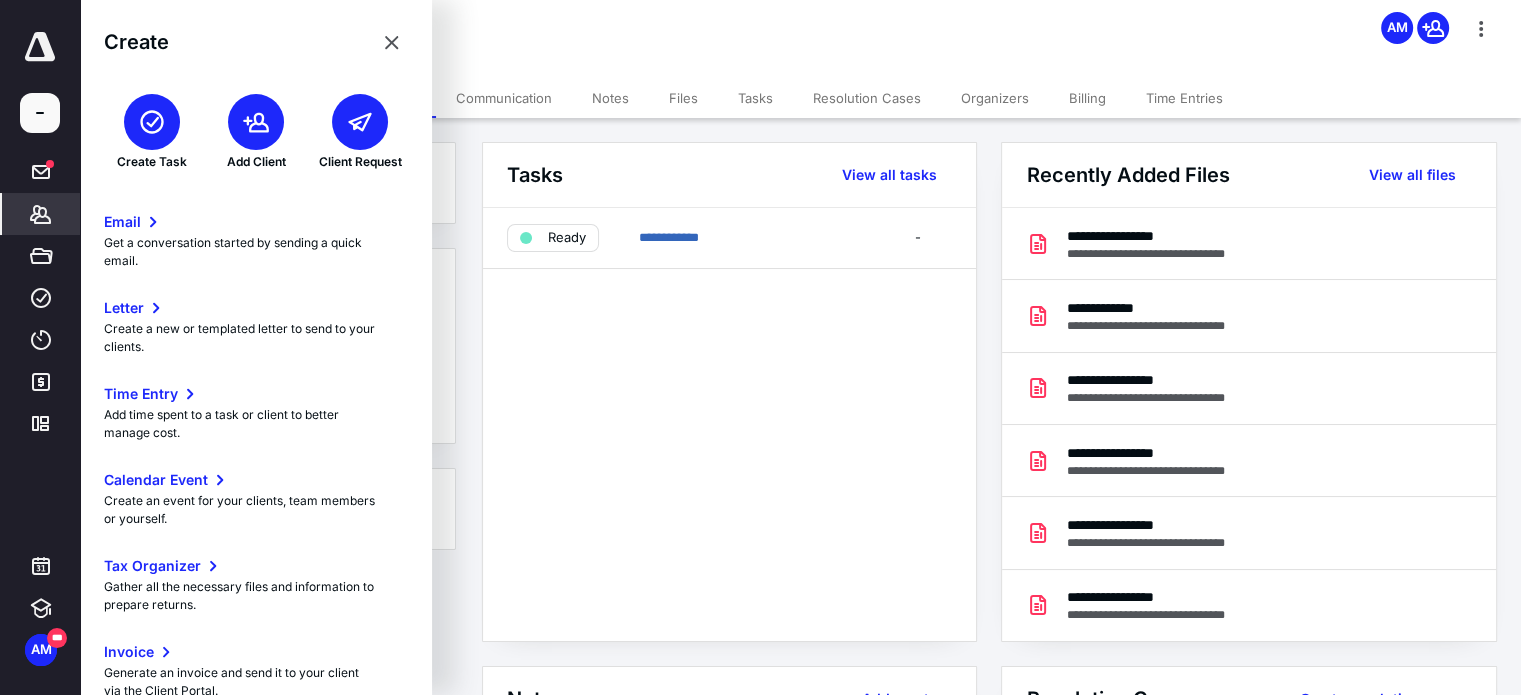 click 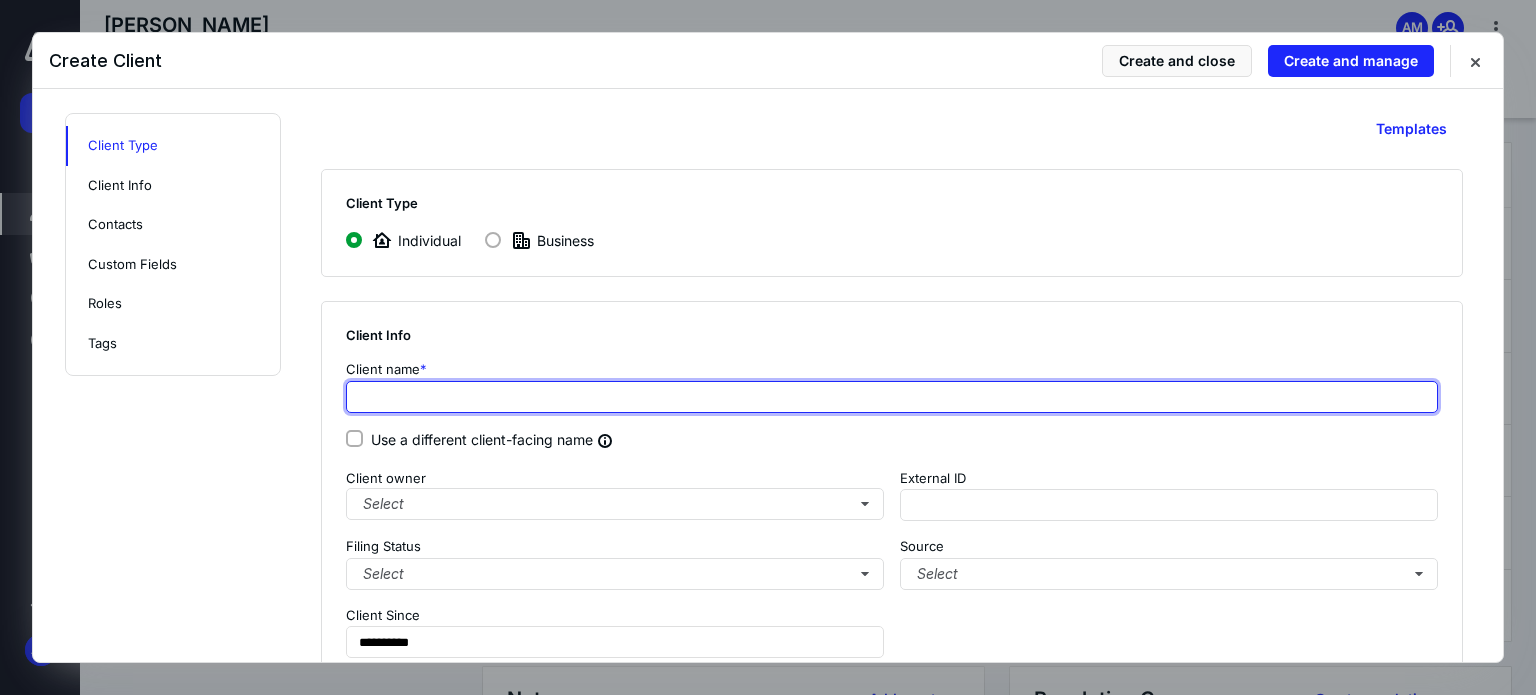 click at bounding box center [892, 397] 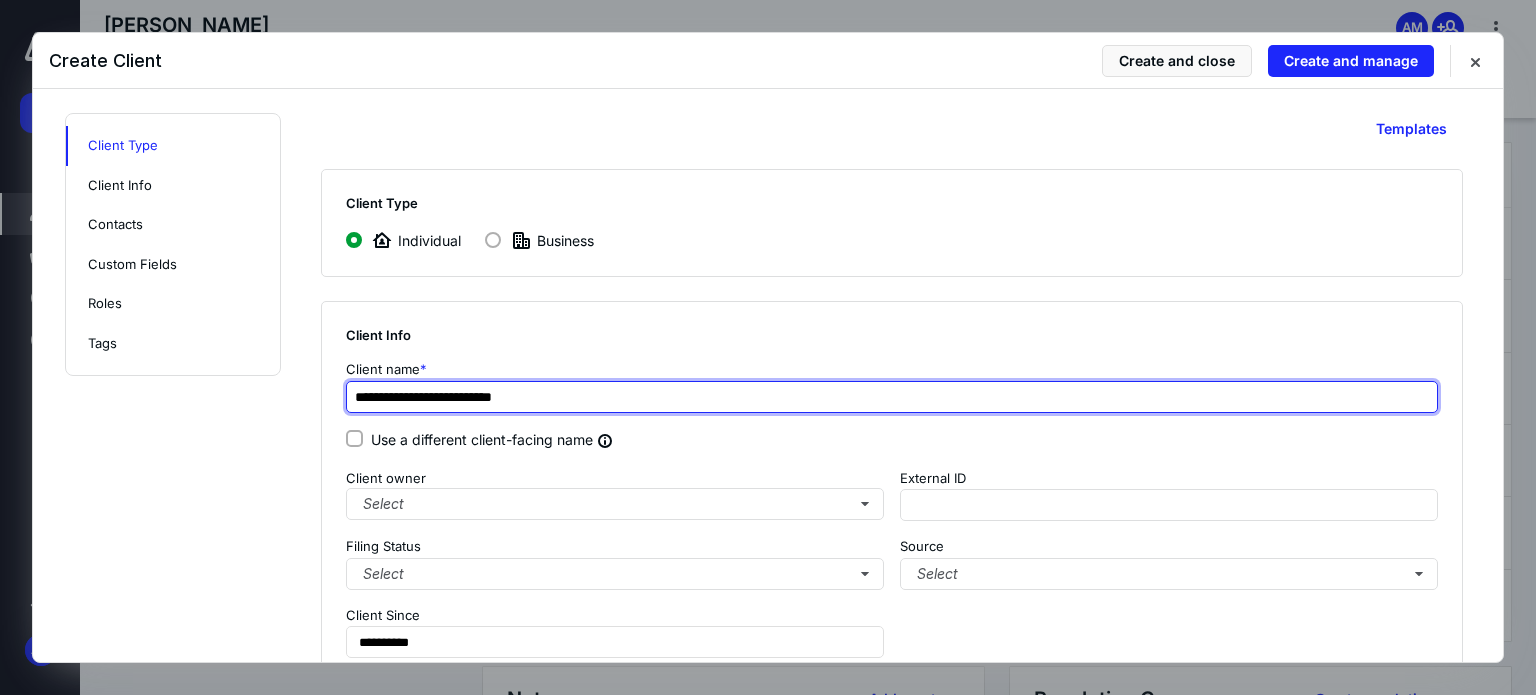 type on "**********" 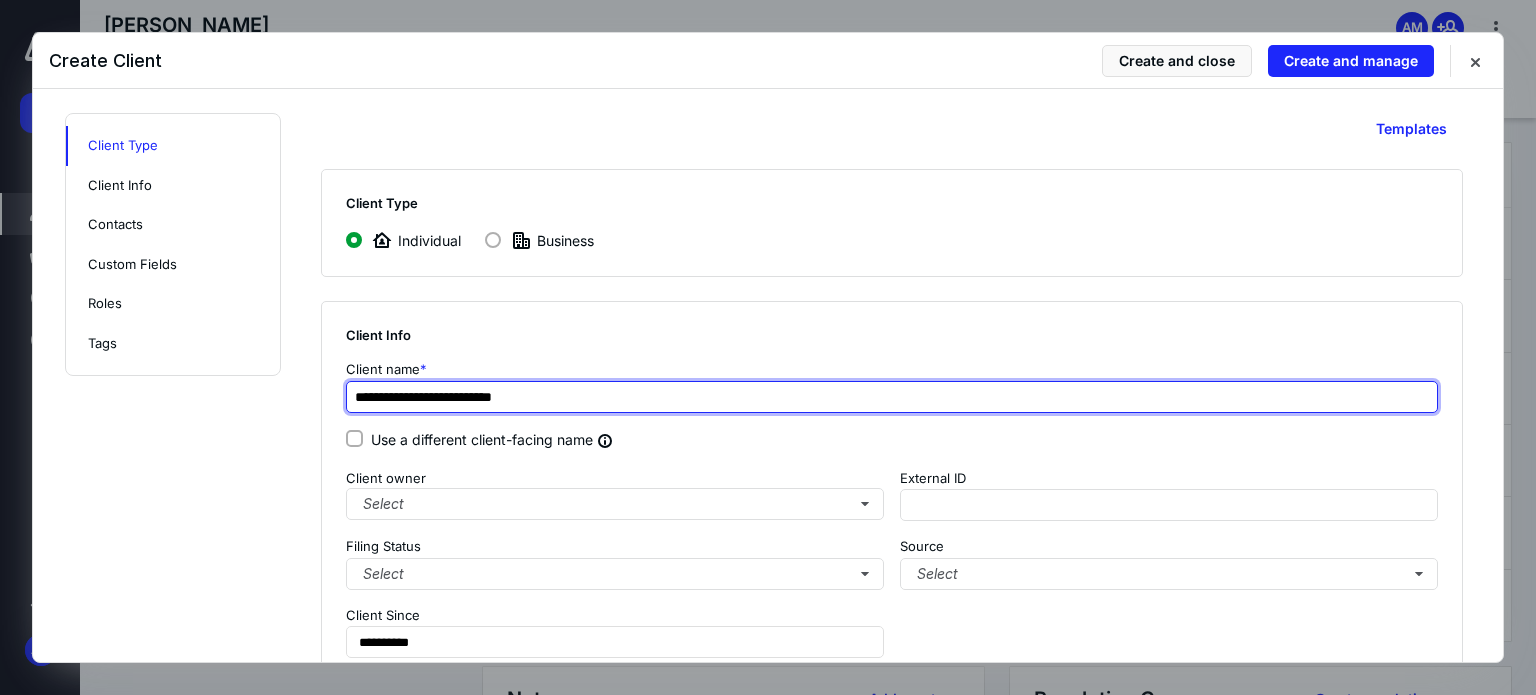 scroll, scrollTop: 200, scrollLeft: 0, axis: vertical 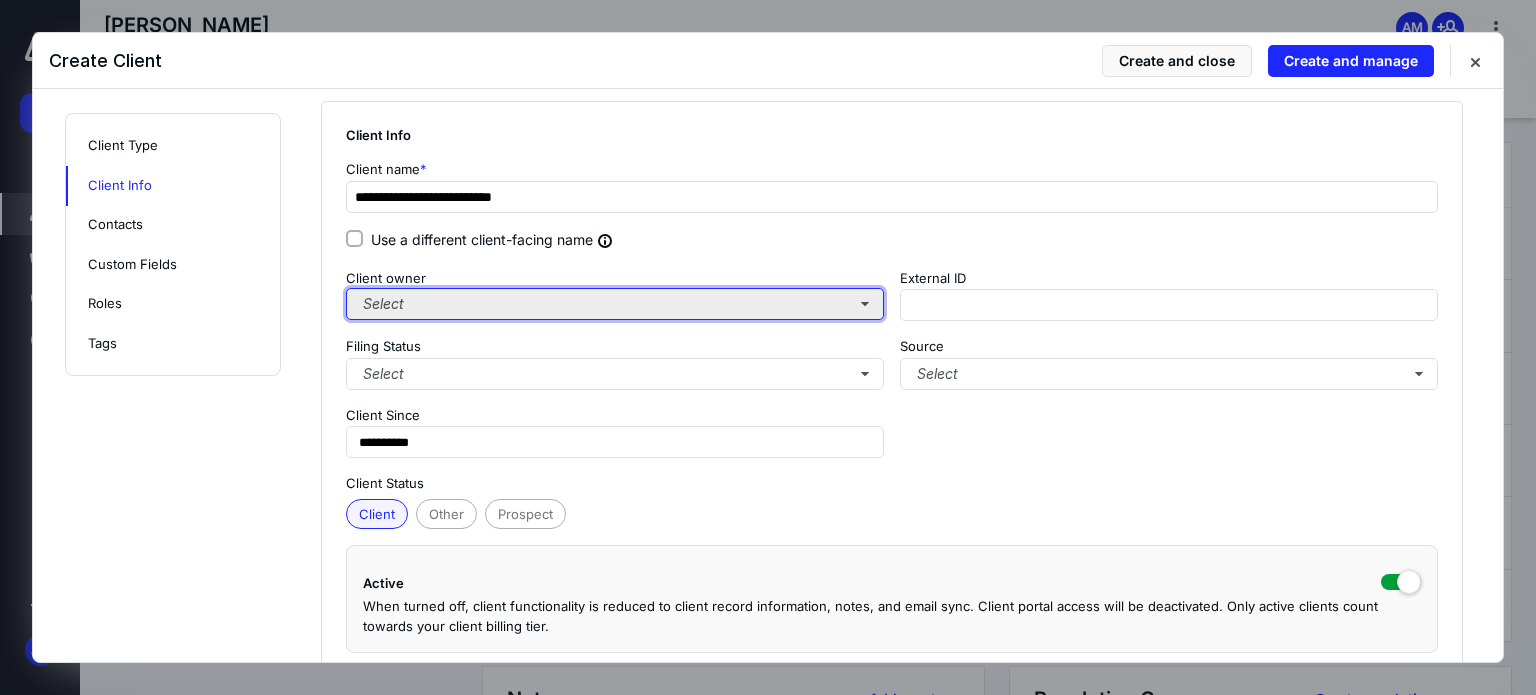 click on "Select" at bounding box center (615, 304) 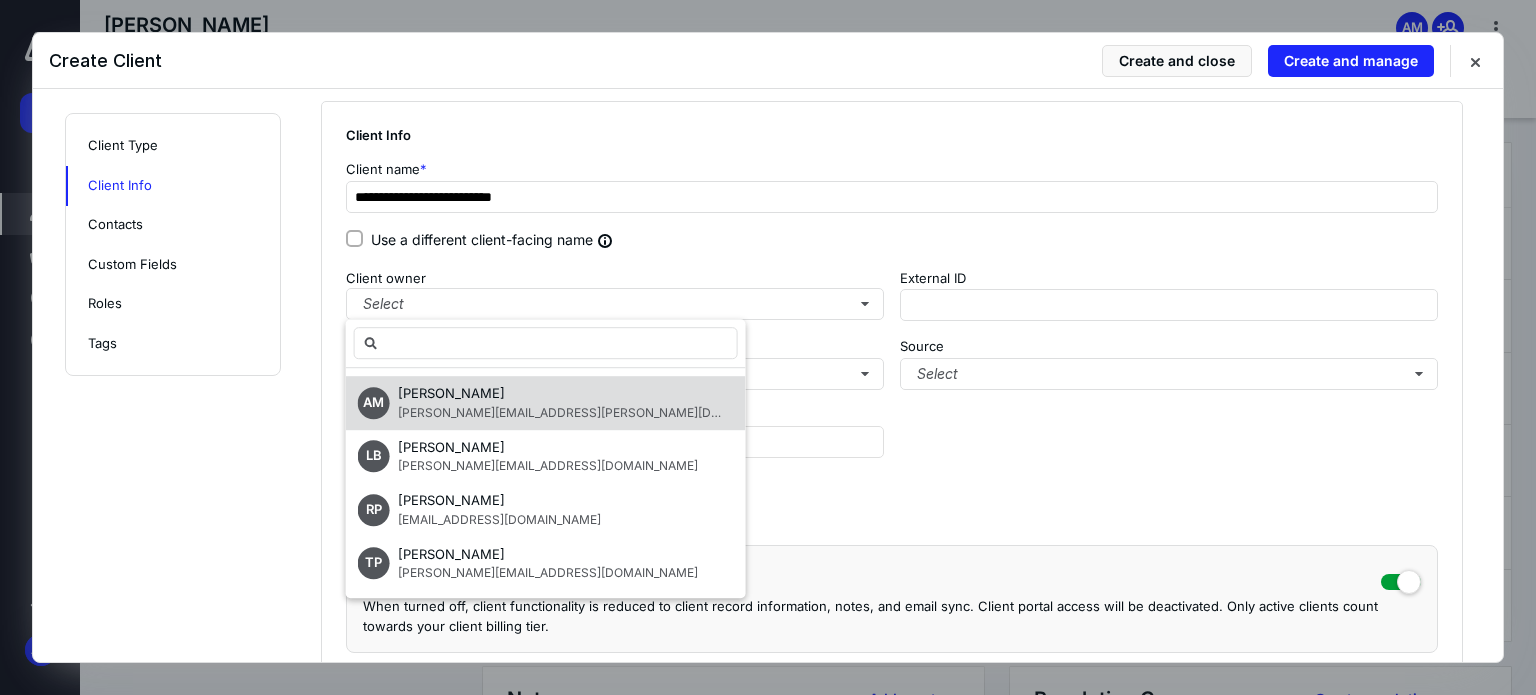 click on "AM [PERSON_NAME] [PERSON_NAME][EMAIL_ADDRESS][PERSON_NAME][DOMAIN_NAME]" at bounding box center (546, 403) 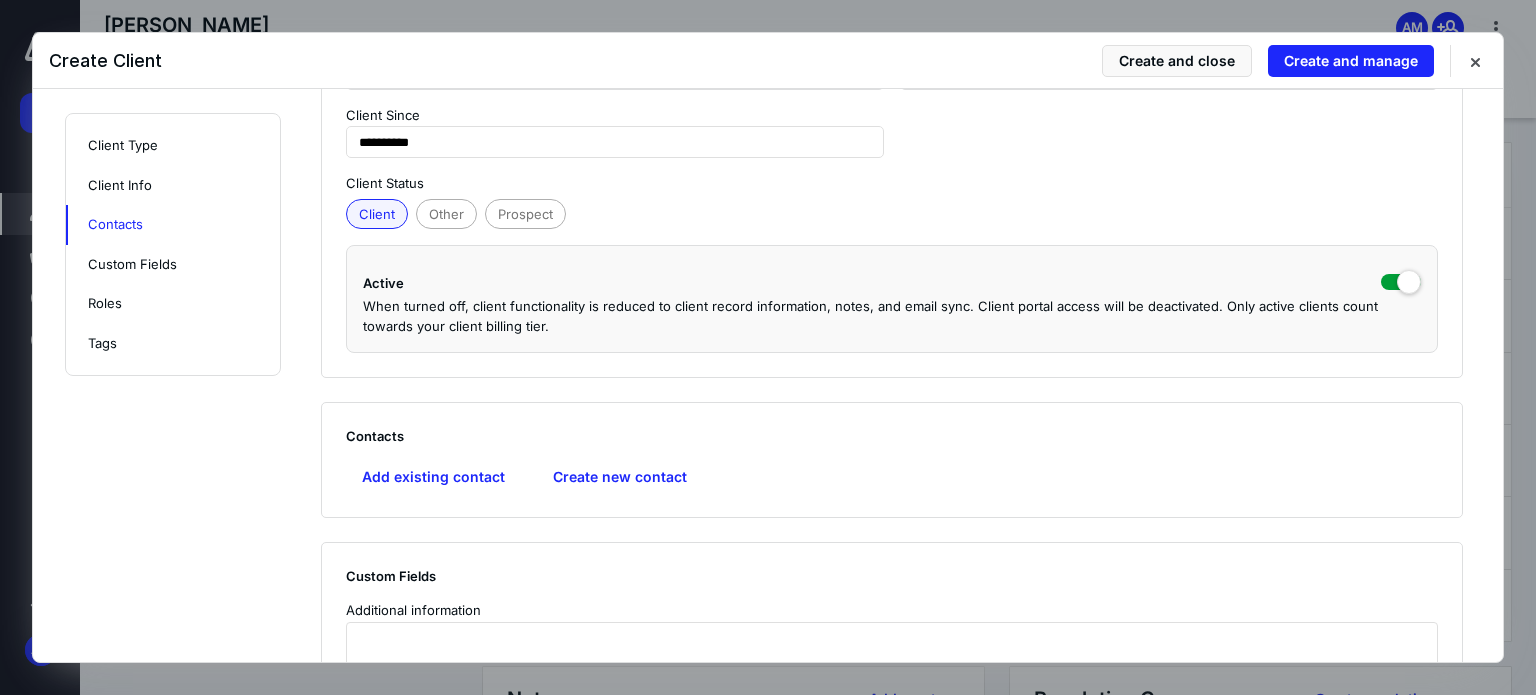 scroll, scrollTop: 600, scrollLeft: 0, axis: vertical 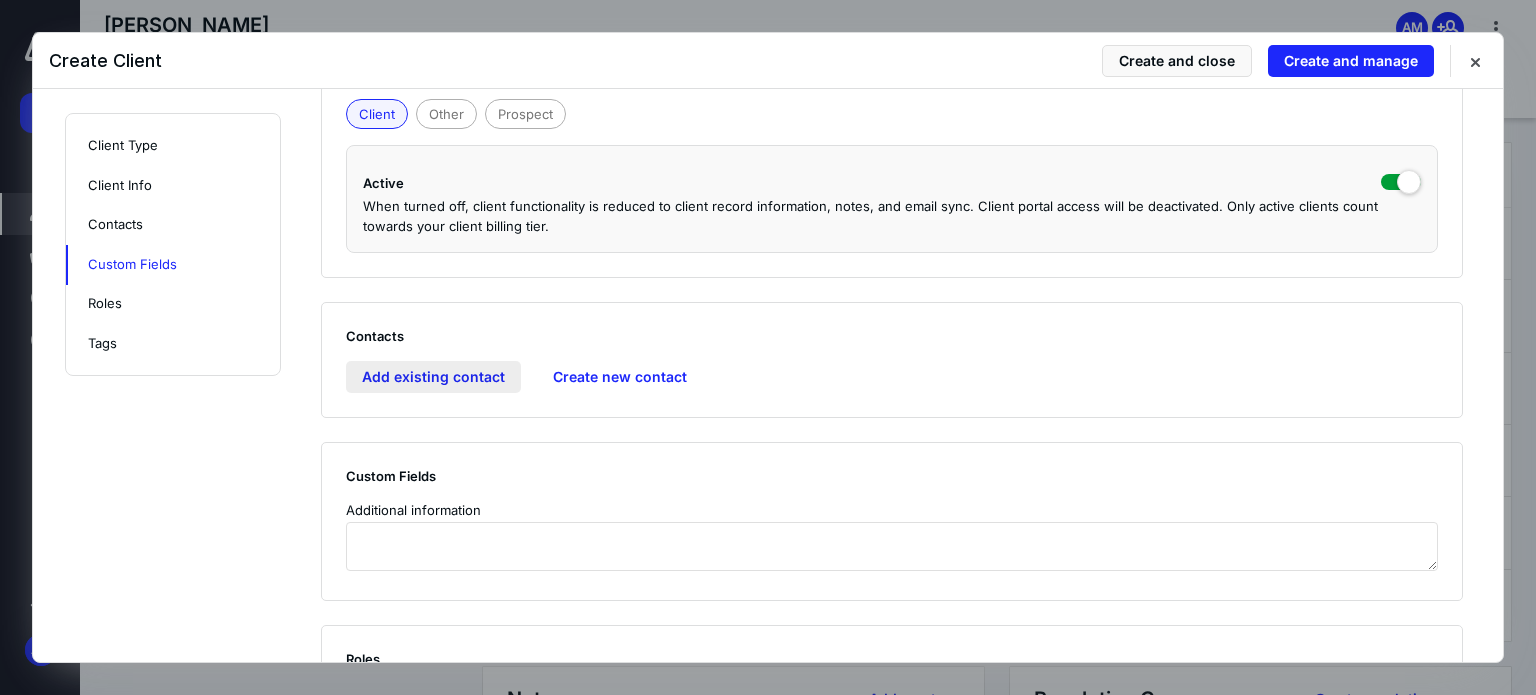 click on "Add existing contact" at bounding box center (433, 377) 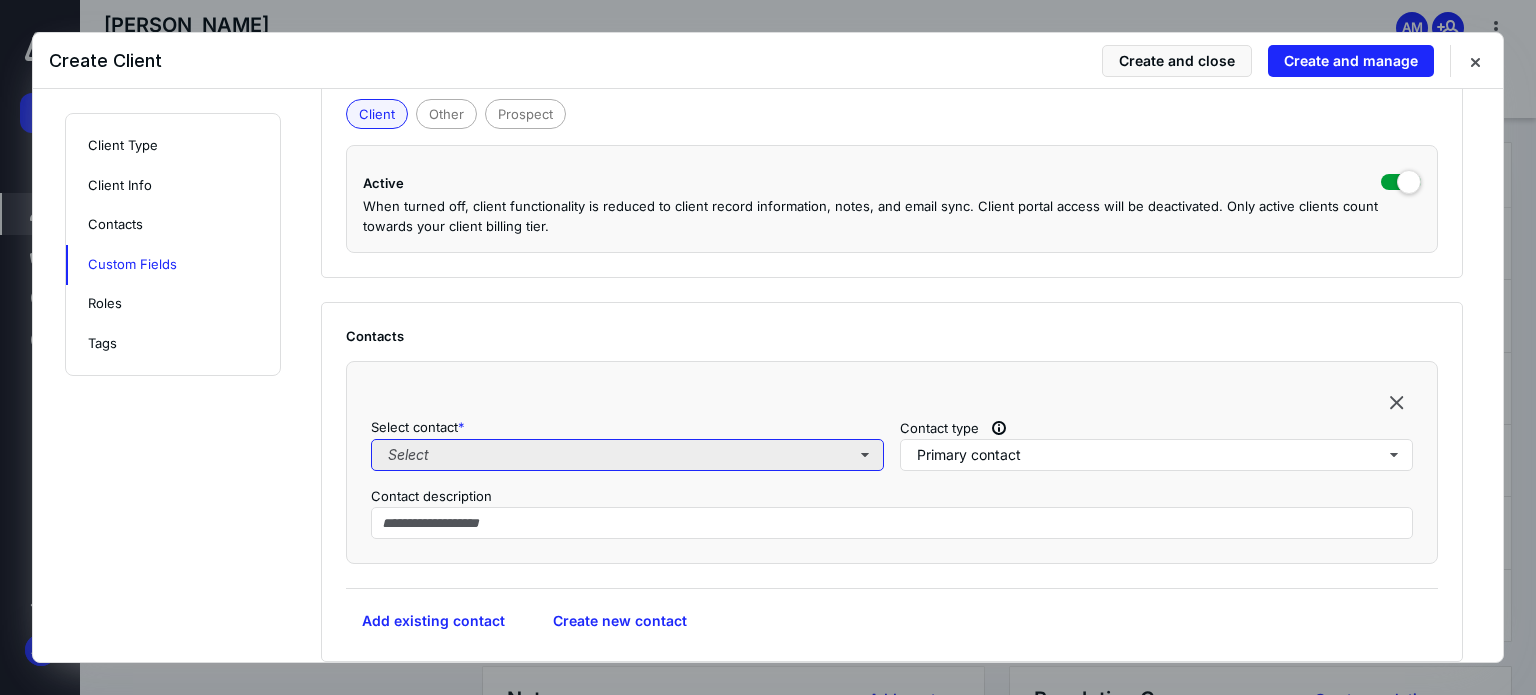 click on "Select" at bounding box center [627, 455] 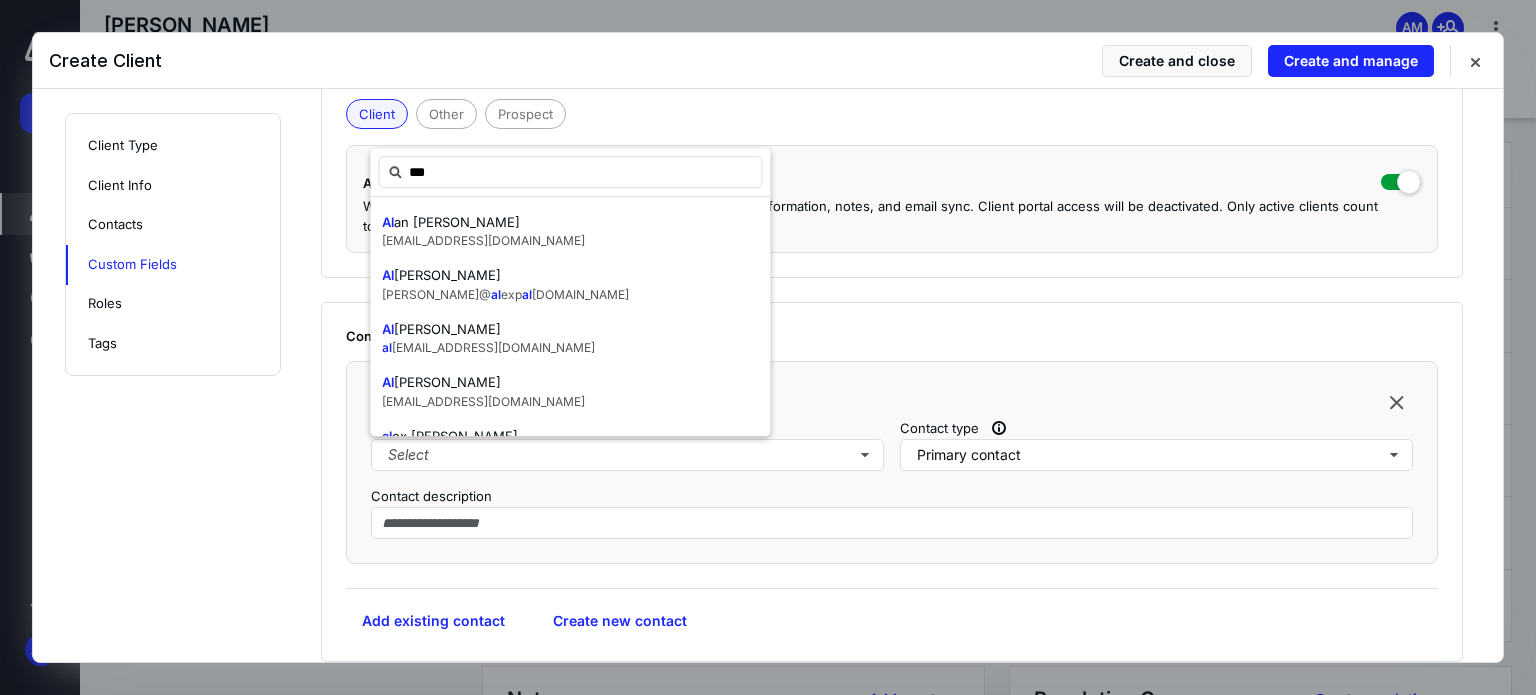 type on "****" 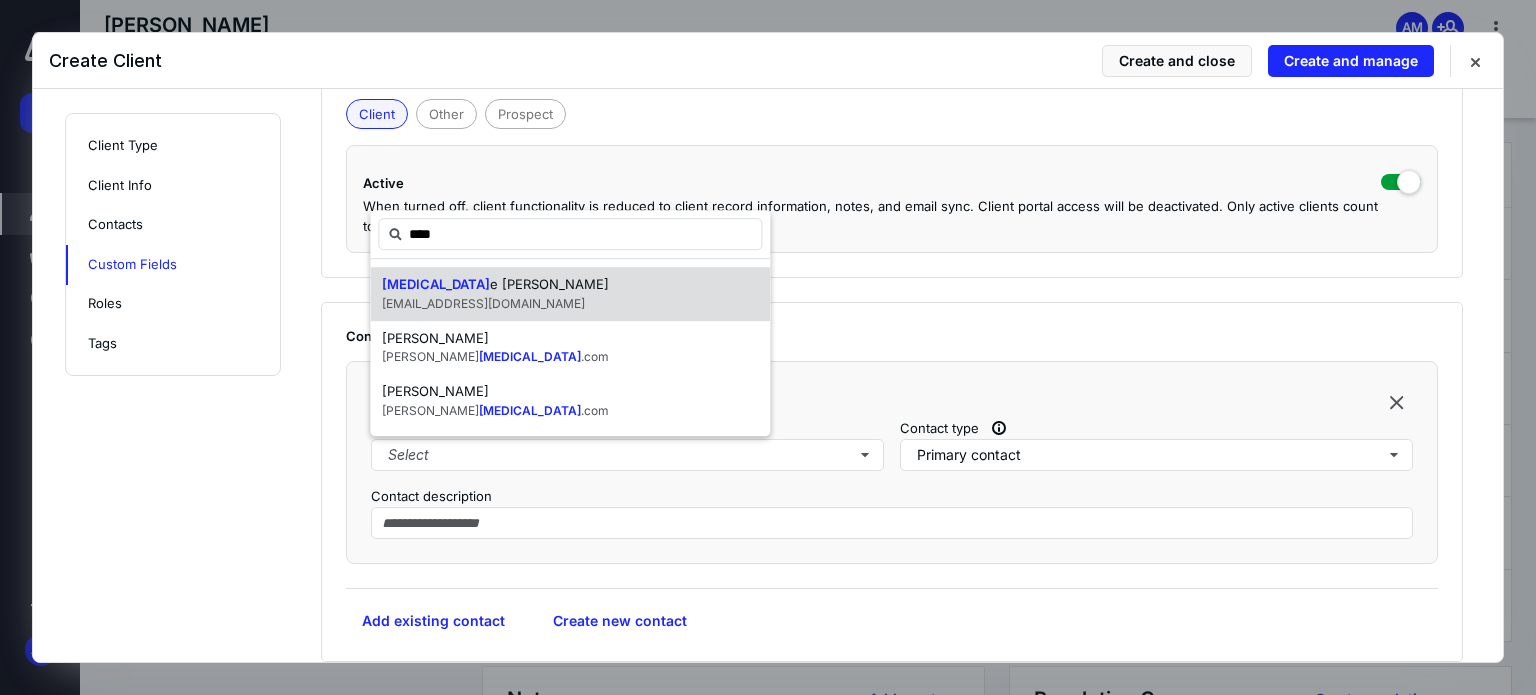click on "[MEDICAL_DATA][PERSON_NAME]" at bounding box center (495, 285) 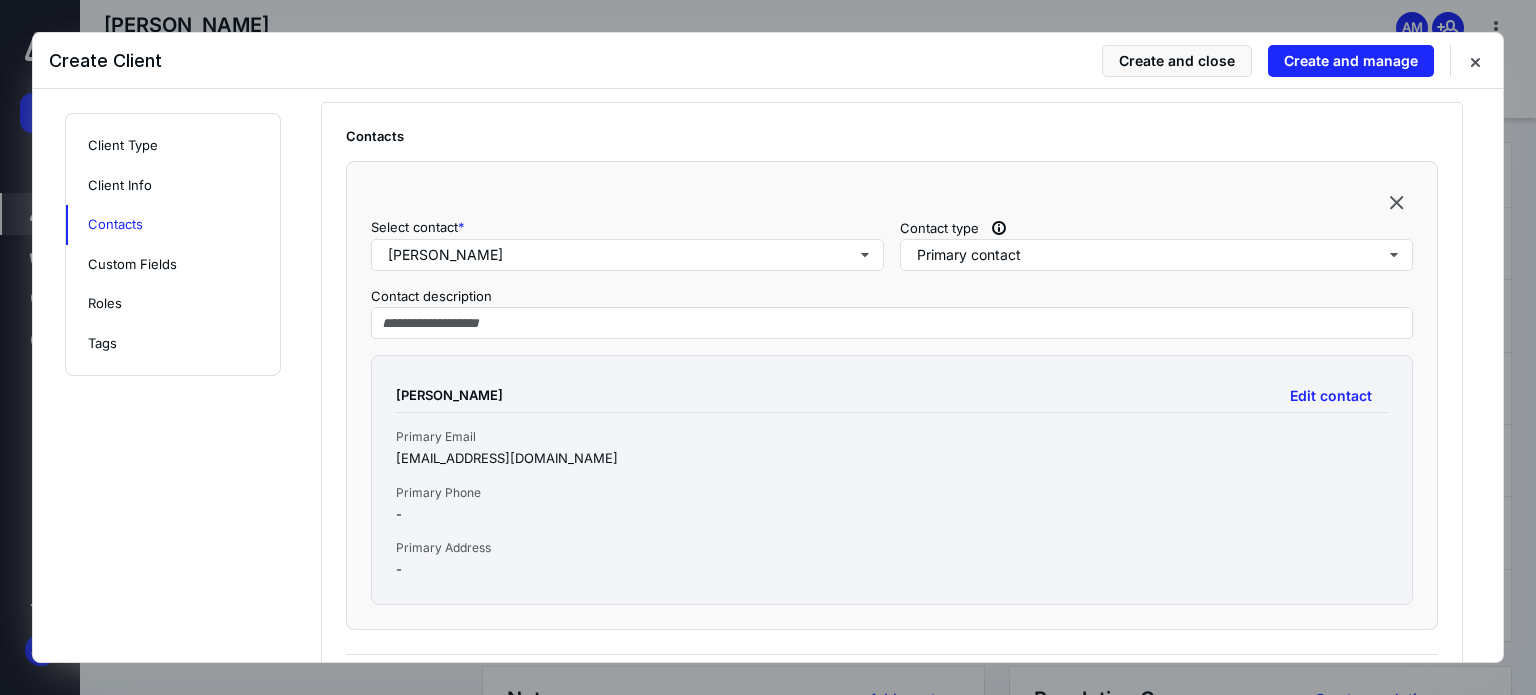 scroll, scrollTop: 1100, scrollLeft: 0, axis: vertical 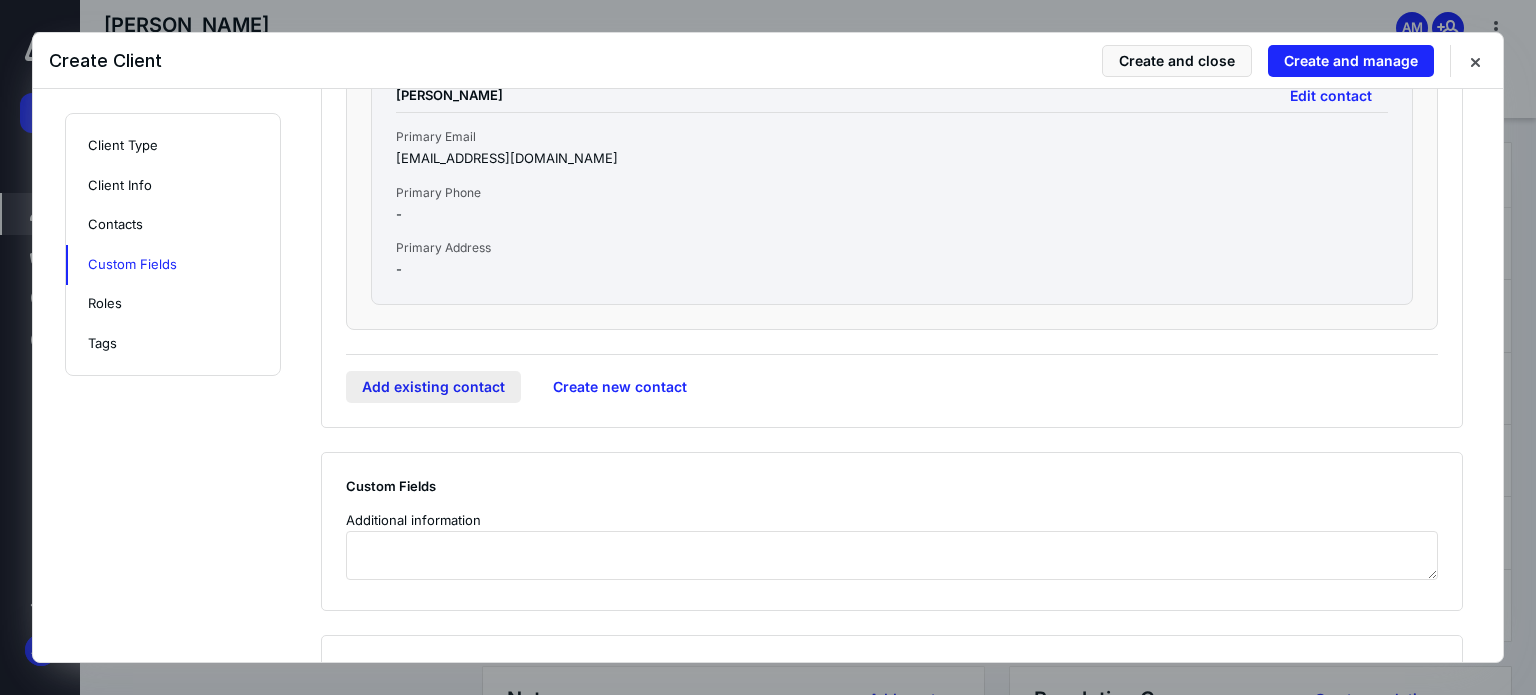 click on "Add existing contact" at bounding box center [433, 387] 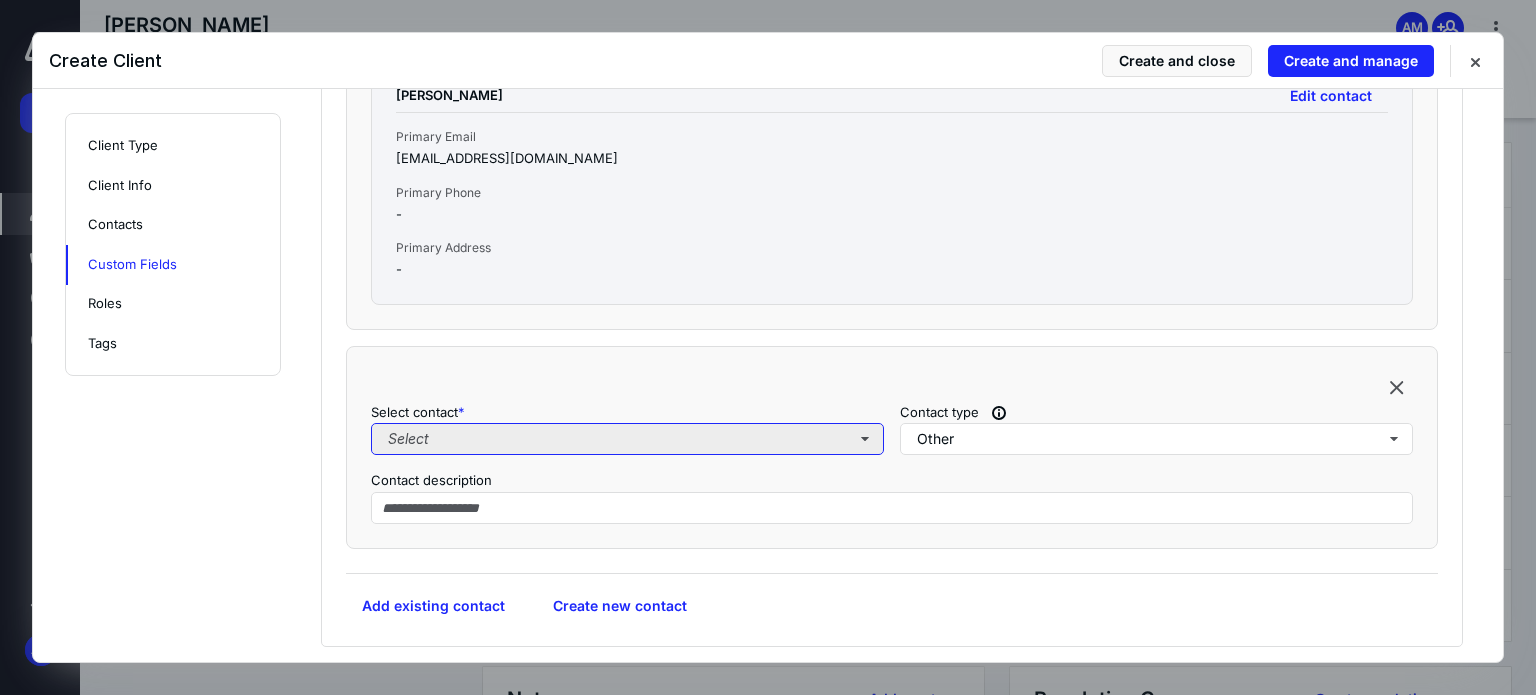 click on "Select" at bounding box center (627, 439) 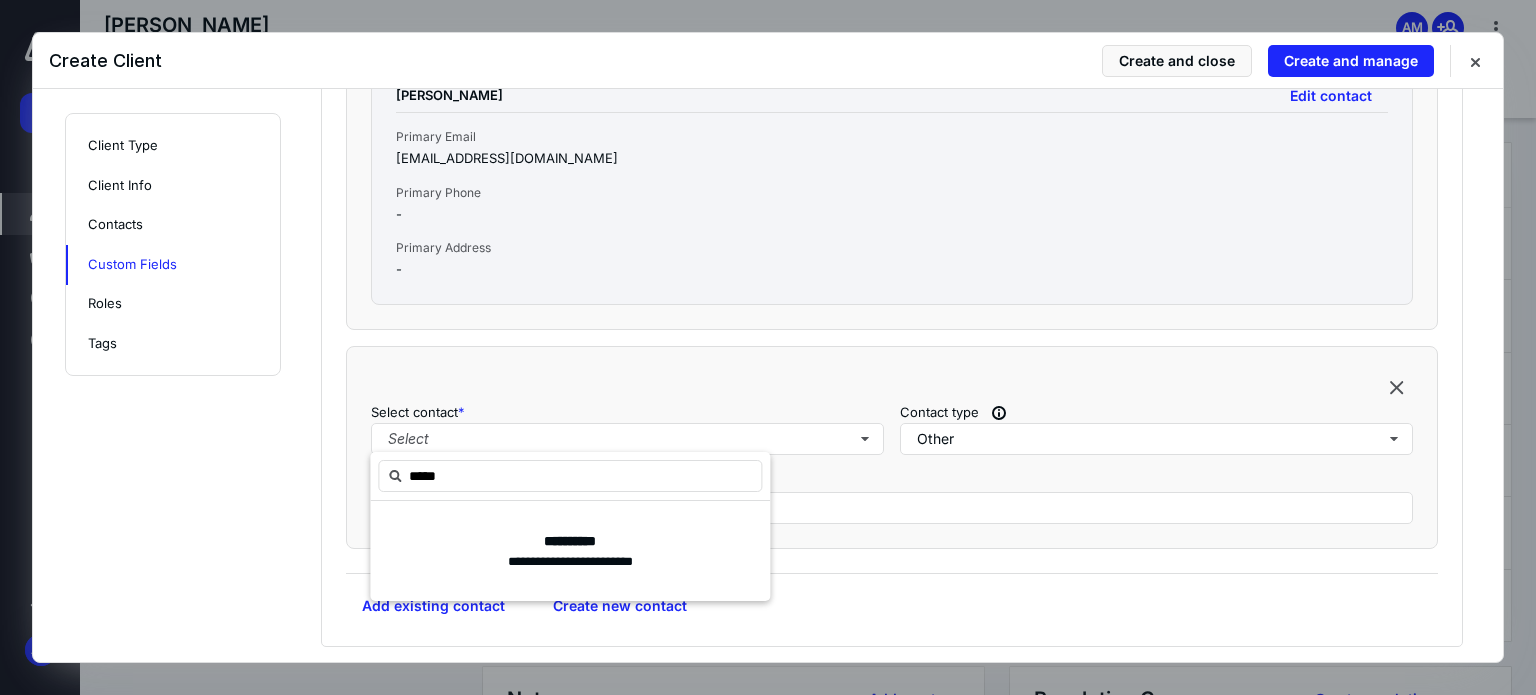 type on "******" 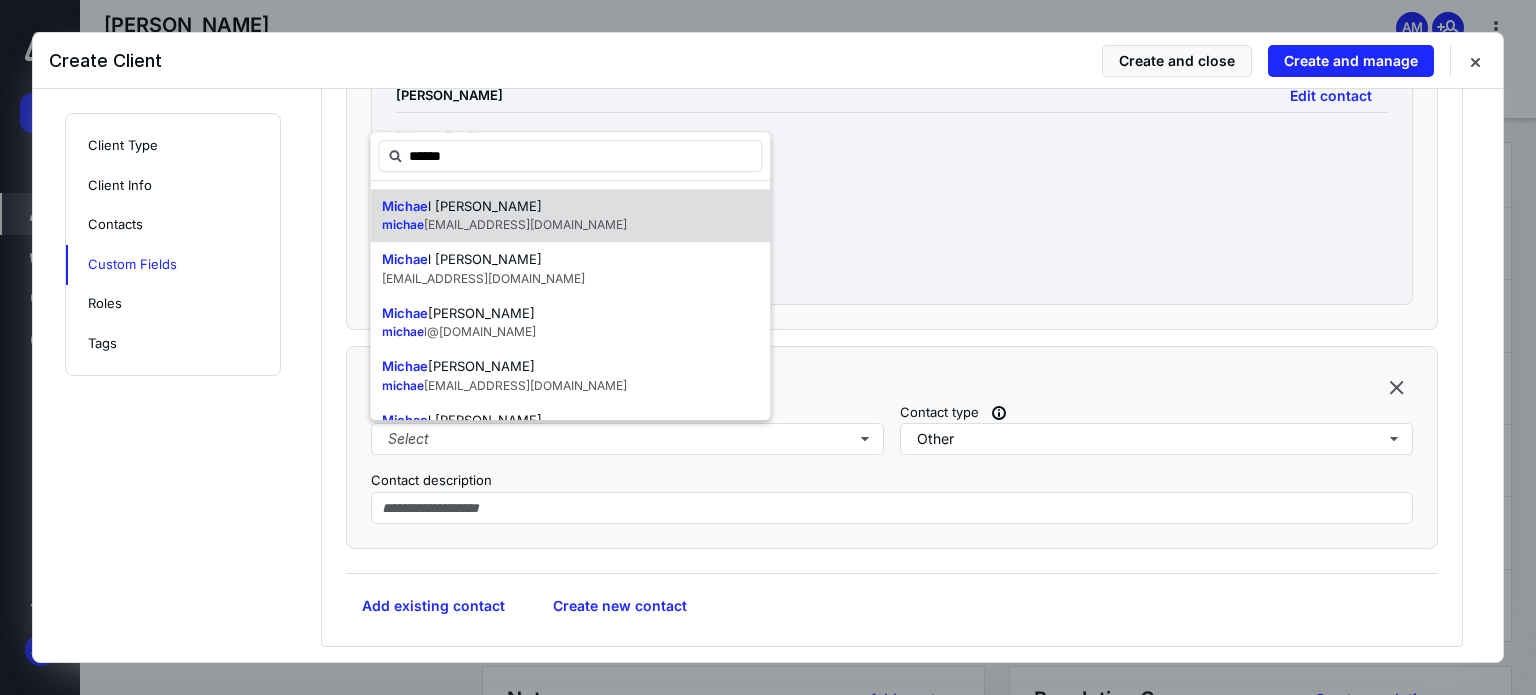 click on "[PERSON_NAME] michae [EMAIL_ADDRESS][DOMAIN_NAME]" at bounding box center [570, 216] 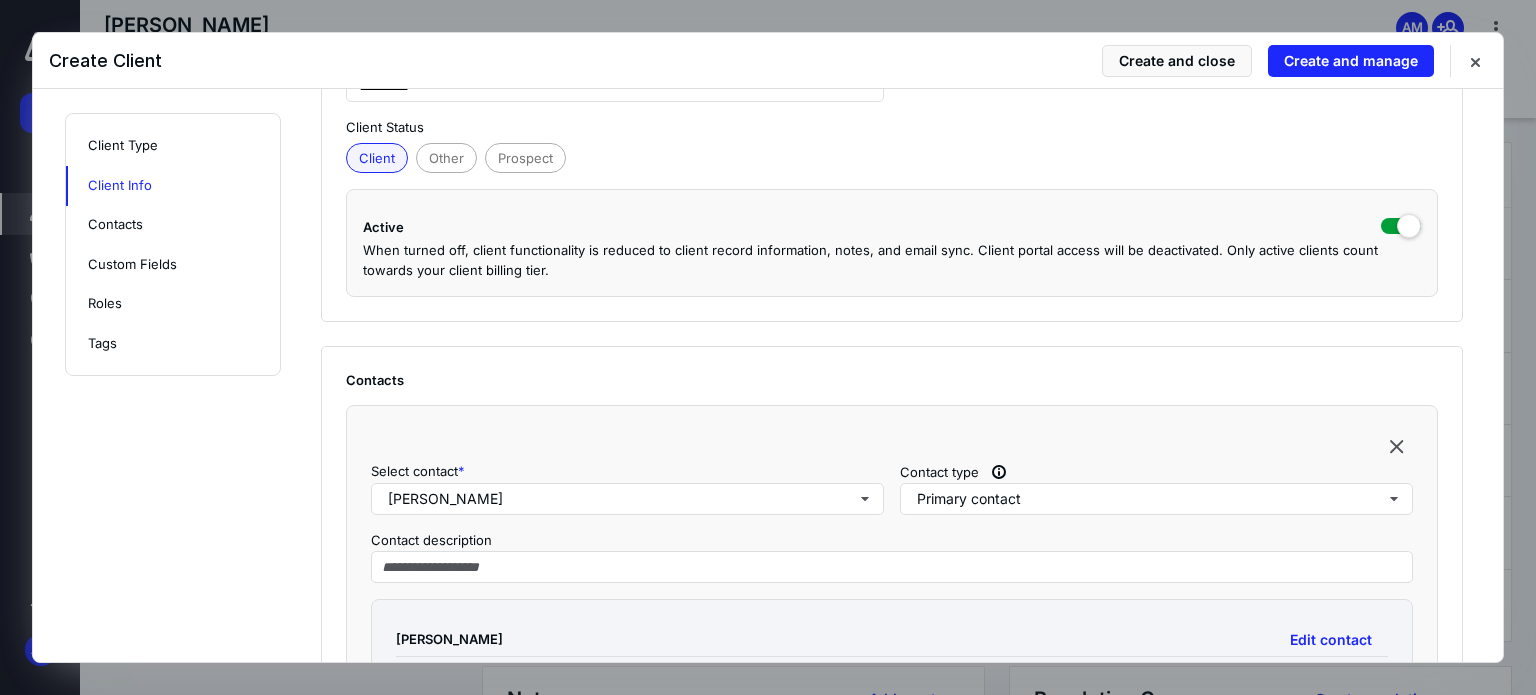 scroll, scrollTop: 0, scrollLeft: 0, axis: both 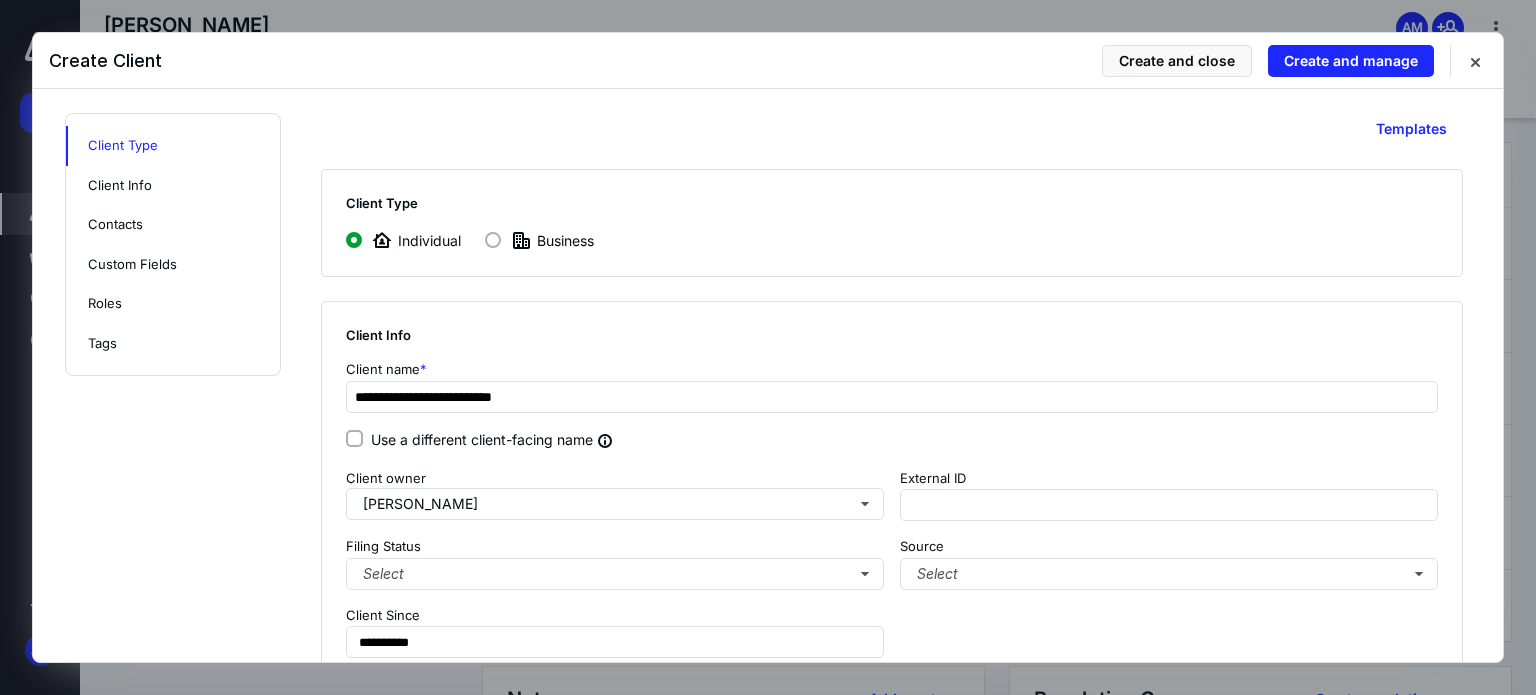 click at bounding box center [493, 240] 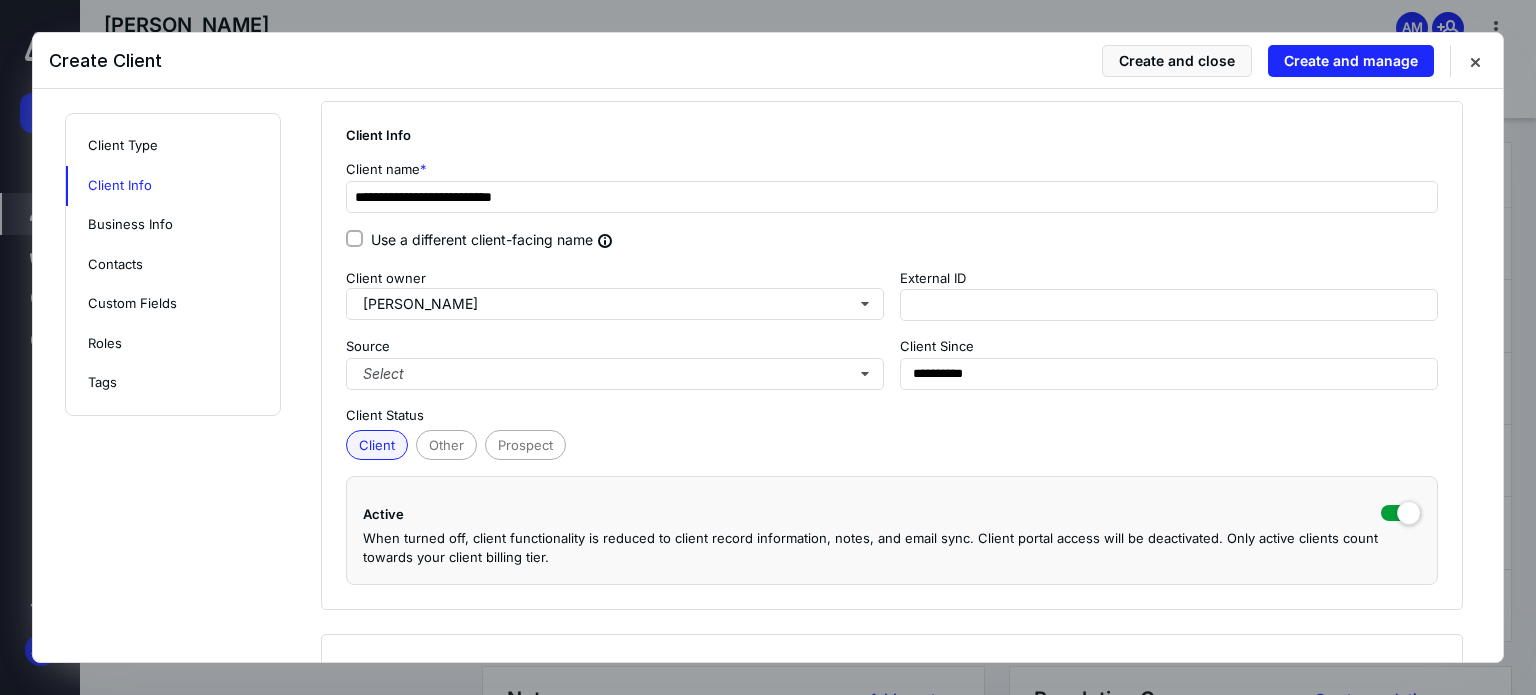 scroll, scrollTop: 600, scrollLeft: 0, axis: vertical 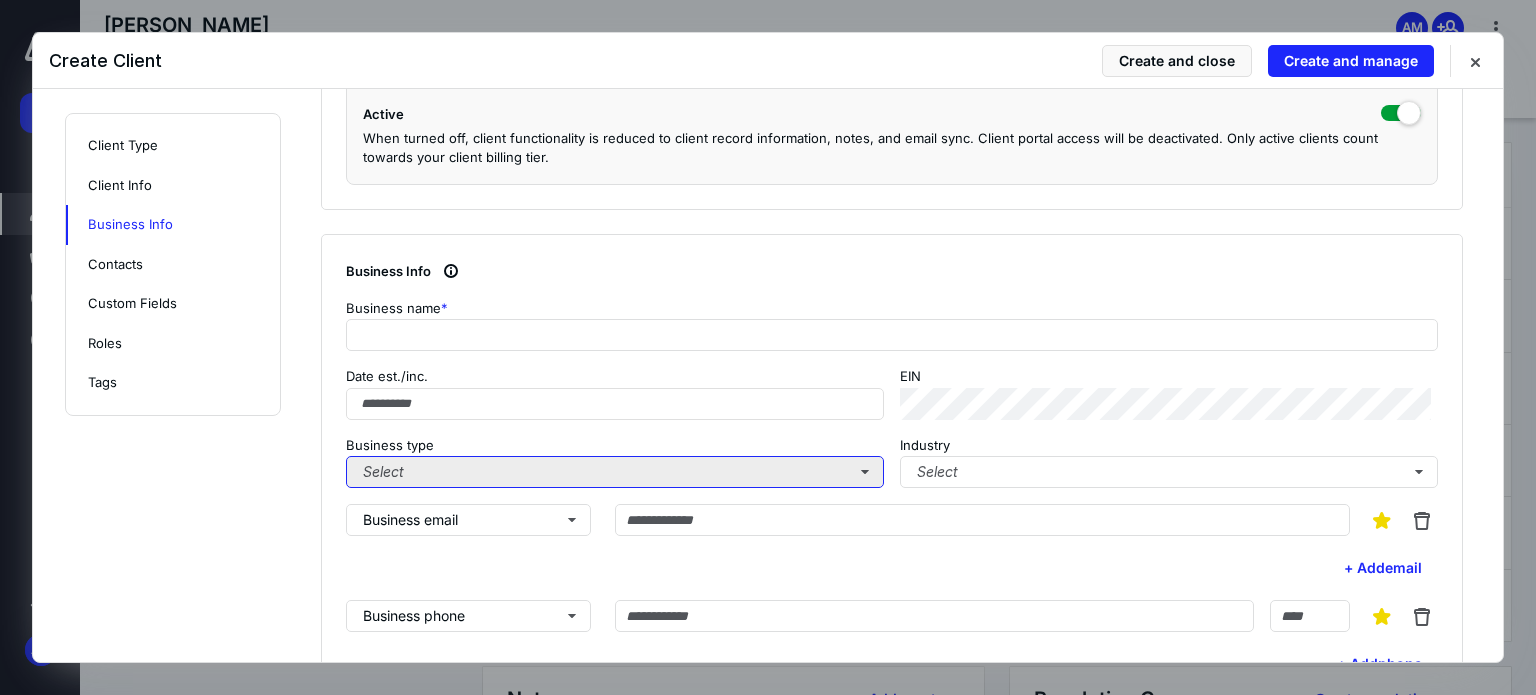 click on "Select" at bounding box center (615, 472) 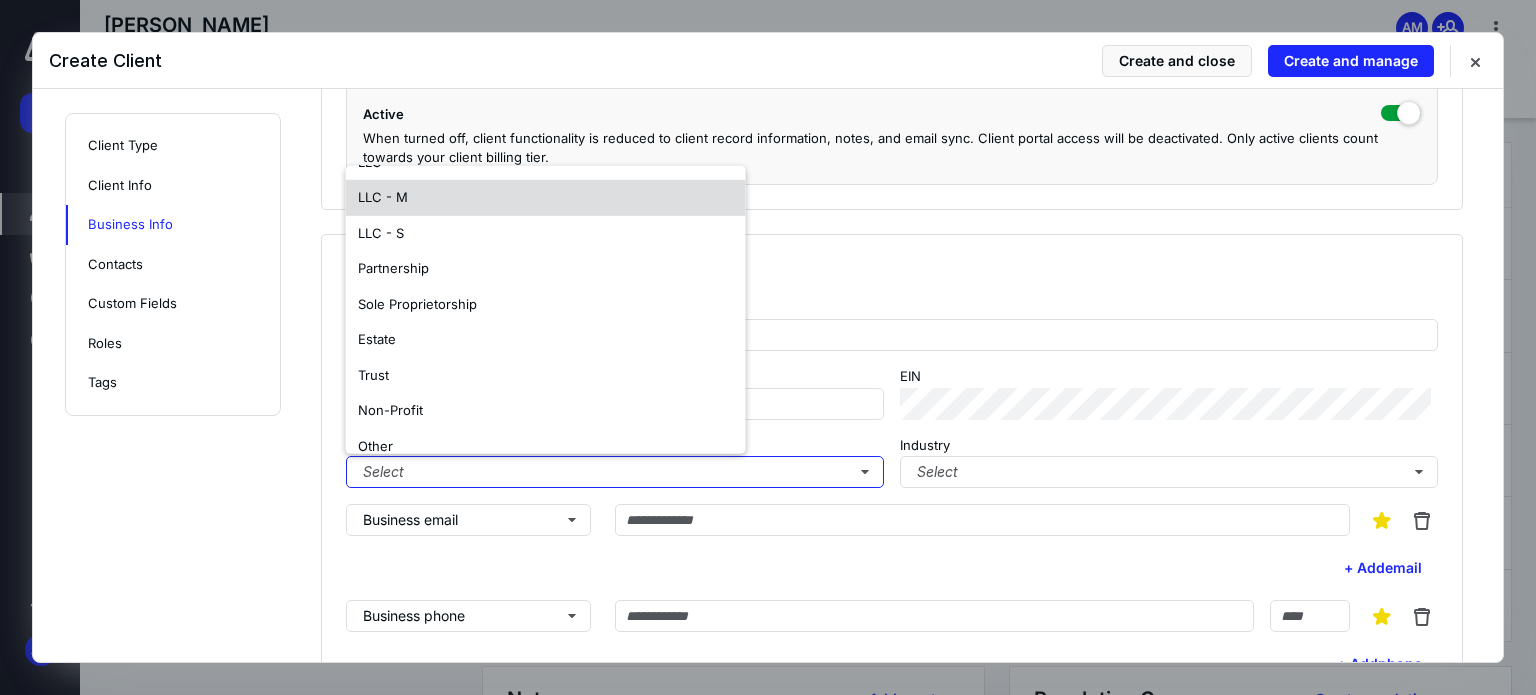 scroll, scrollTop: 118, scrollLeft: 0, axis: vertical 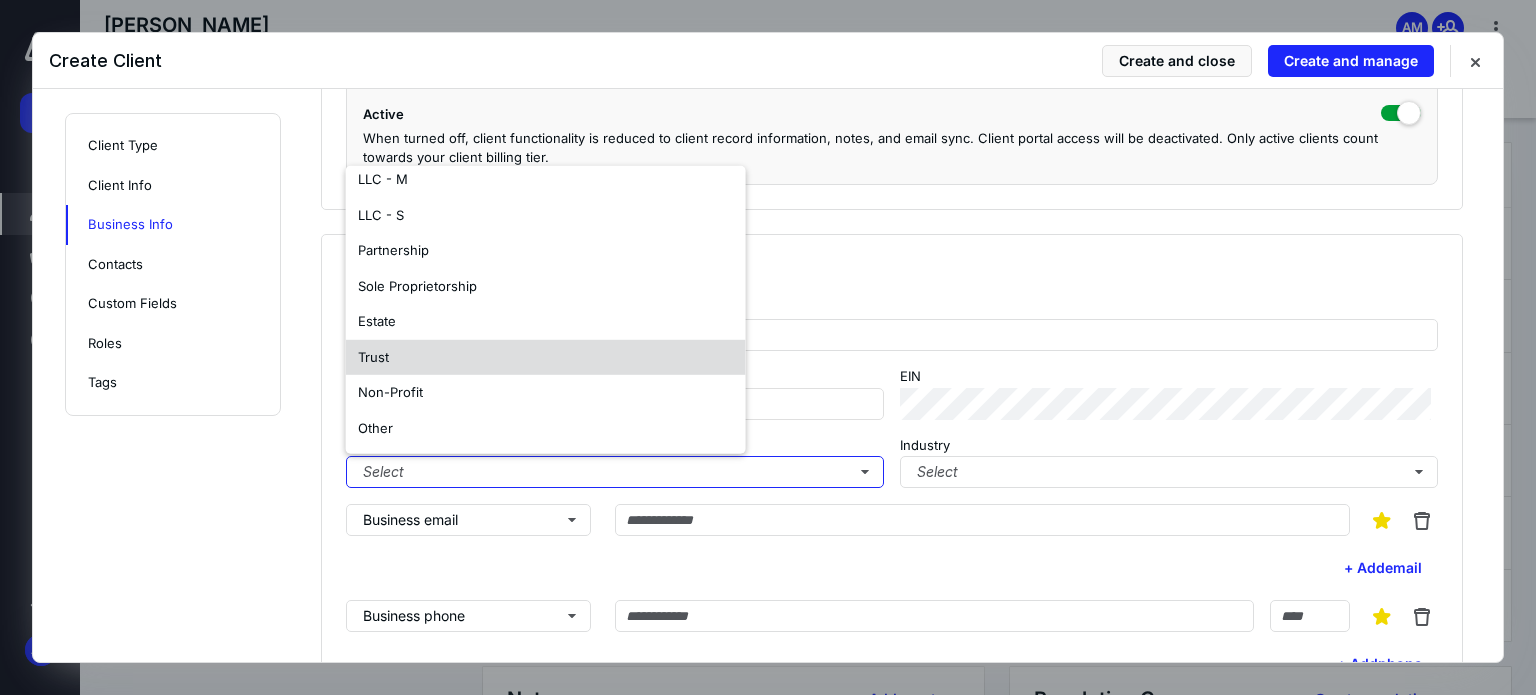 click on "Trust" at bounding box center (546, 358) 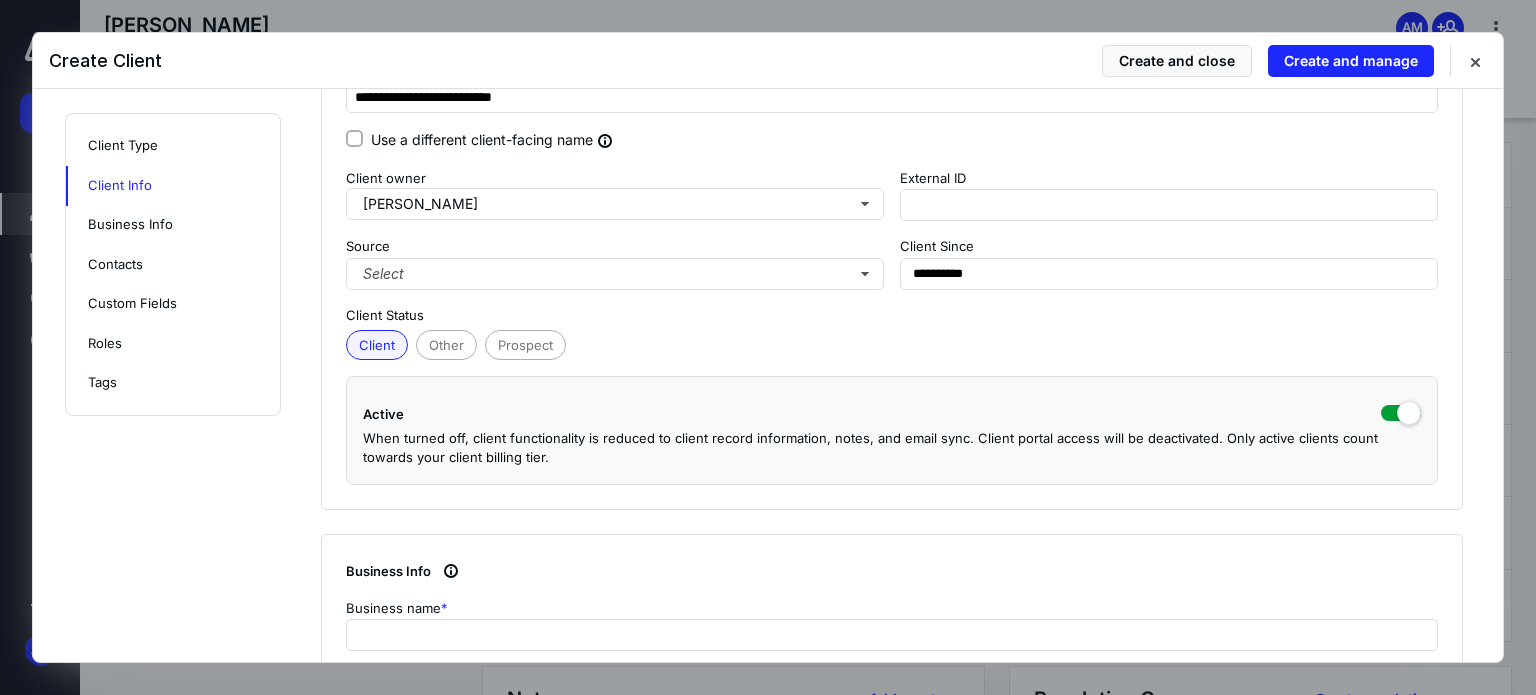 scroll, scrollTop: 200, scrollLeft: 0, axis: vertical 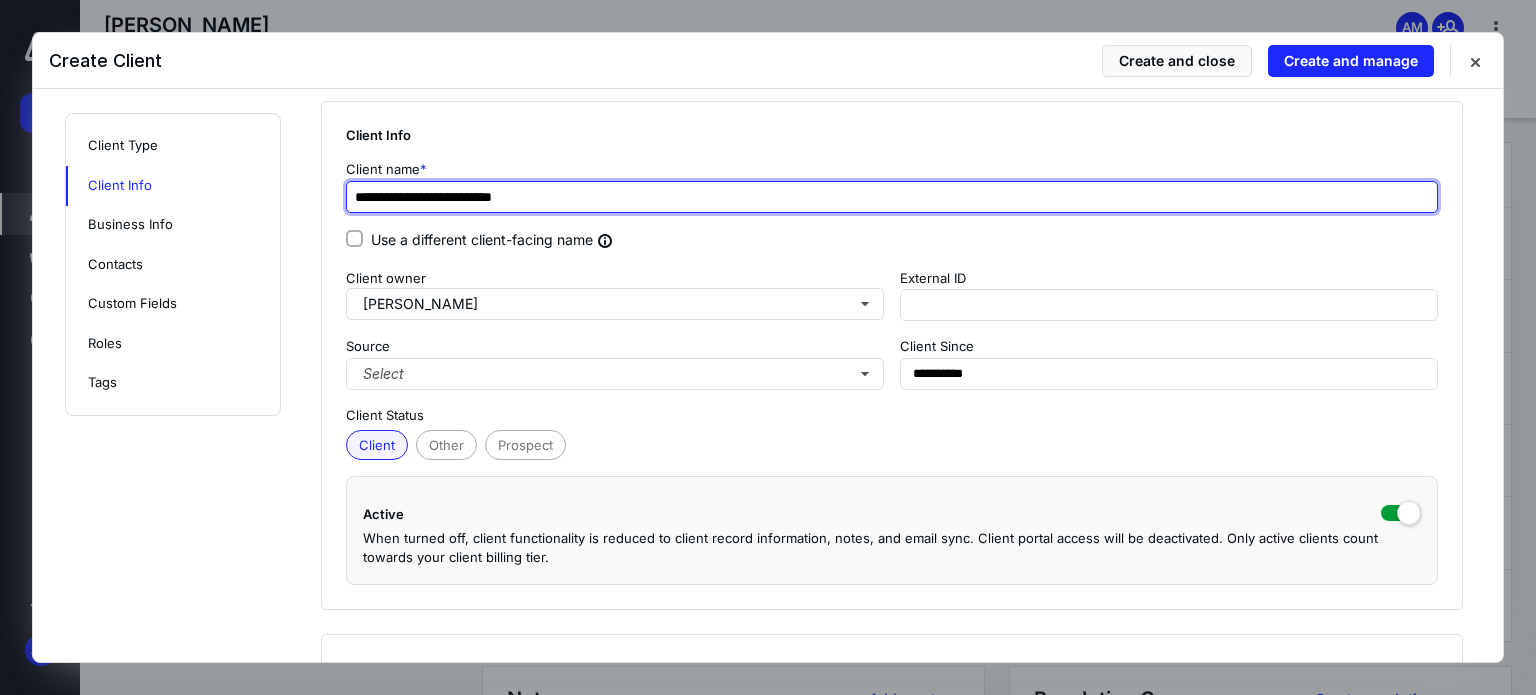drag, startPoint x: 578, startPoint y: 197, endPoint x: 339, endPoint y: 188, distance: 239.1694 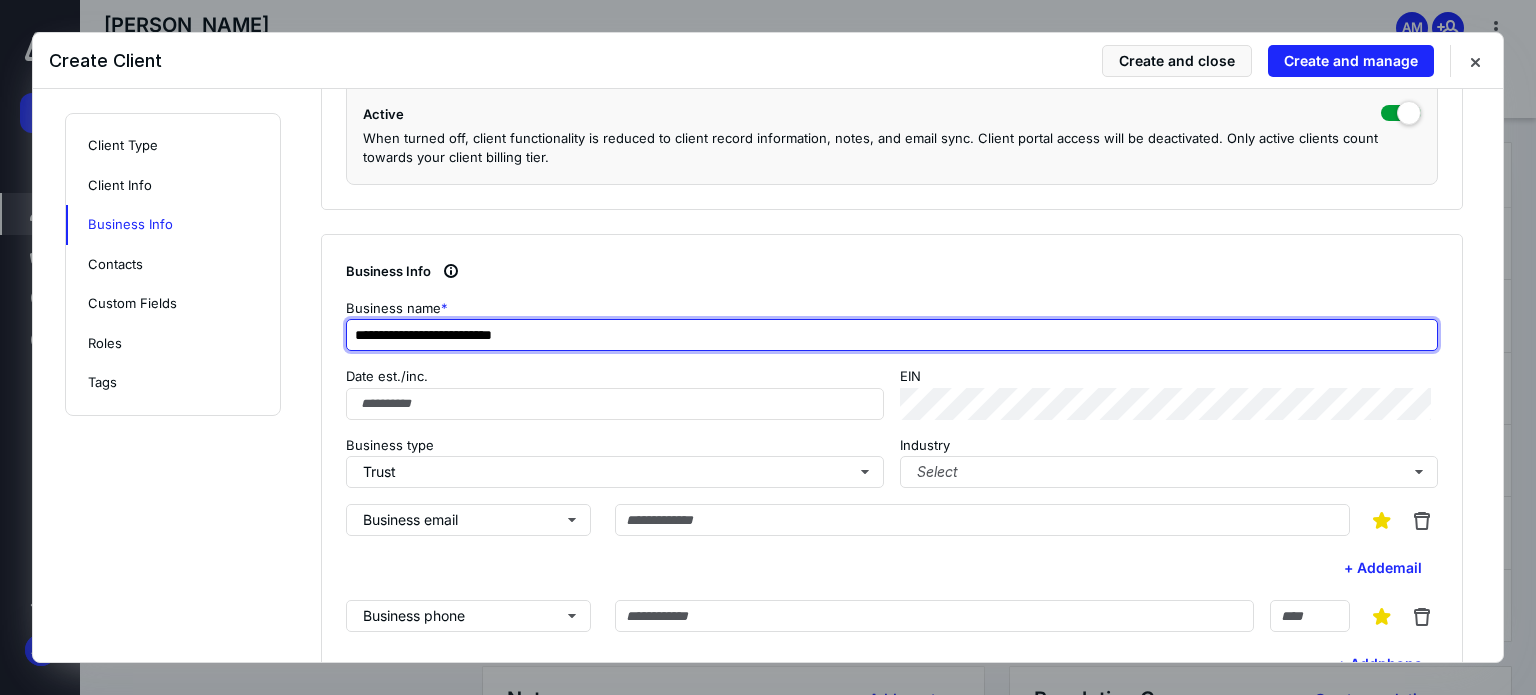click on "**********" at bounding box center (892, 335) 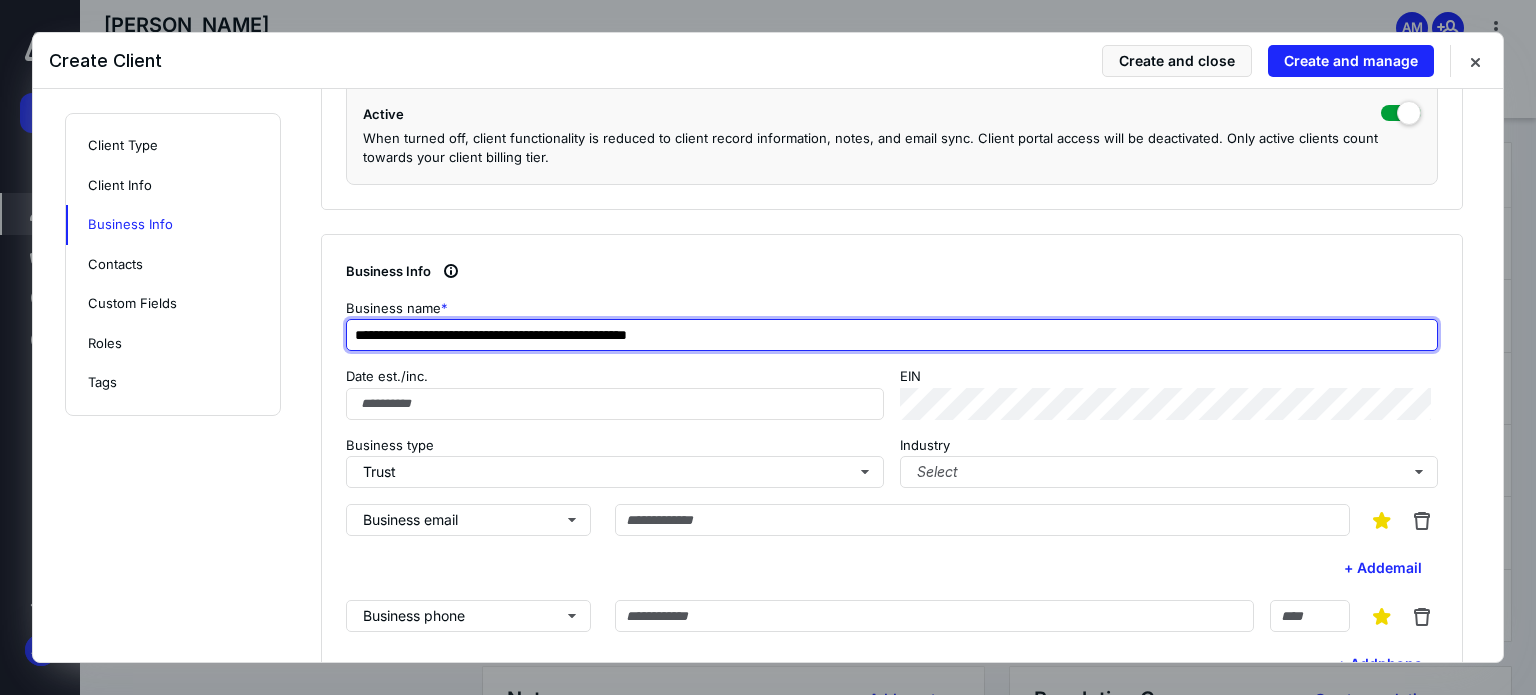 type on "**********" 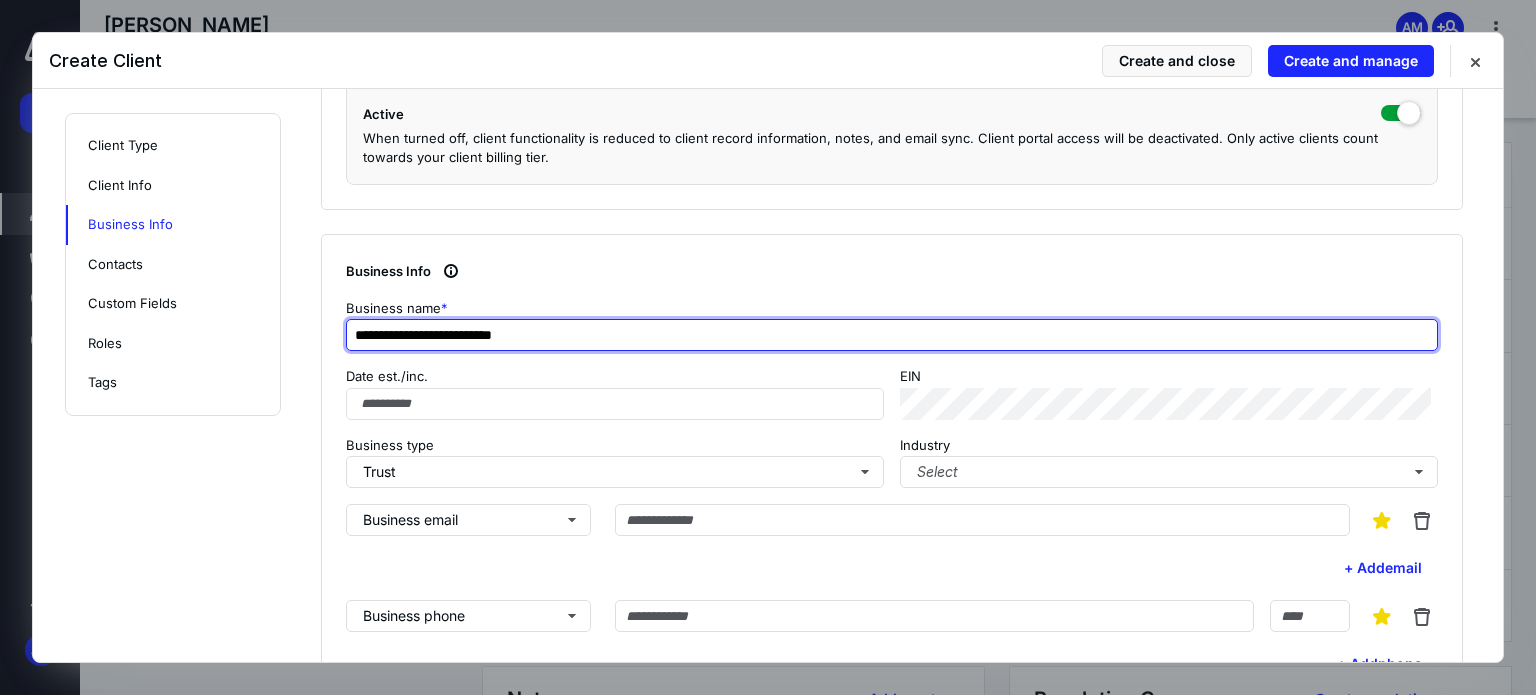 click on "**********" at bounding box center [892, 335] 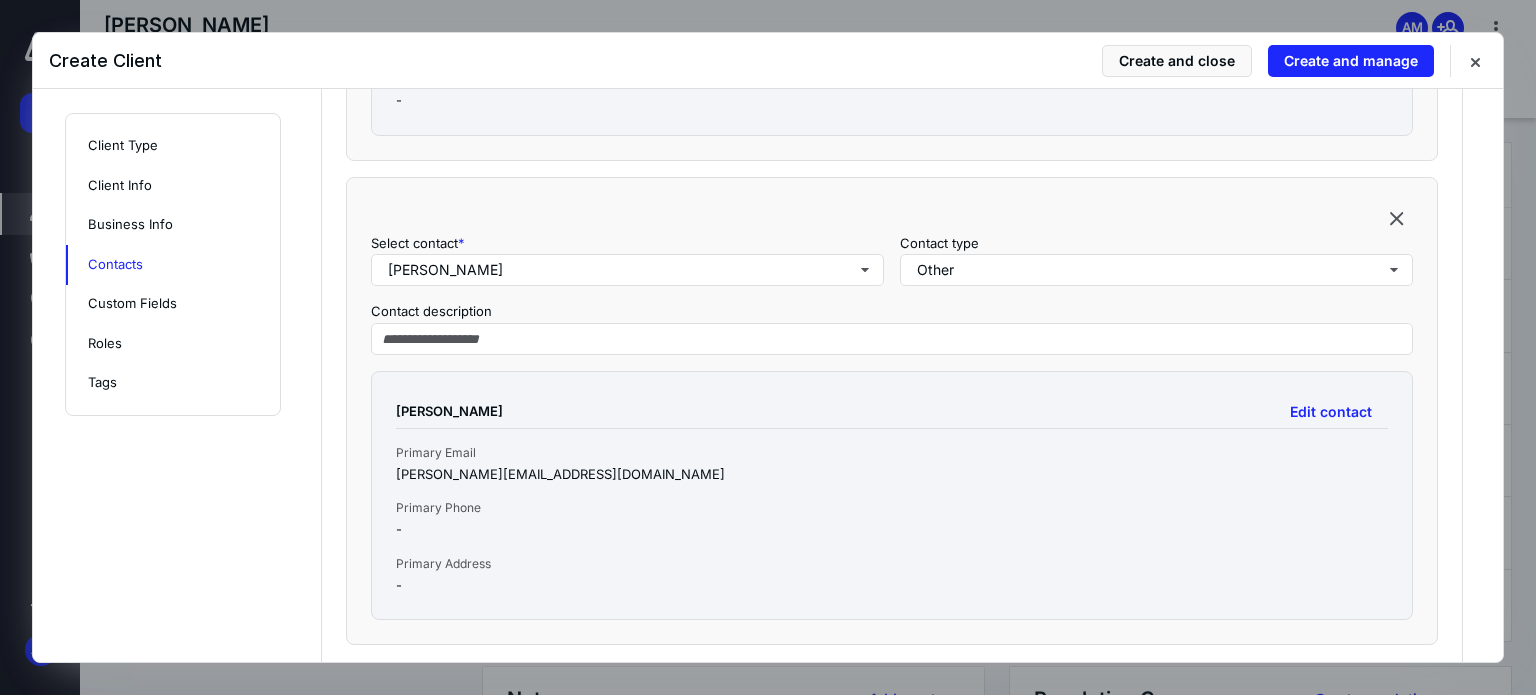 scroll, scrollTop: 2655, scrollLeft: 0, axis: vertical 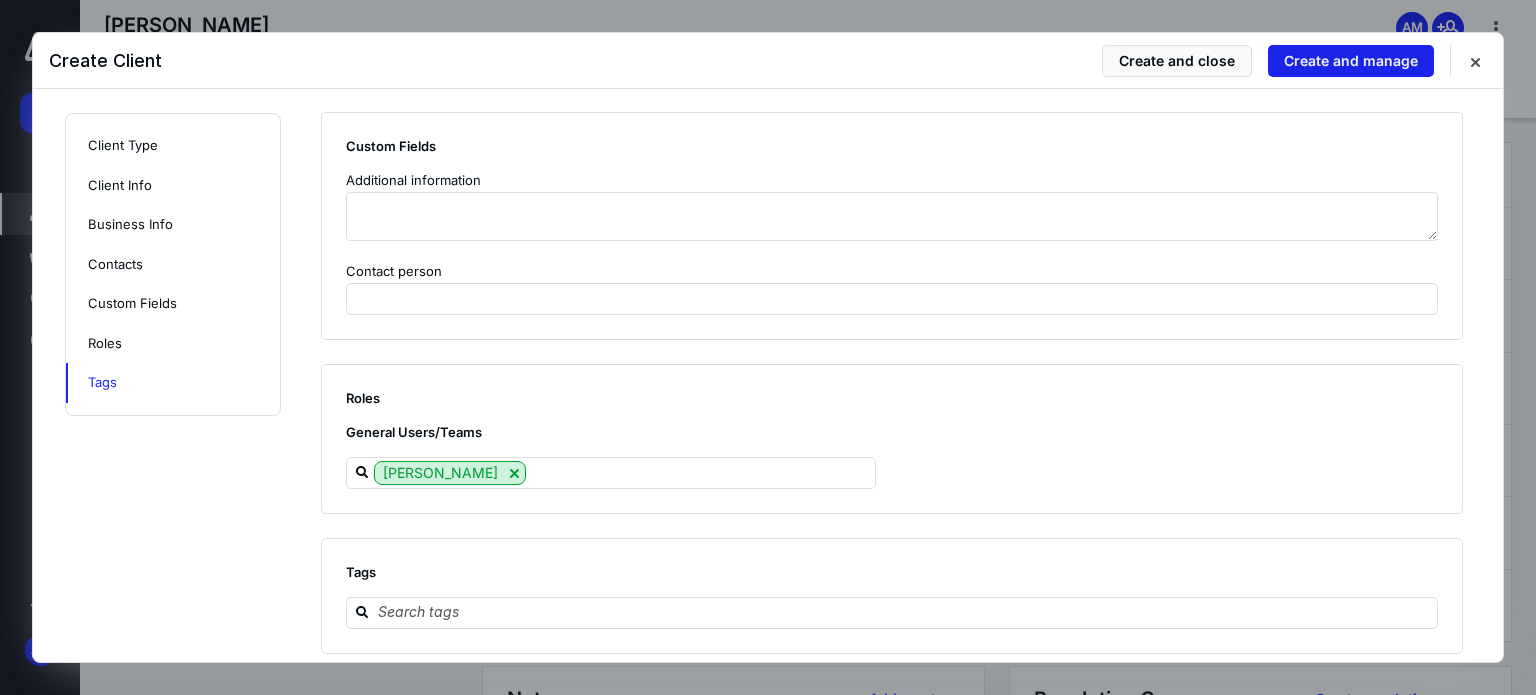 click on "Create and manage" at bounding box center (1351, 61) 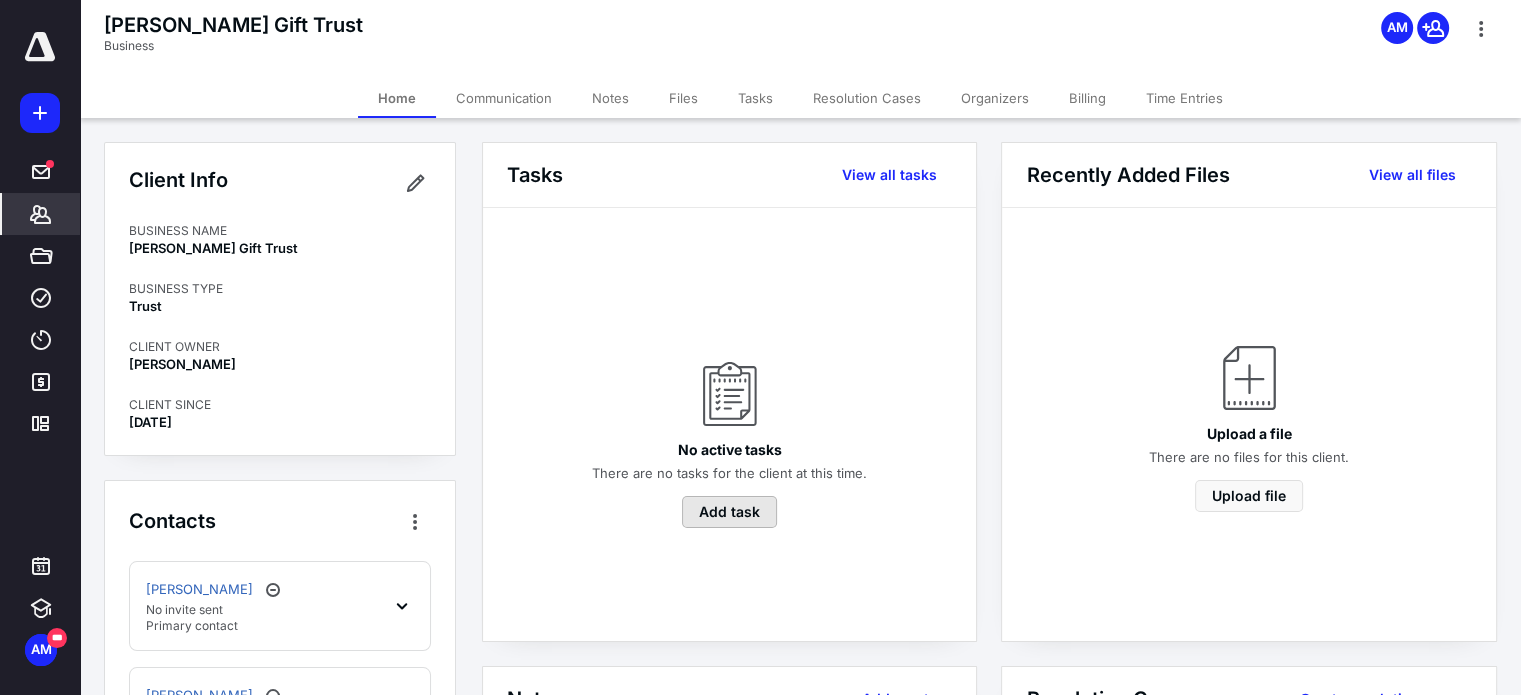 click on "Add task" at bounding box center [729, 512] 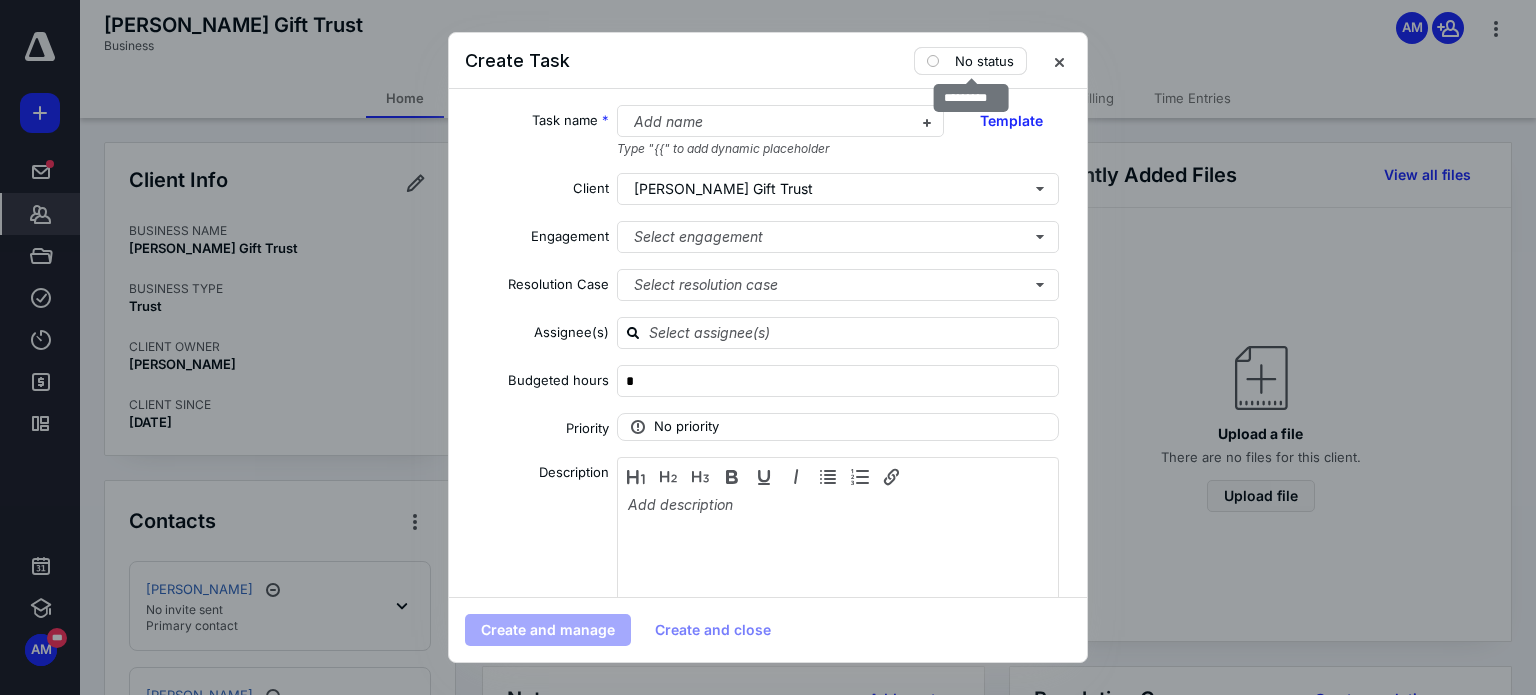 click on "No status" at bounding box center (970, 61) 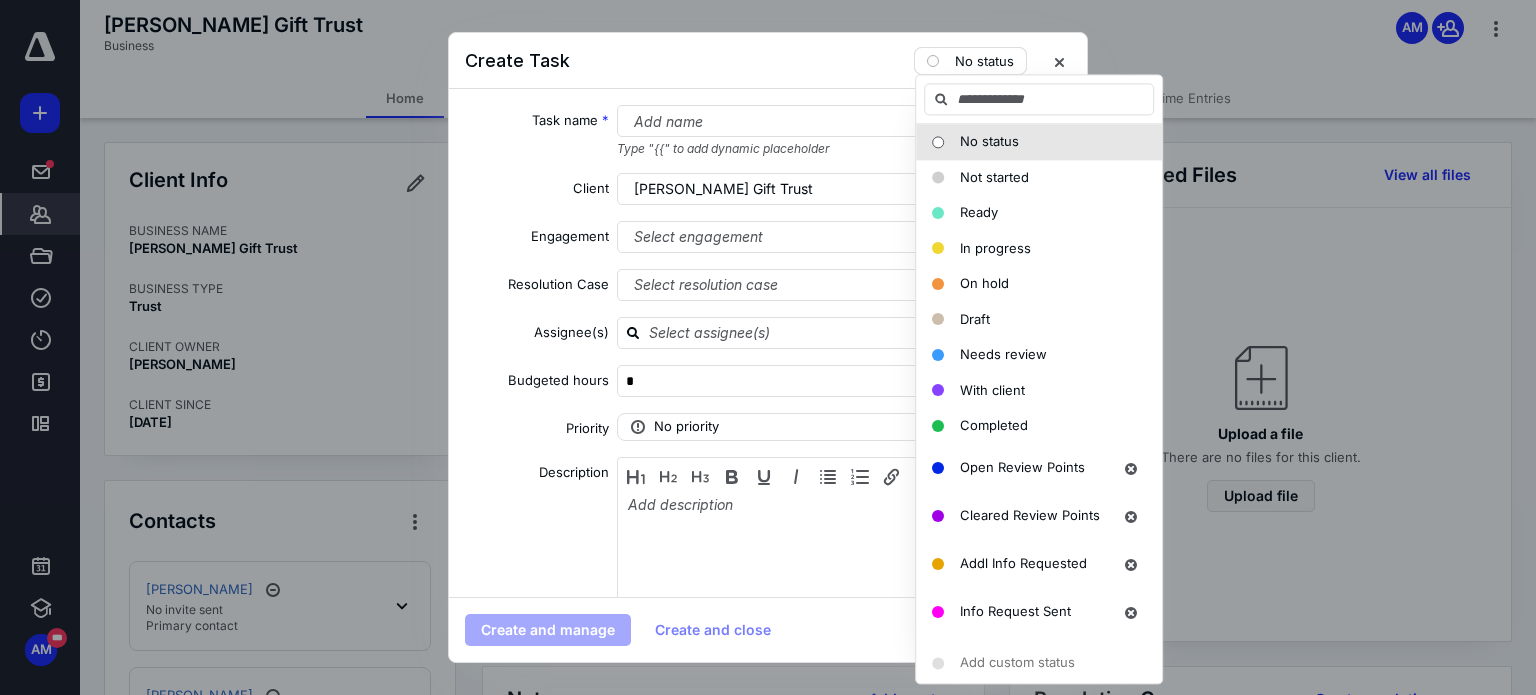 click on "No status" at bounding box center (970, 61) 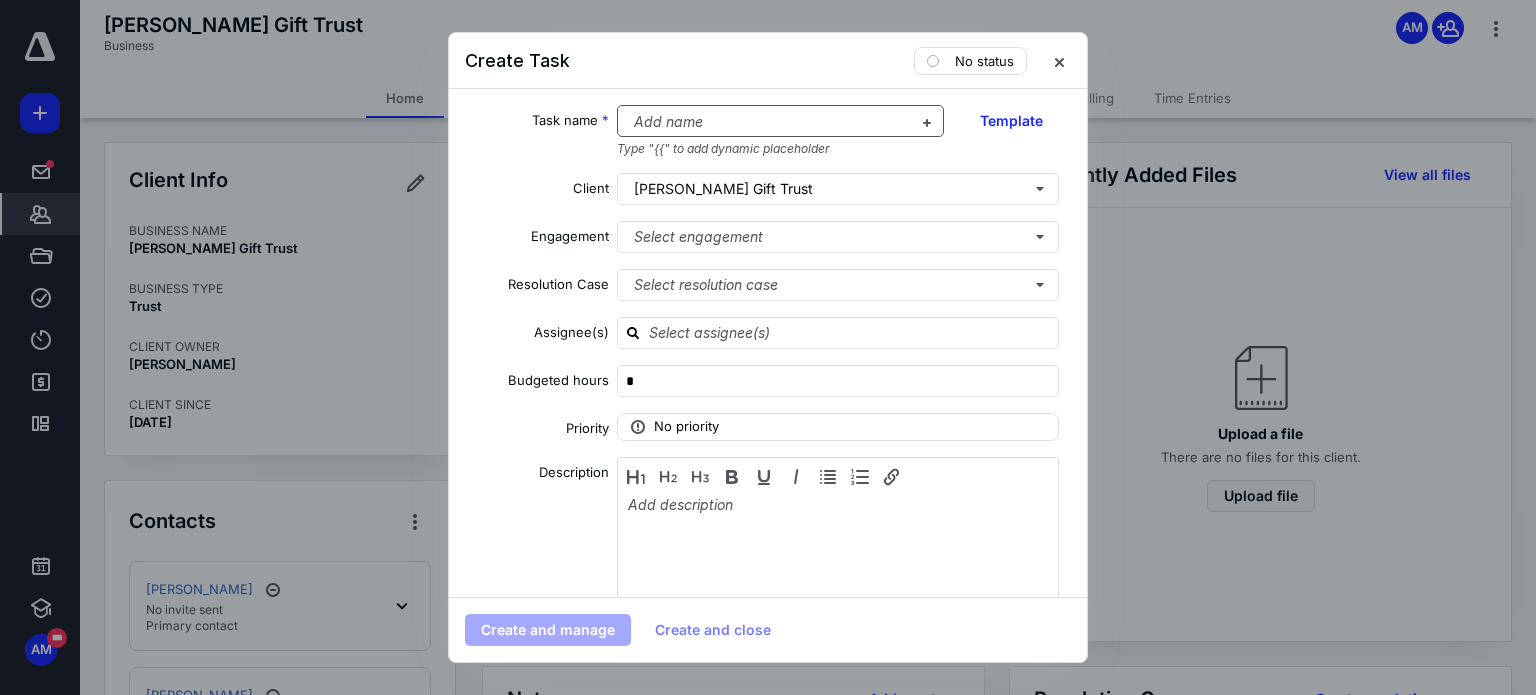 click at bounding box center [769, 122] 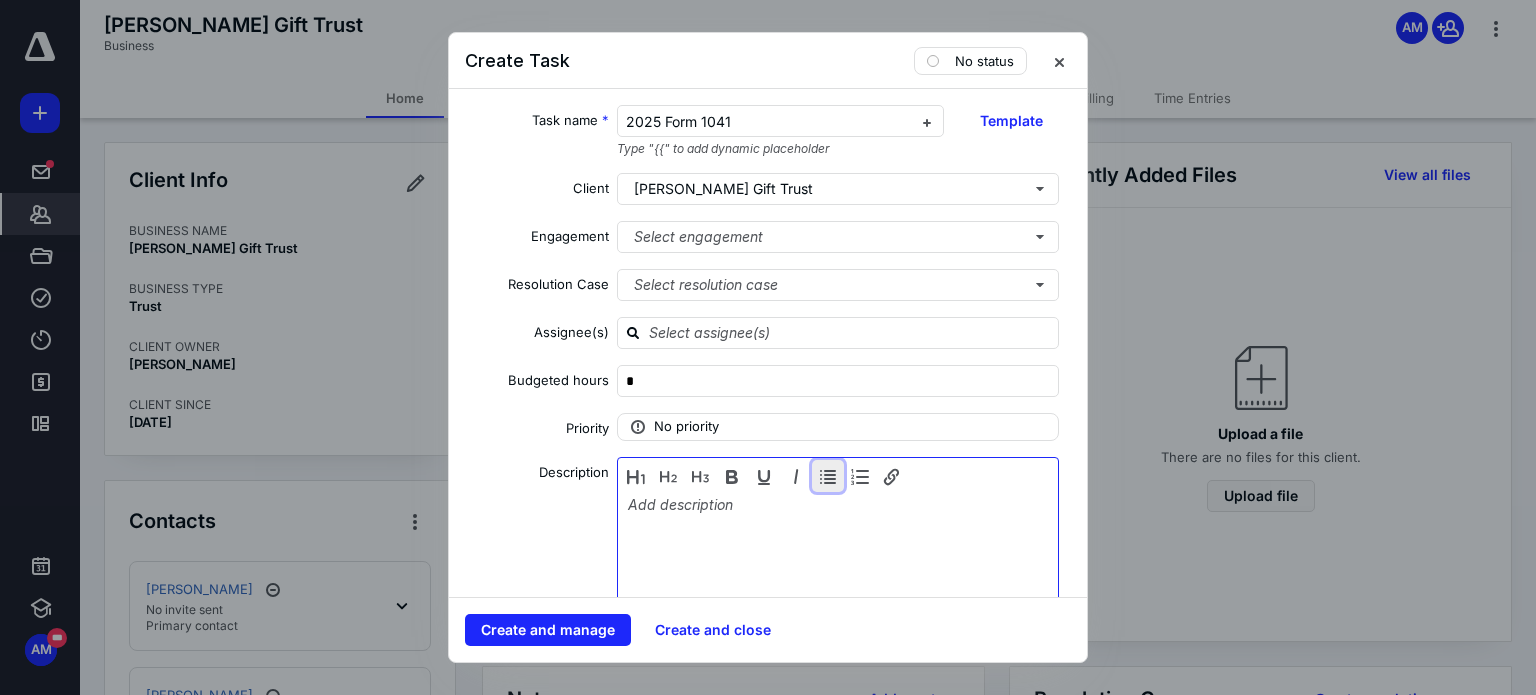 click at bounding box center (828, 476) 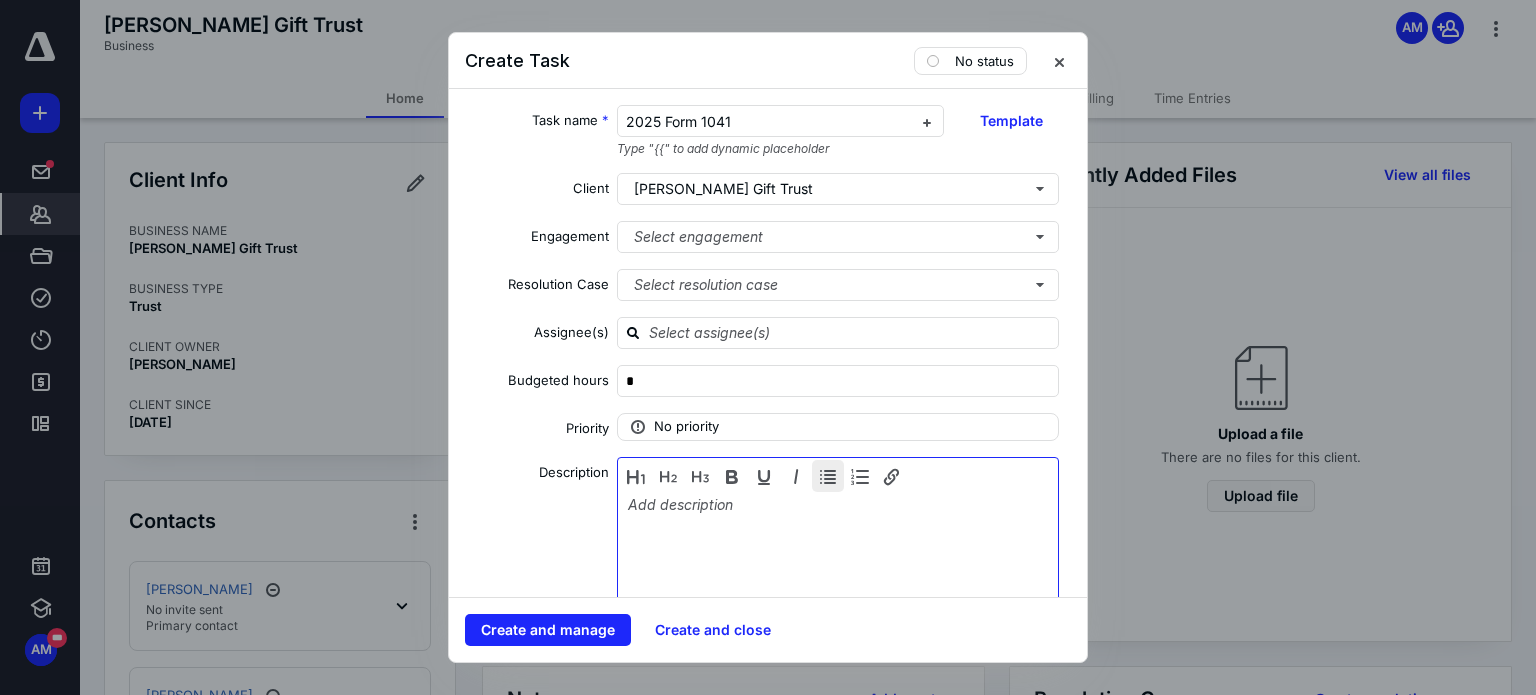 type 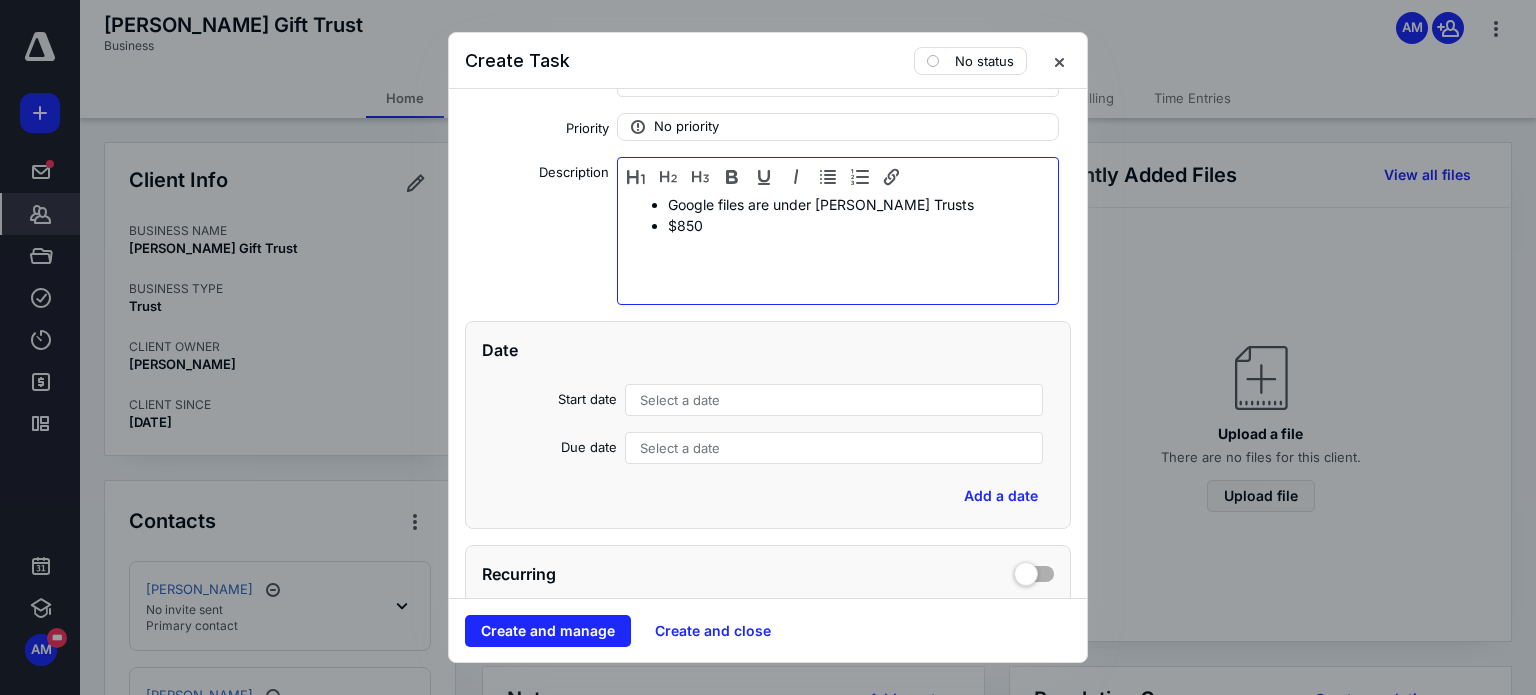scroll, scrollTop: 700, scrollLeft: 0, axis: vertical 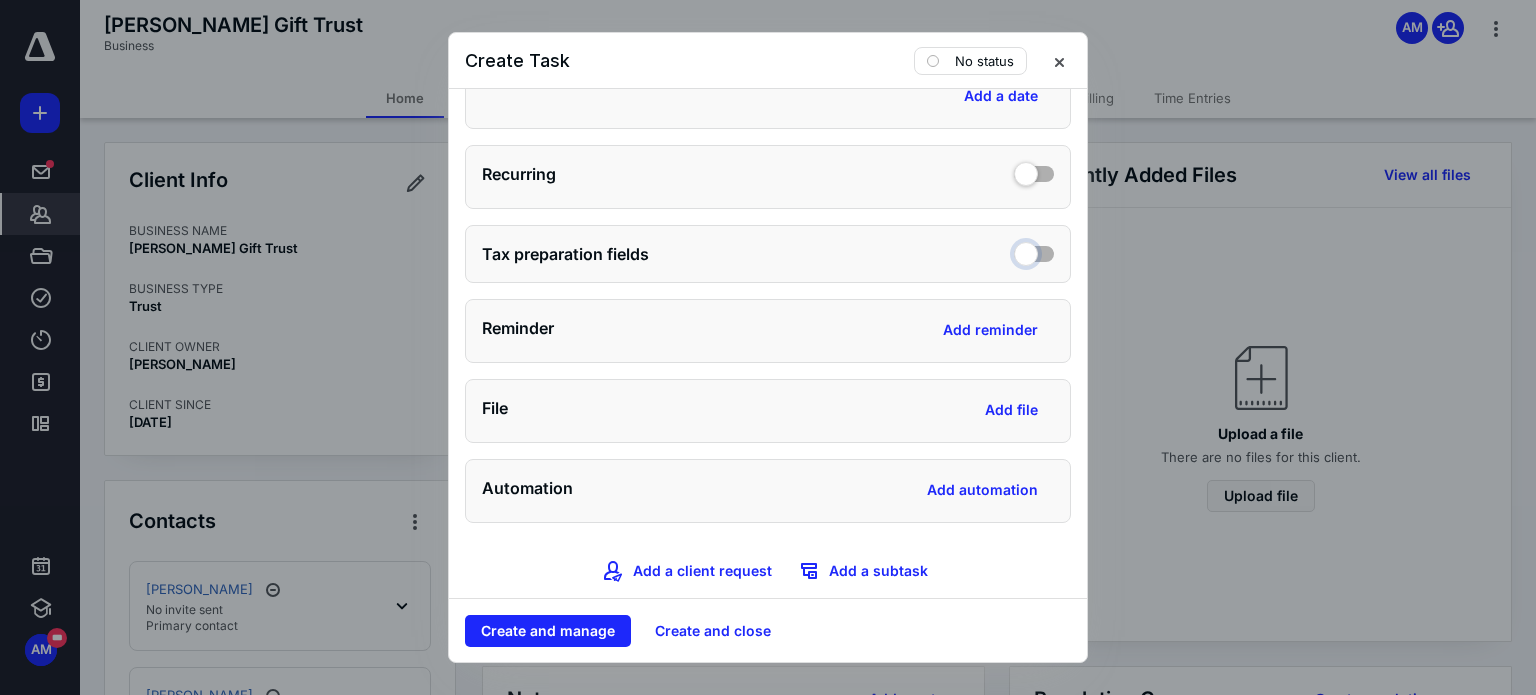 click at bounding box center [1034, 251] 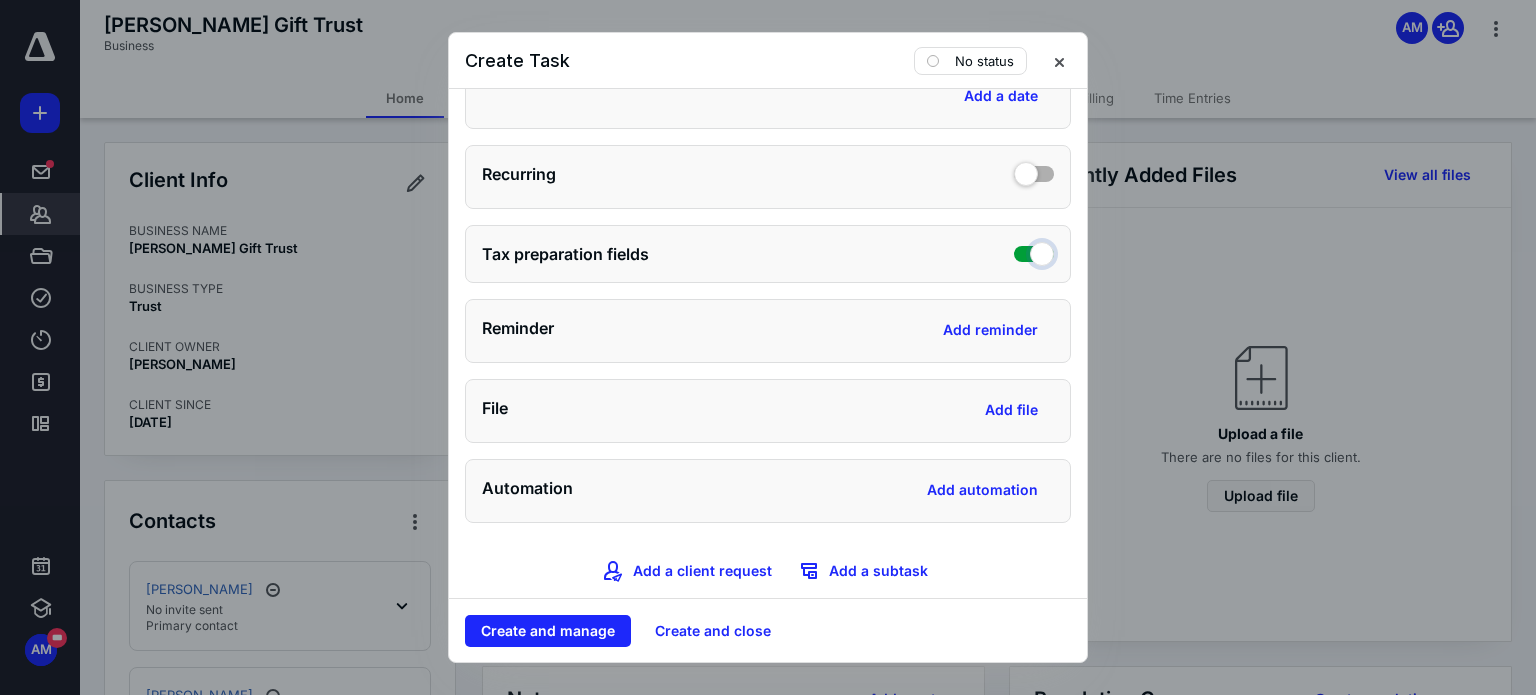 checkbox on "true" 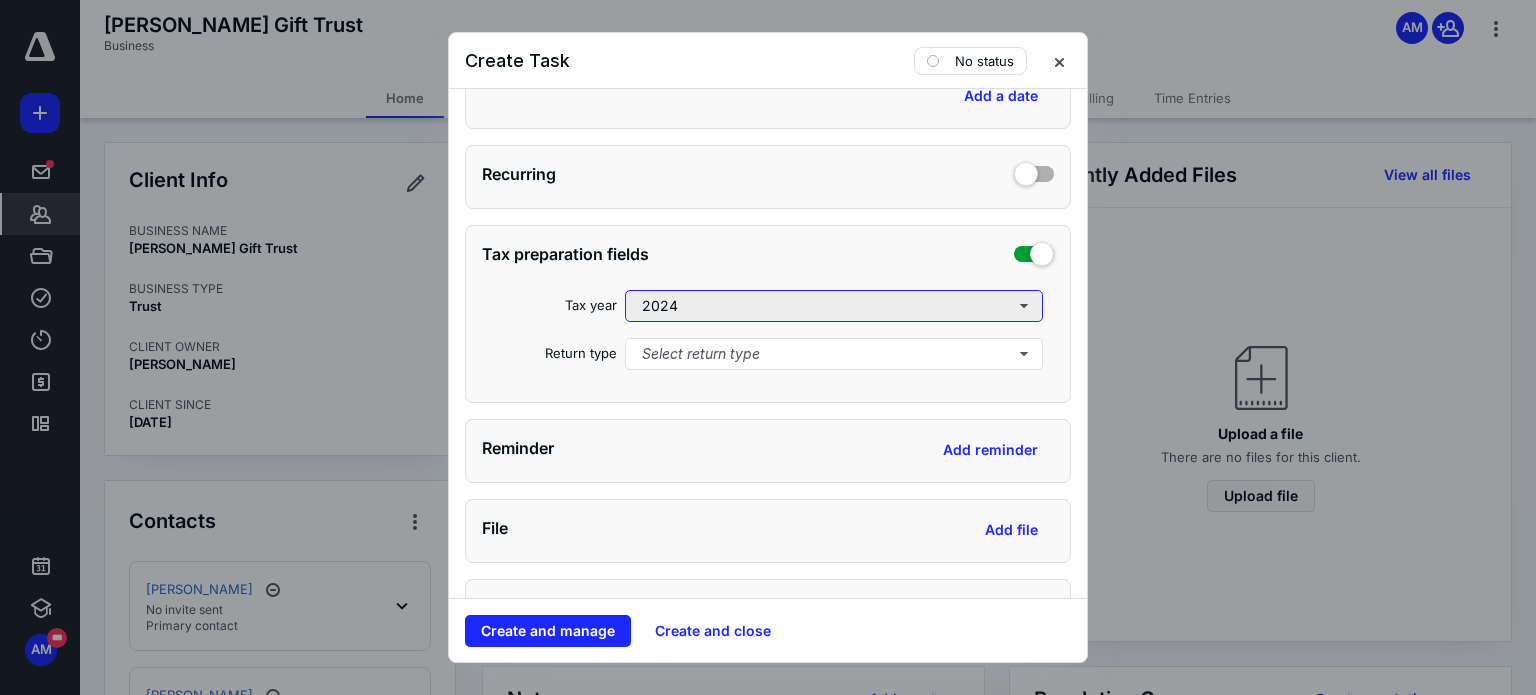 click on "2024" at bounding box center (834, 306) 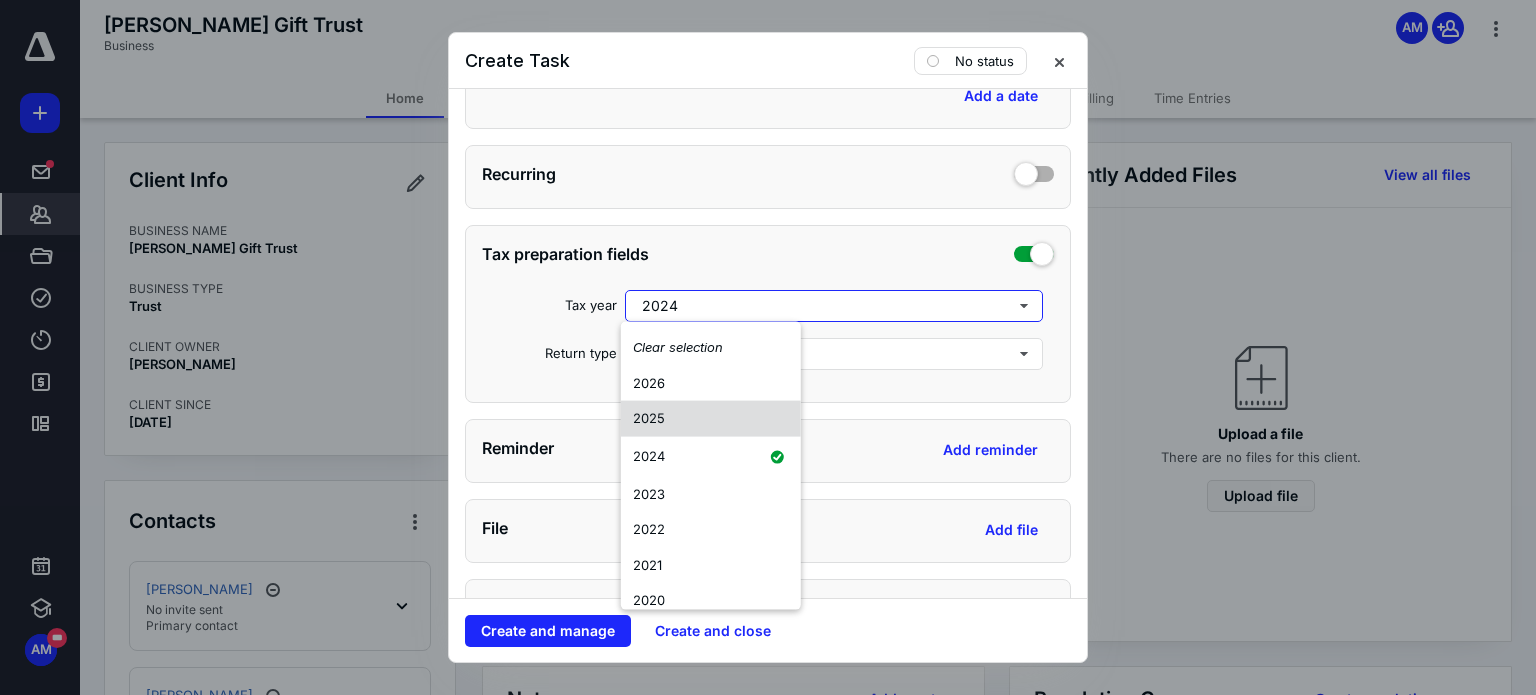 click on "2025" at bounding box center (711, 419) 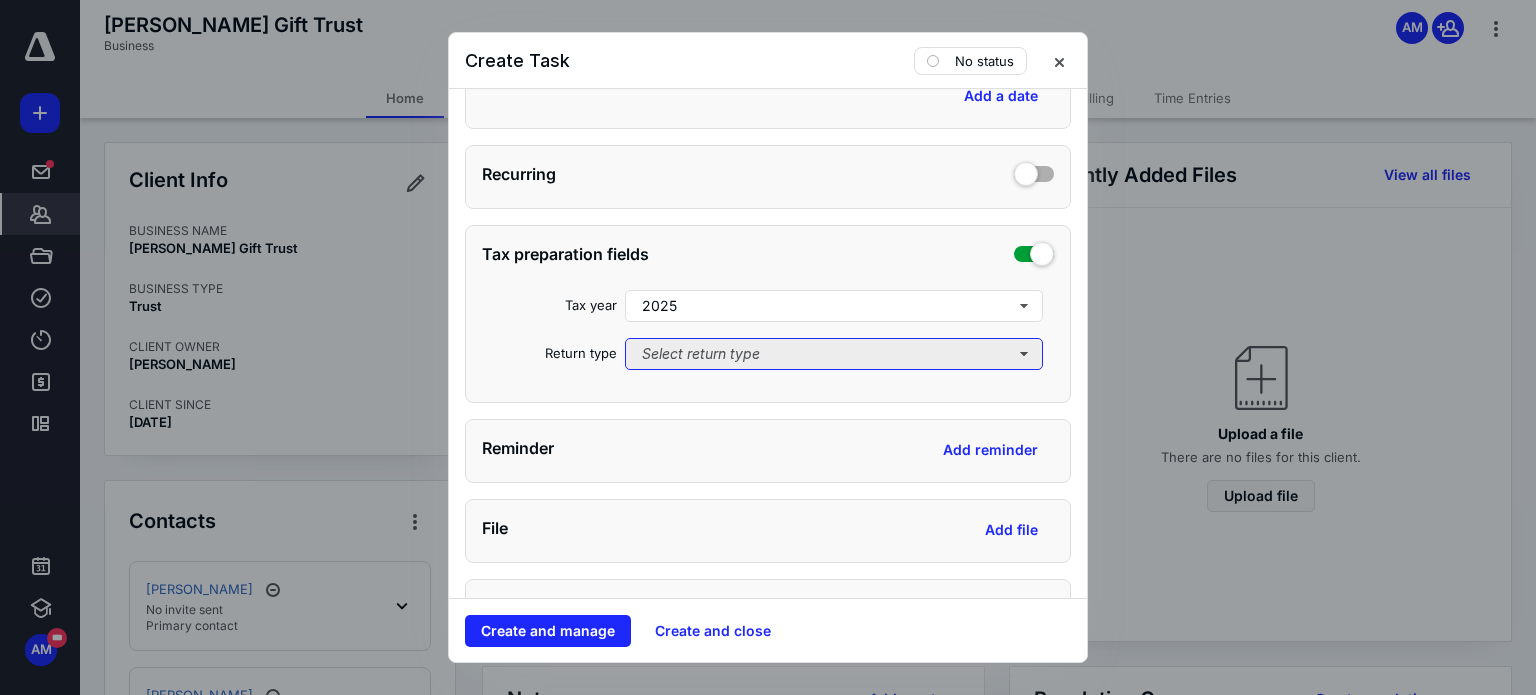 click on "Select return type" at bounding box center [834, 354] 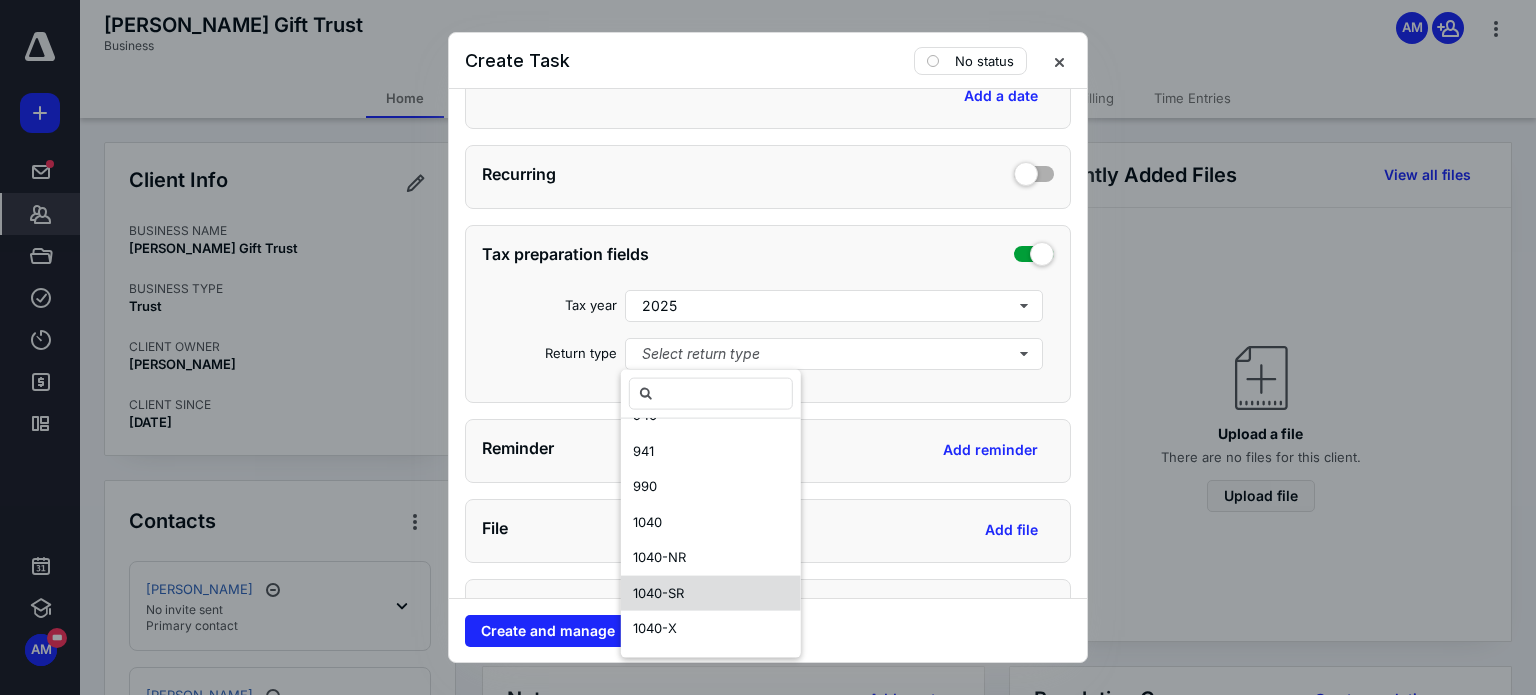 scroll, scrollTop: 300, scrollLeft: 0, axis: vertical 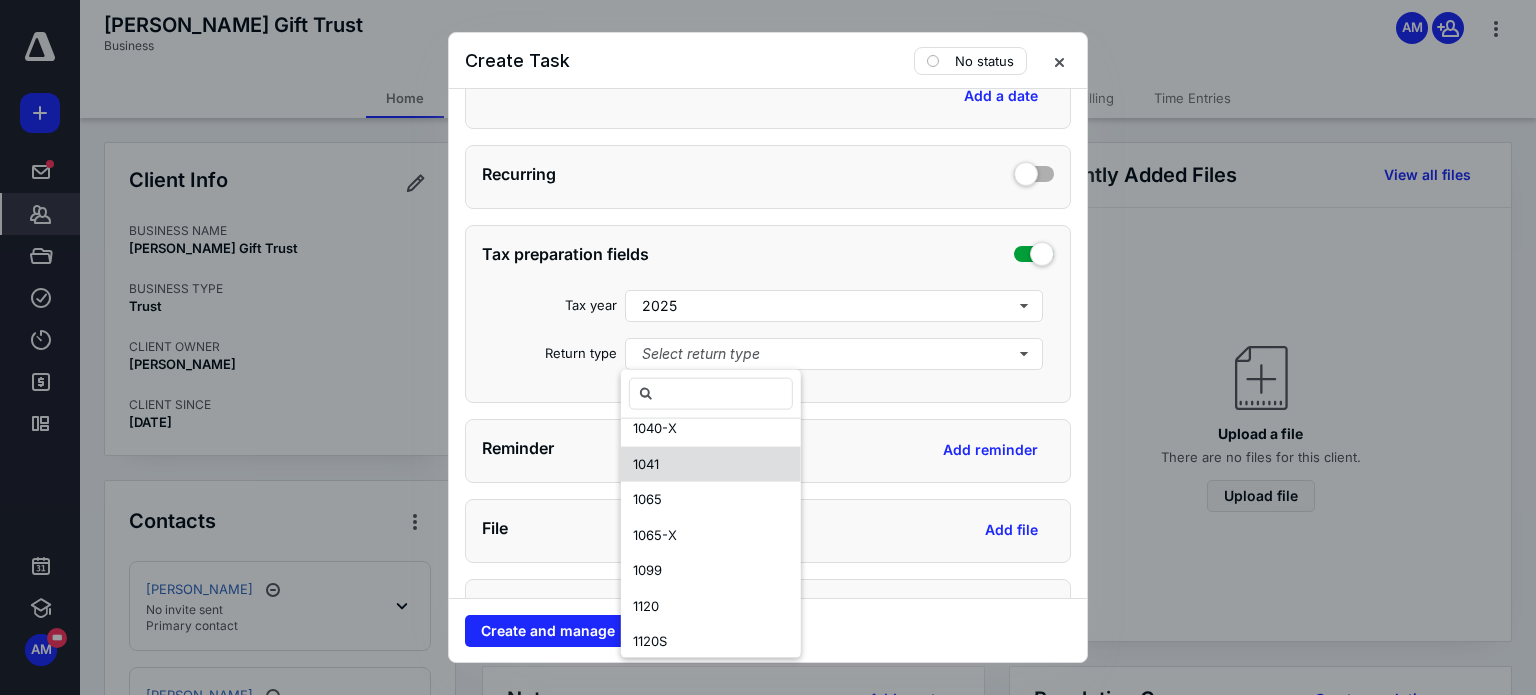 click on "1041" at bounding box center (711, 464) 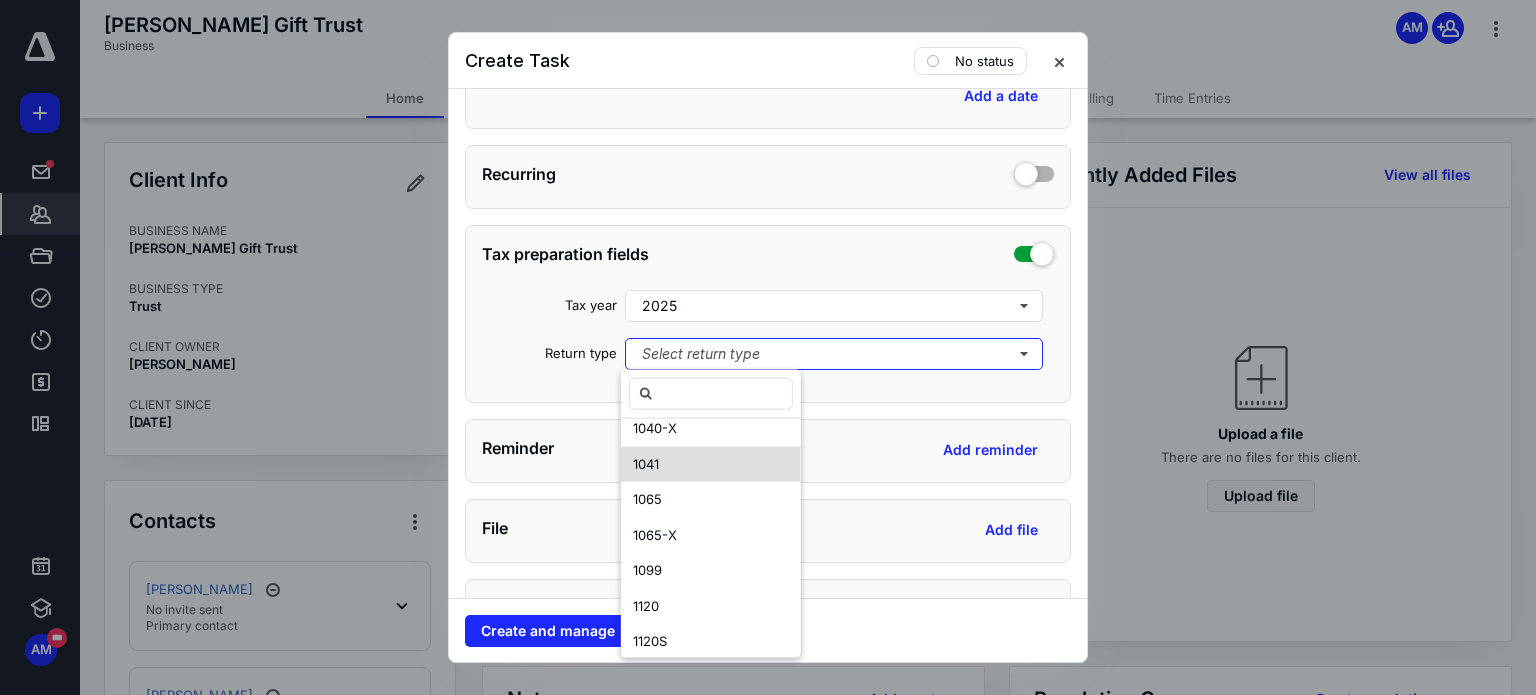 scroll, scrollTop: 0, scrollLeft: 0, axis: both 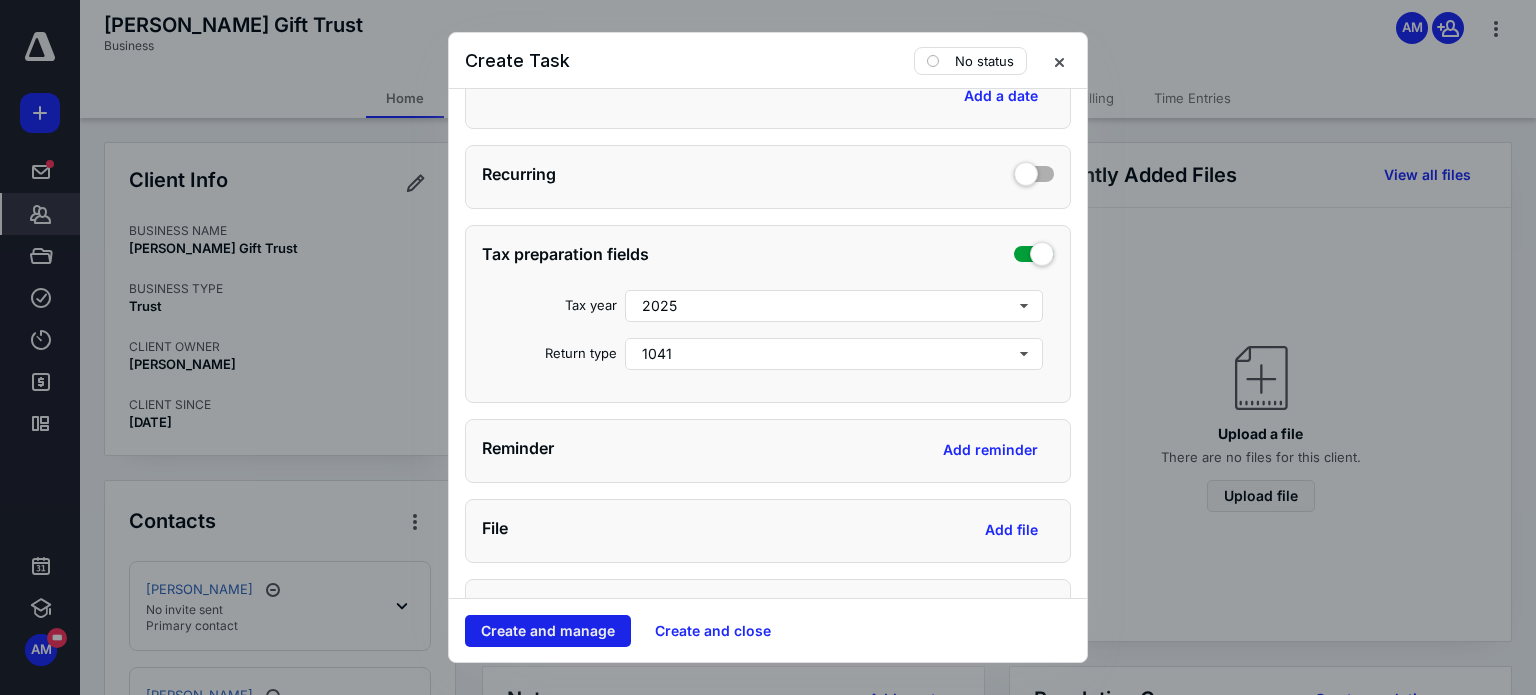 click on "Create and manage" at bounding box center (548, 631) 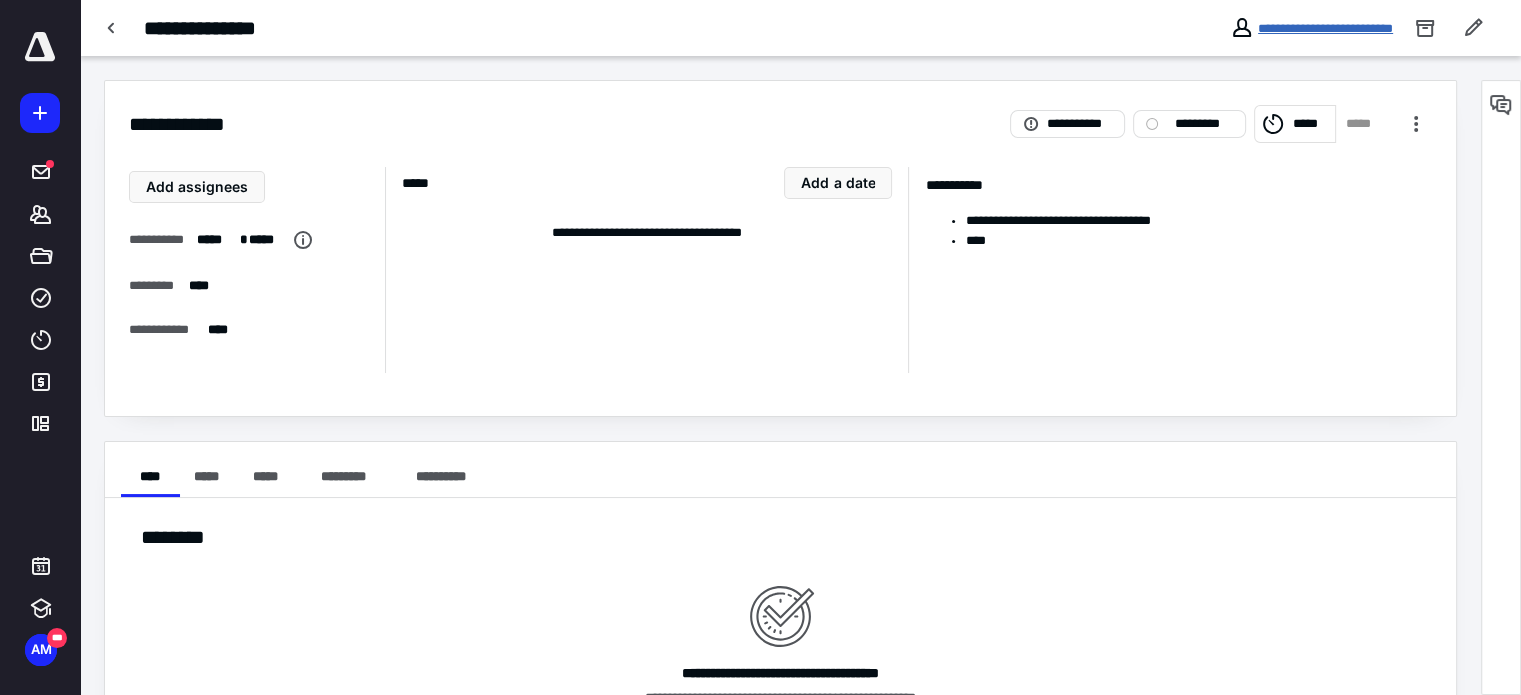 click on "**********" at bounding box center [1311, 28] 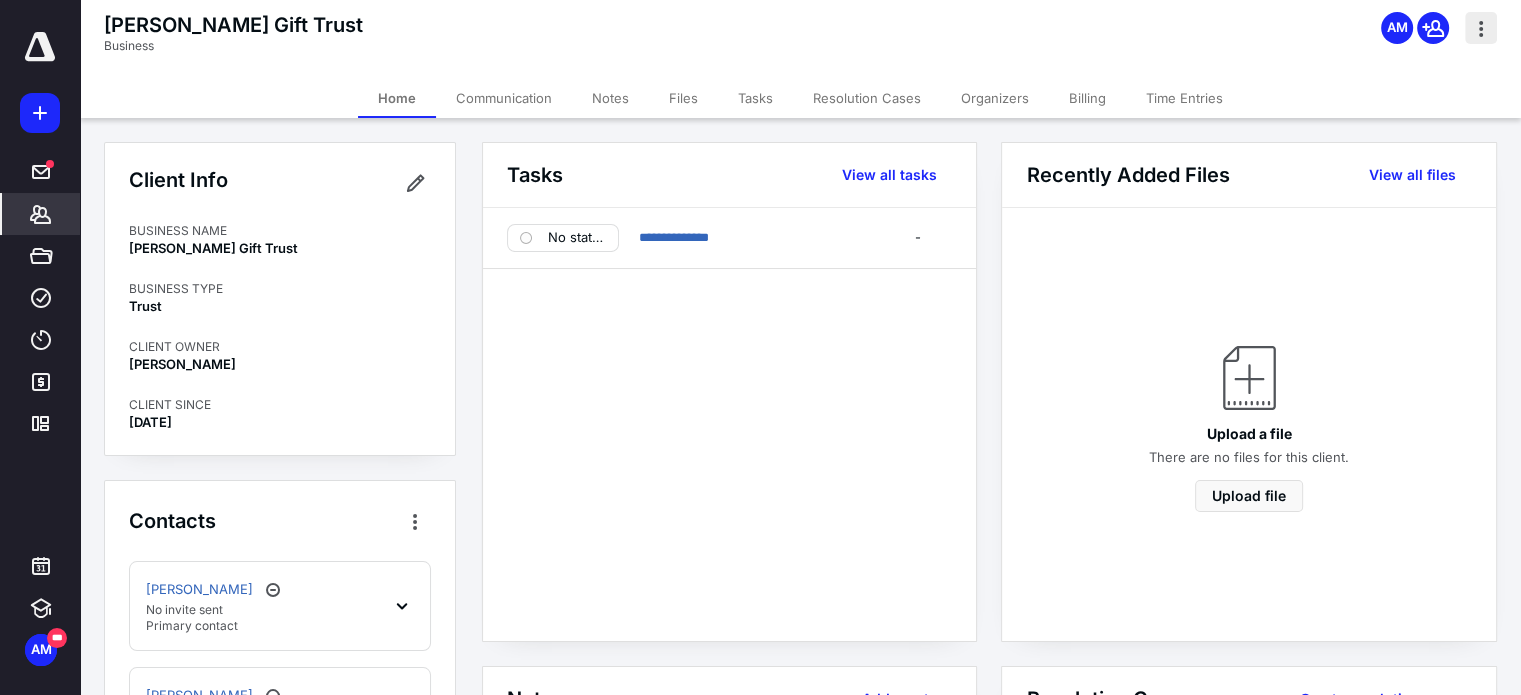 click at bounding box center [1481, 28] 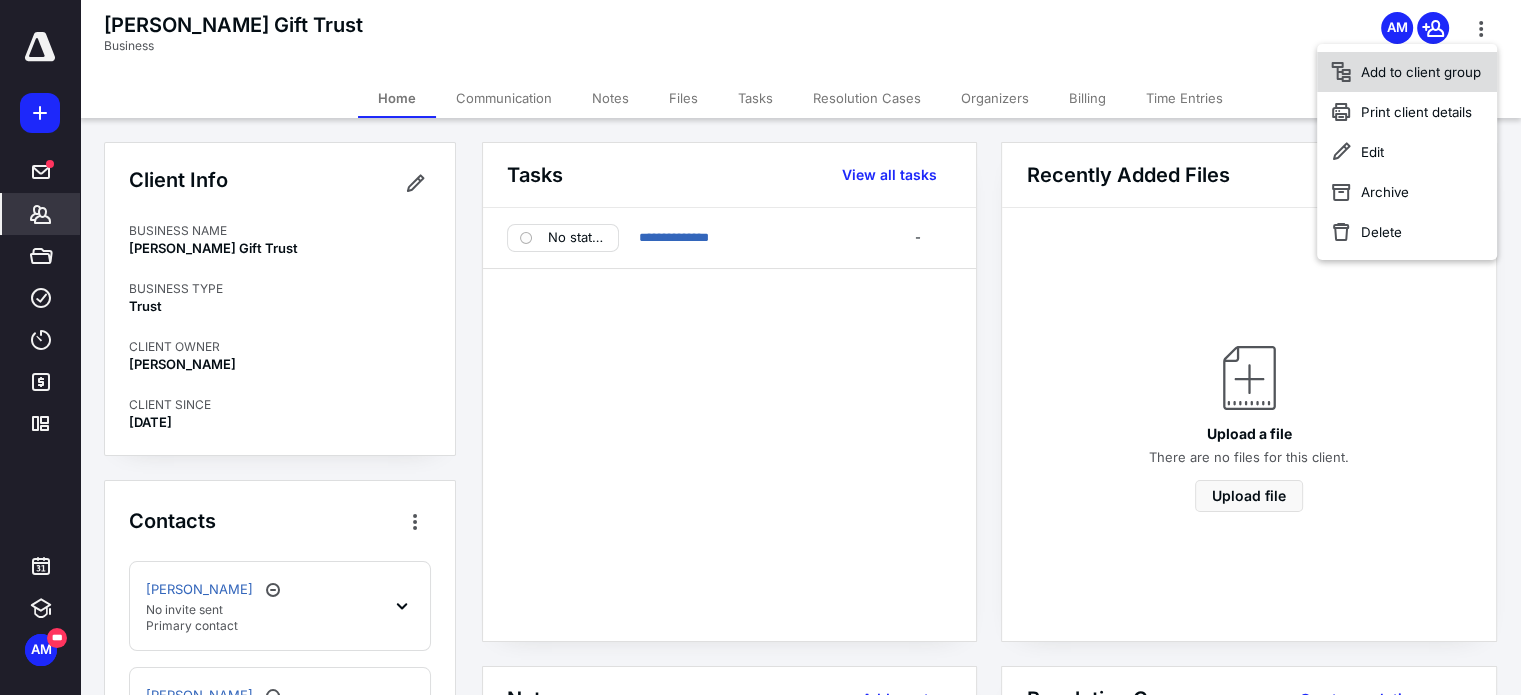 click on "Add to client group" at bounding box center (1407, 72) 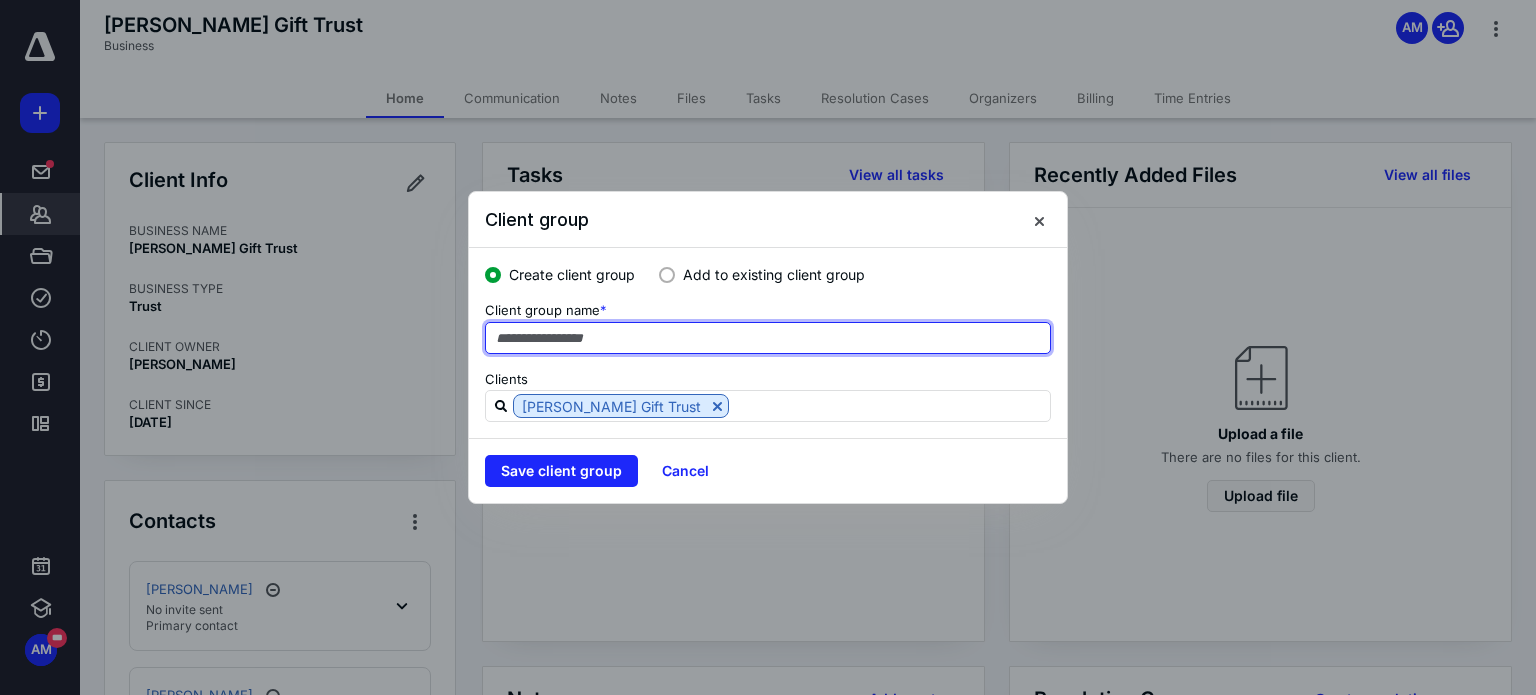 click at bounding box center [768, 338] 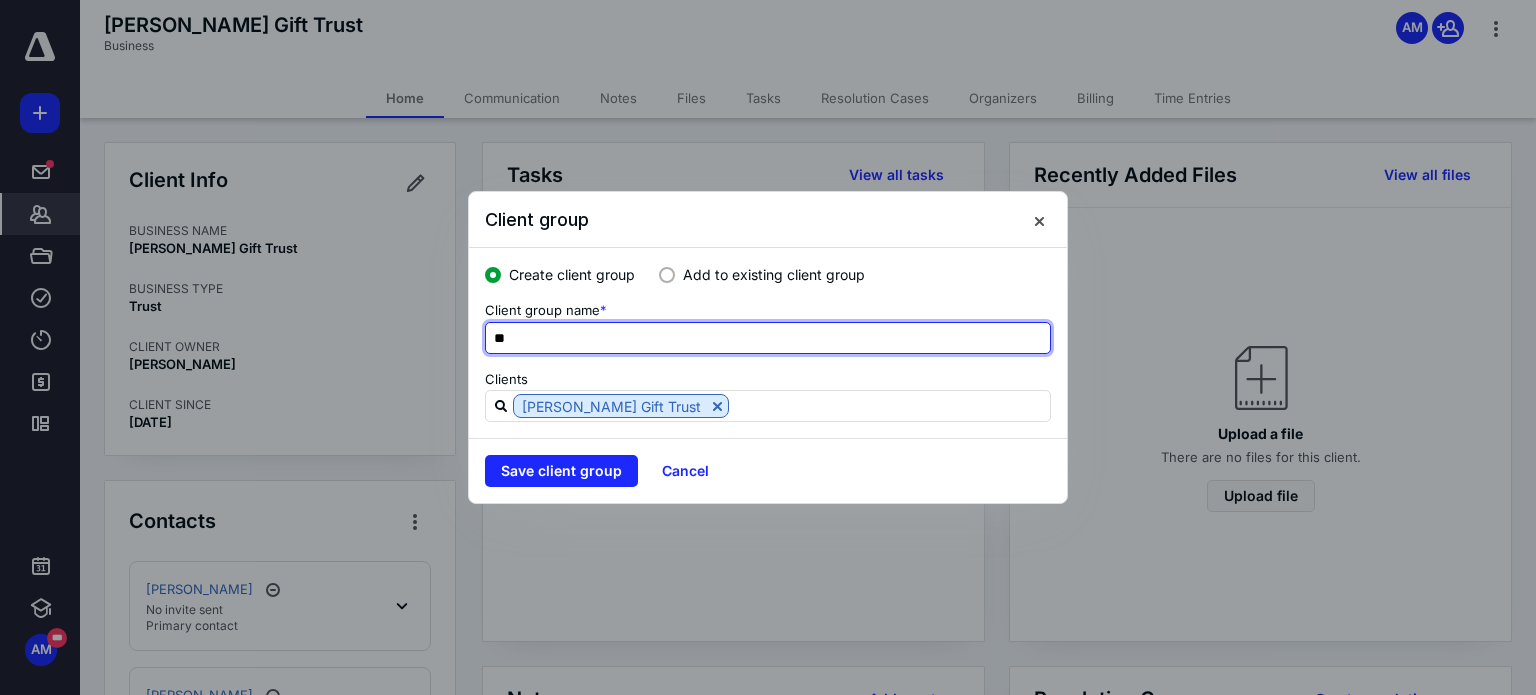 type on "*" 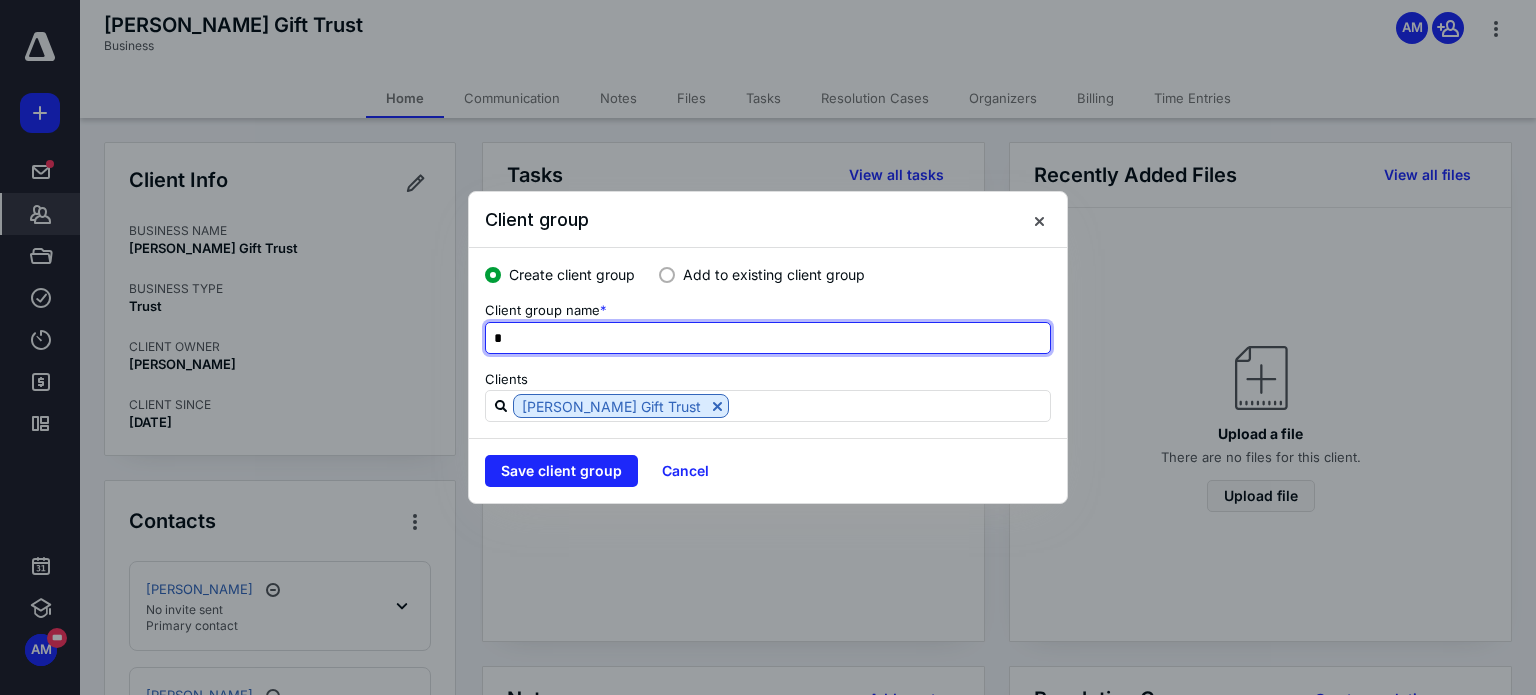 type 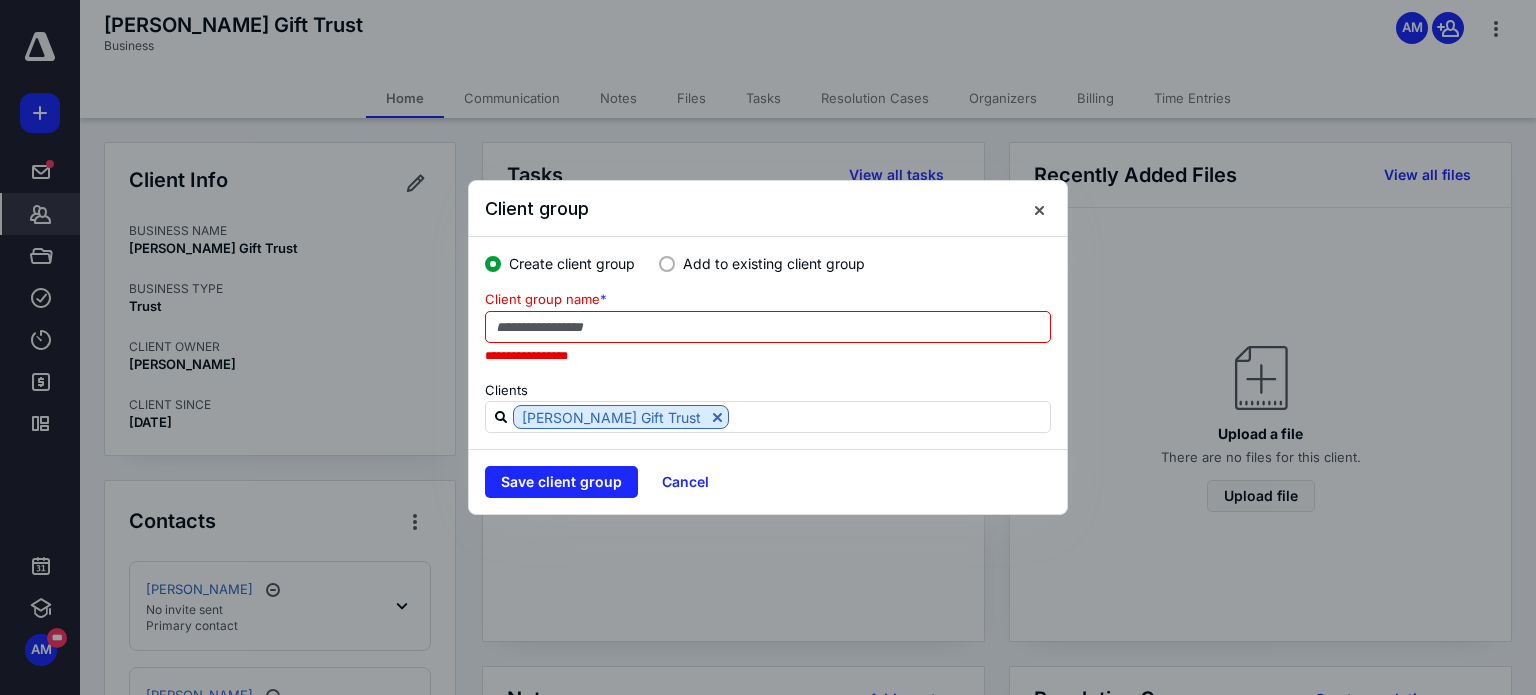 click on "Add to existing client group" at bounding box center (774, 263) 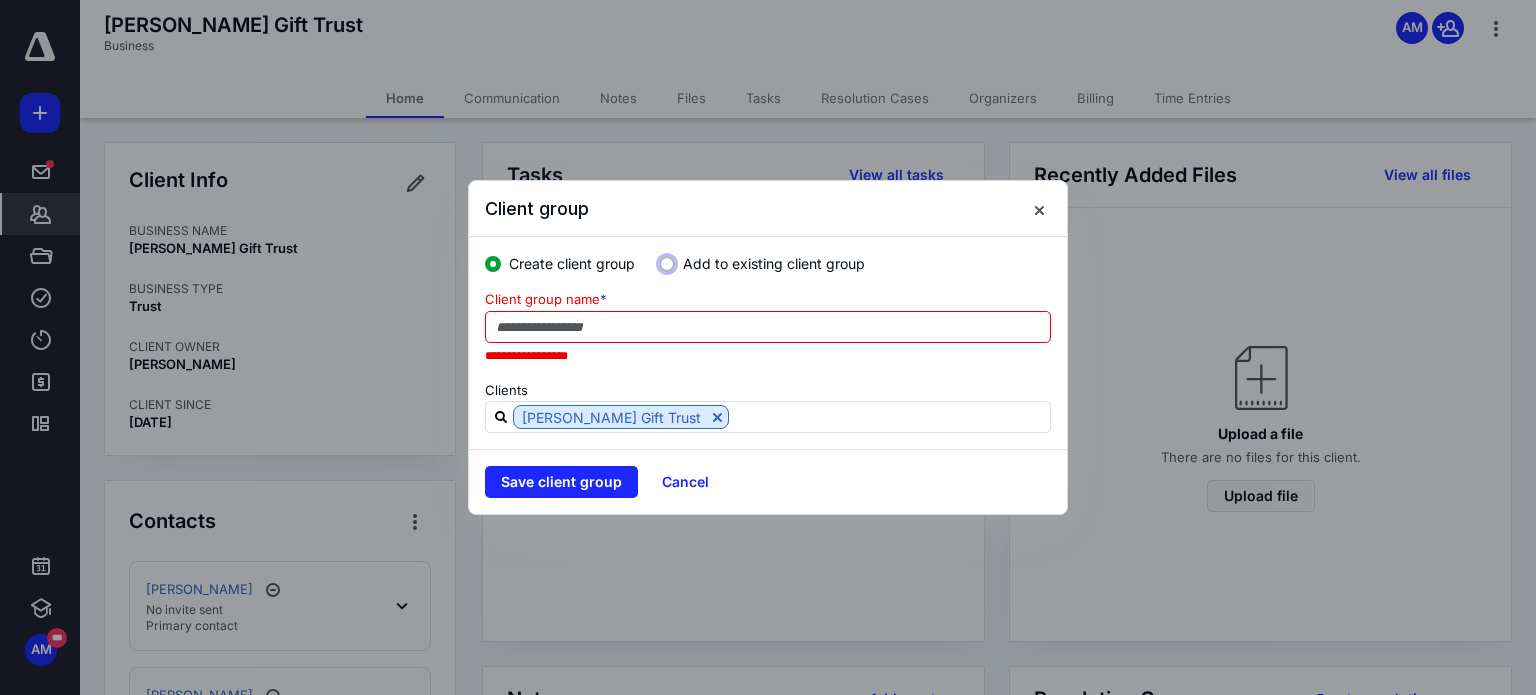 radio on "true" 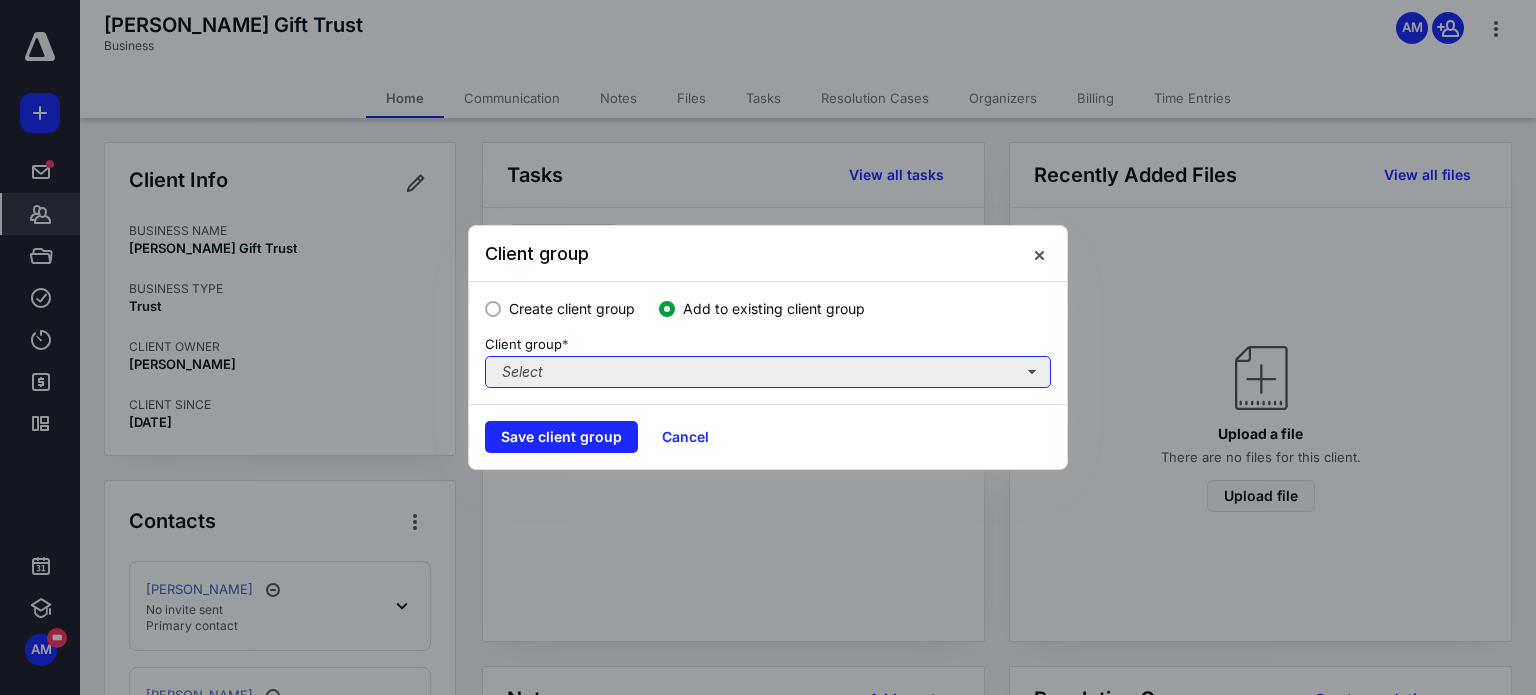 click on "Select" at bounding box center [768, 372] 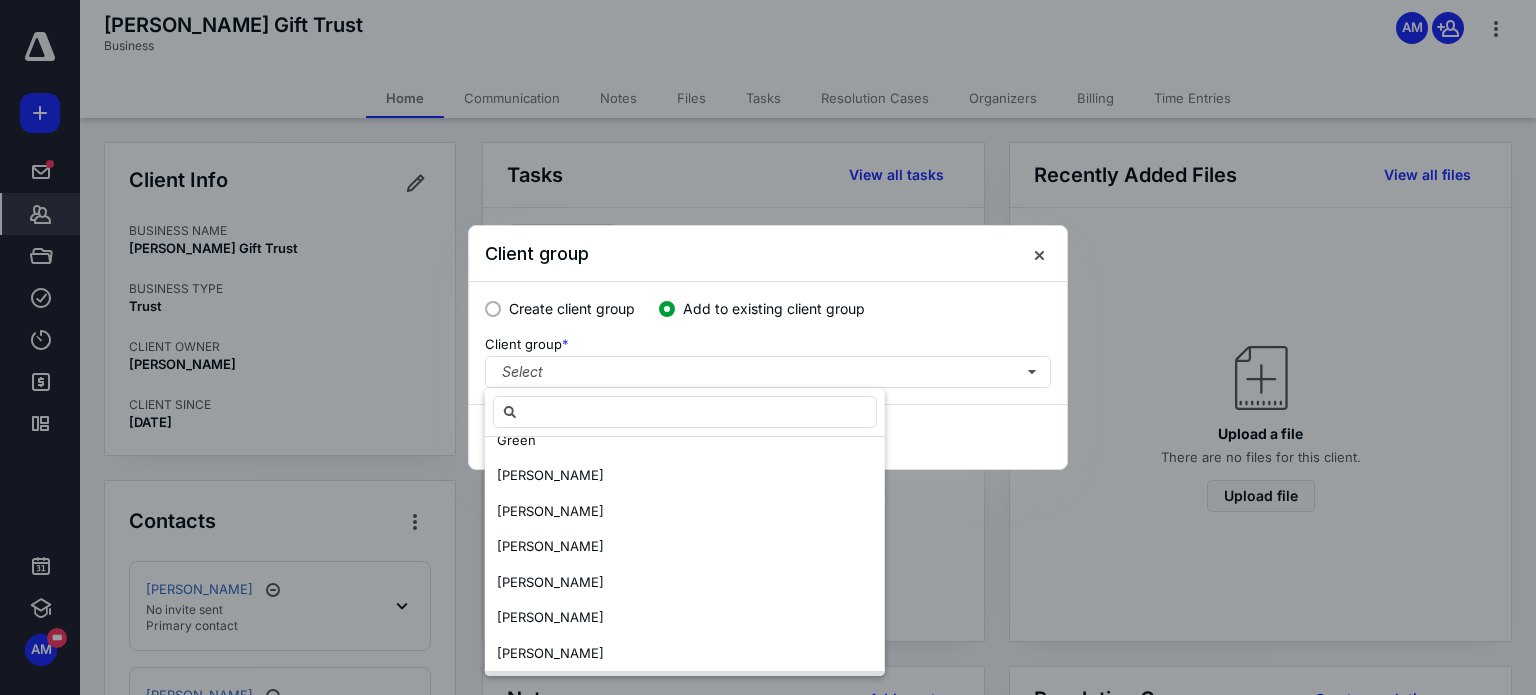 scroll, scrollTop: 100, scrollLeft: 0, axis: vertical 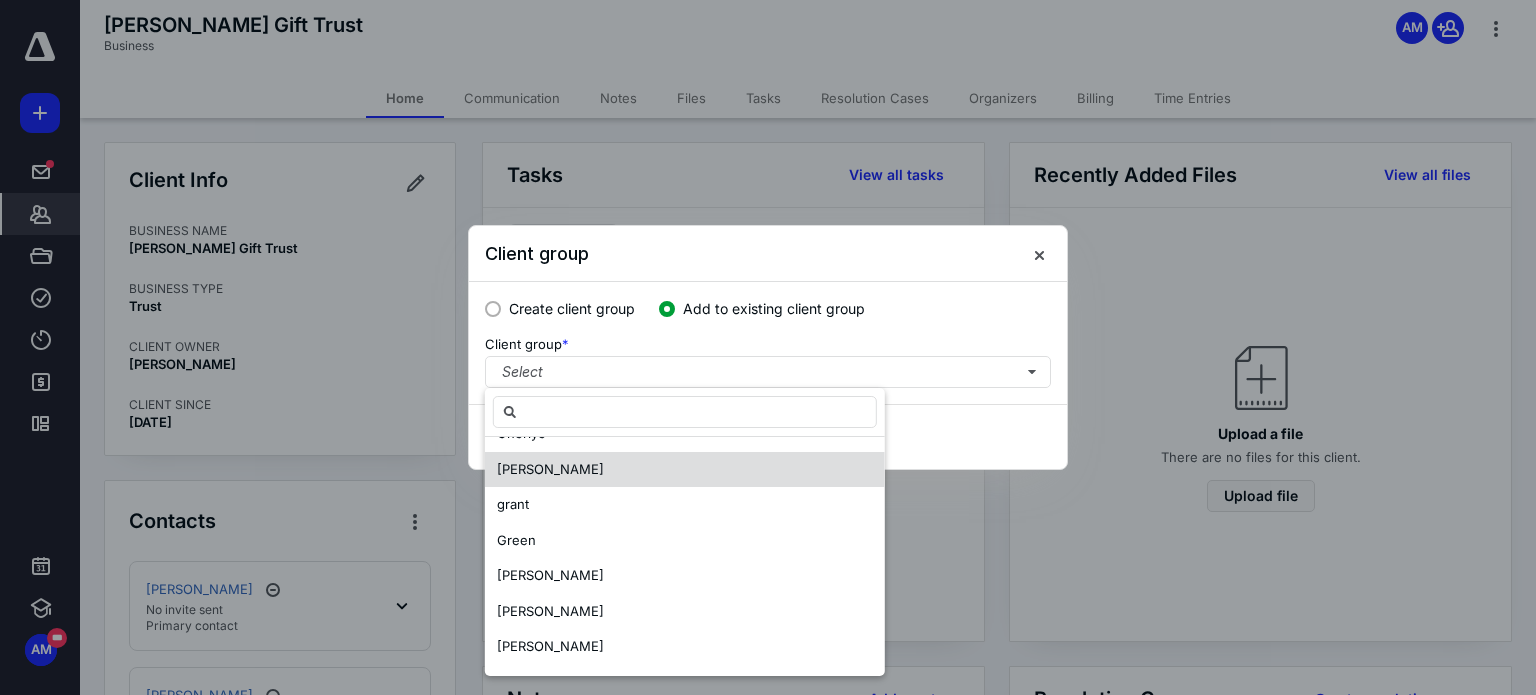 click on "[PERSON_NAME]" at bounding box center [685, 470] 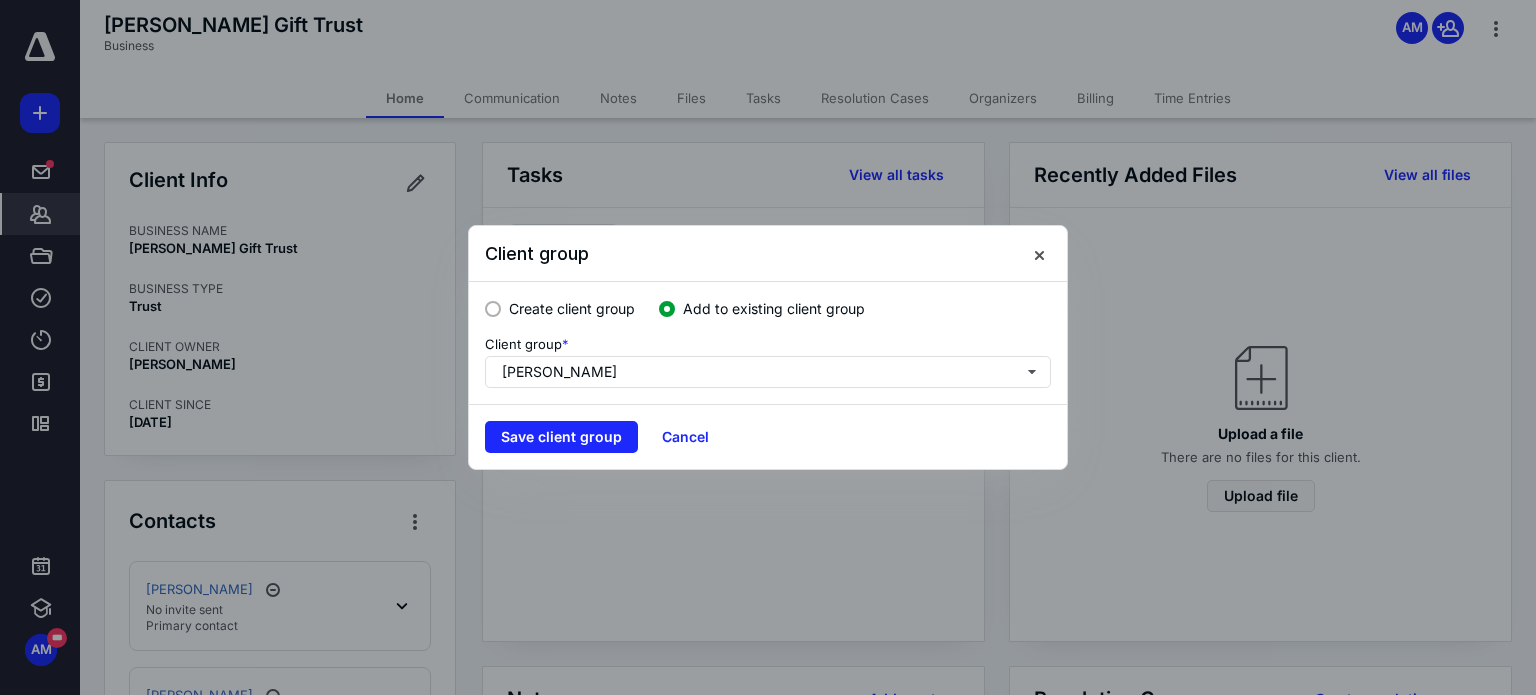 scroll, scrollTop: 0, scrollLeft: 0, axis: both 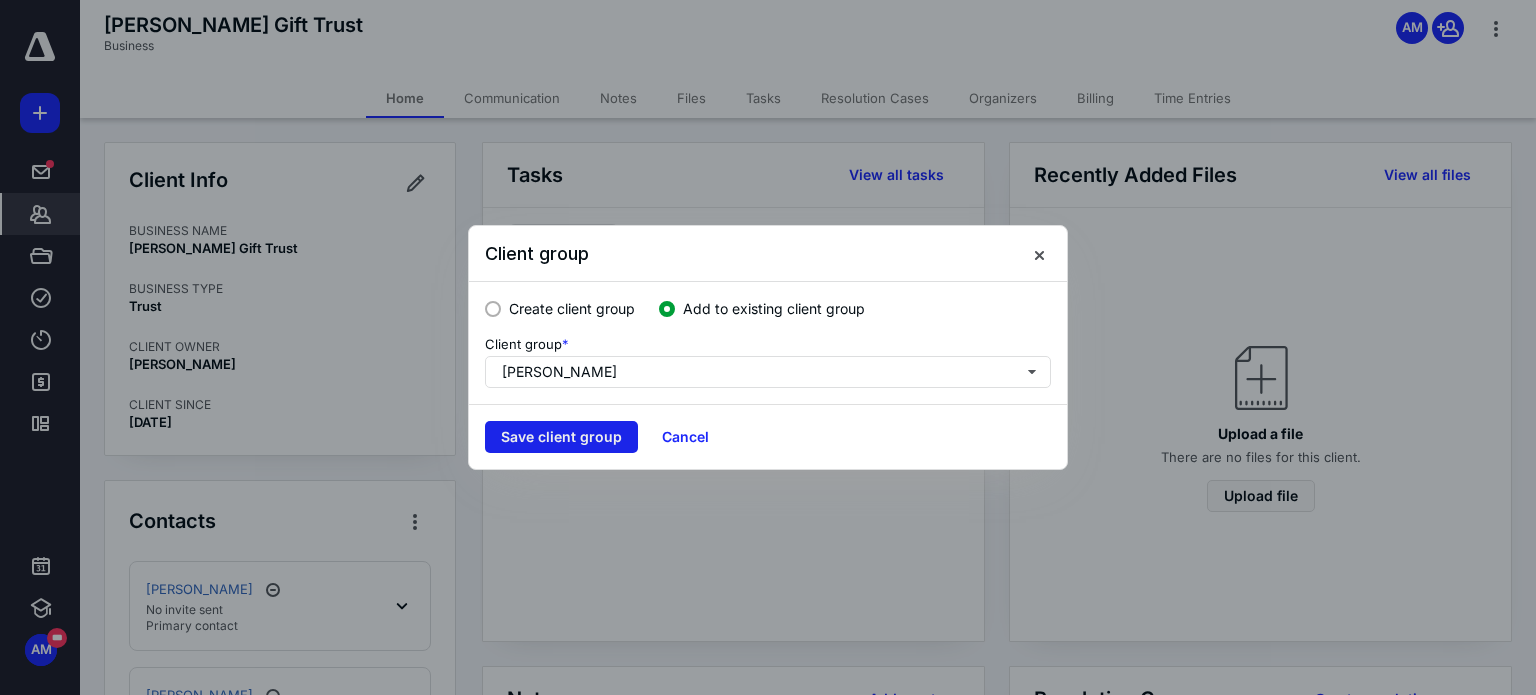 click on "Save client group" at bounding box center (561, 437) 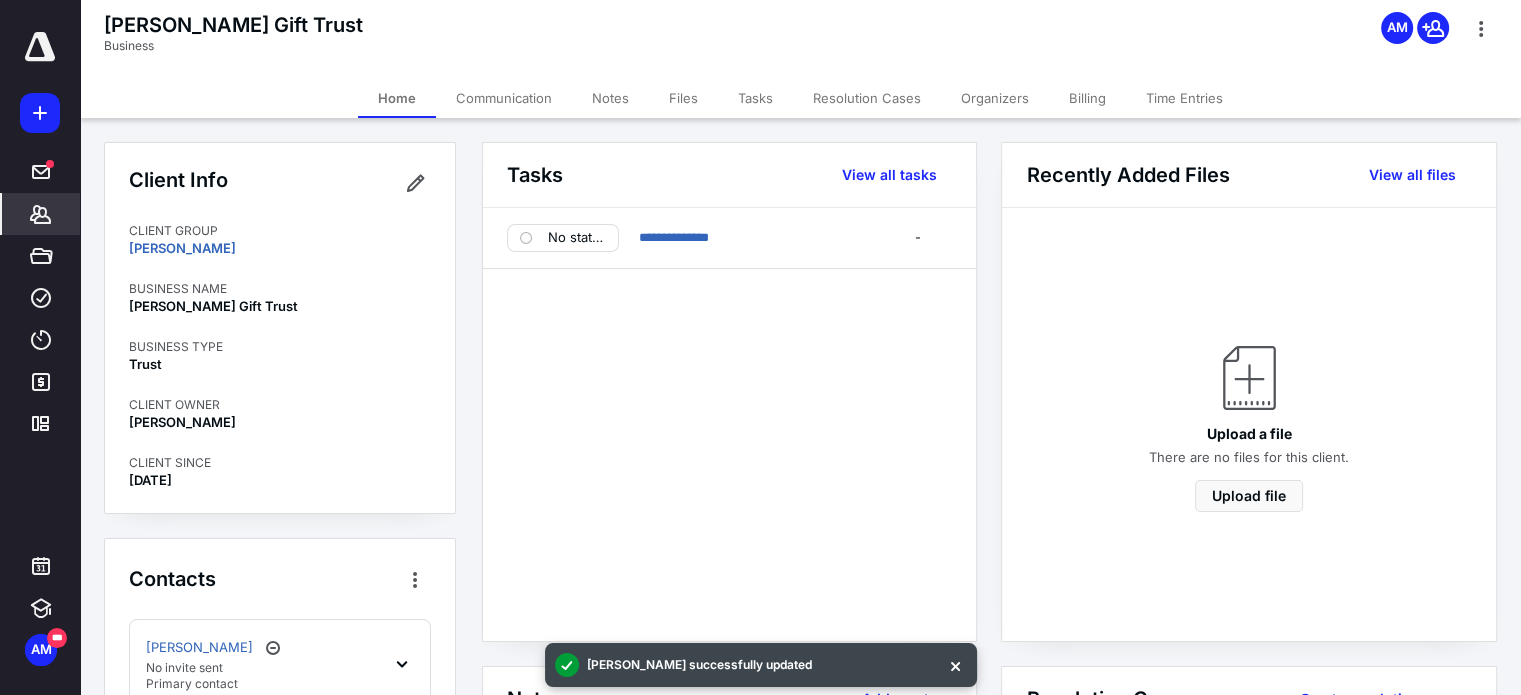 click 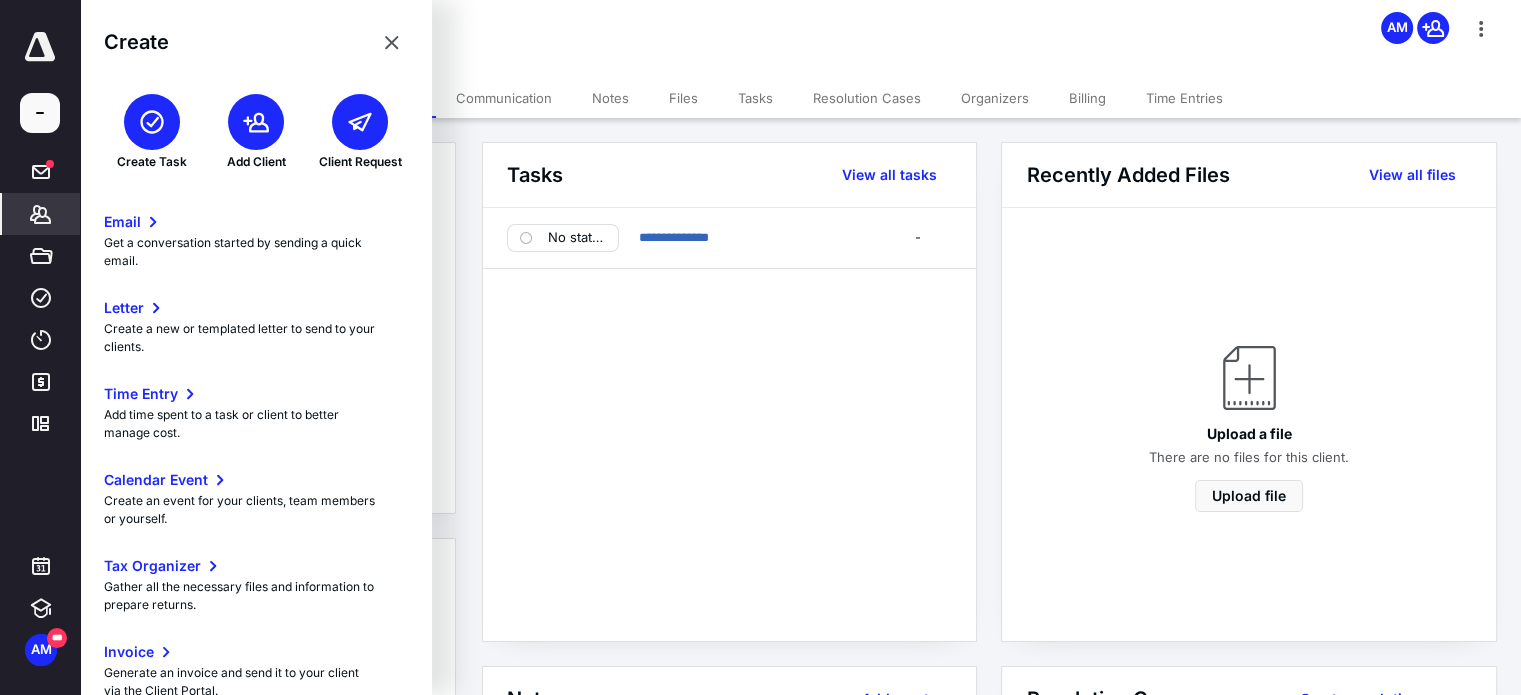click 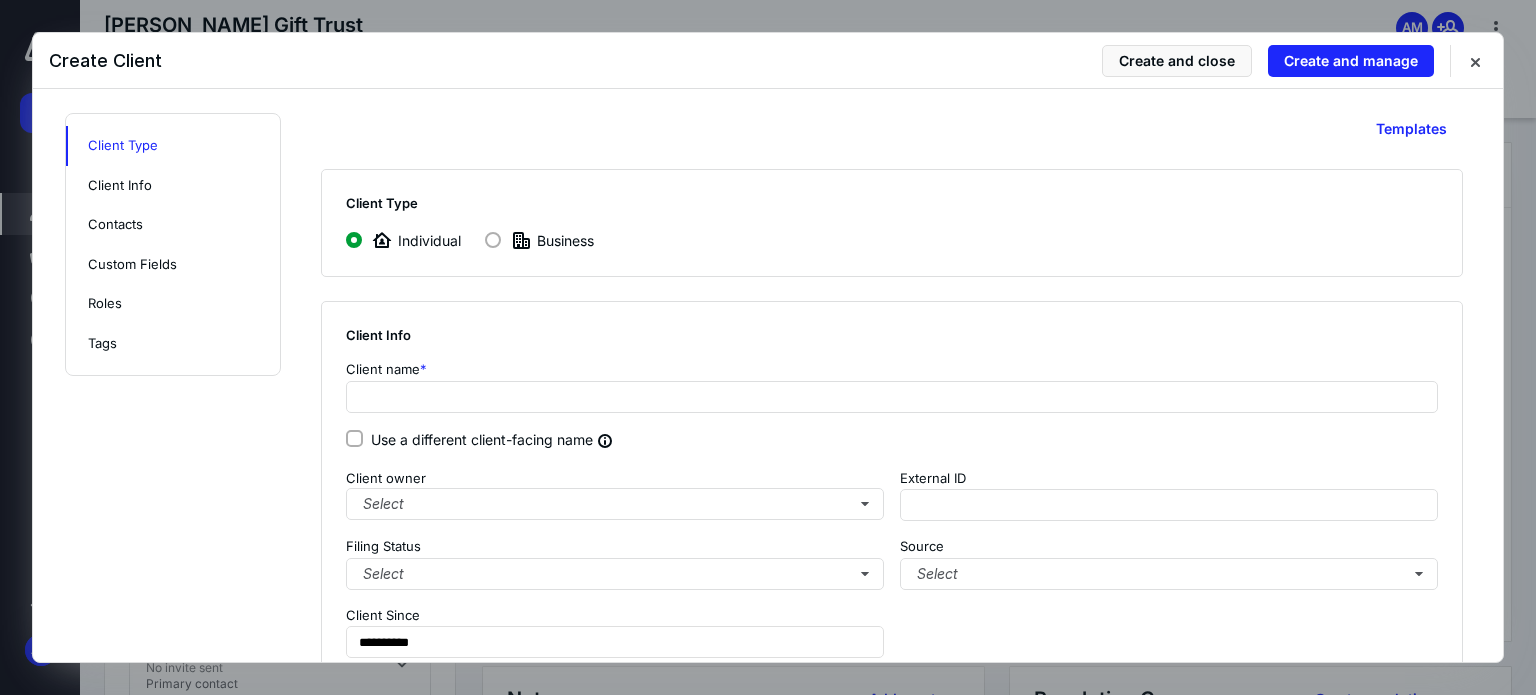 click on "Business" at bounding box center [551, 240] 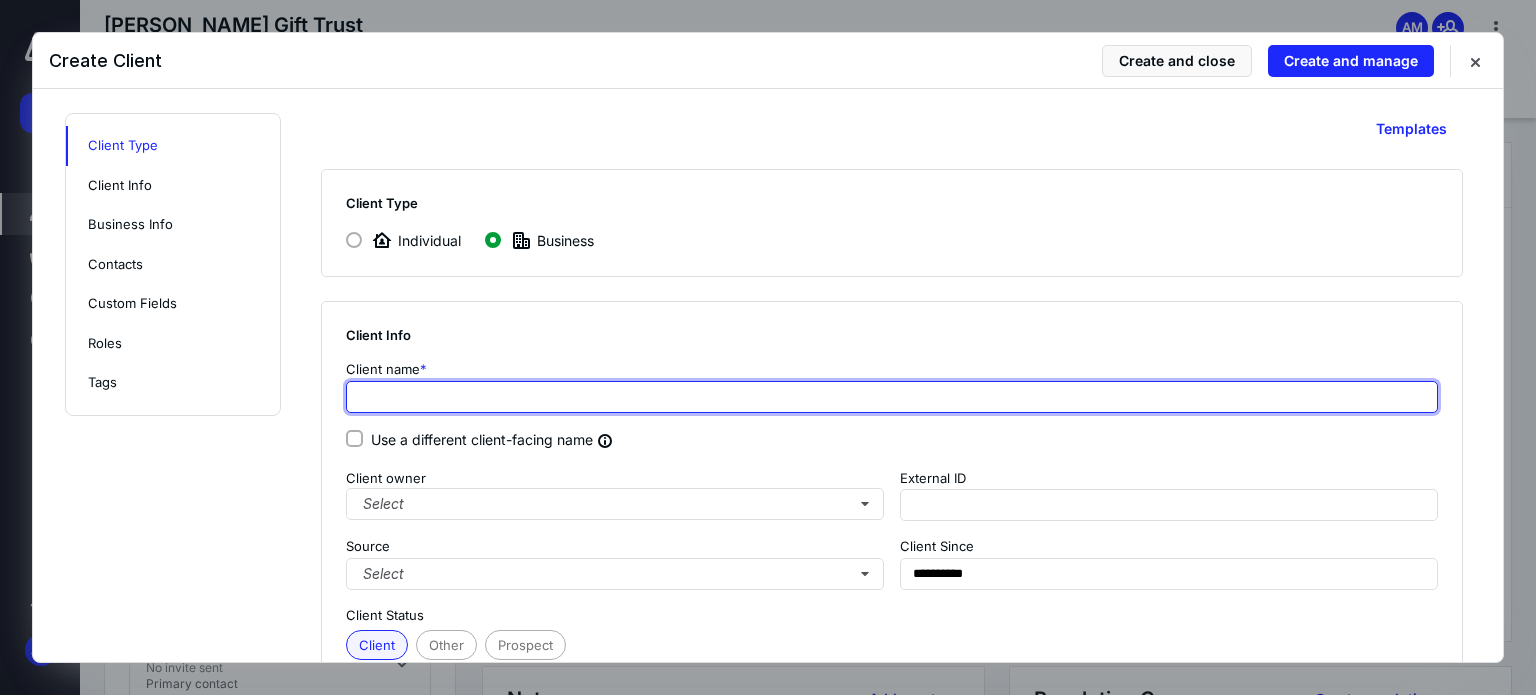 click at bounding box center (892, 397) 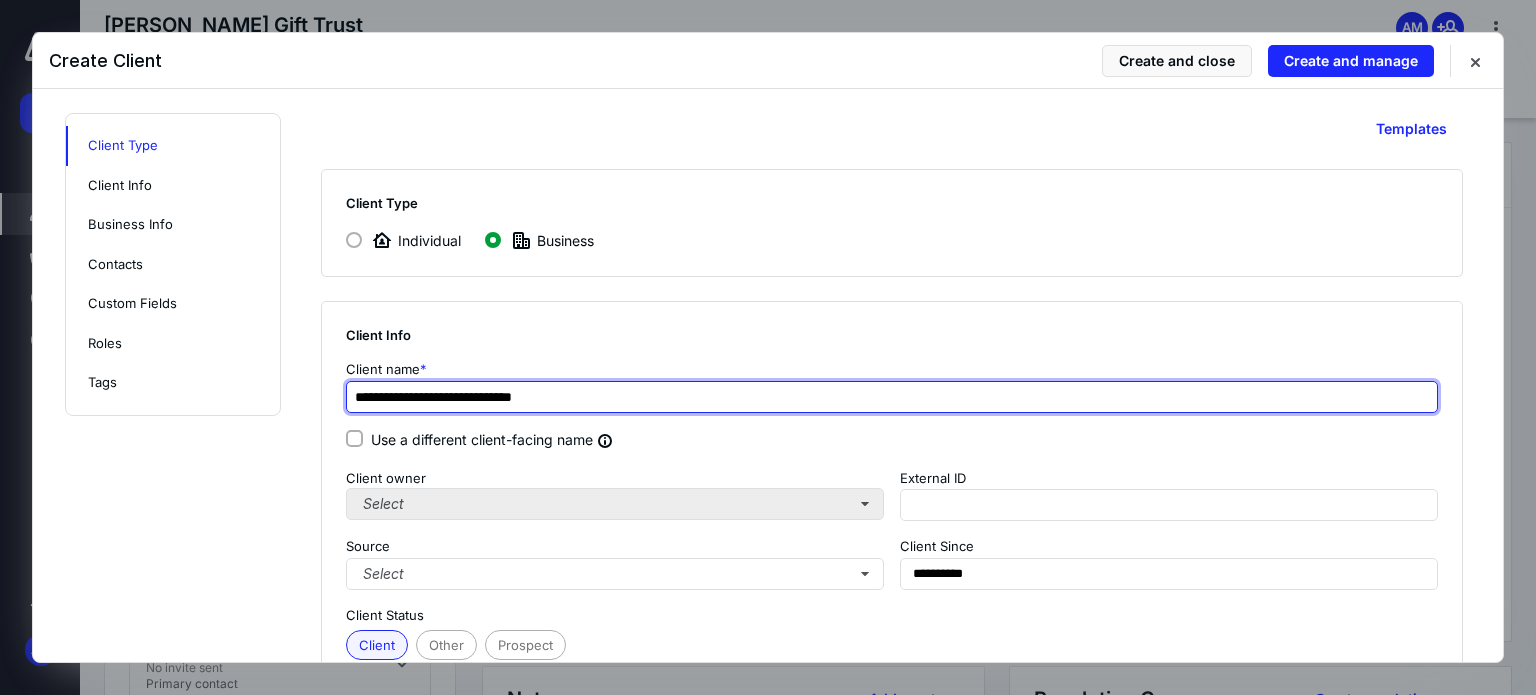 type on "**********" 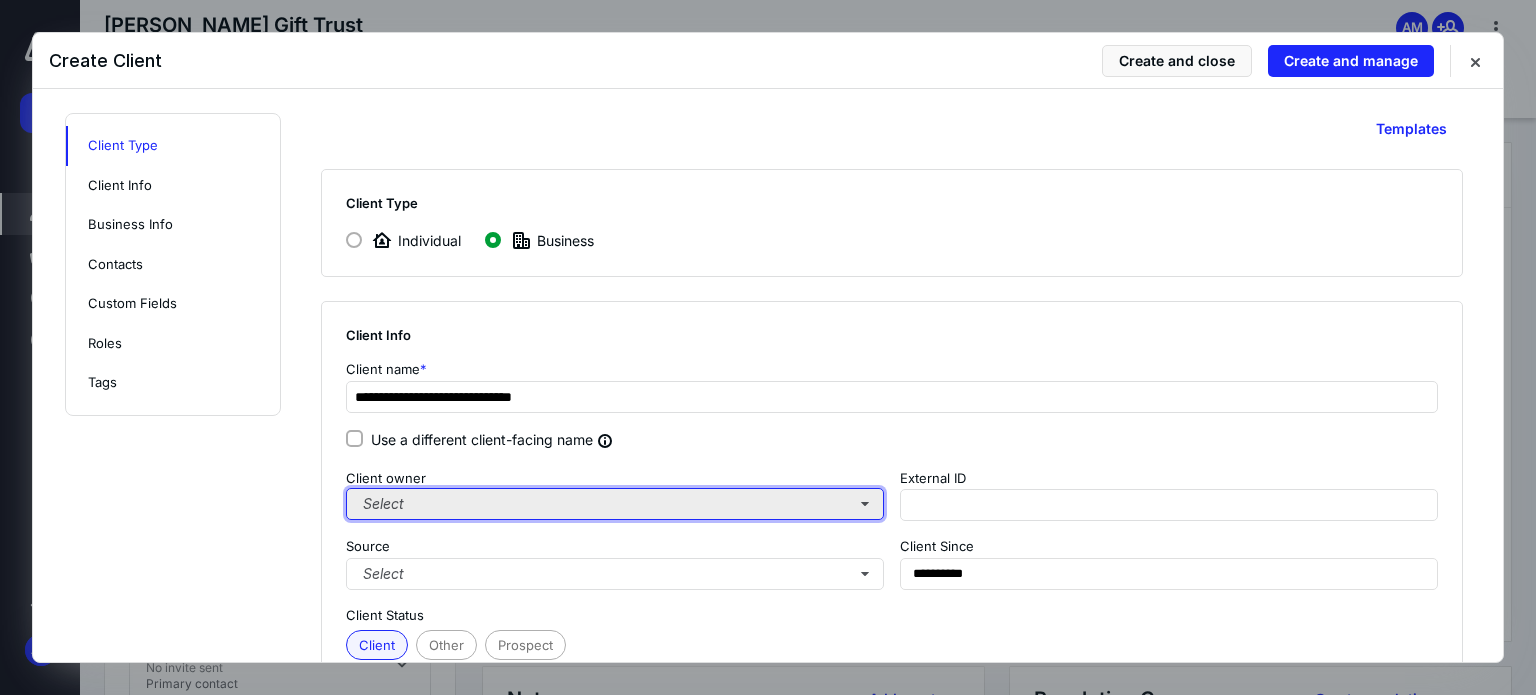 type on "**********" 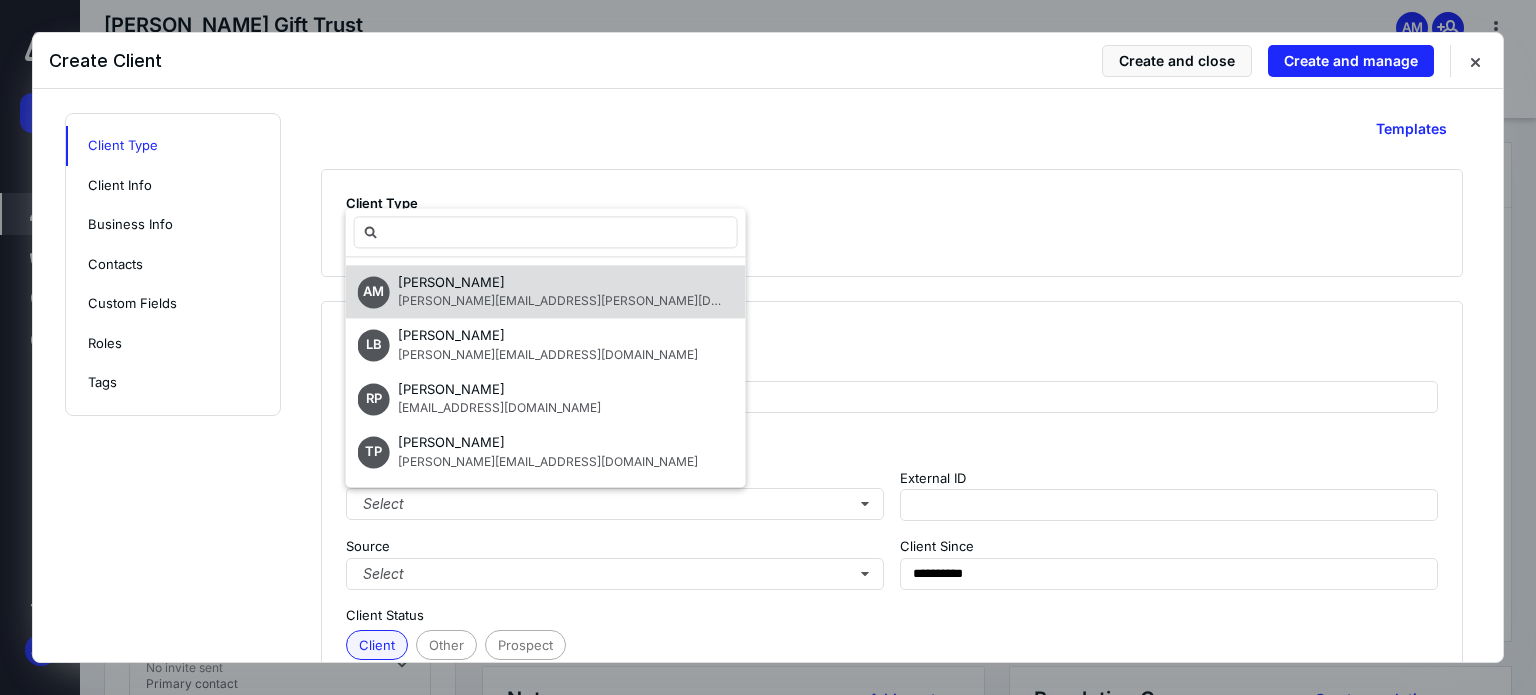 click on "[PERSON_NAME][EMAIL_ADDRESS][PERSON_NAME][DOMAIN_NAME]" at bounding box center [596, 301] 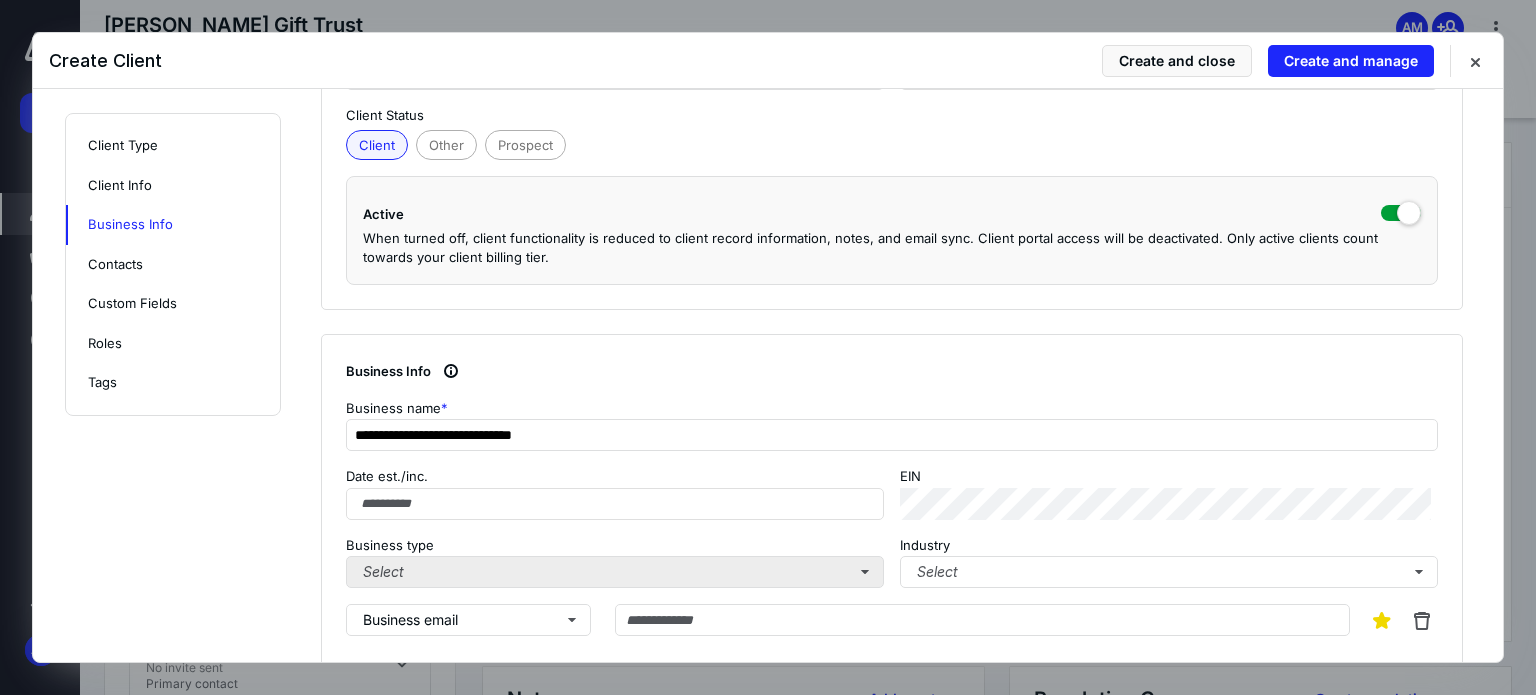 scroll, scrollTop: 600, scrollLeft: 0, axis: vertical 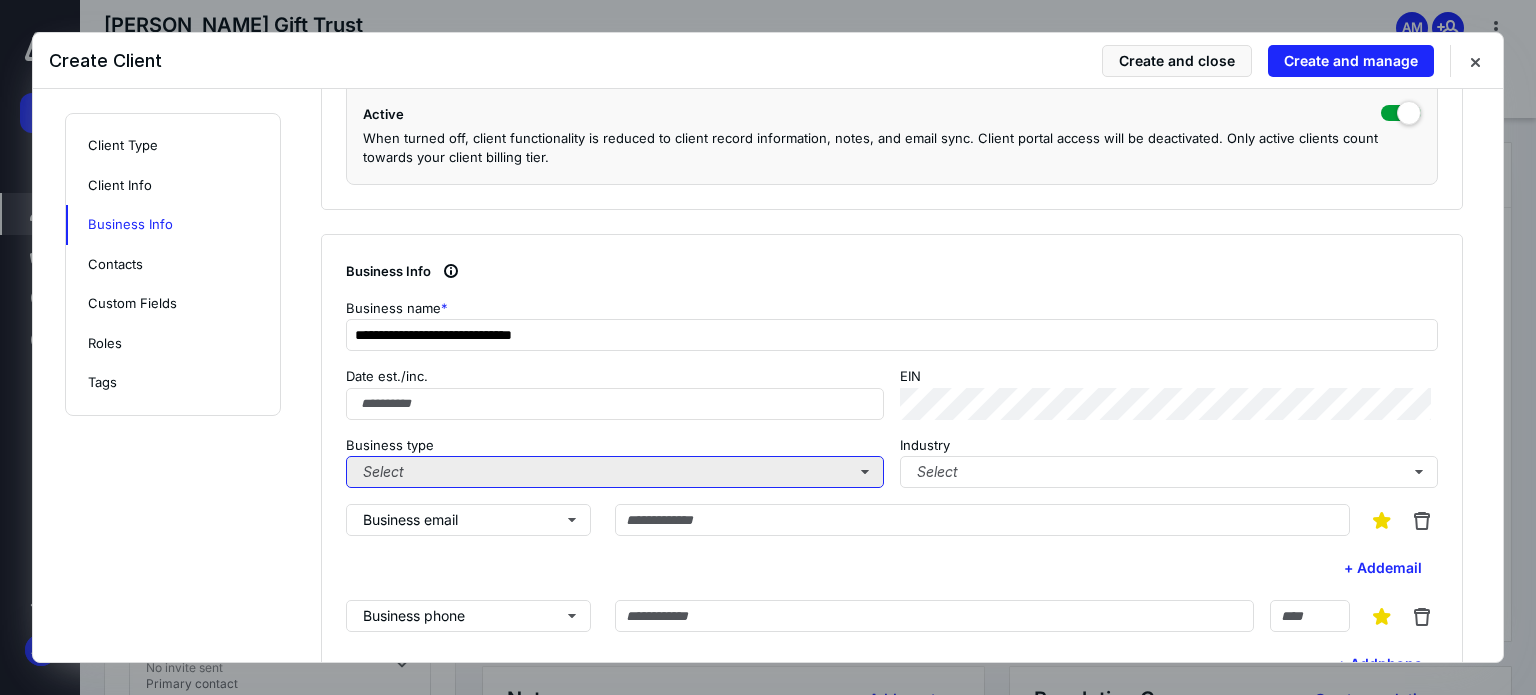 click on "Select" at bounding box center [615, 472] 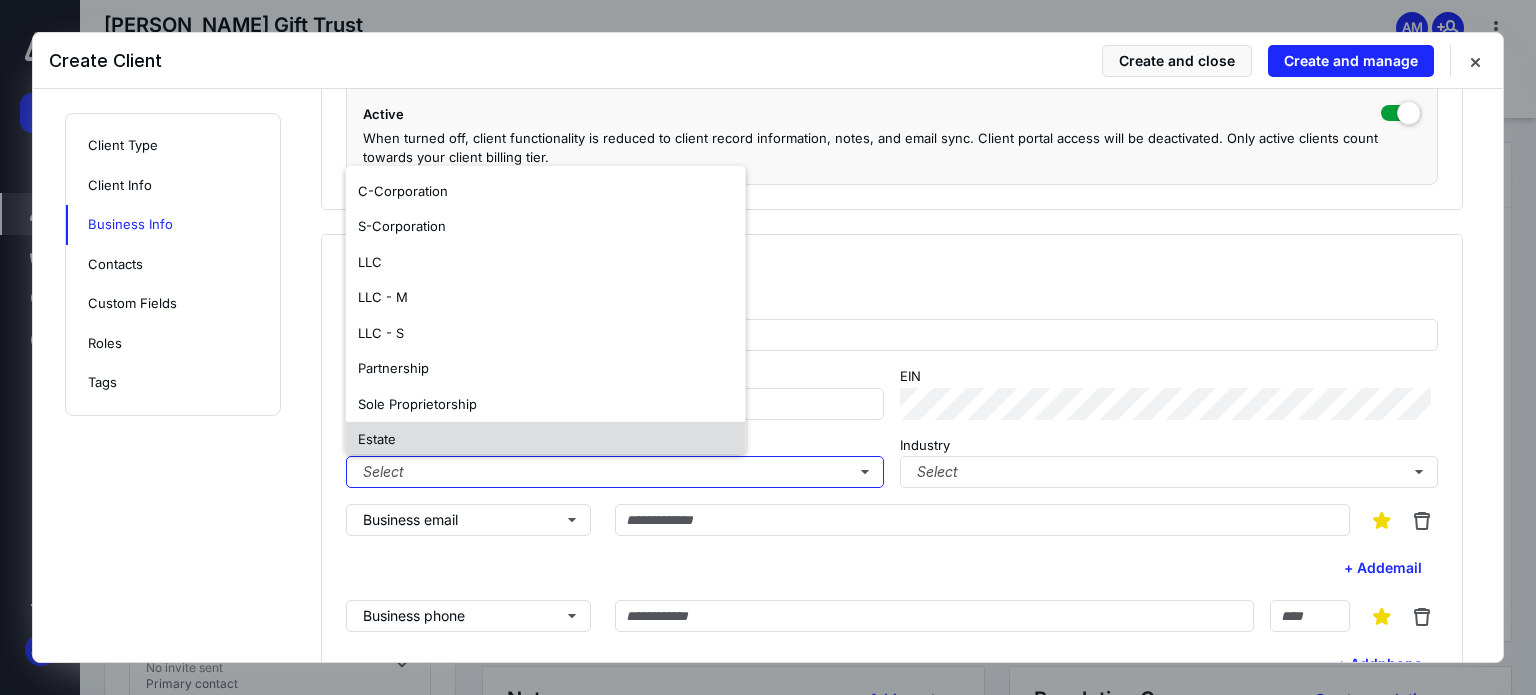 scroll, scrollTop: 100, scrollLeft: 0, axis: vertical 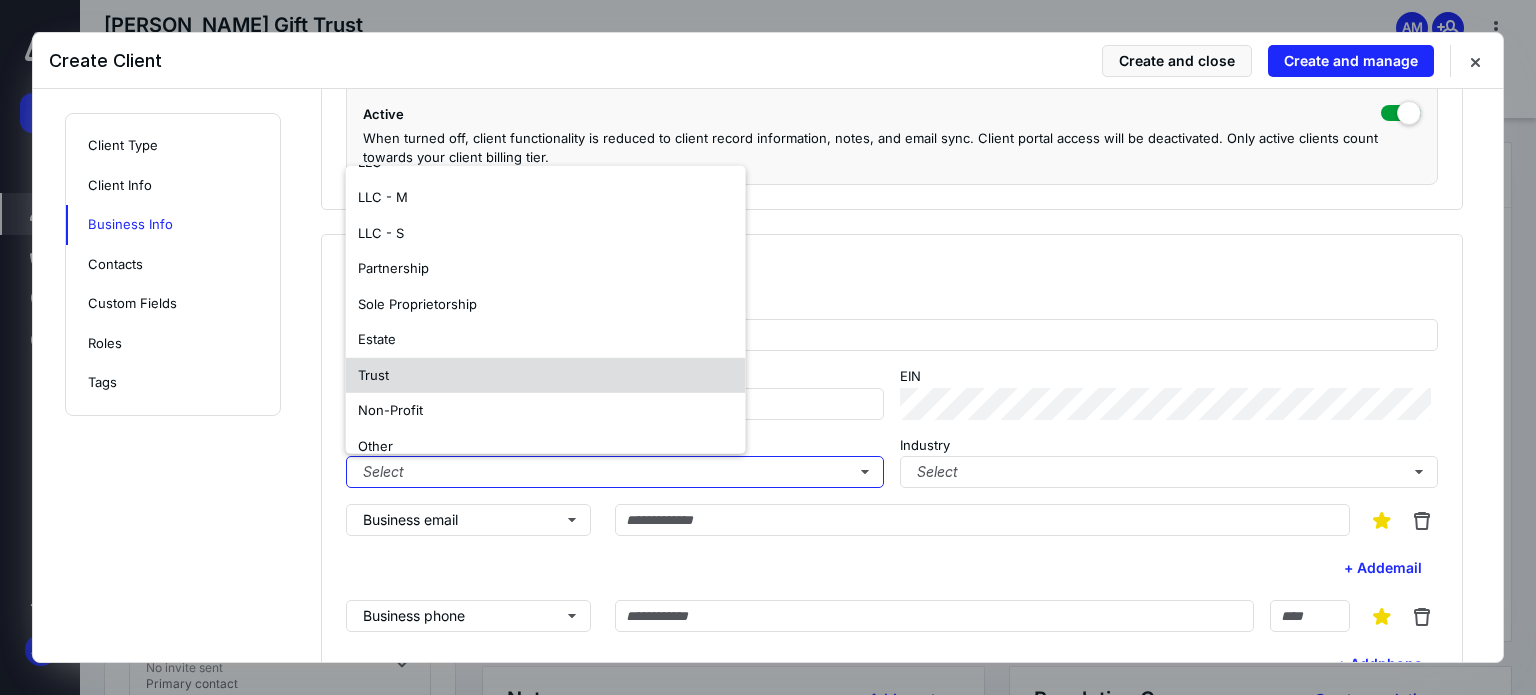 click on "Trust" at bounding box center [546, 376] 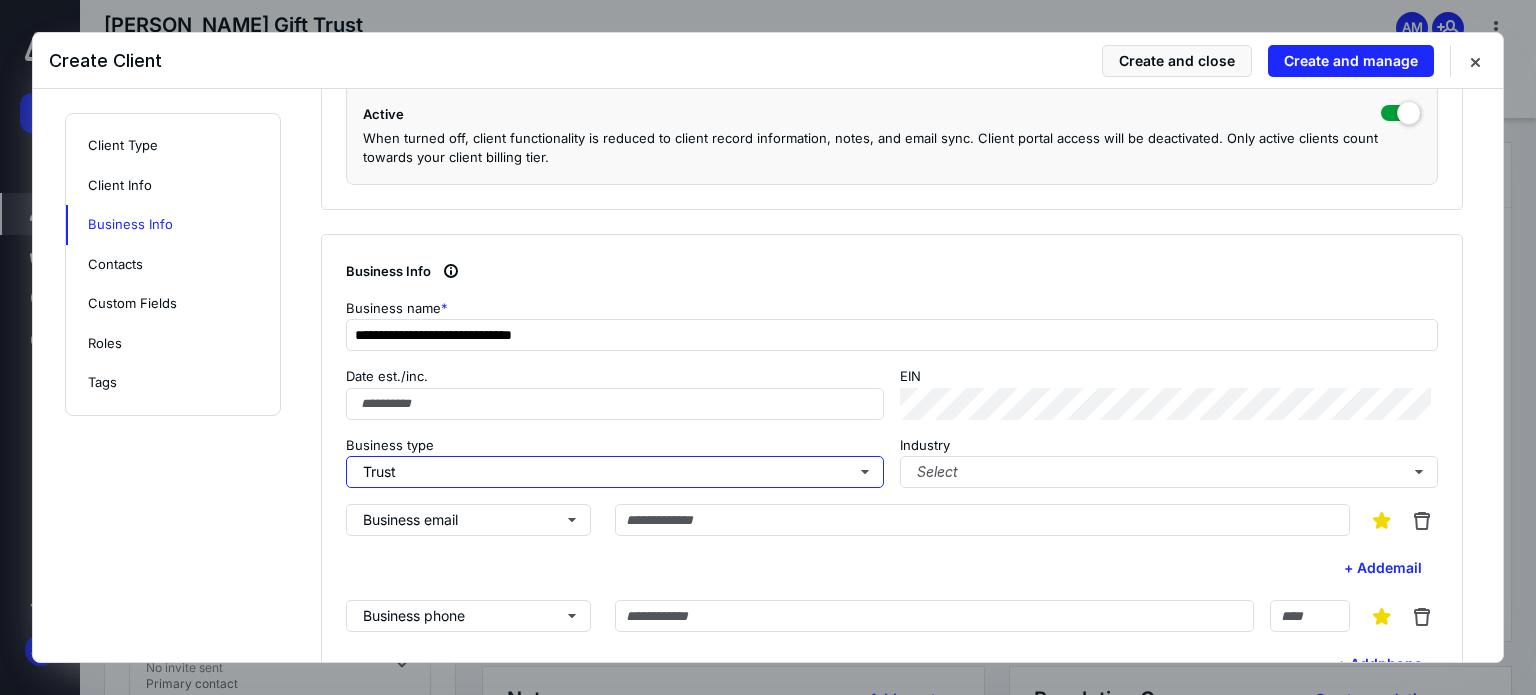 scroll, scrollTop: 0, scrollLeft: 0, axis: both 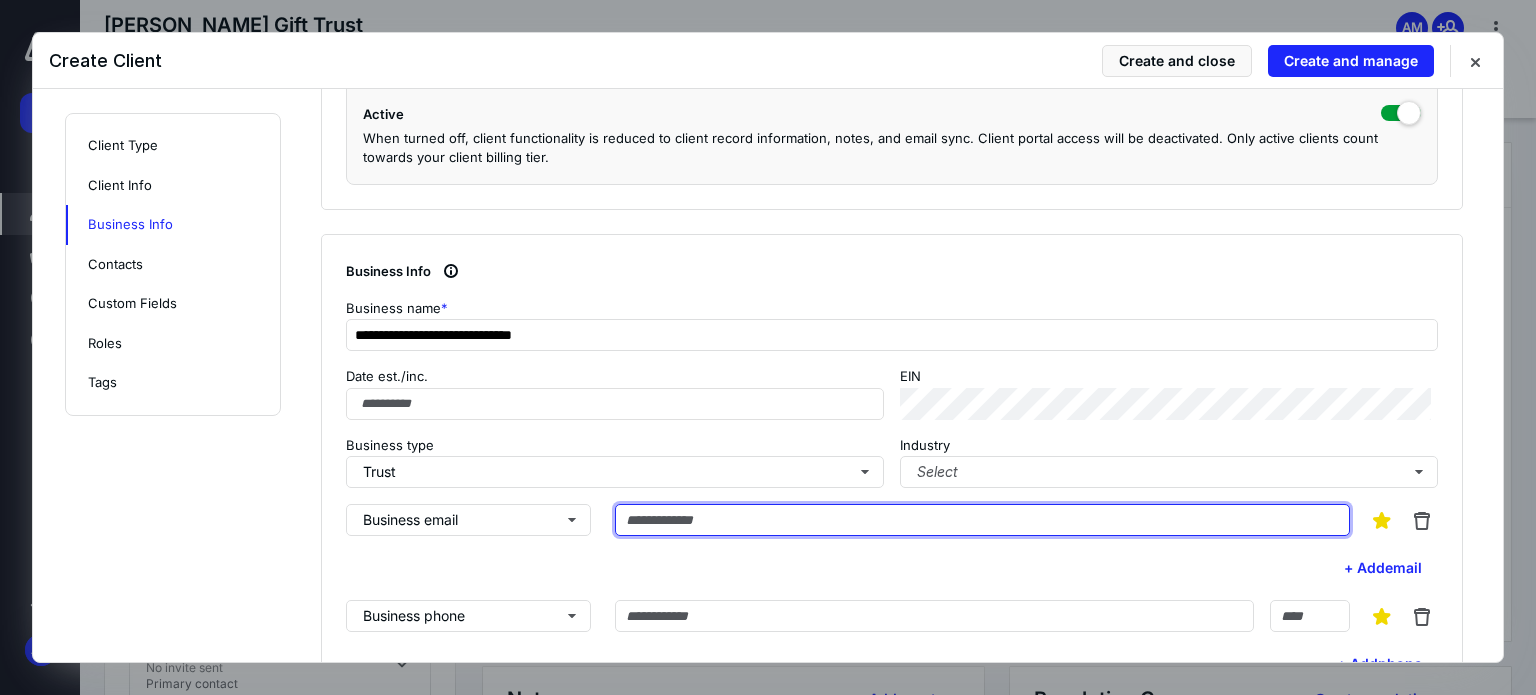 click at bounding box center (982, 520) 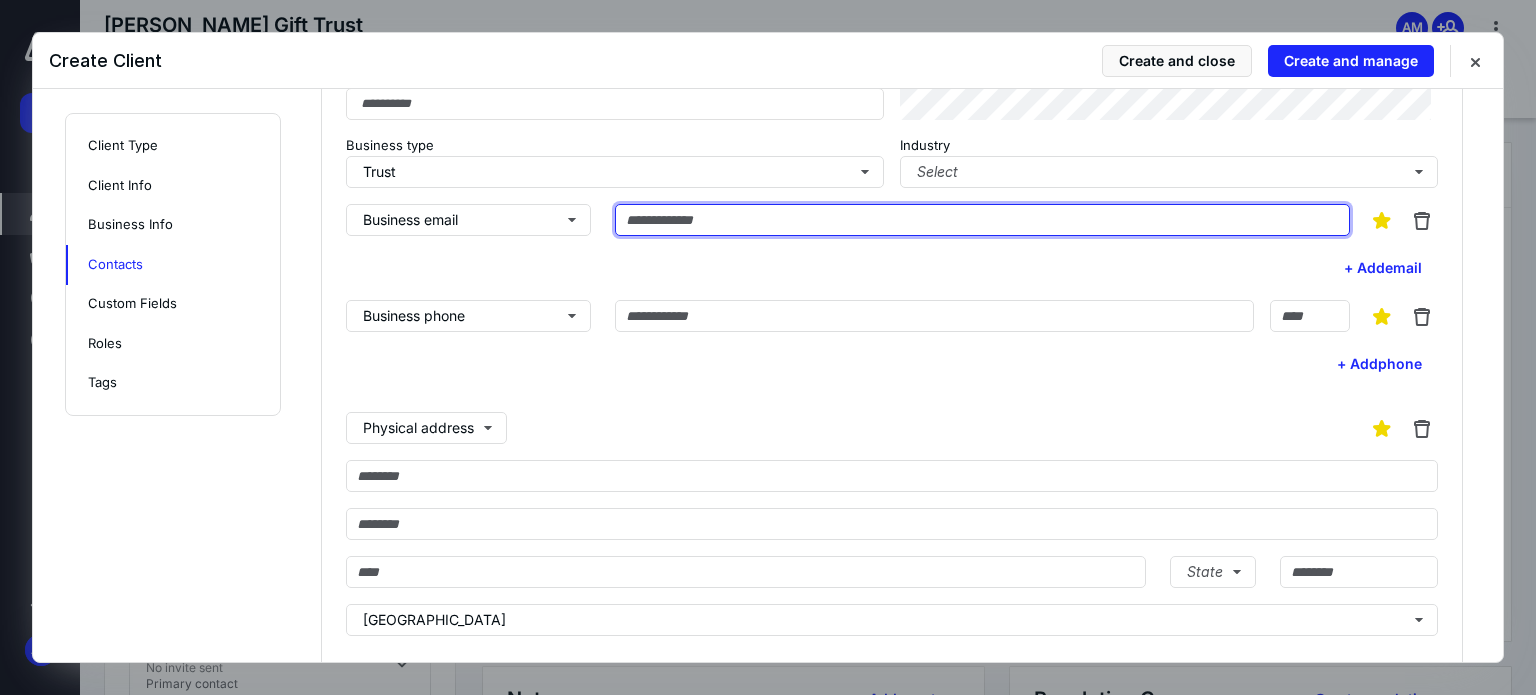 scroll, scrollTop: 1200, scrollLeft: 0, axis: vertical 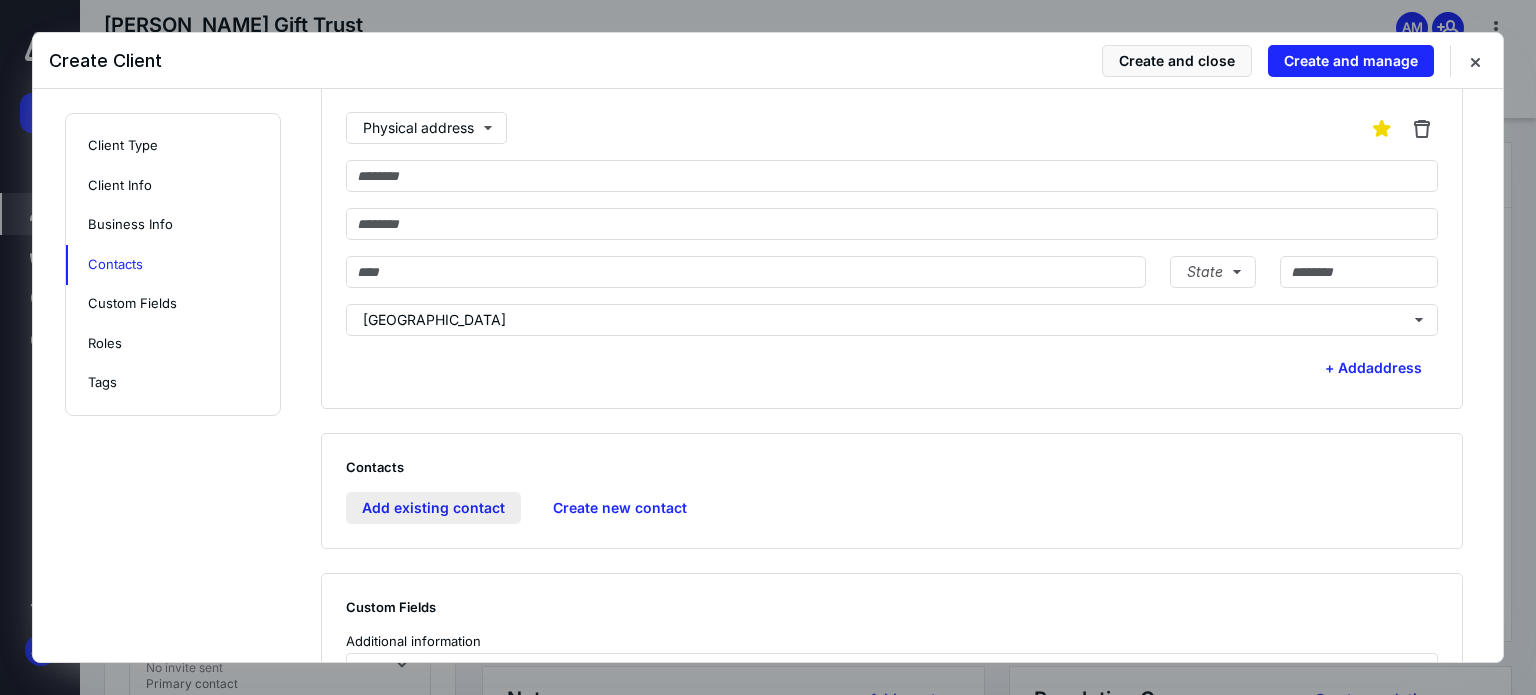 click on "Add existing contact" at bounding box center (433, 508) 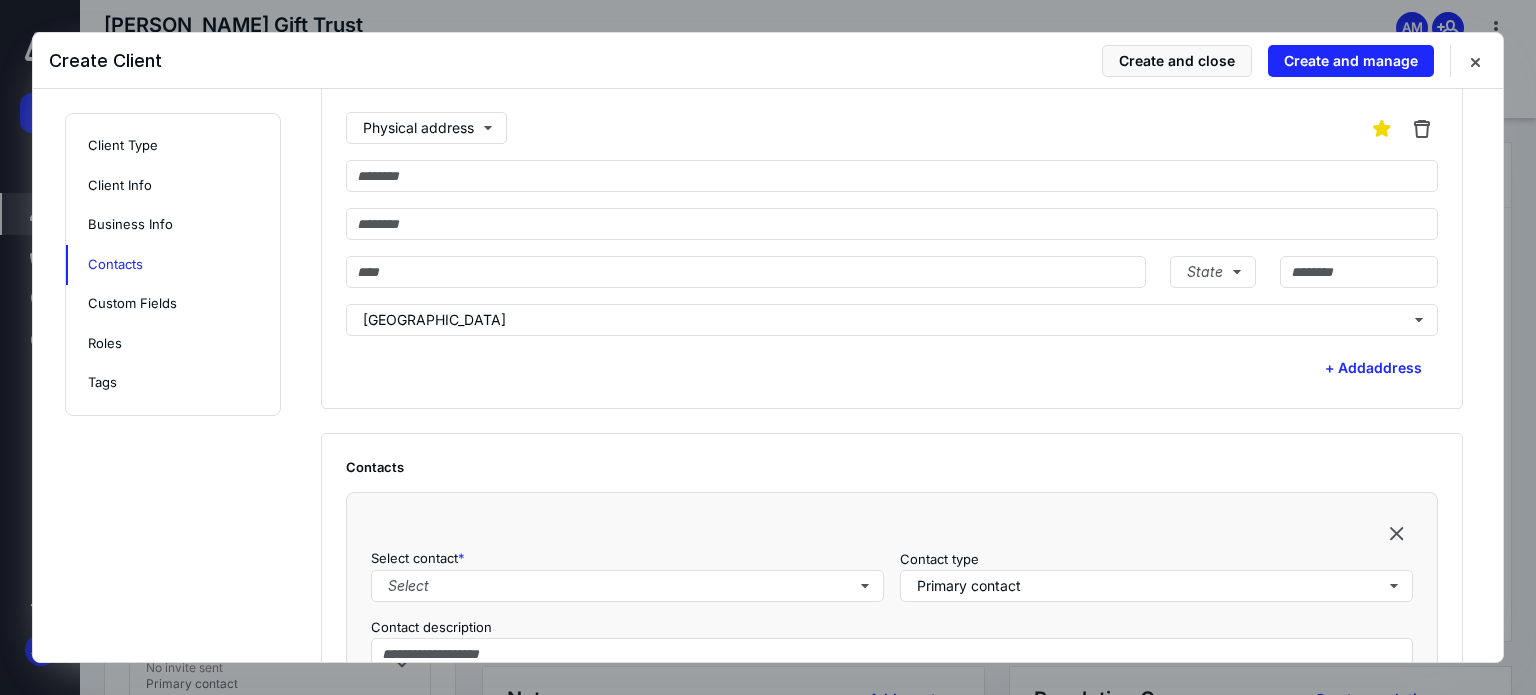 scroll, scrollTop: 1300, scrollLeft: 0, axis: vertical 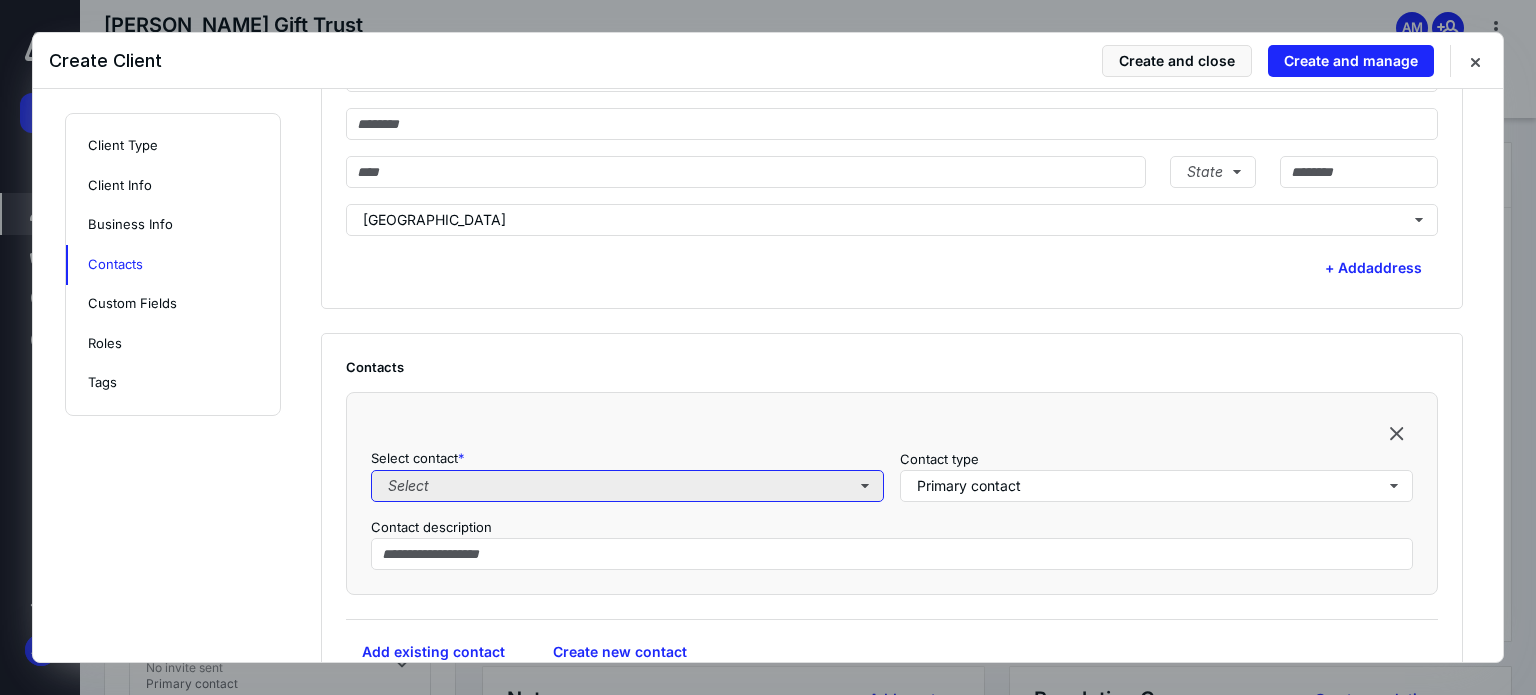 click on "Select" at bounding box center (627, 486) 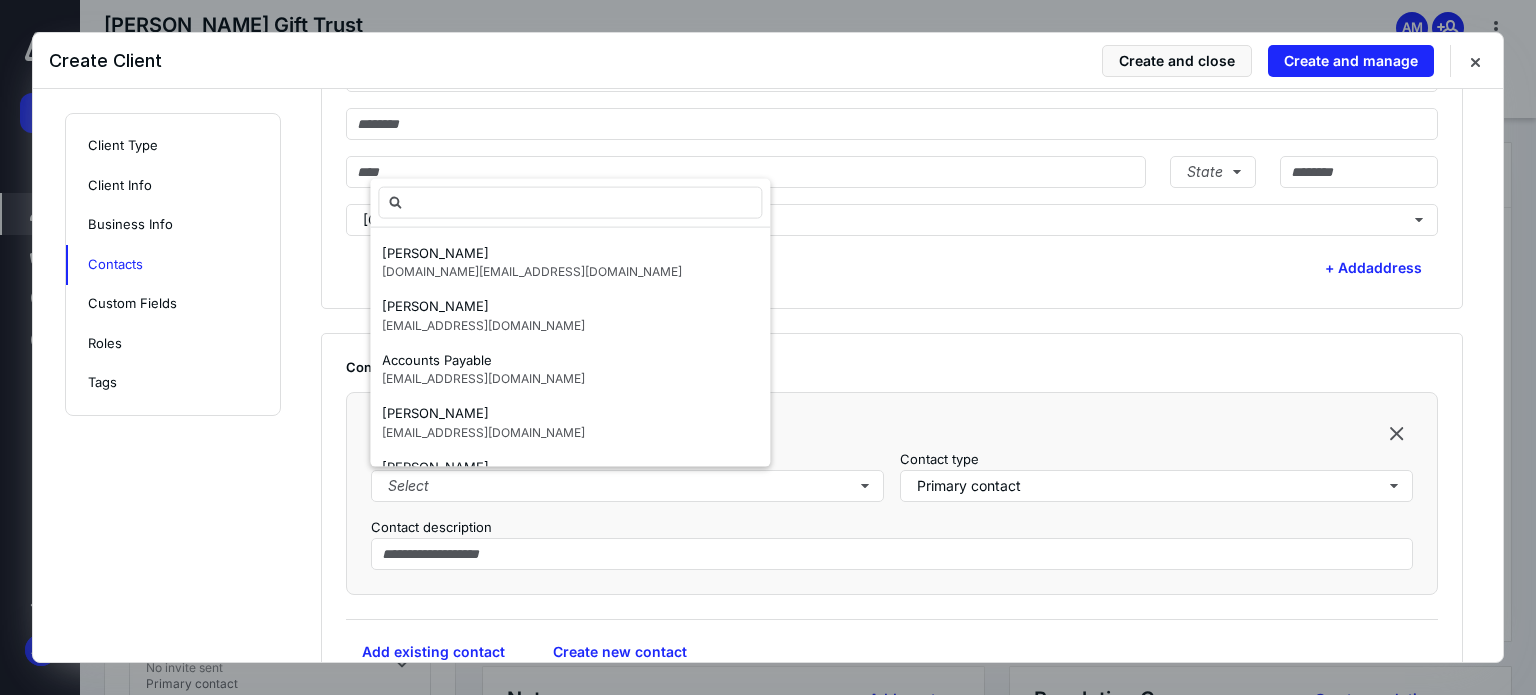 click on "Select contact  * Select Contact type Primary contact Contact description" at bounding box center (892, 509) 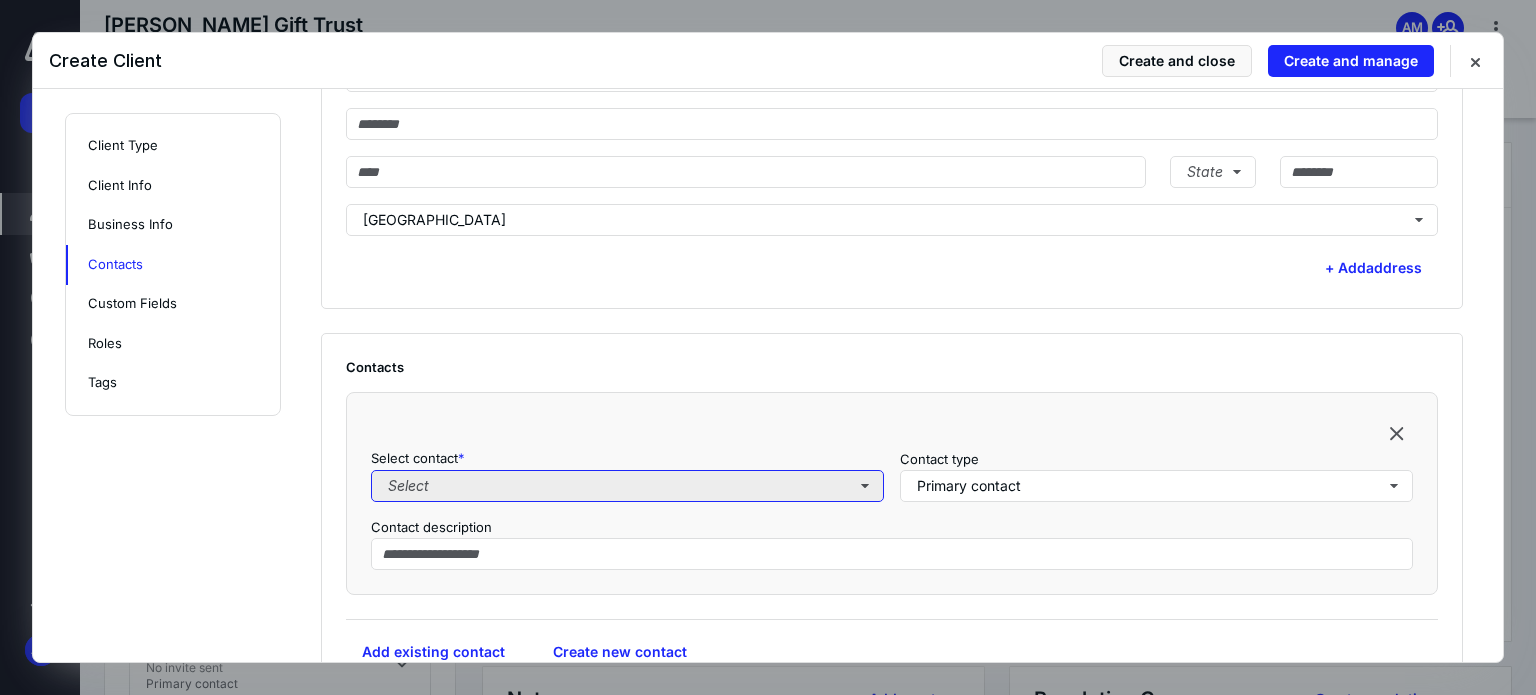click on "Select" at bounding box center (627, 486) 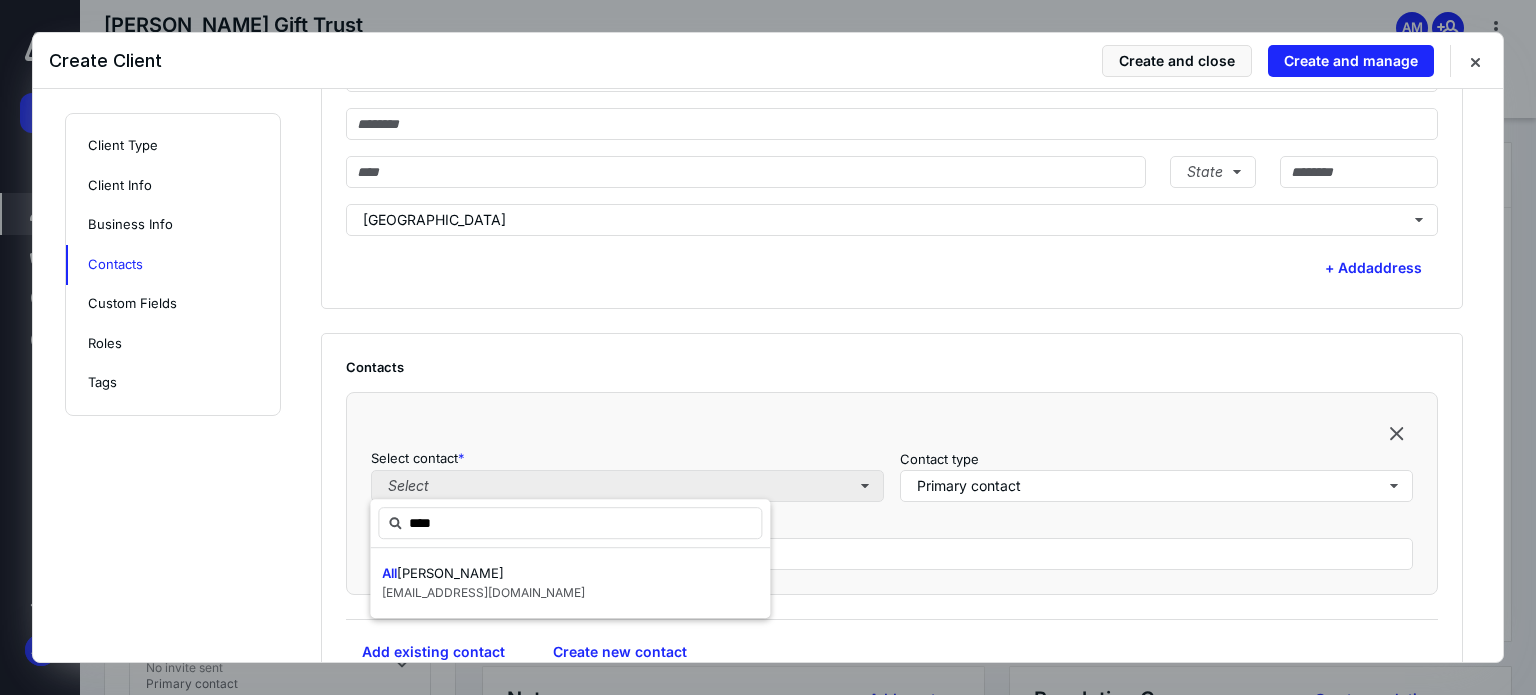 type on "*****" 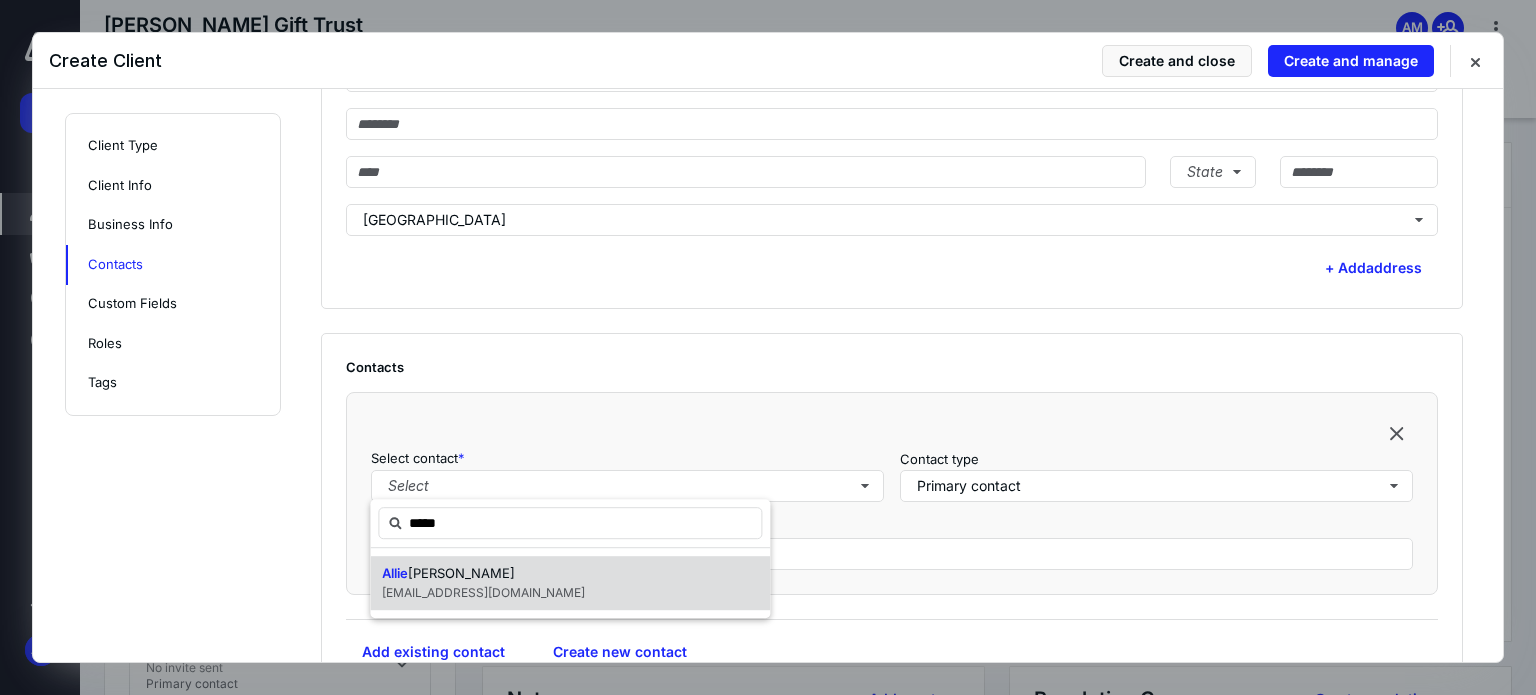 click on "[PERSON_NAME]" at bounding box center [483, 574] 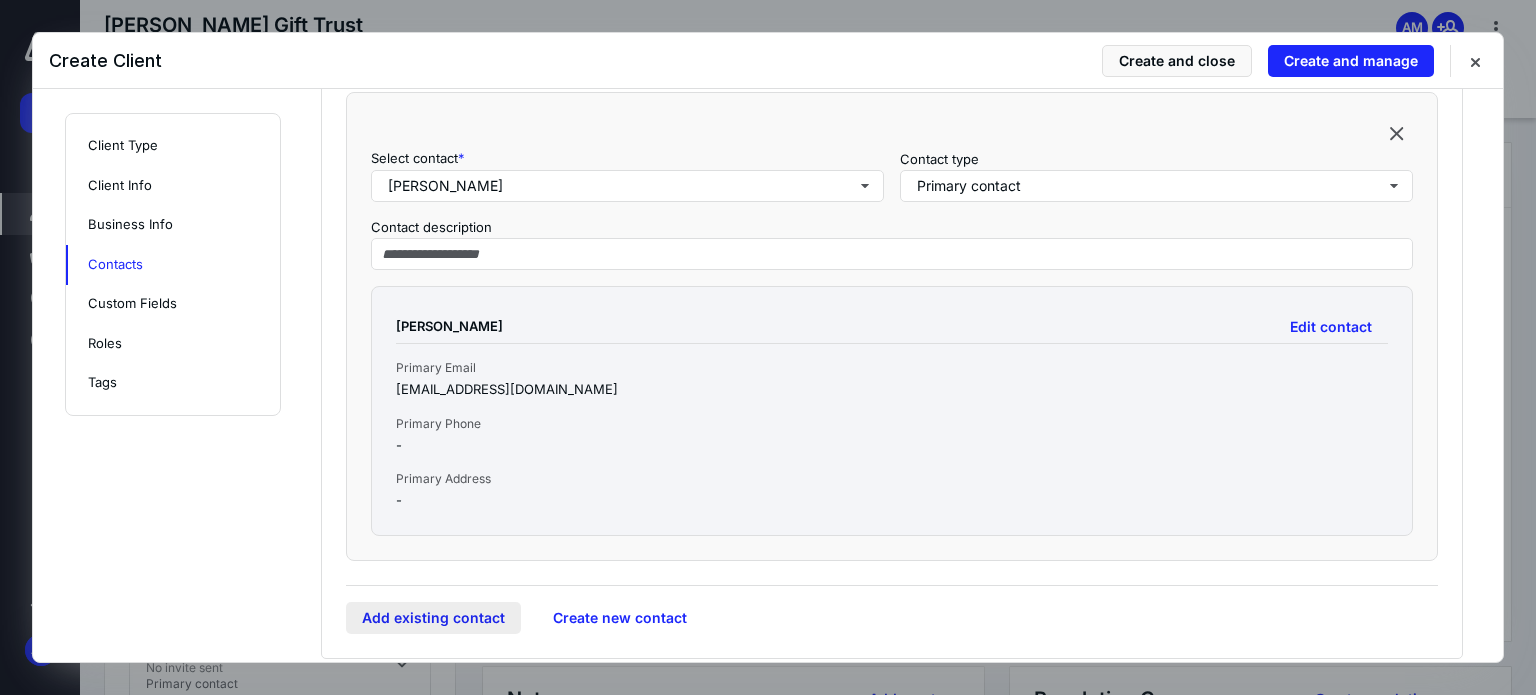 scroll, scrollTop: 1700, scrollLeft: 0, axis: vertical 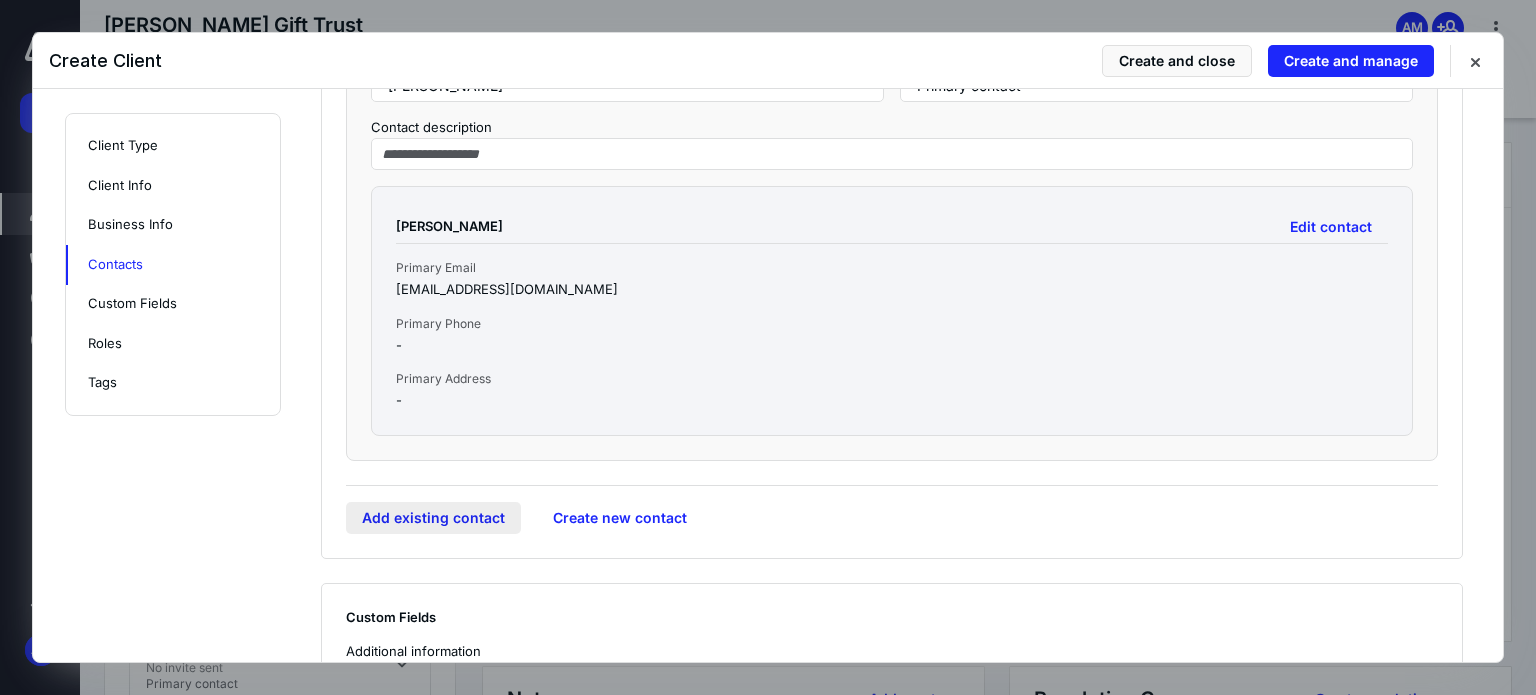 click on "Add existing contact" at bounding box center (433, 518) 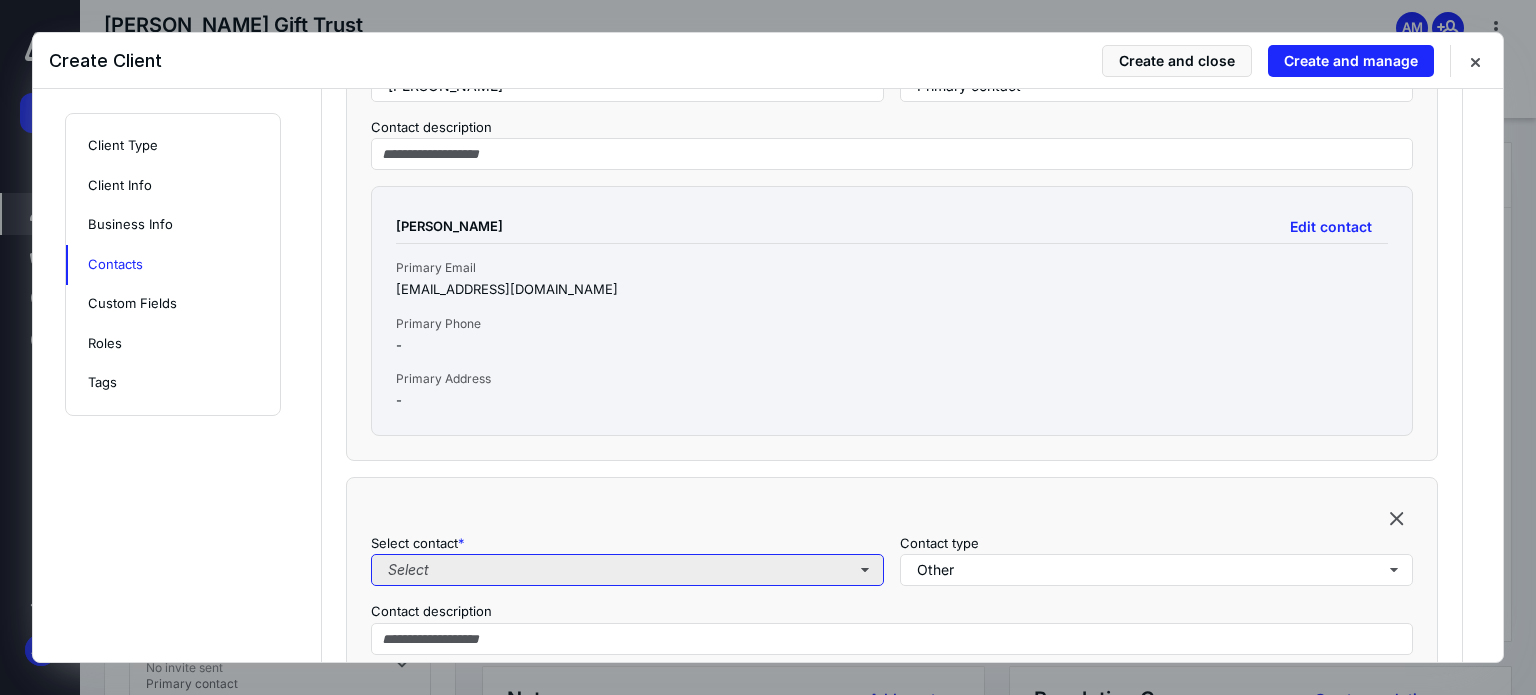 click on "Select" at bounding box center [627, 570] 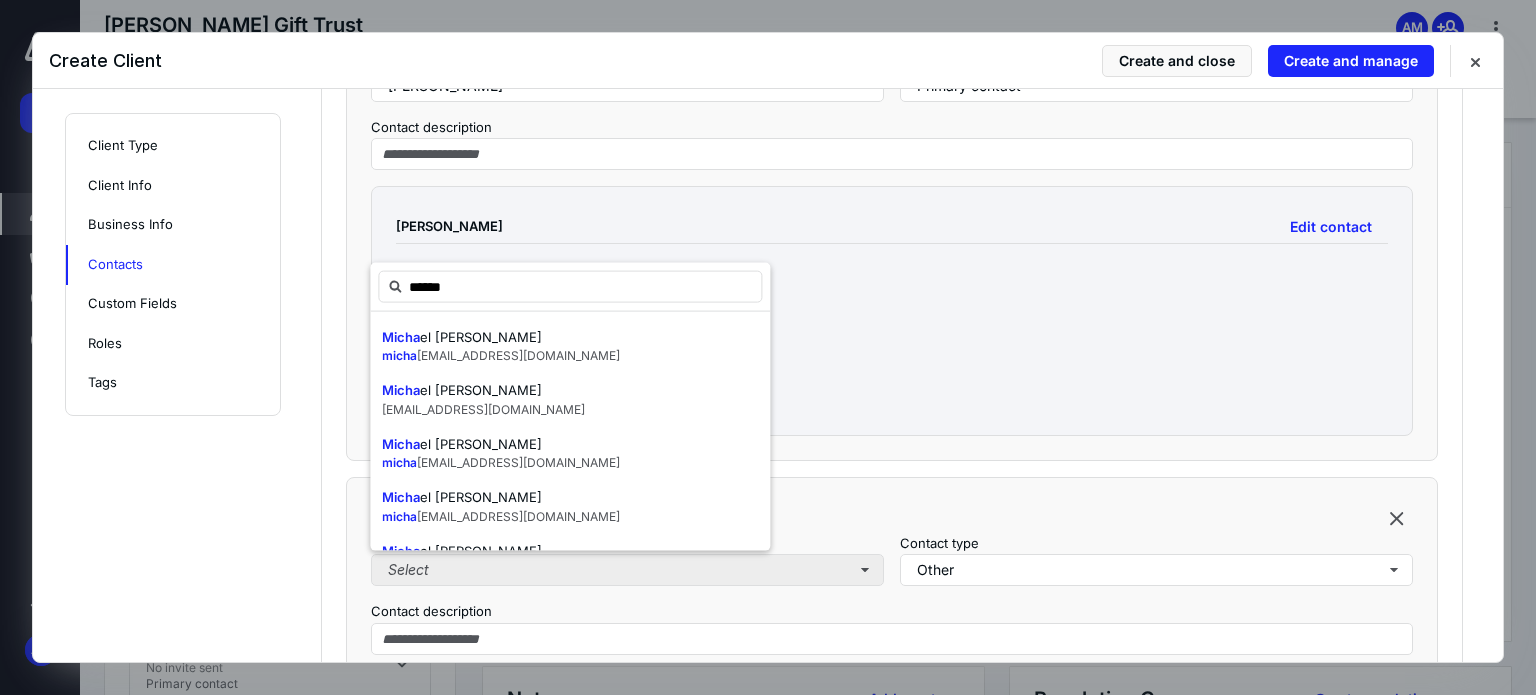 type on "*******" 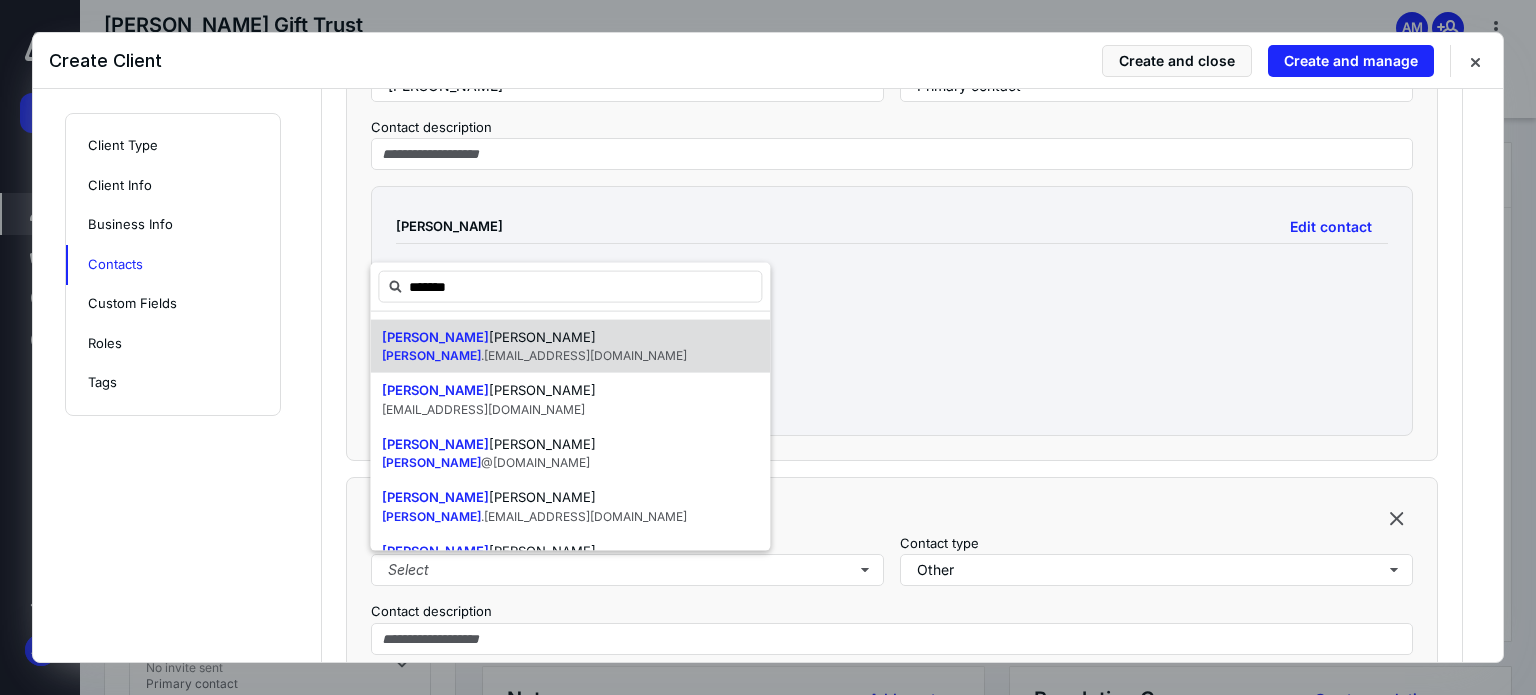 click on "[PERSON_NAME]" at bounding box center (534, 337) 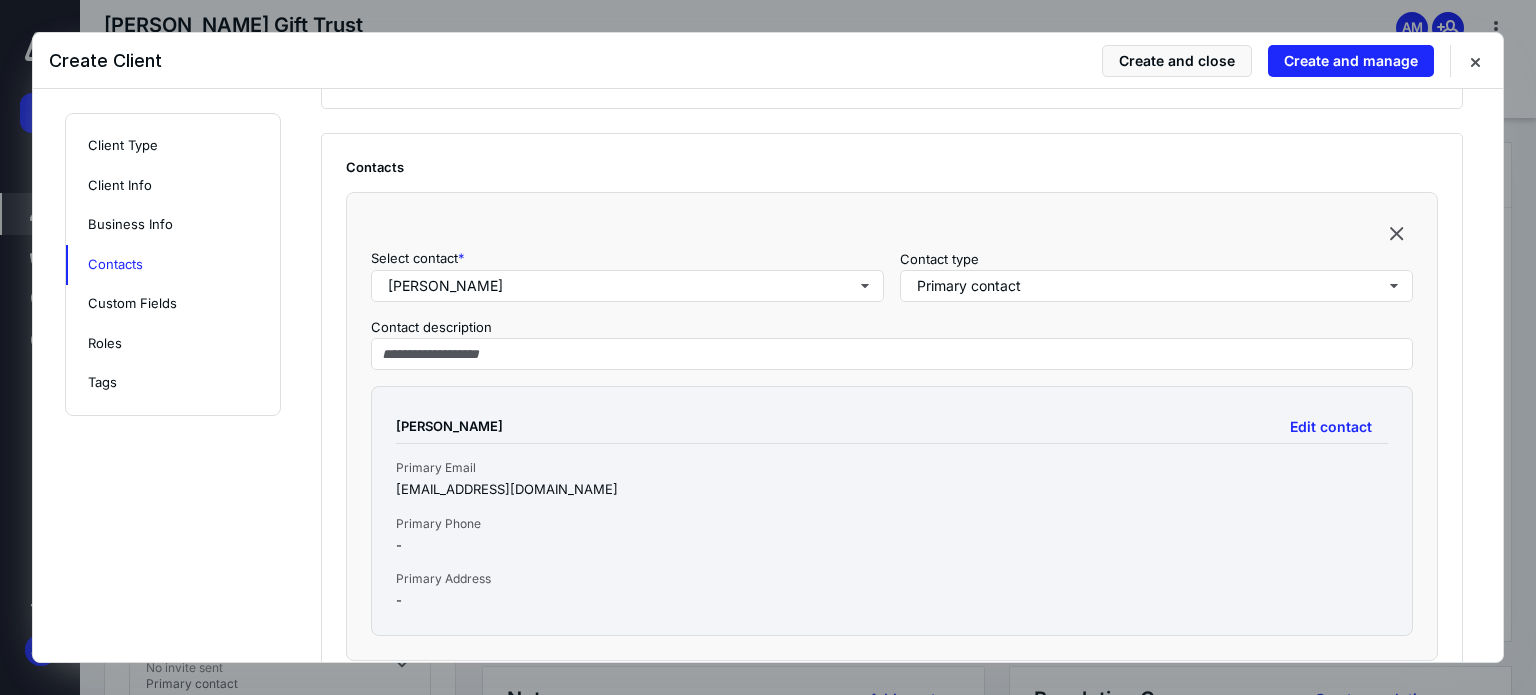 scroll, scrollTop: 1000, scrollLeft: 0, axis: vertical 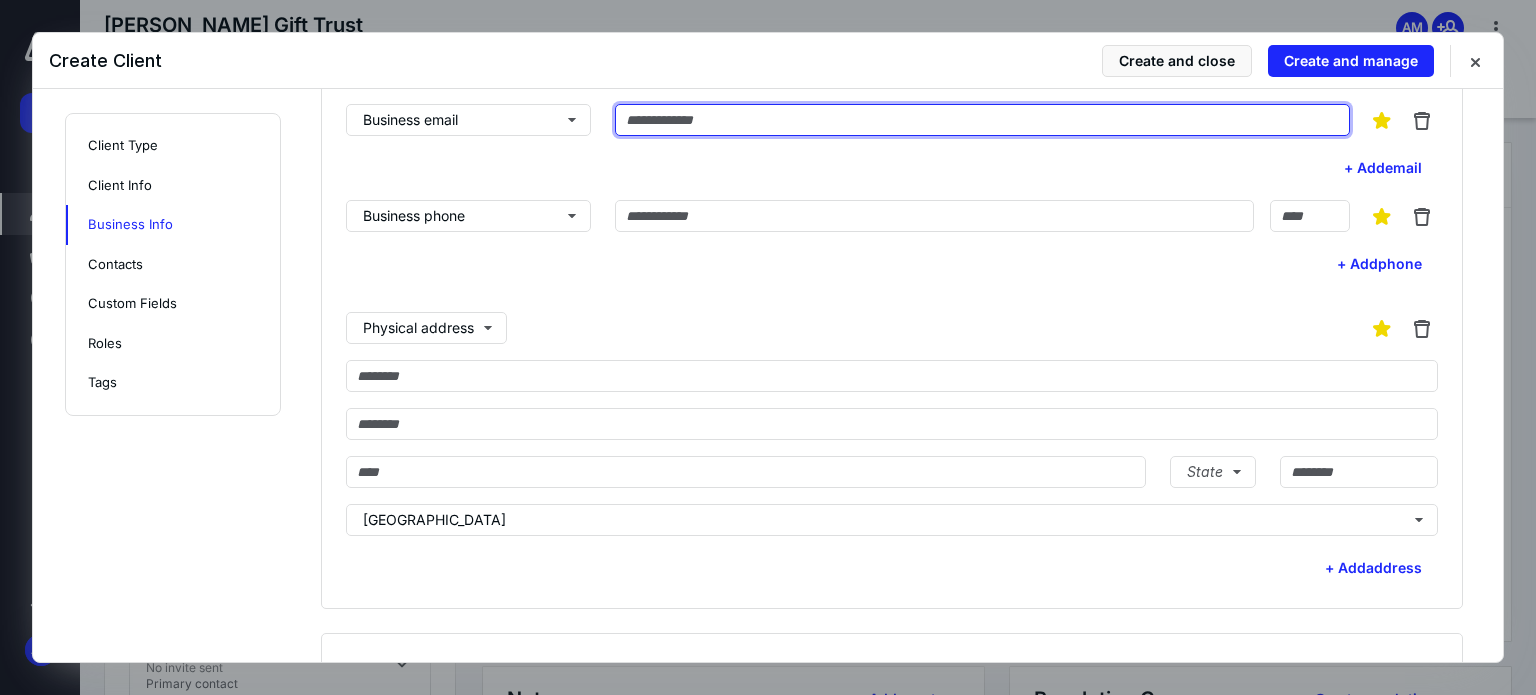 click at bounding box center [982, 120] 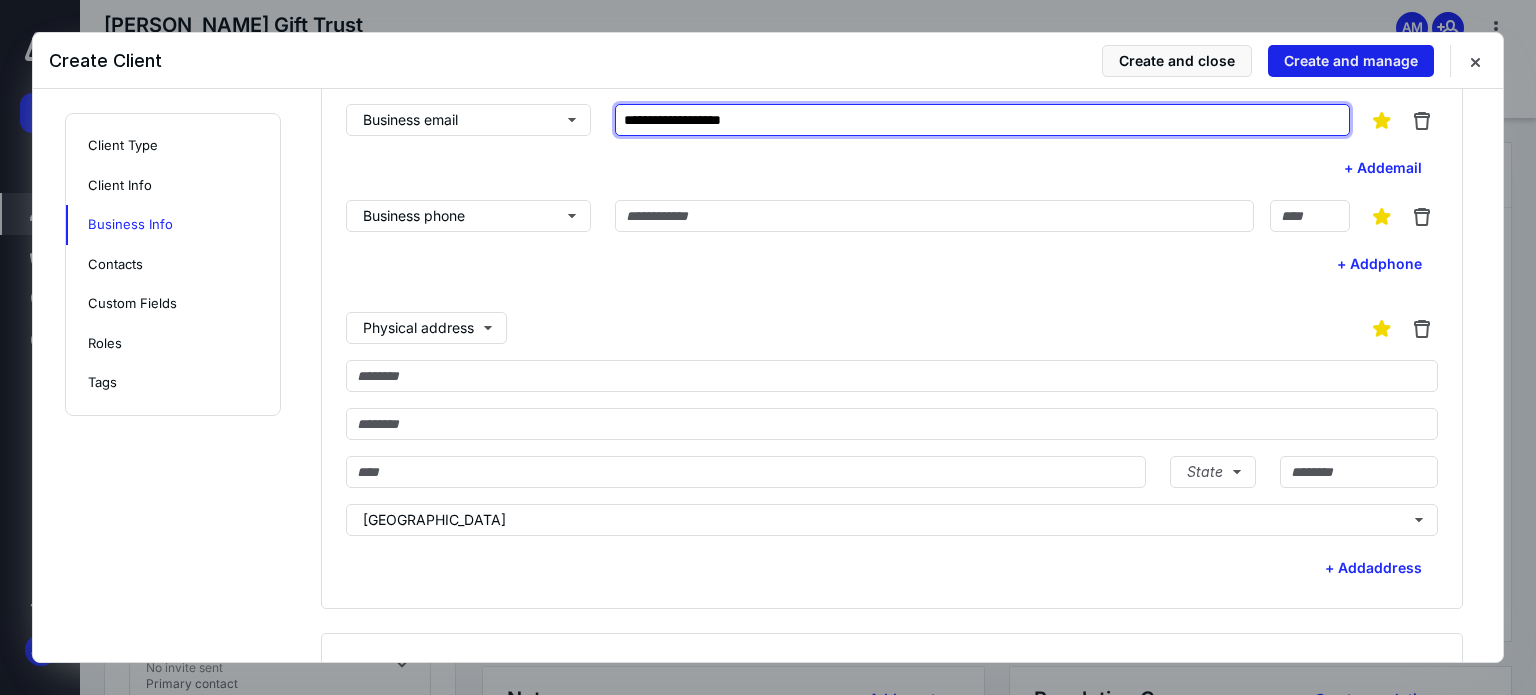 type on "**********" 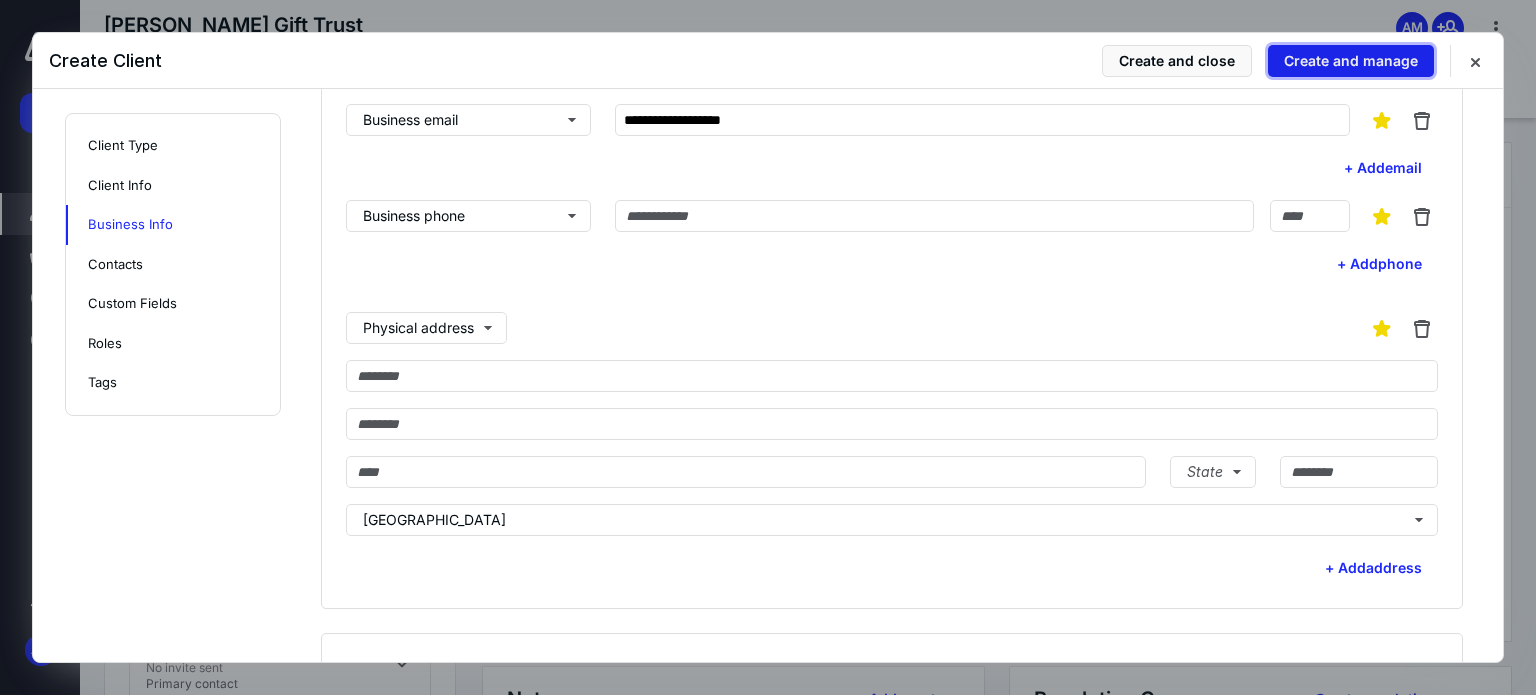click on "Create and manage" at bounding box center (1351, 61) 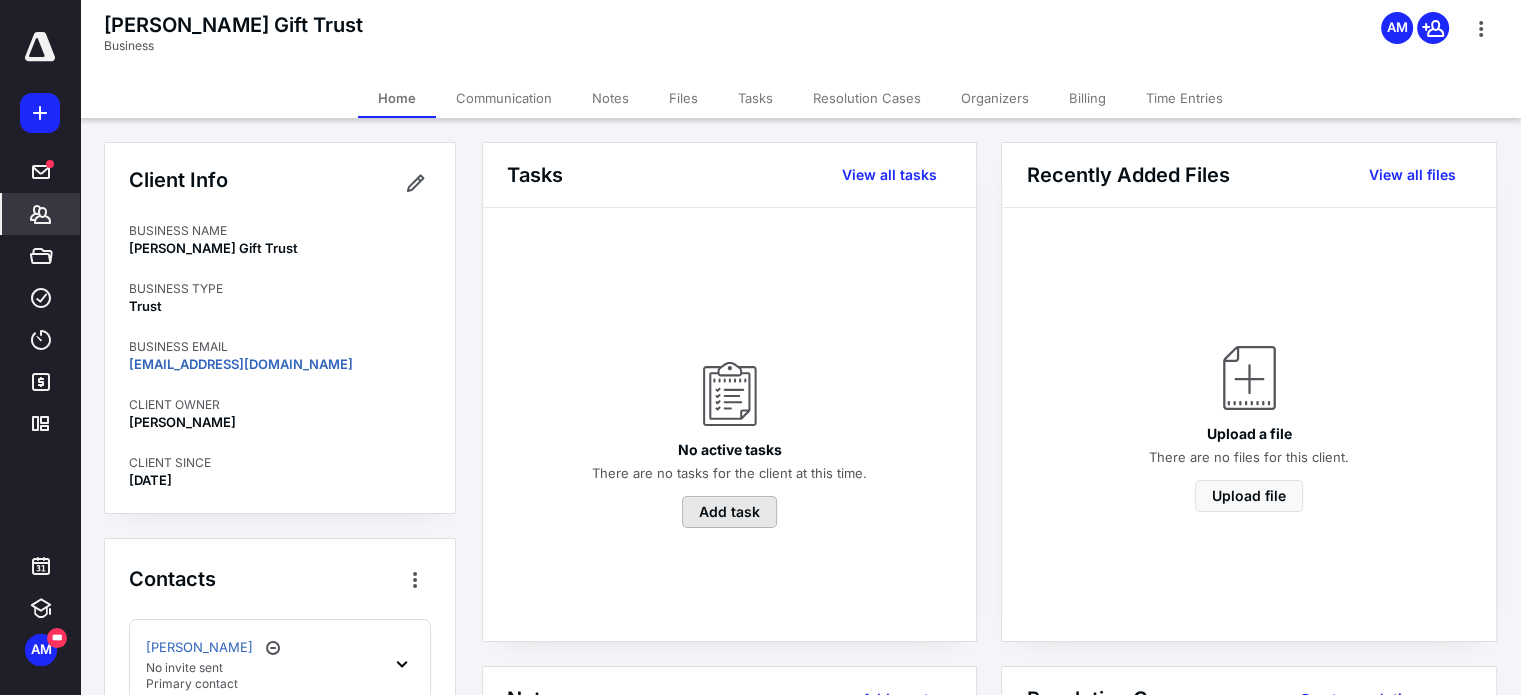 click on "Add task" at bounding box center (729, 512) 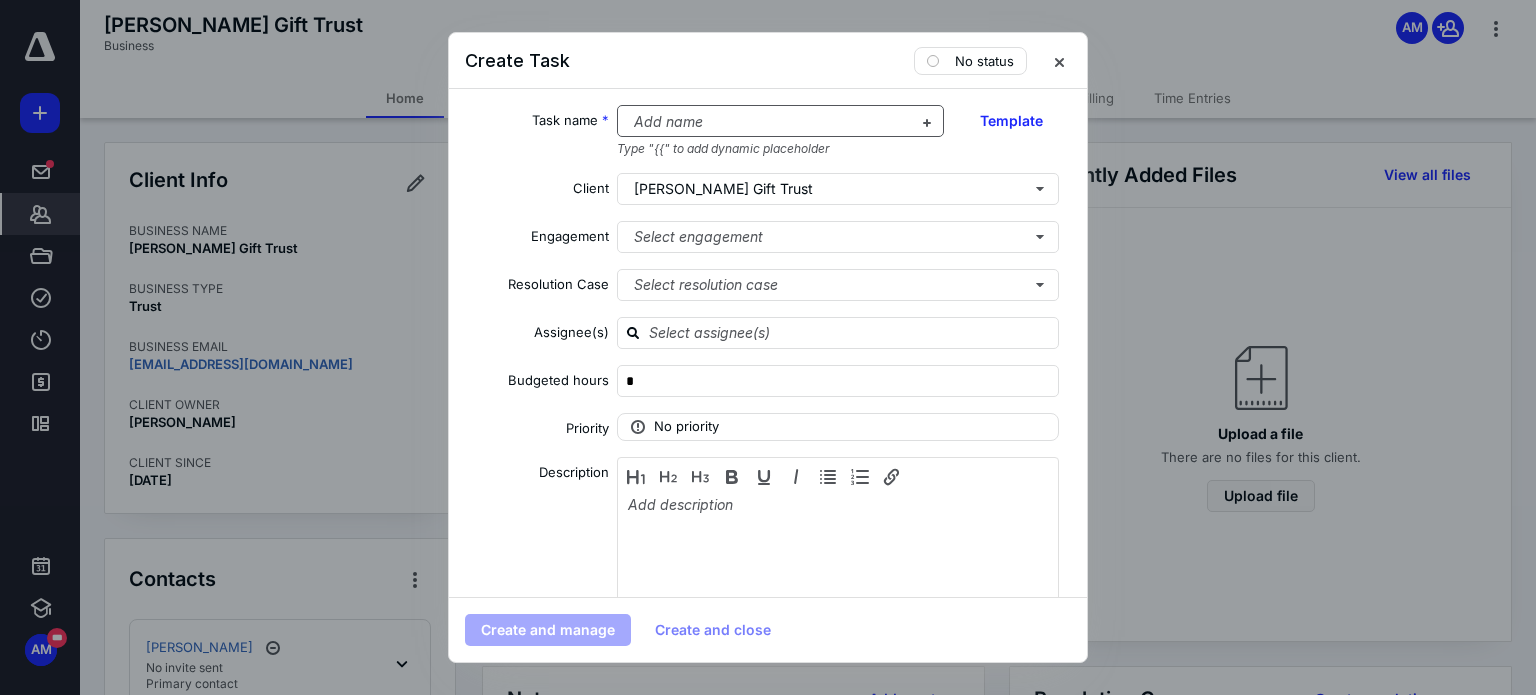 click at bounding box center (769, 122) 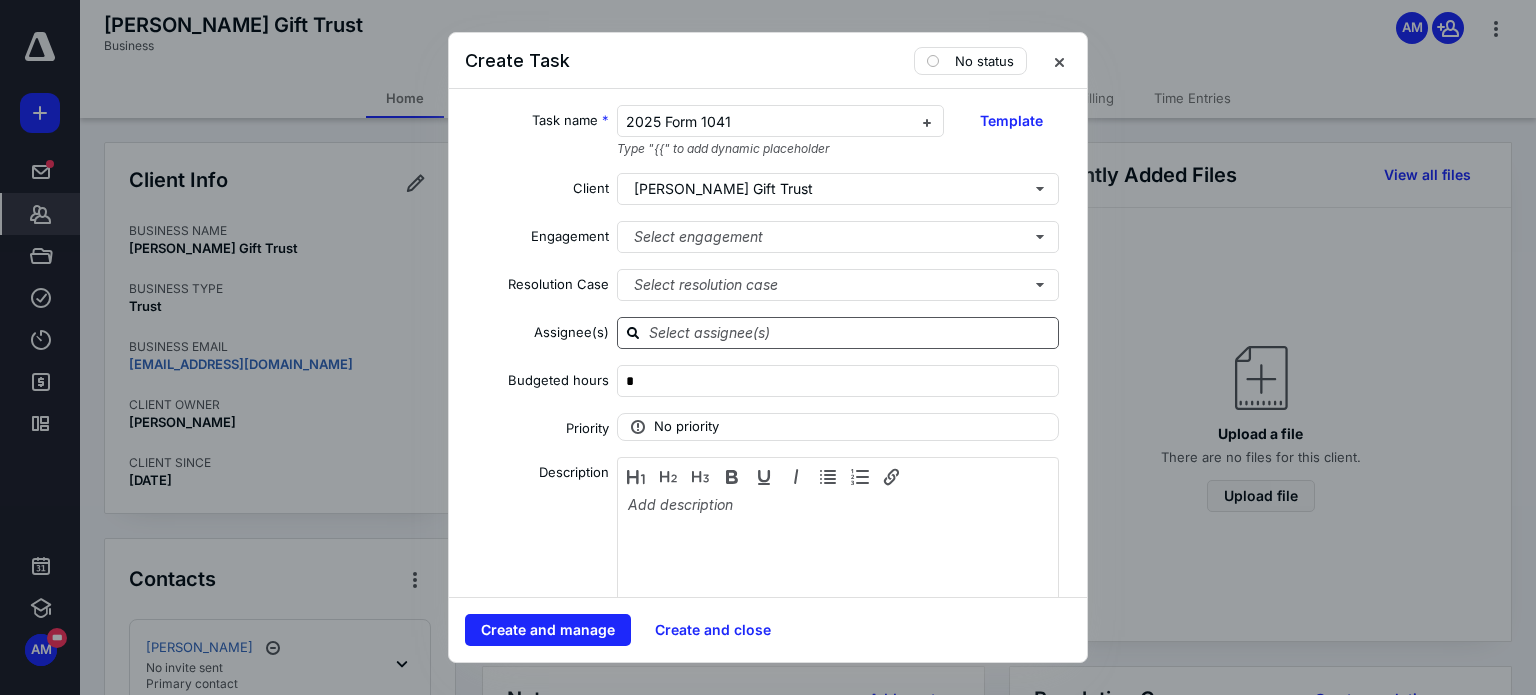 click at bounding box center [850, 332] 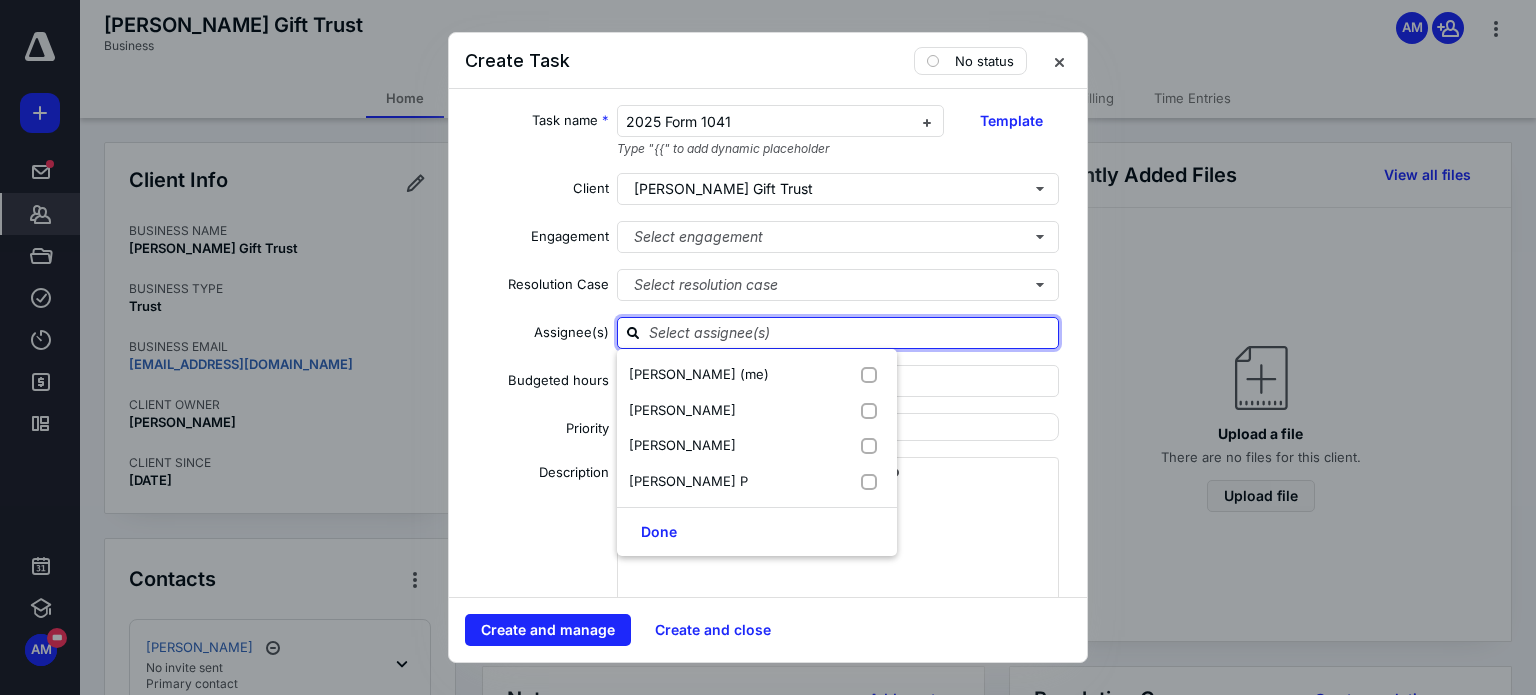 click on "Budgeted hours *" at bounding box center [768, 381] 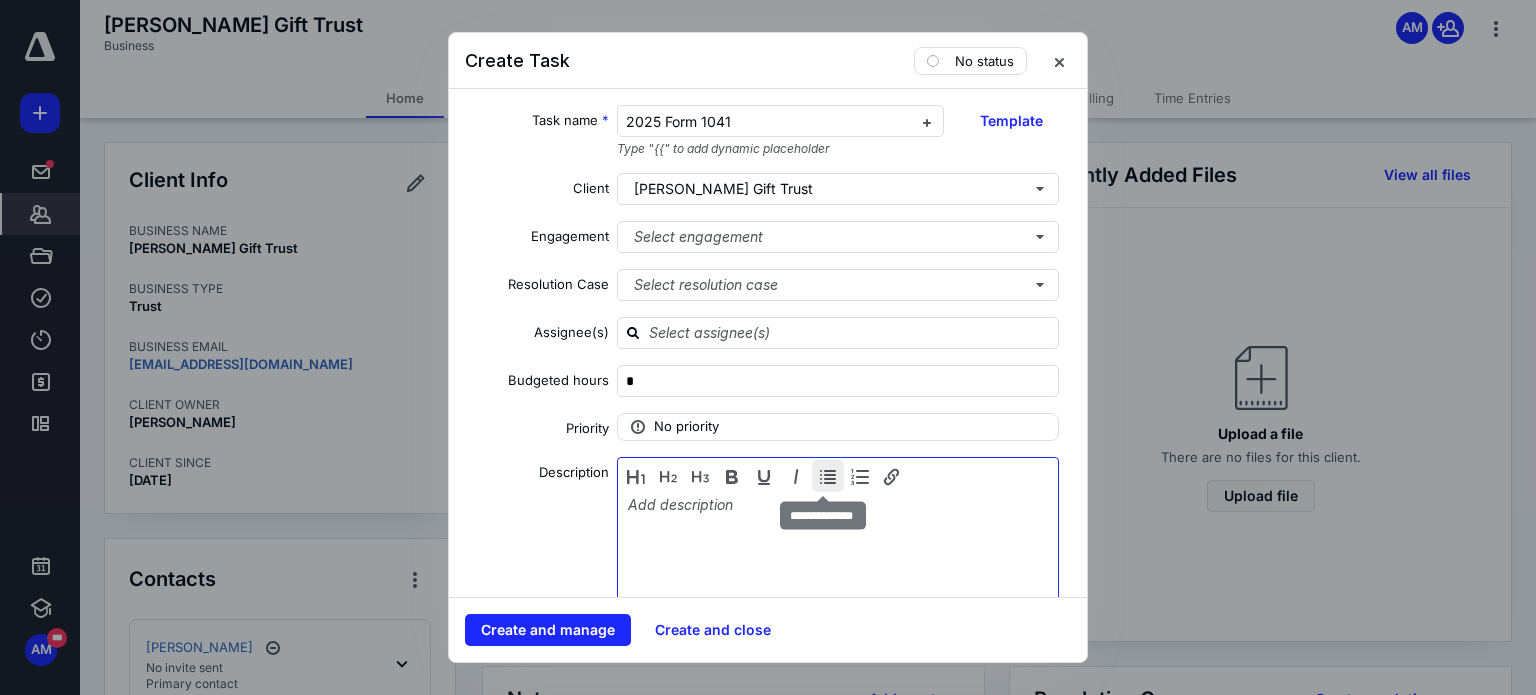 click at bounding box center (828, 476) 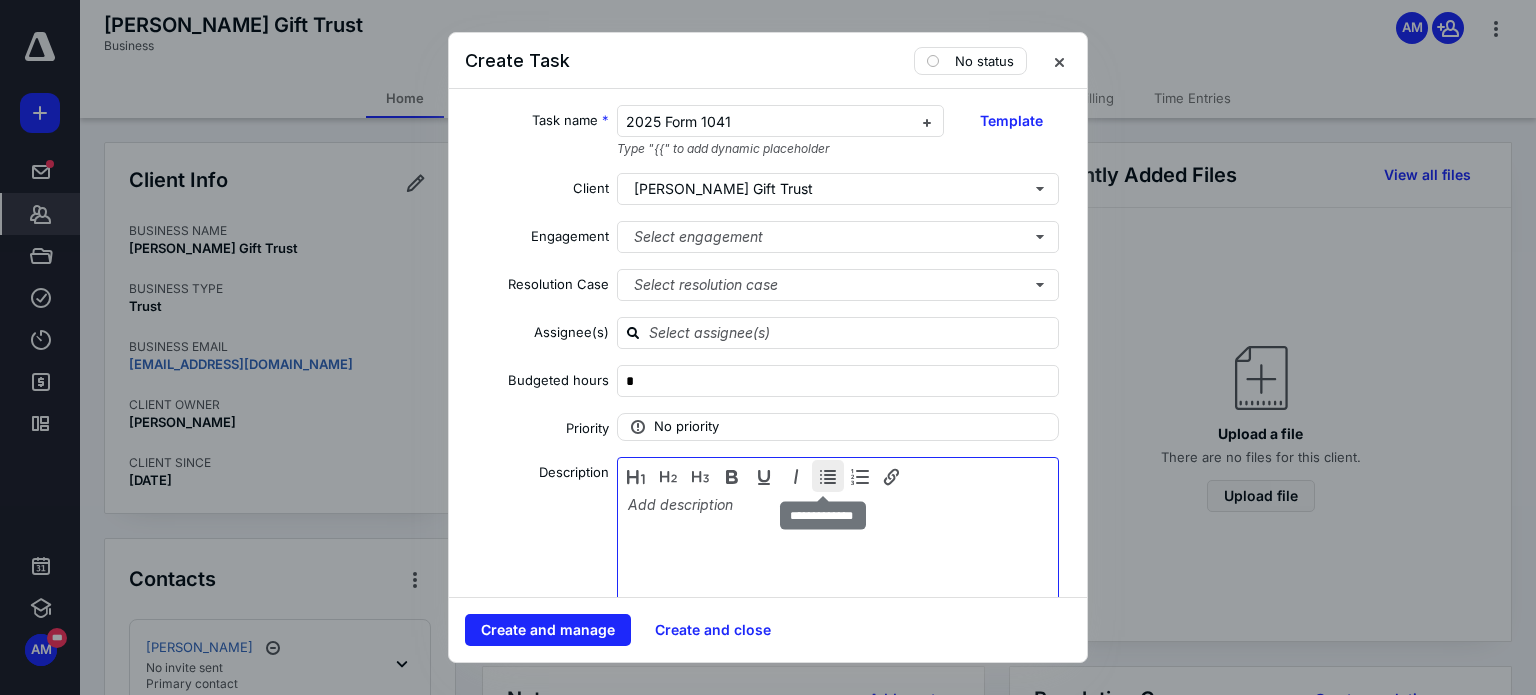 type 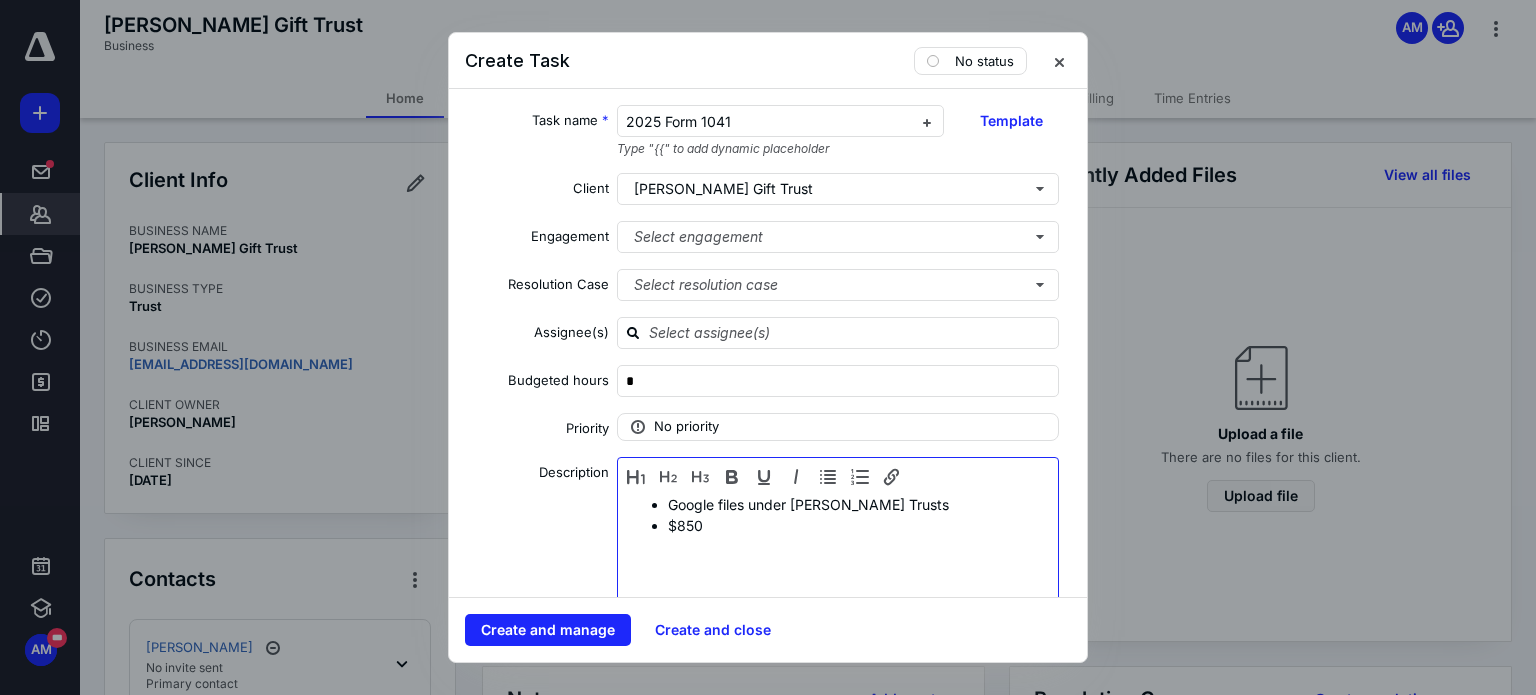 scroll, scrollTop: 500, scrollLeft: 0, axis: vertical 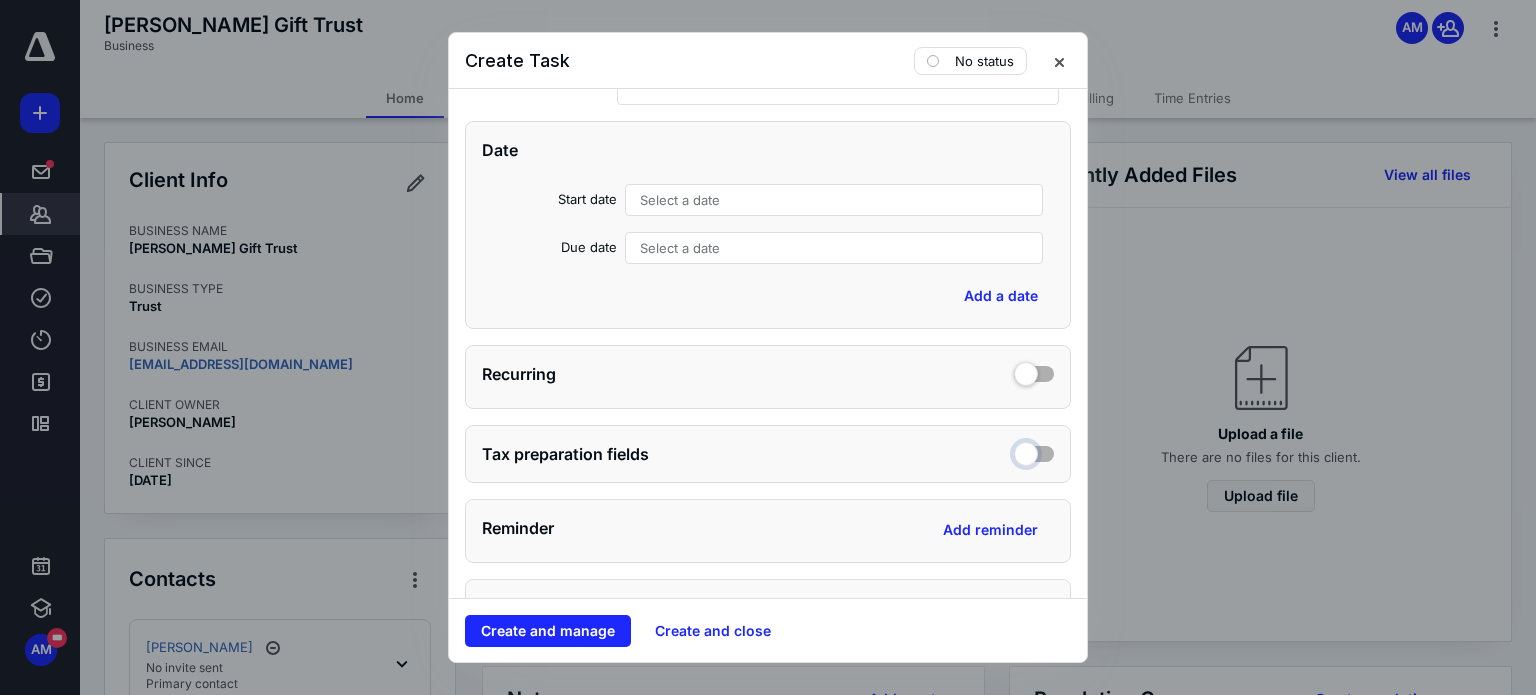click at bounding box center [1034, 451] 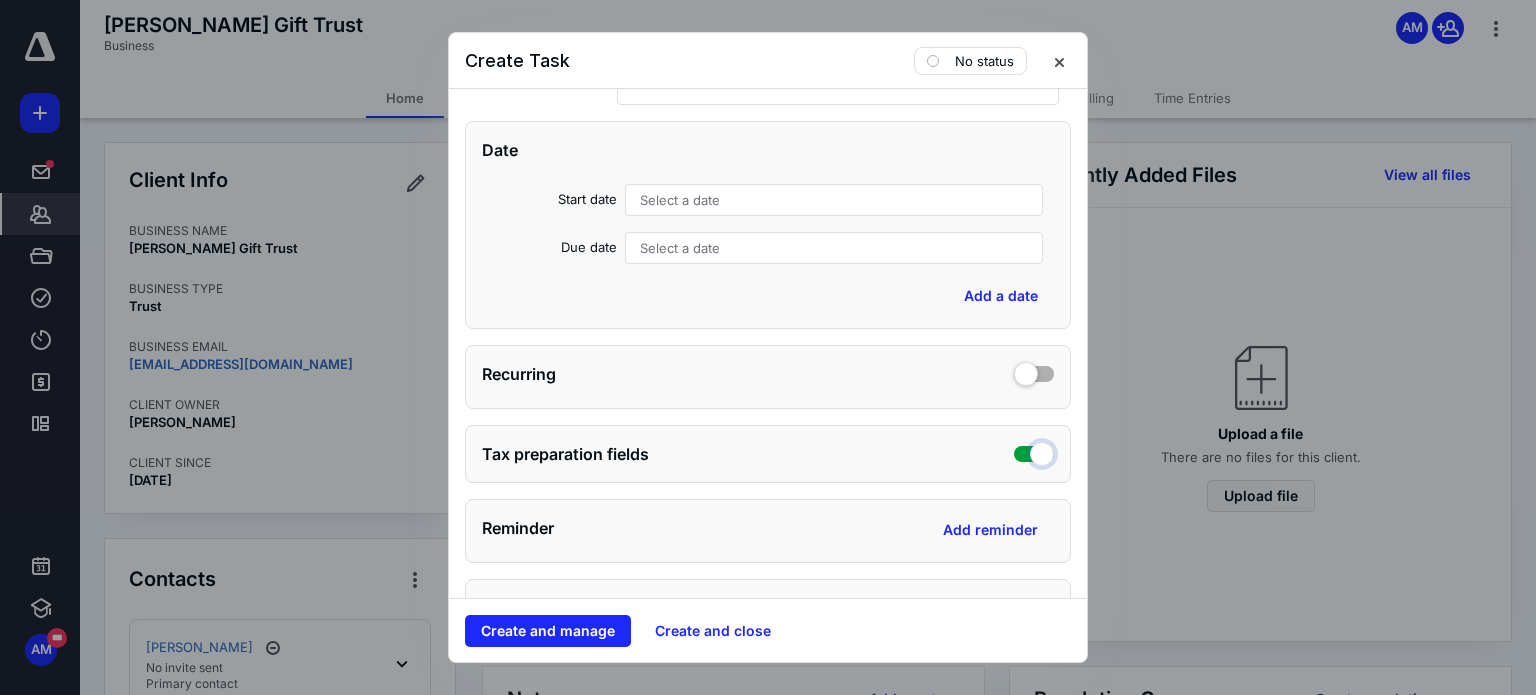 checkbox on "true" 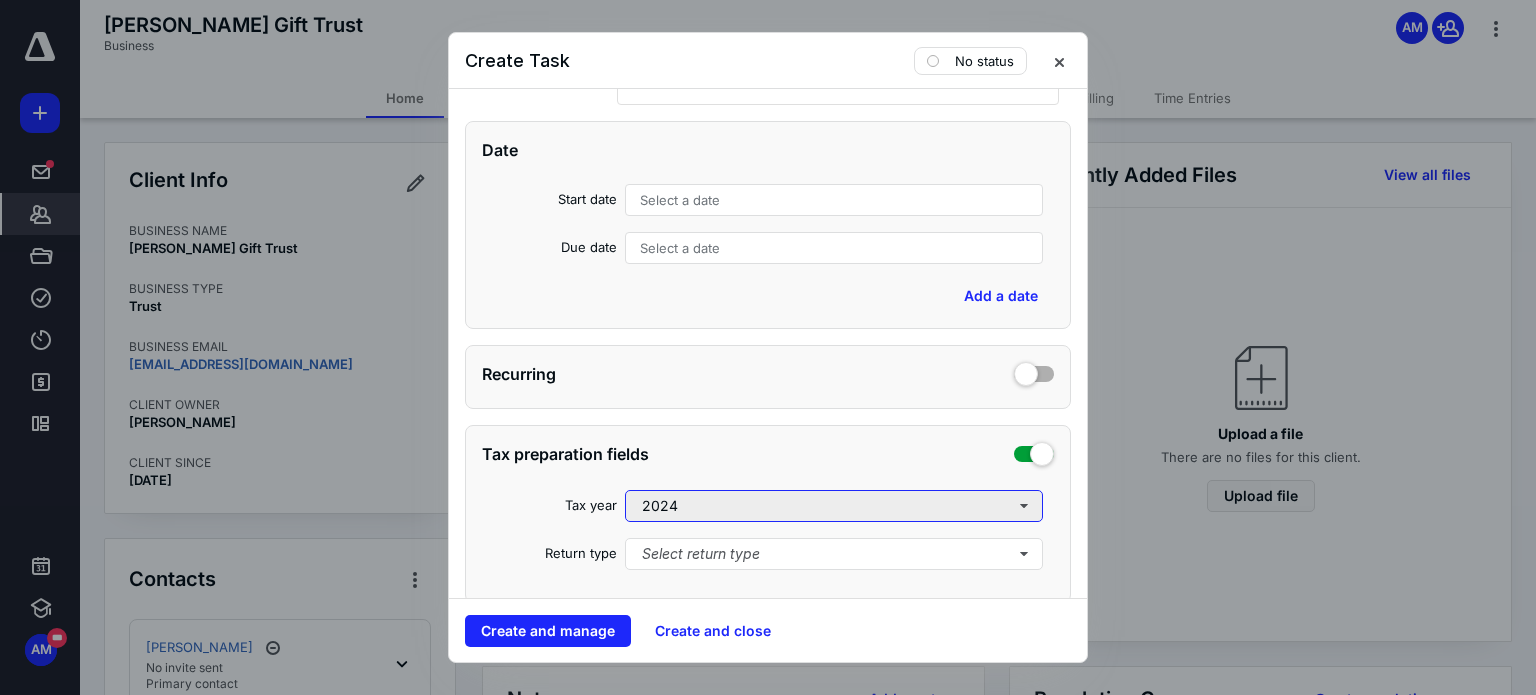 click on "2024" at bounding box center [834, 506] 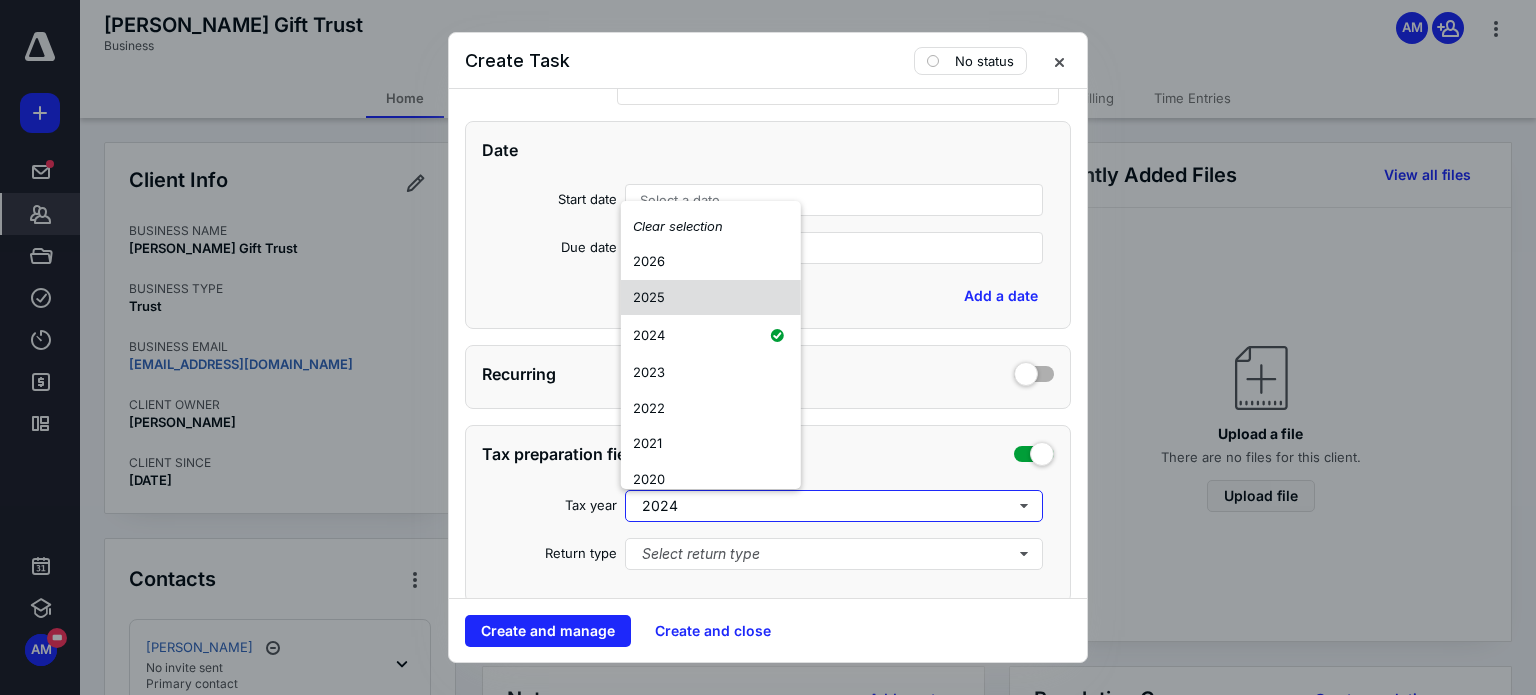 click on "2025" at bounding box center (711, 298) 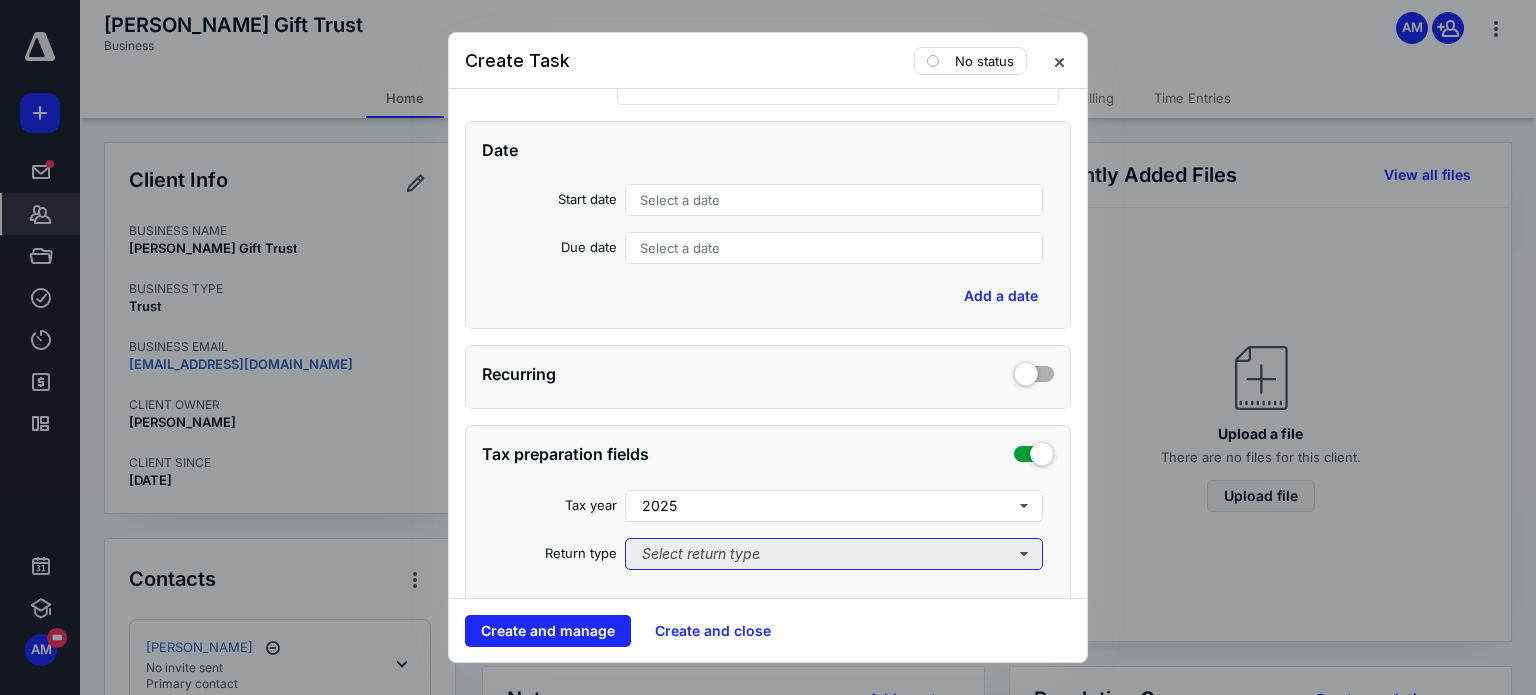 click on "Select return type" at bounding box center (834, 554) 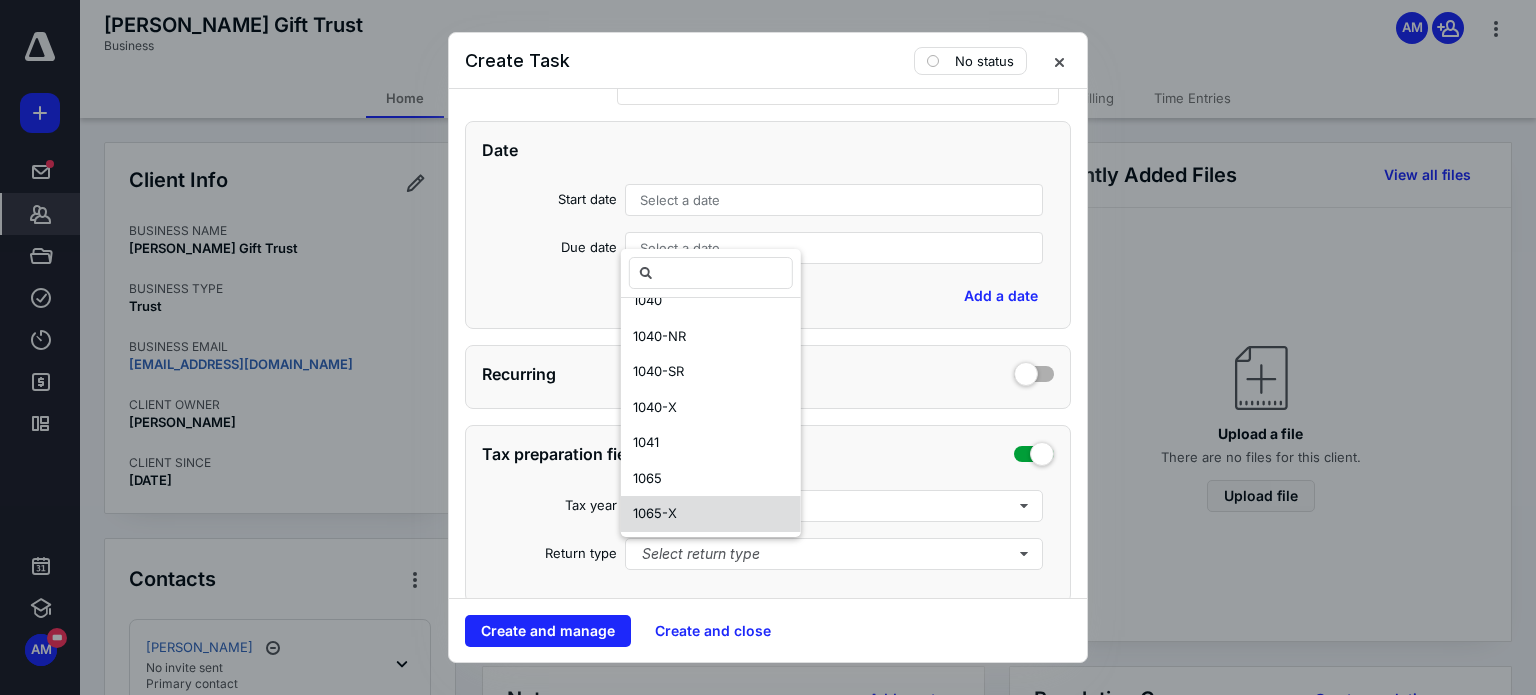 scroll, scrollTop: 300, scrollLeft: 0, axis: vertical 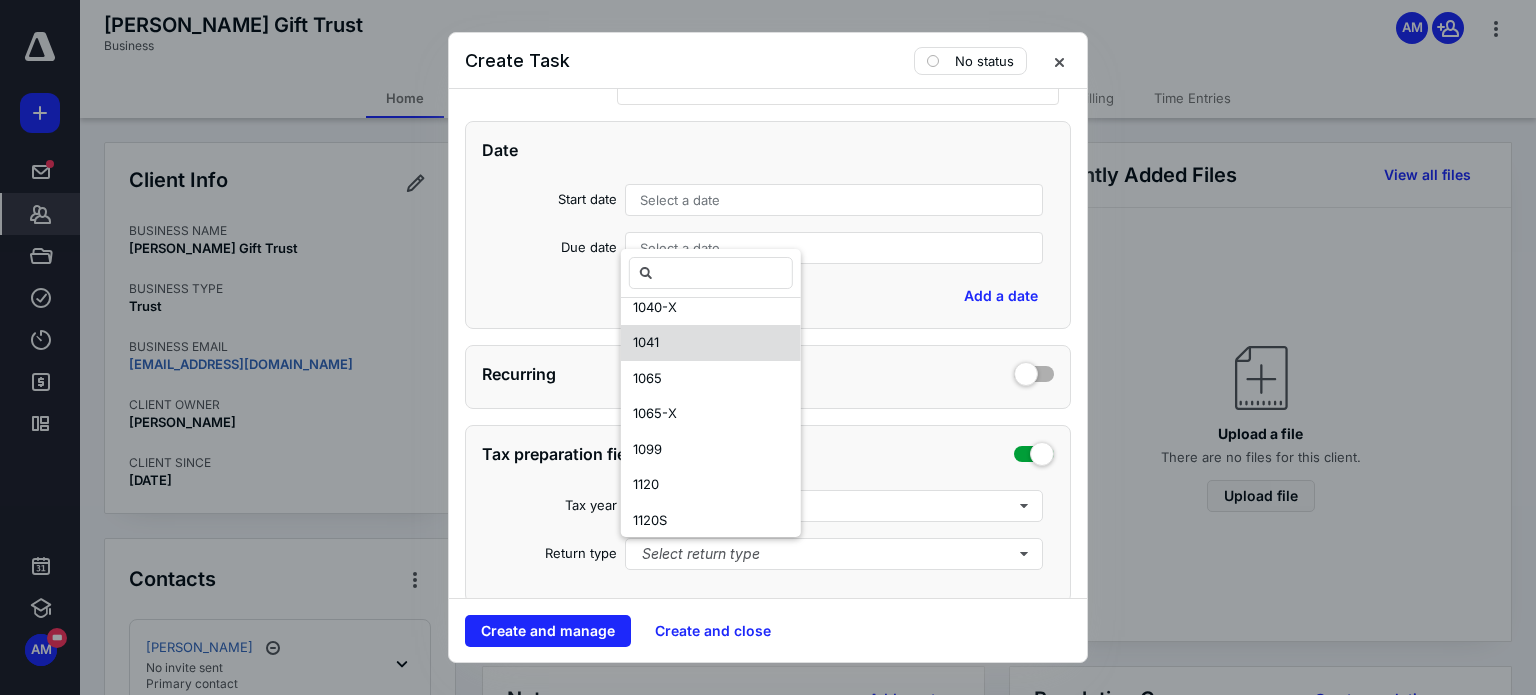 click on "1041" at bounding box center [711, 343] 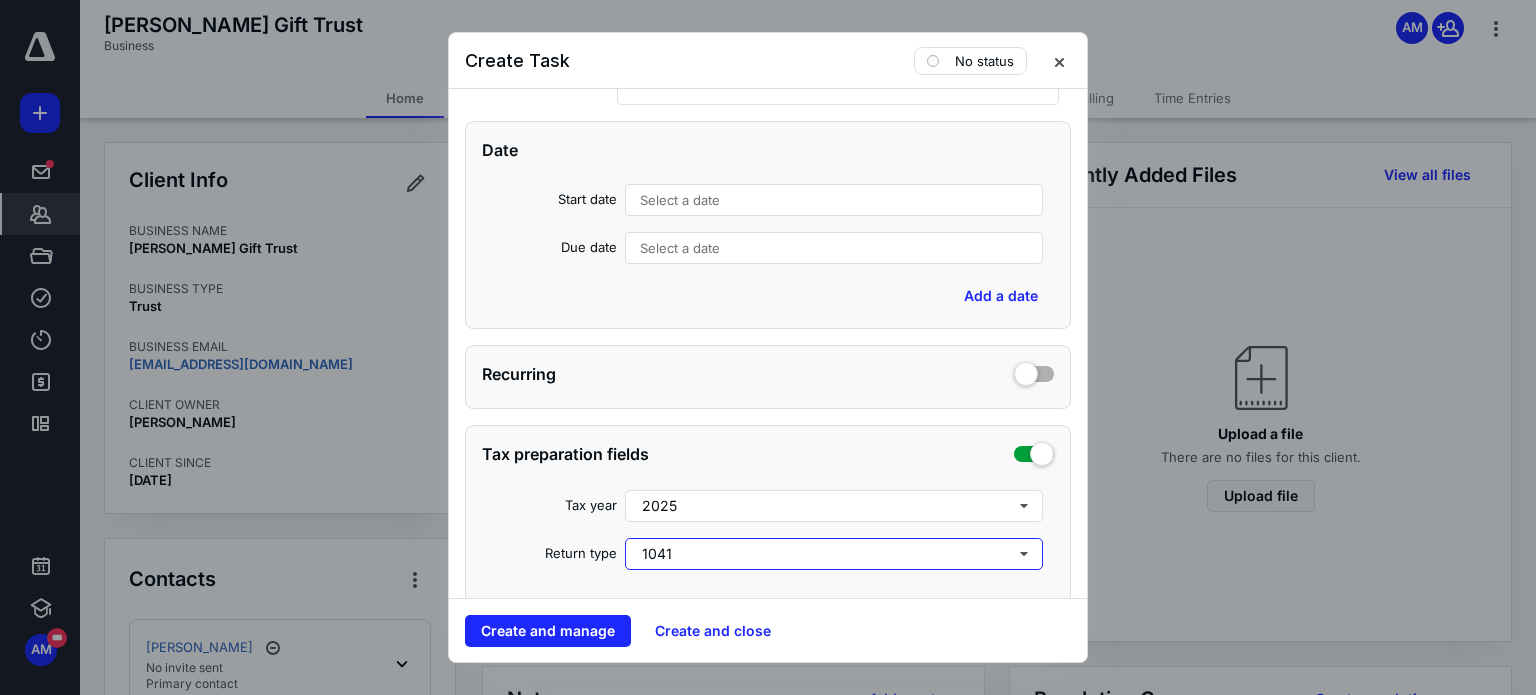 scroll, scrollTop: 0, scrollLeft: 0, axis: both 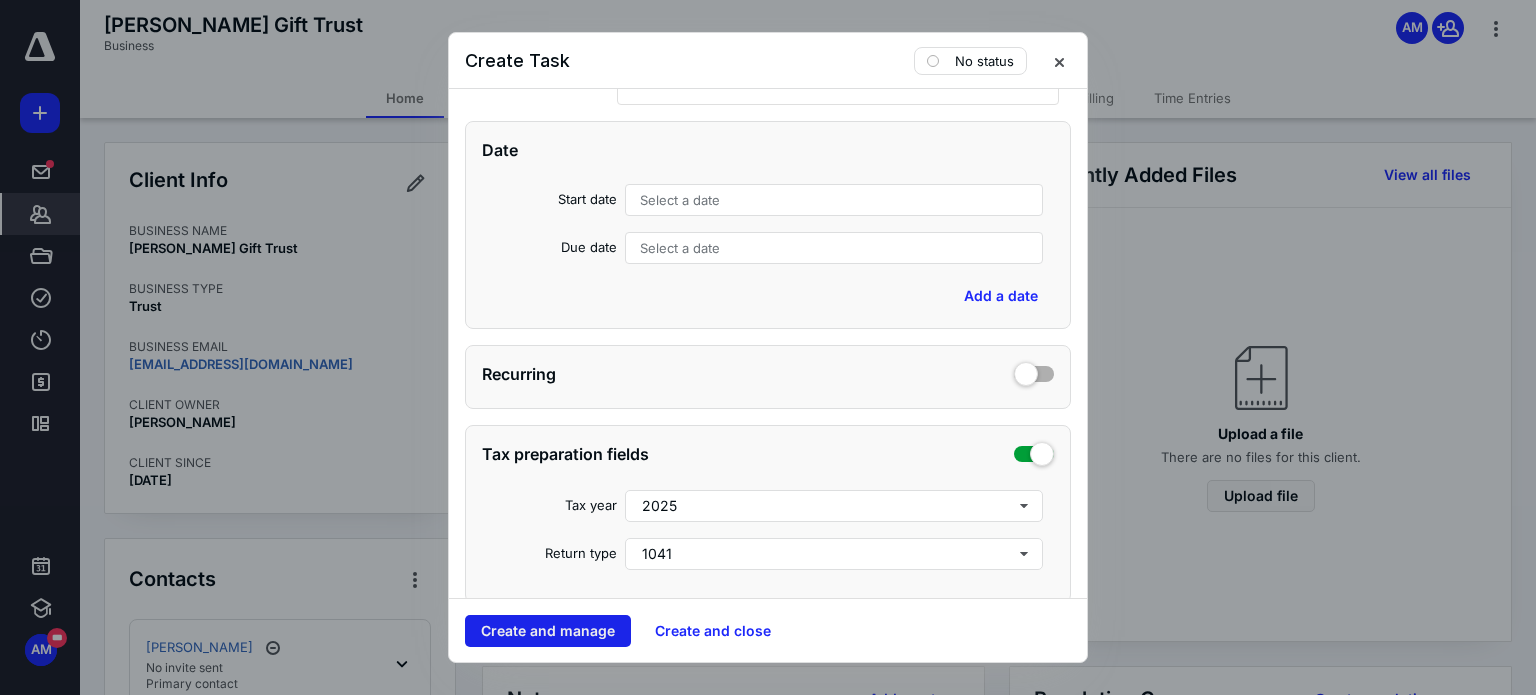 click on "Create and manage" at bounding box center (548, 631) 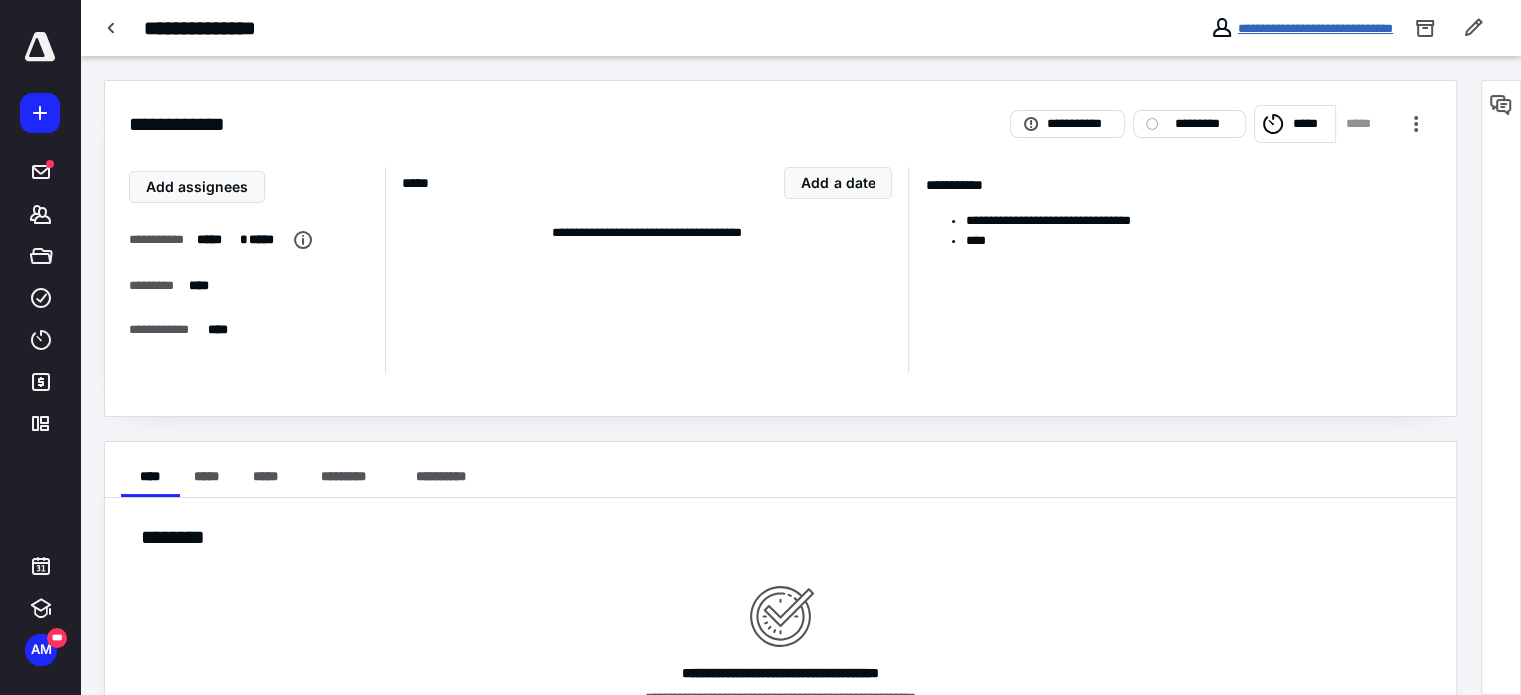 click on "**********" at bounding box center [1315, 28] 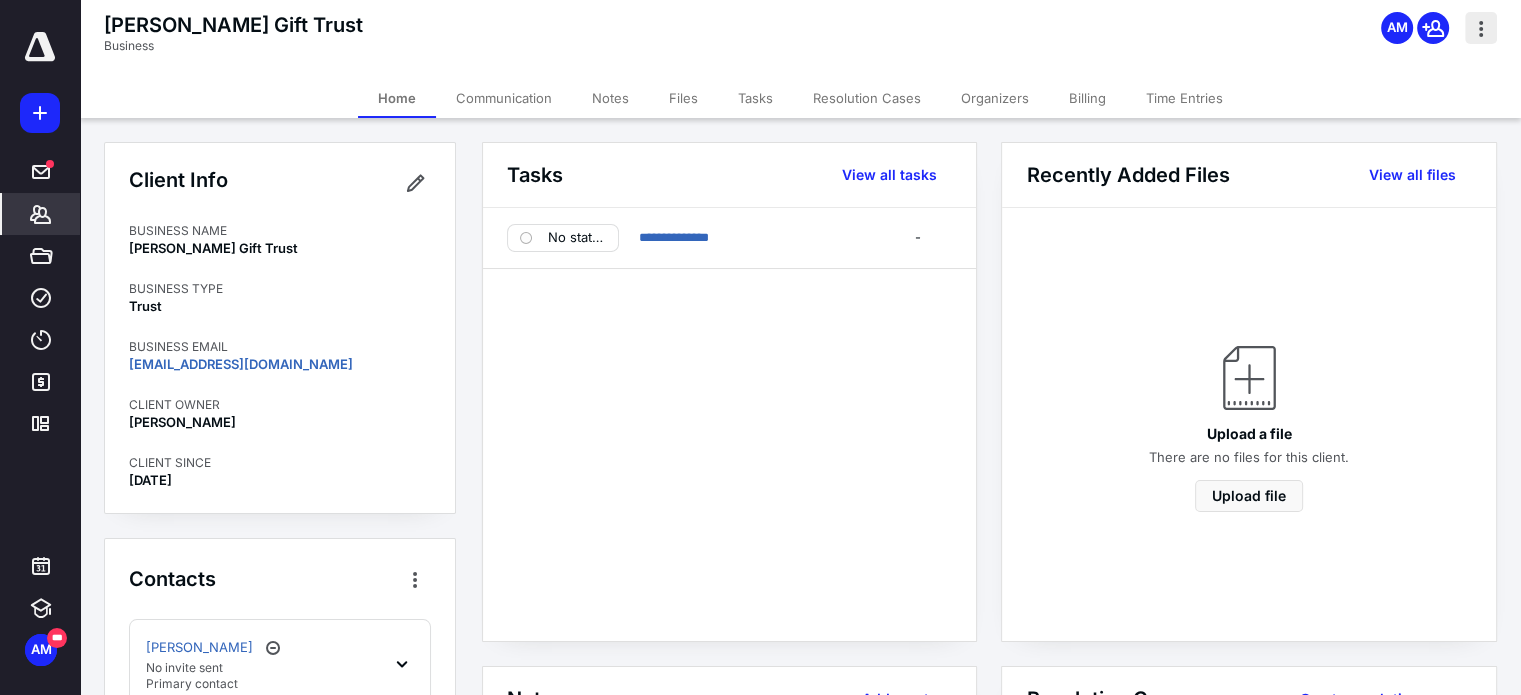 click at bounding box center [1481, 28] 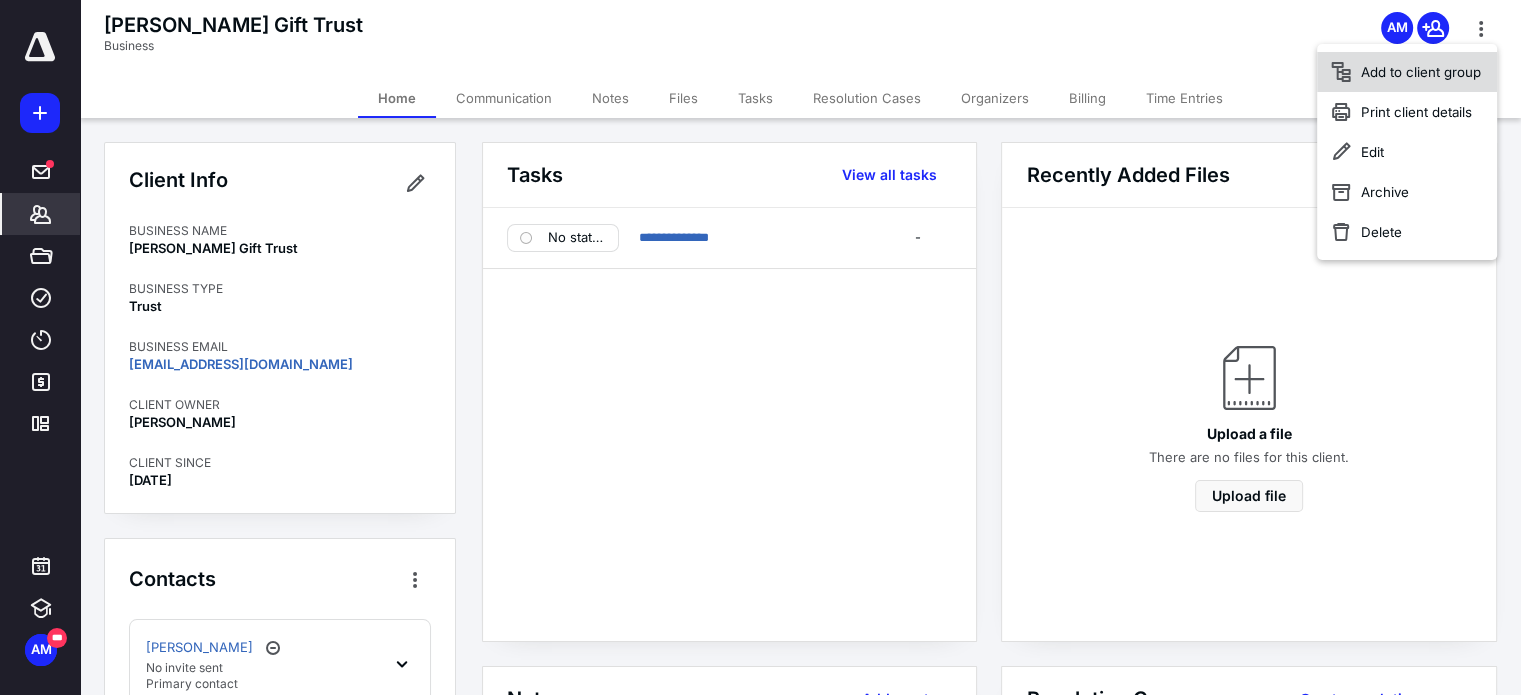 click on "Add to client group" at bounding box center [1407, 72] 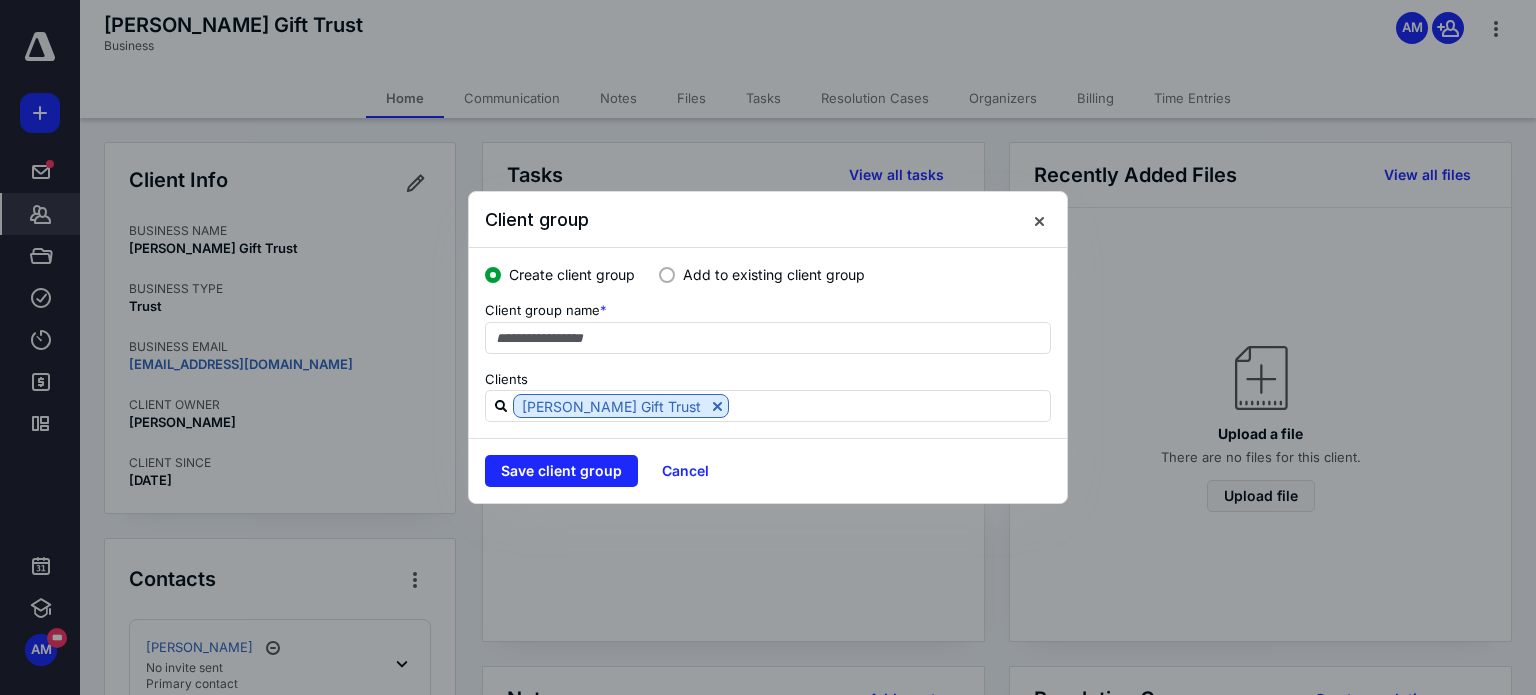 click on "Add to existing client group" at bounding box center [774, 274] 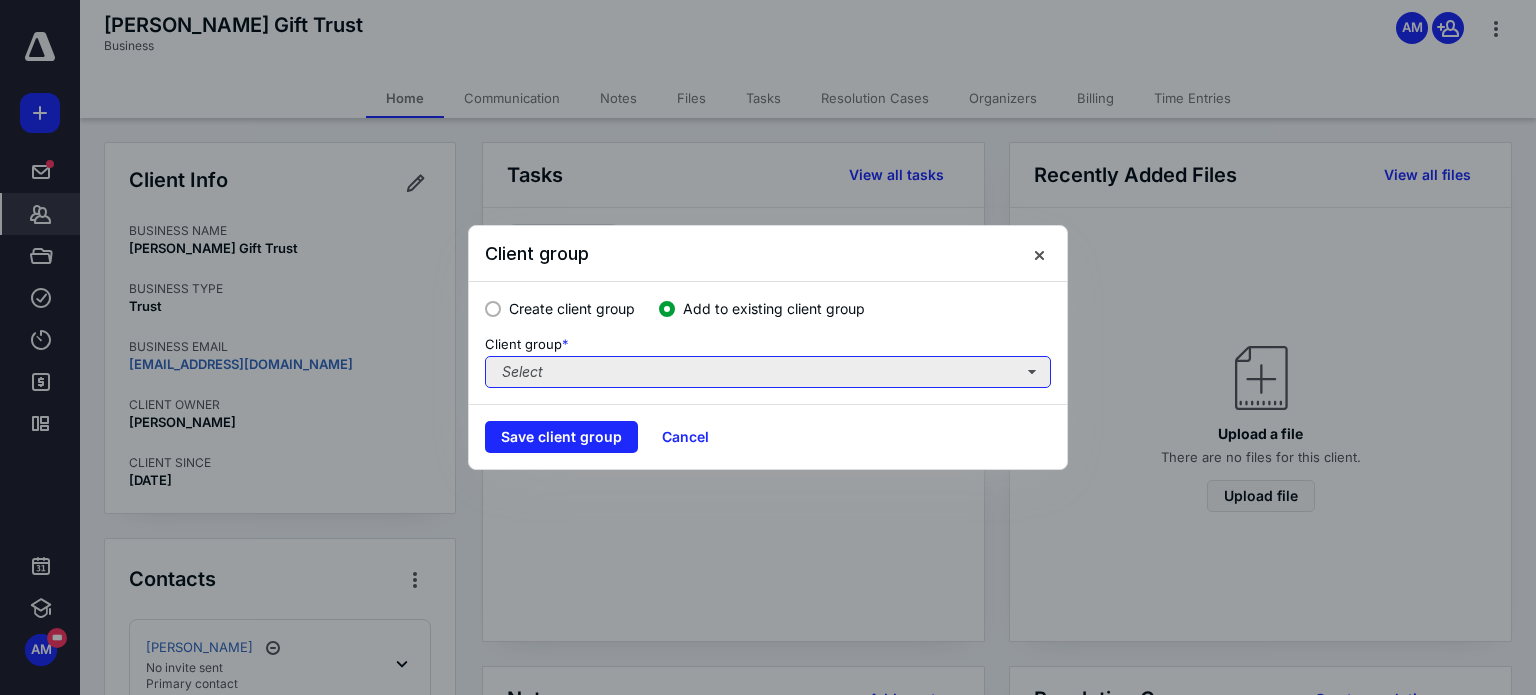 click on "Select" at bounding box center (768, 372) 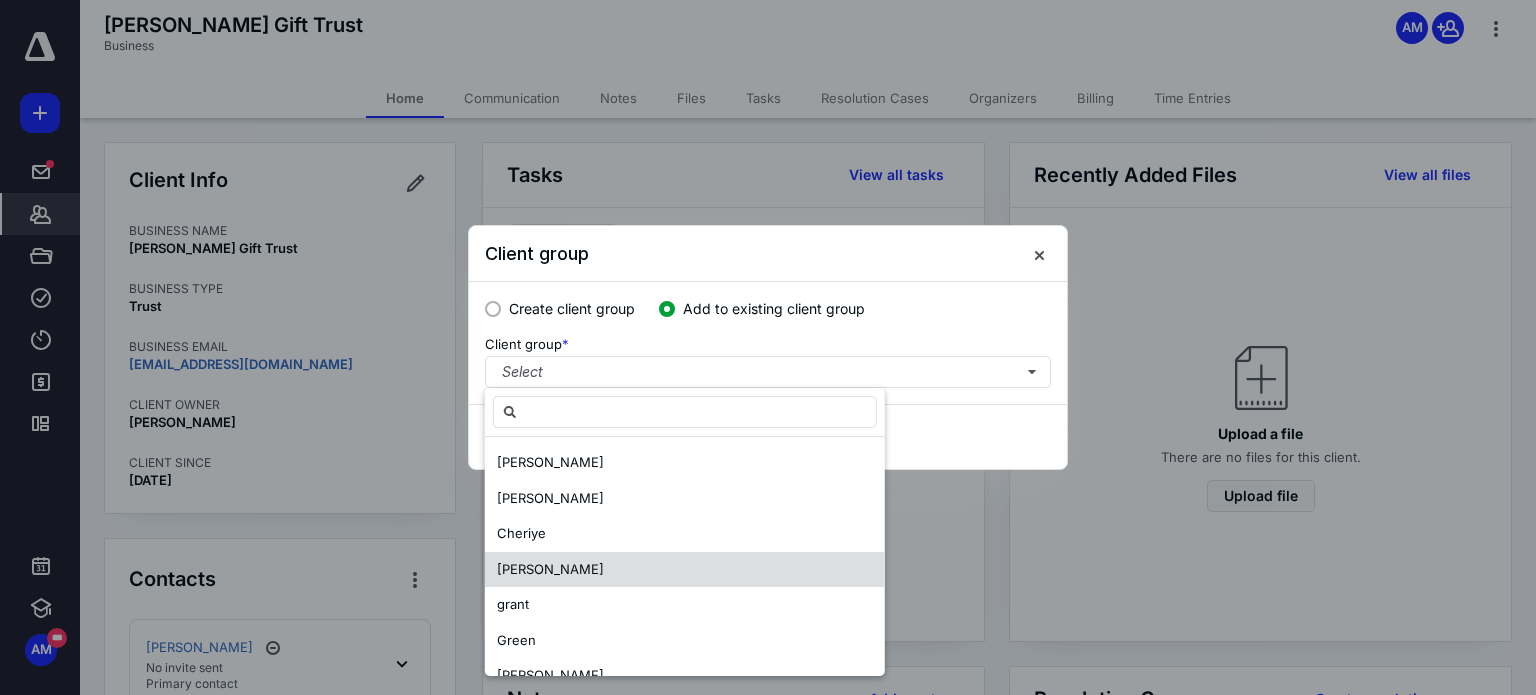 click on "[PERSON_NAME]" at bounding box center [685, 570] 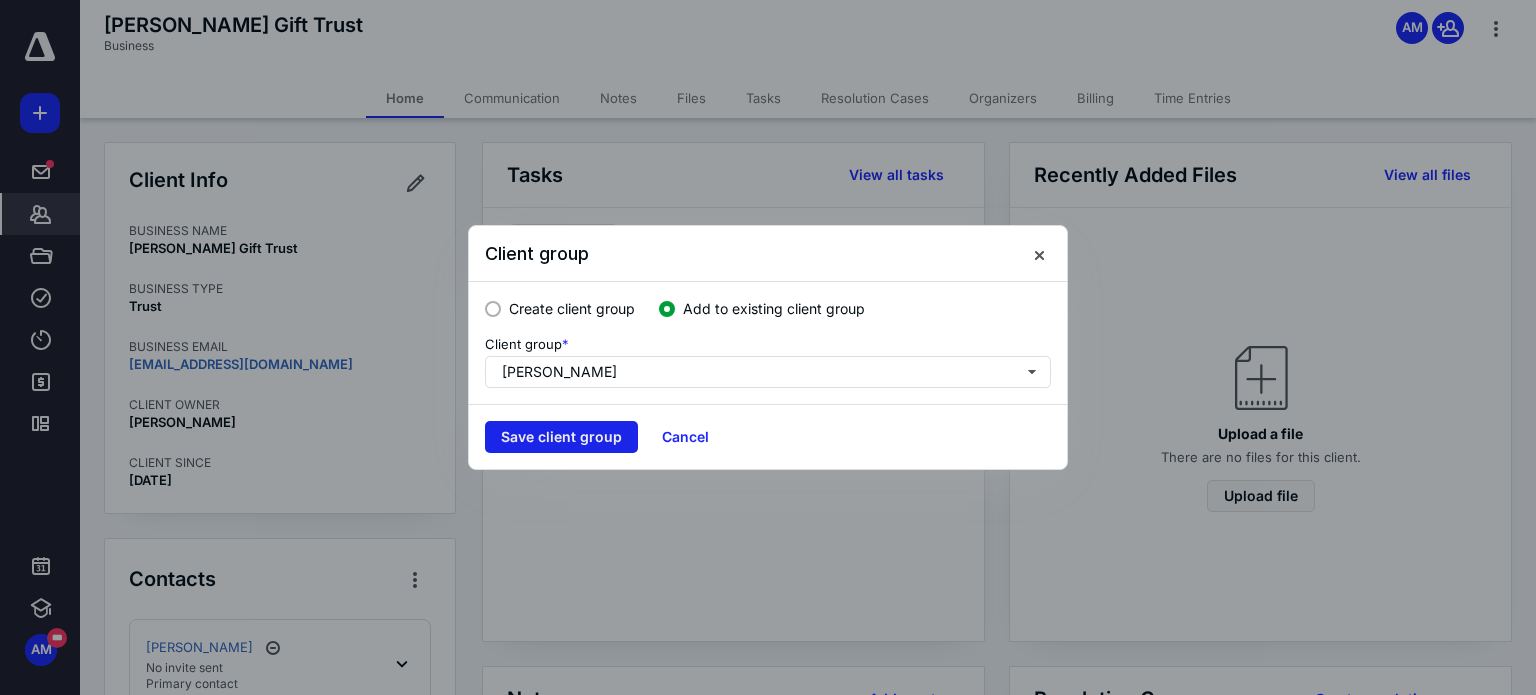 click on "Save client group" at bounding box center (561, 437) 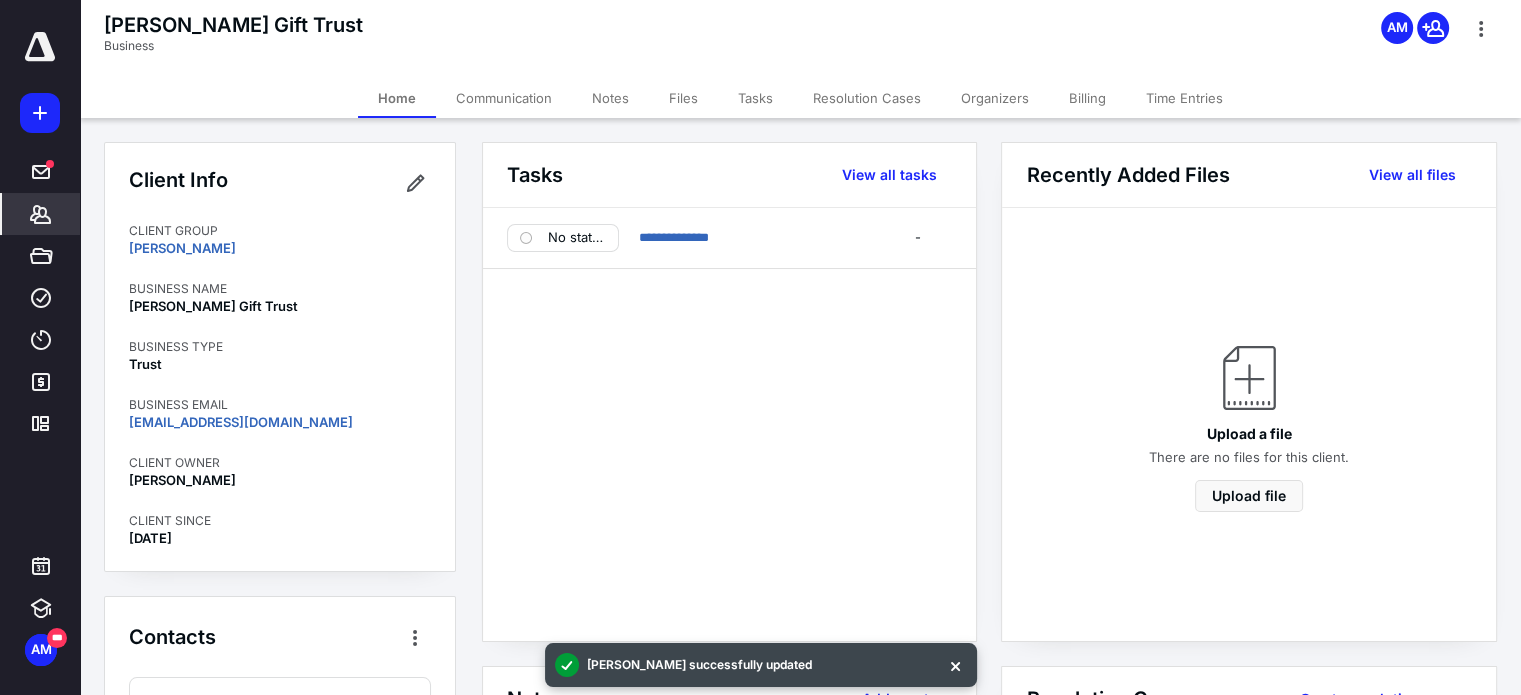 click 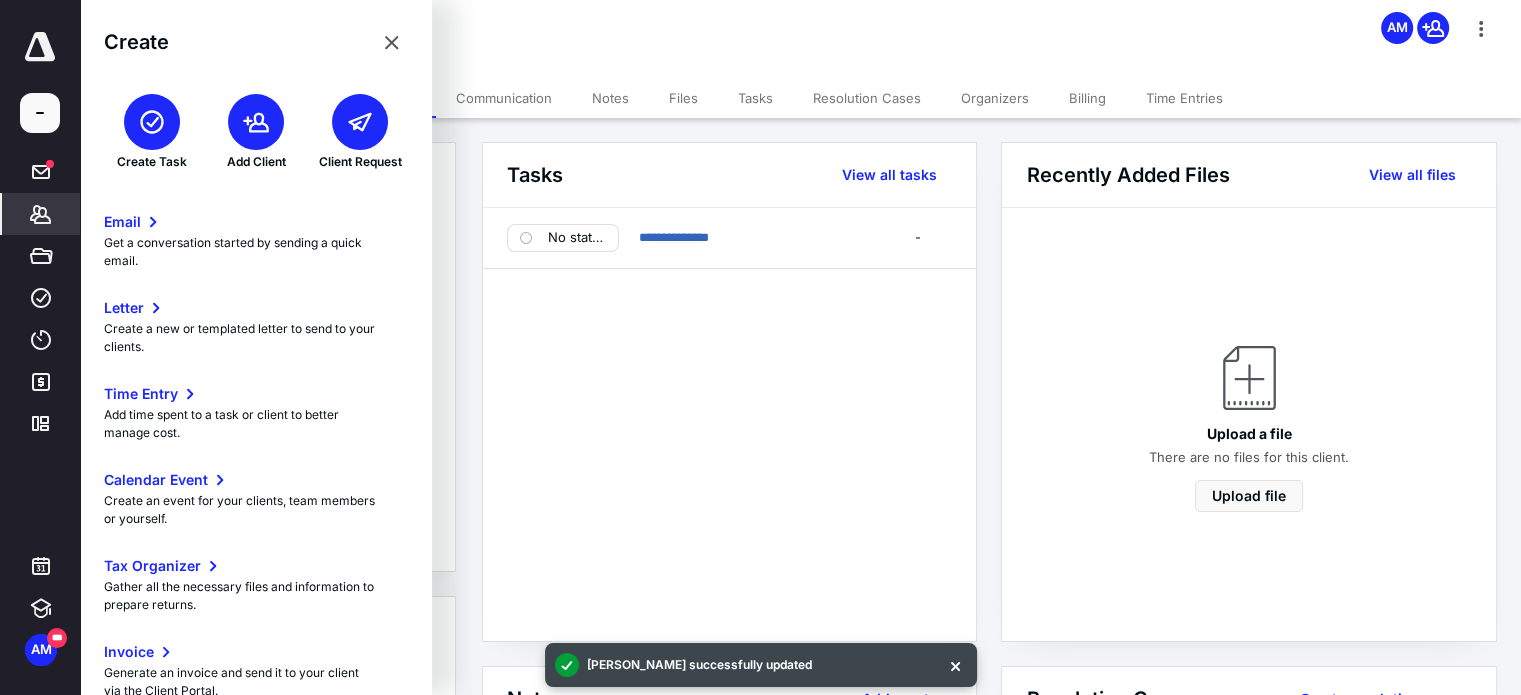 click 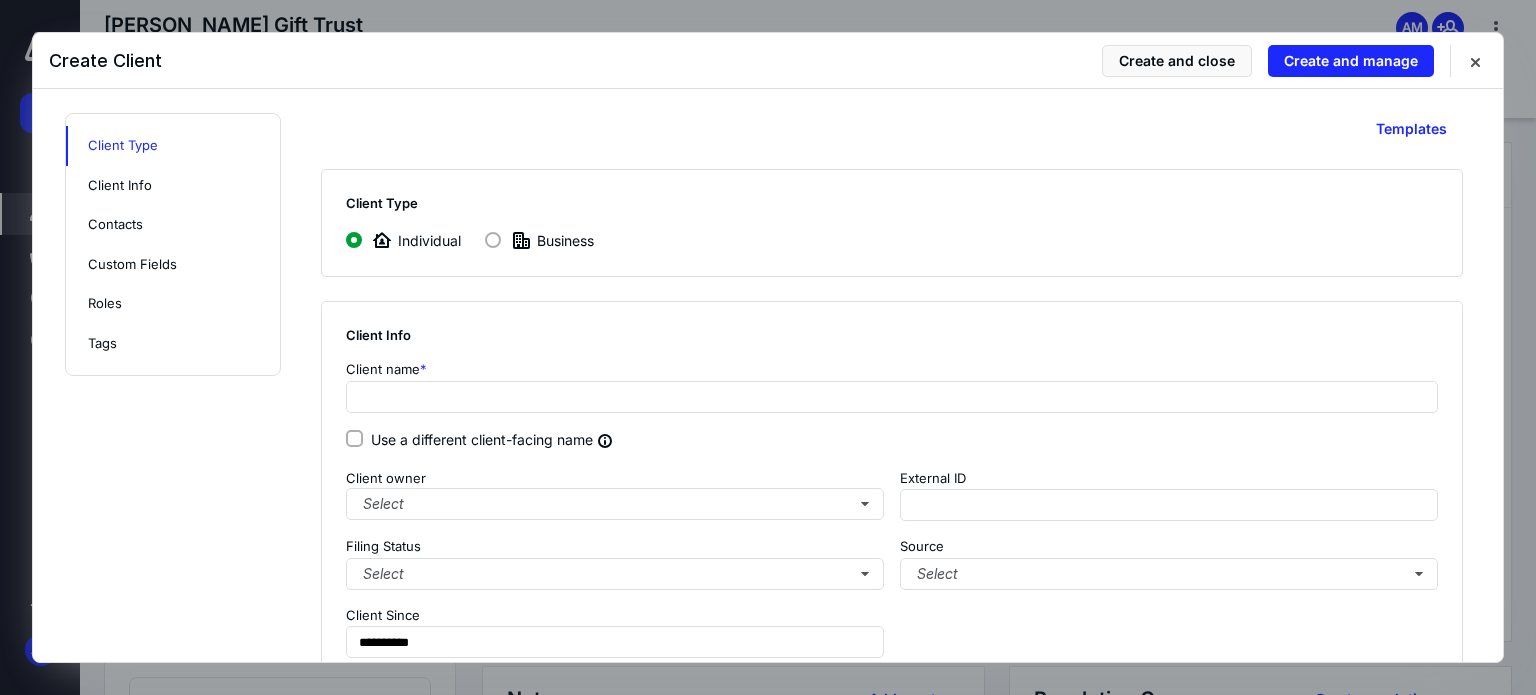click 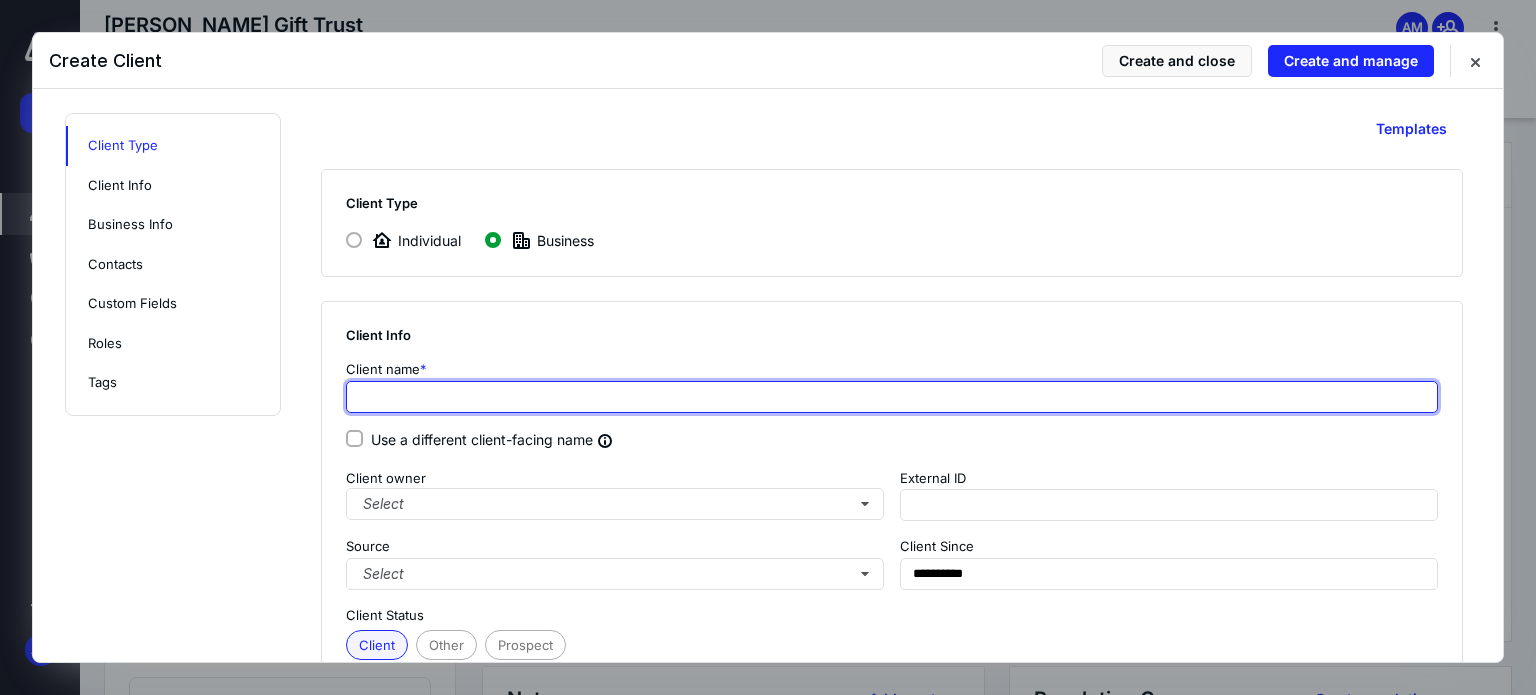 click at bounding box center (892, 397) 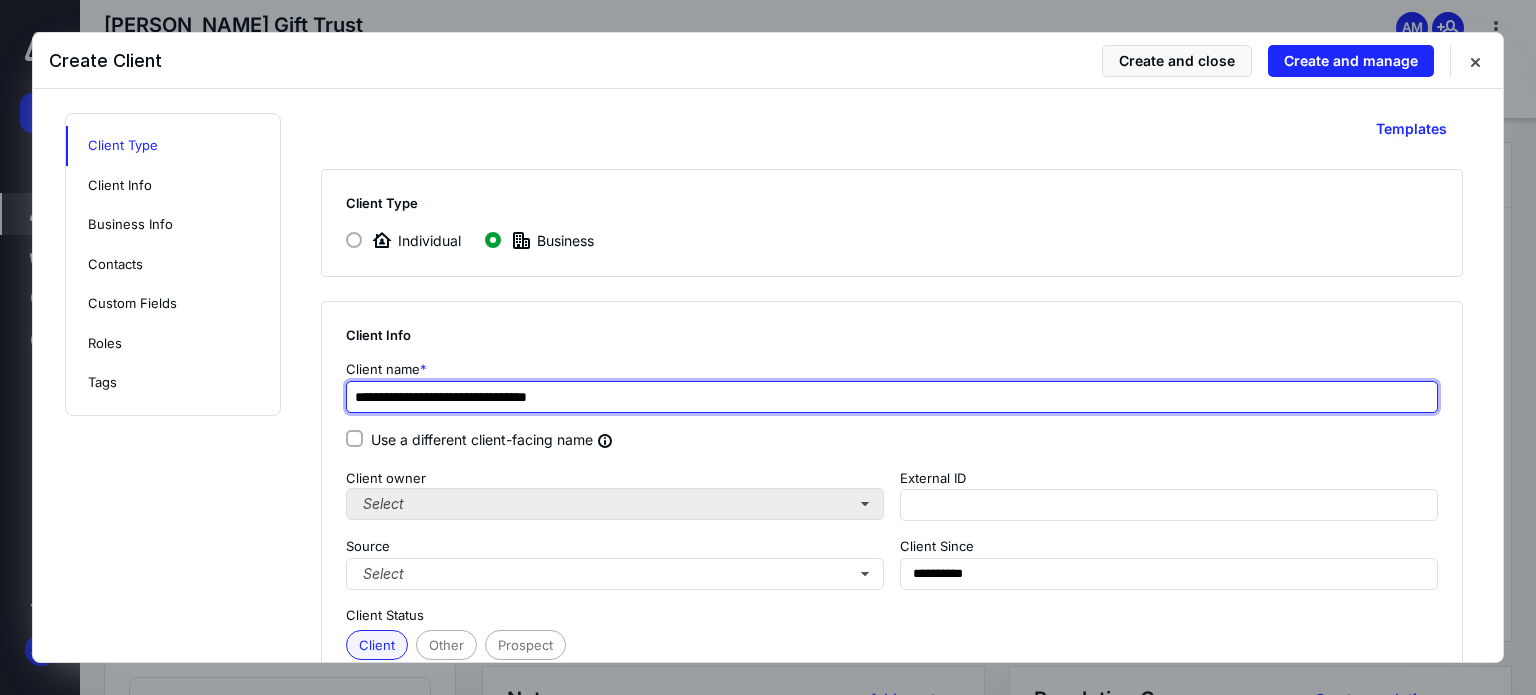 type on "**********" 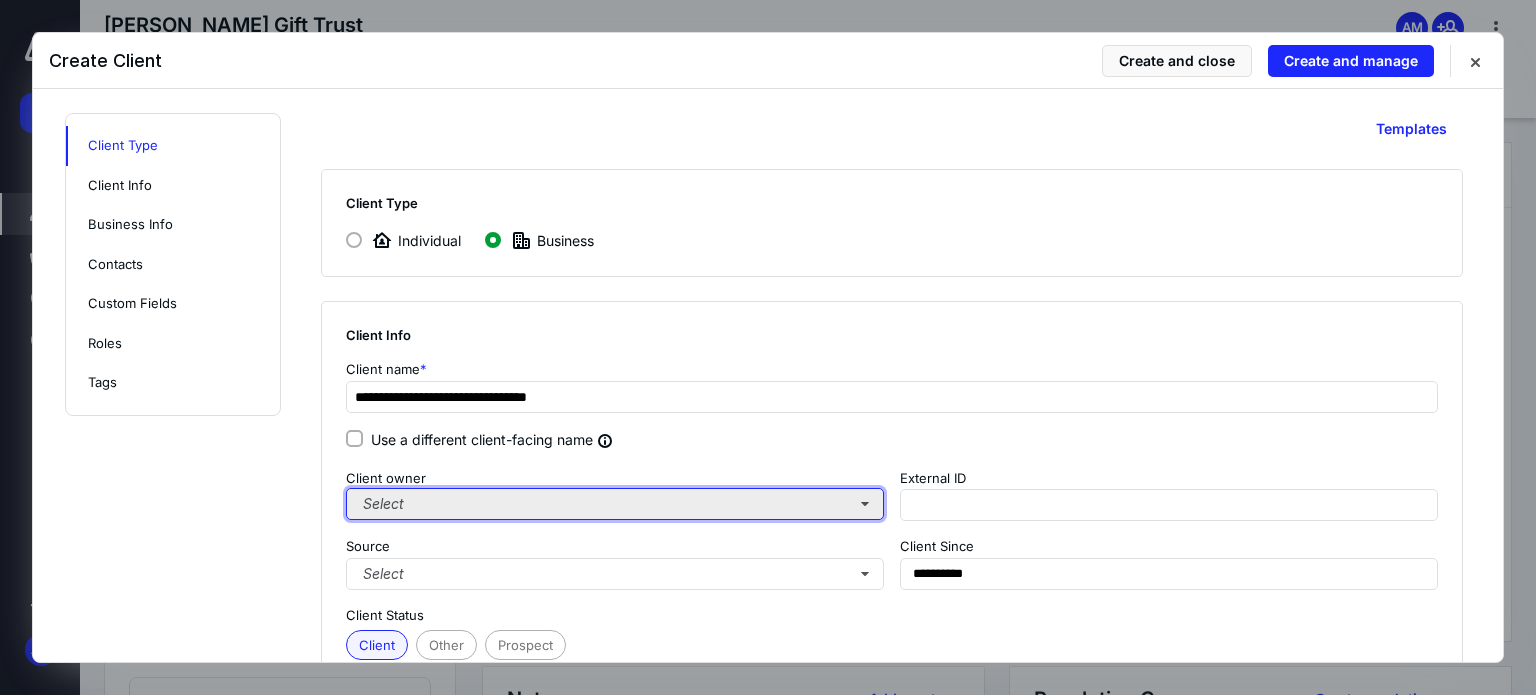 type on "**********" 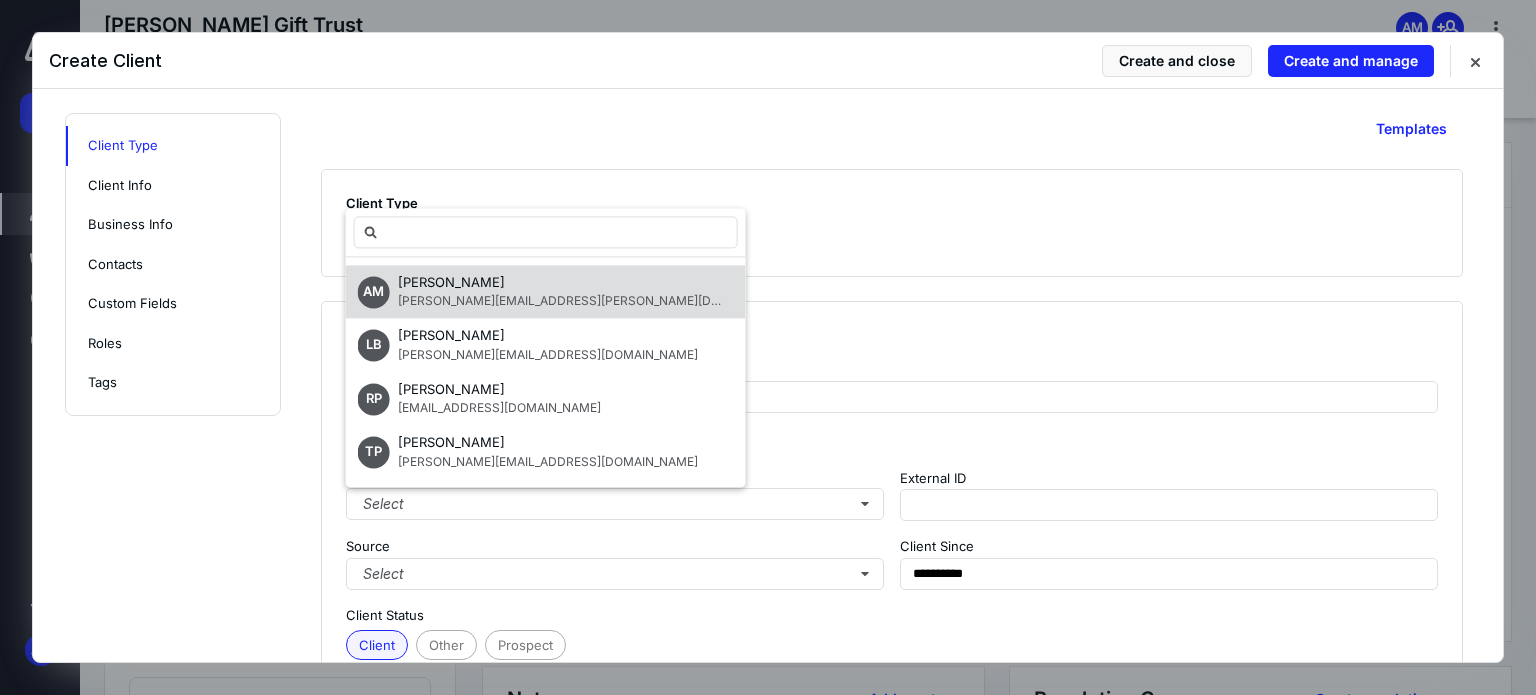 click on "[PERSON_NAME][EMAIL_ADDRESS][PERSON_NAME][DOMAIN_NAME]" at bounding box center [596, 301] 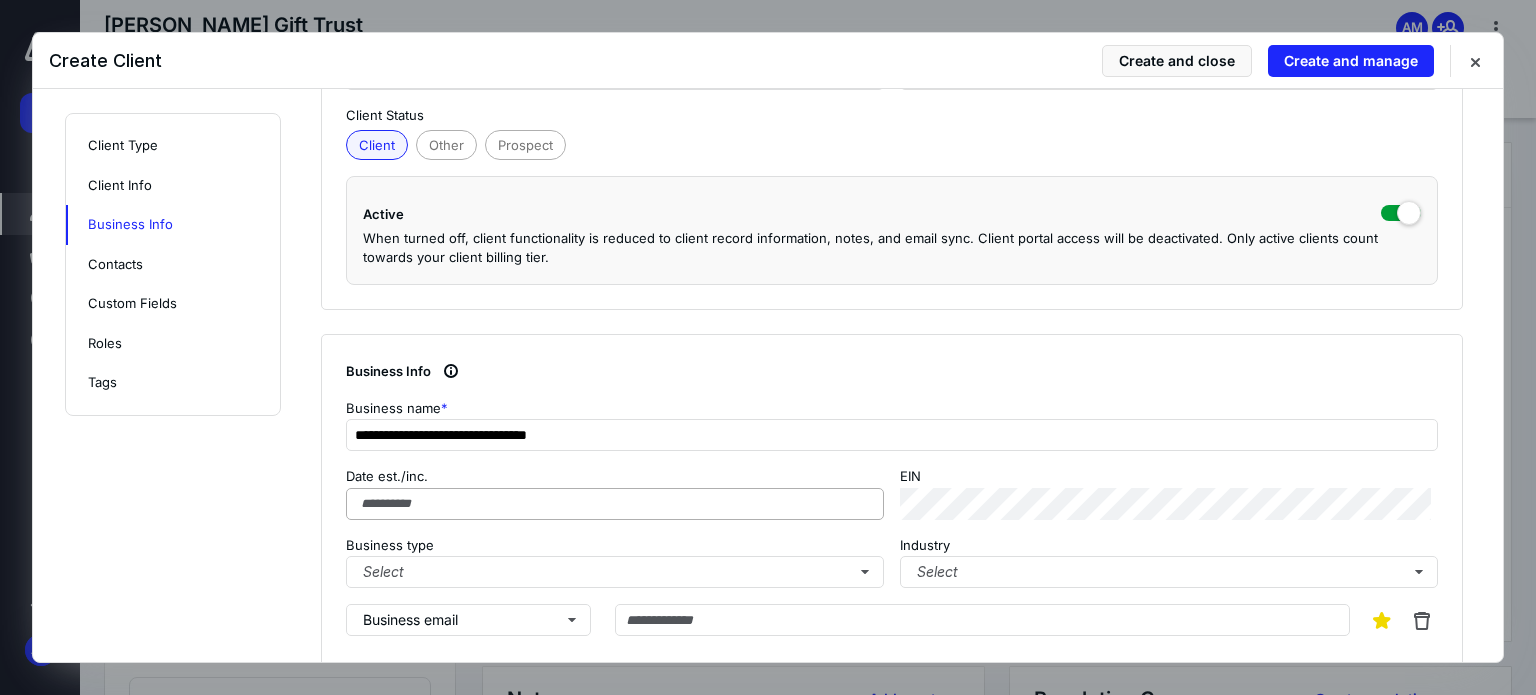 scroll, scrollTop: 600, scrollLeft: 0, axis: vertical 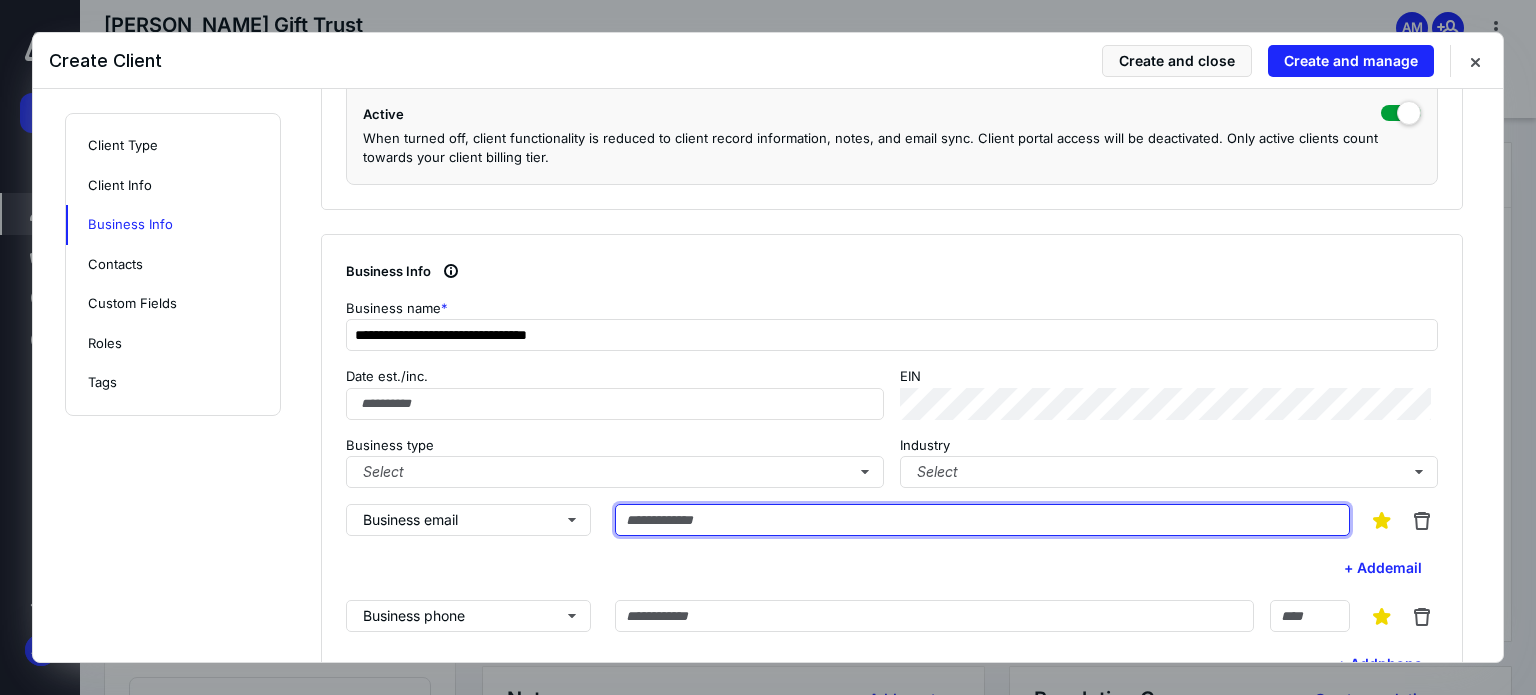 click at bounding box center (982, 520) 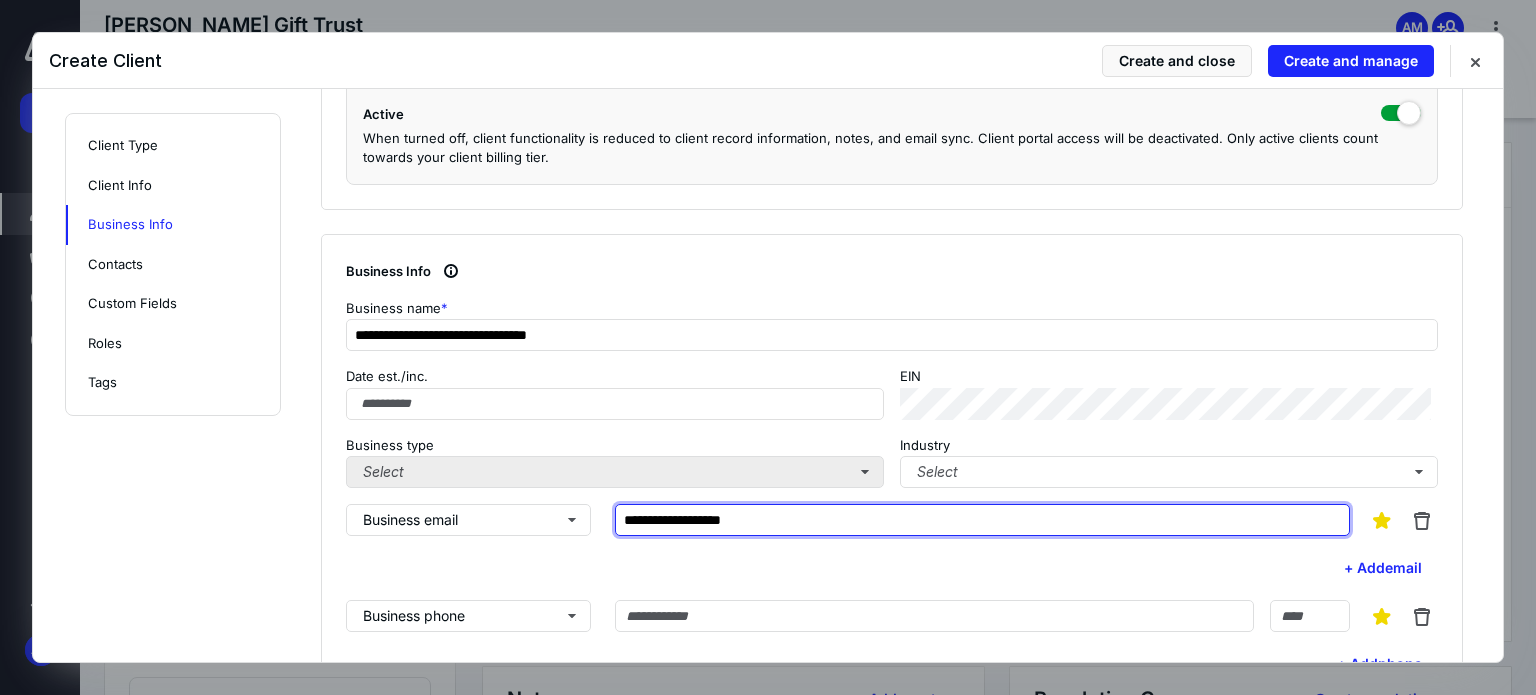 type on "**********" 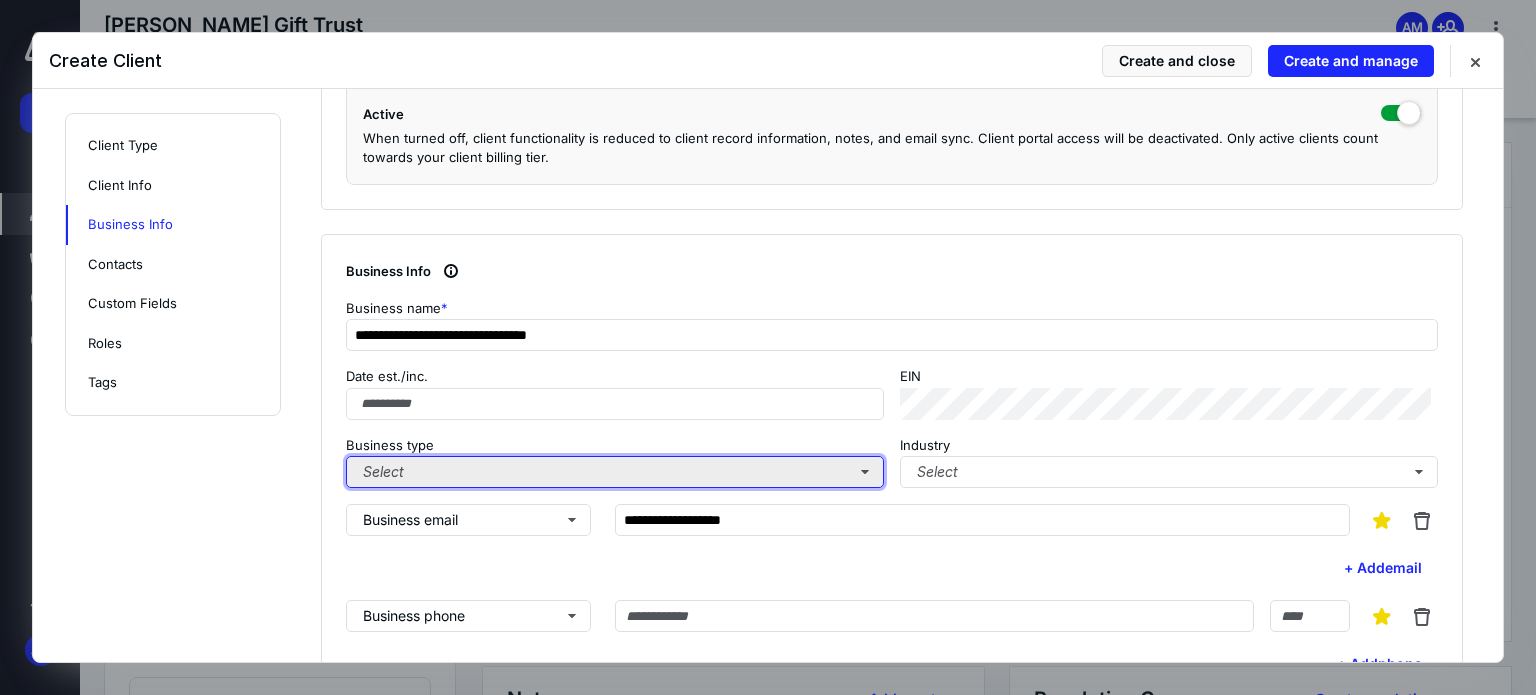 click on "Select" at bounding box center [615, 472] 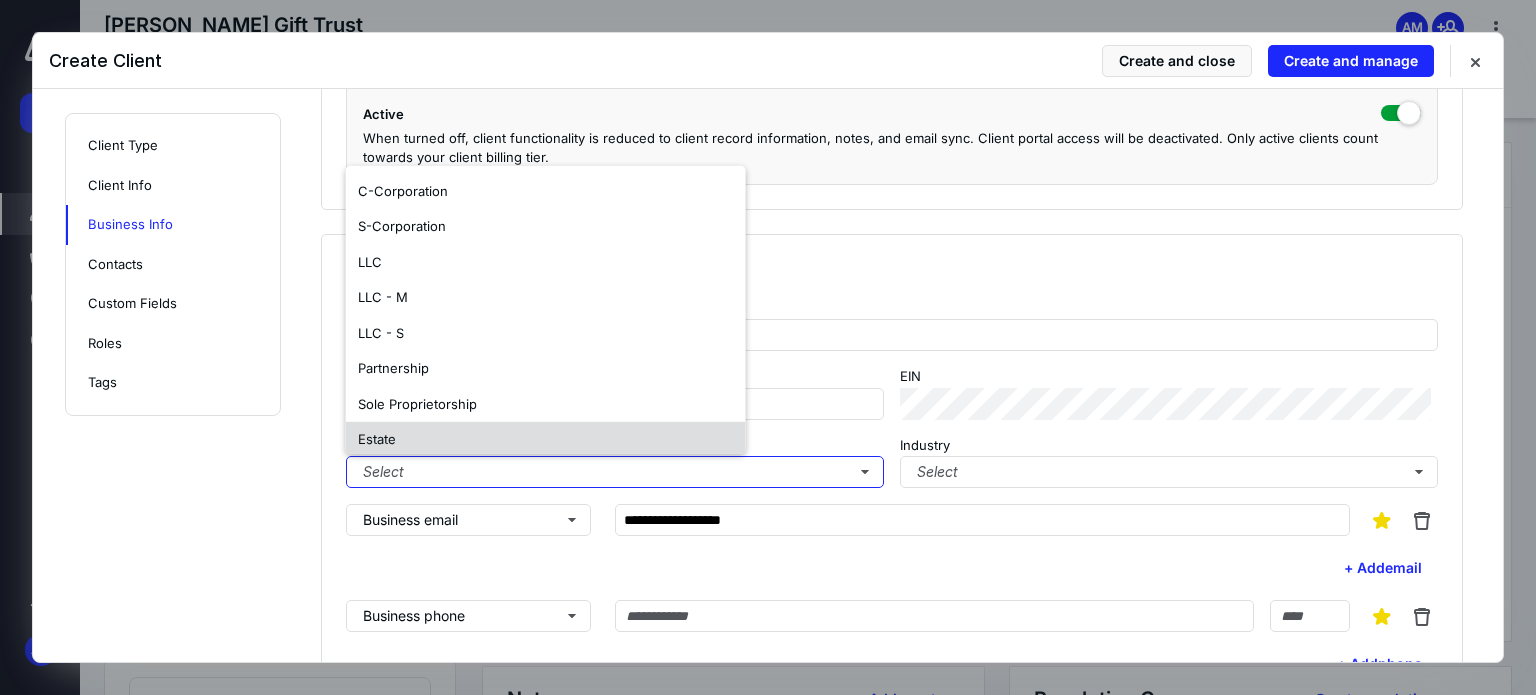 scroll, scrollTop: 118, scrollLeft: 0, axis: vertical 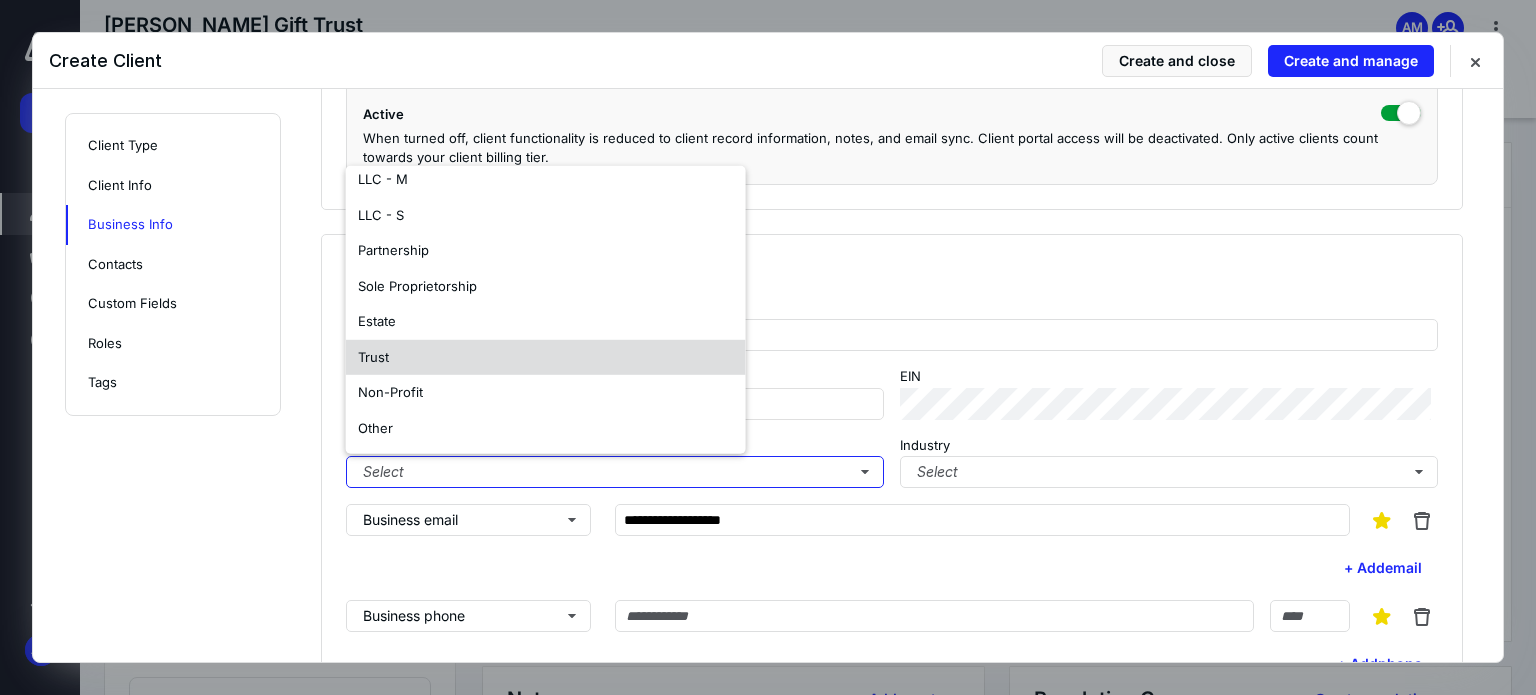 click on "Trust" at bounding box center [546, 358] 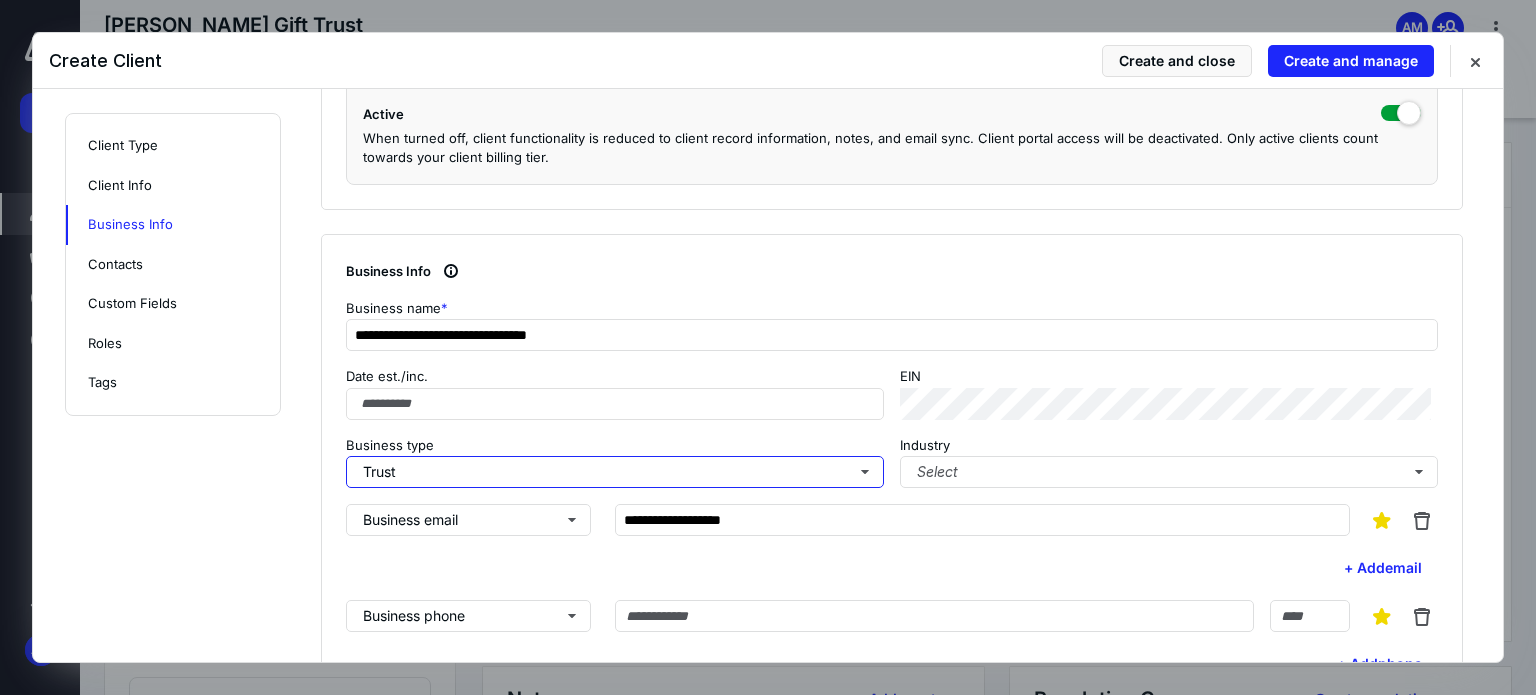 scroll, scrollTop: 0, scrollLeft: 0, axis: both 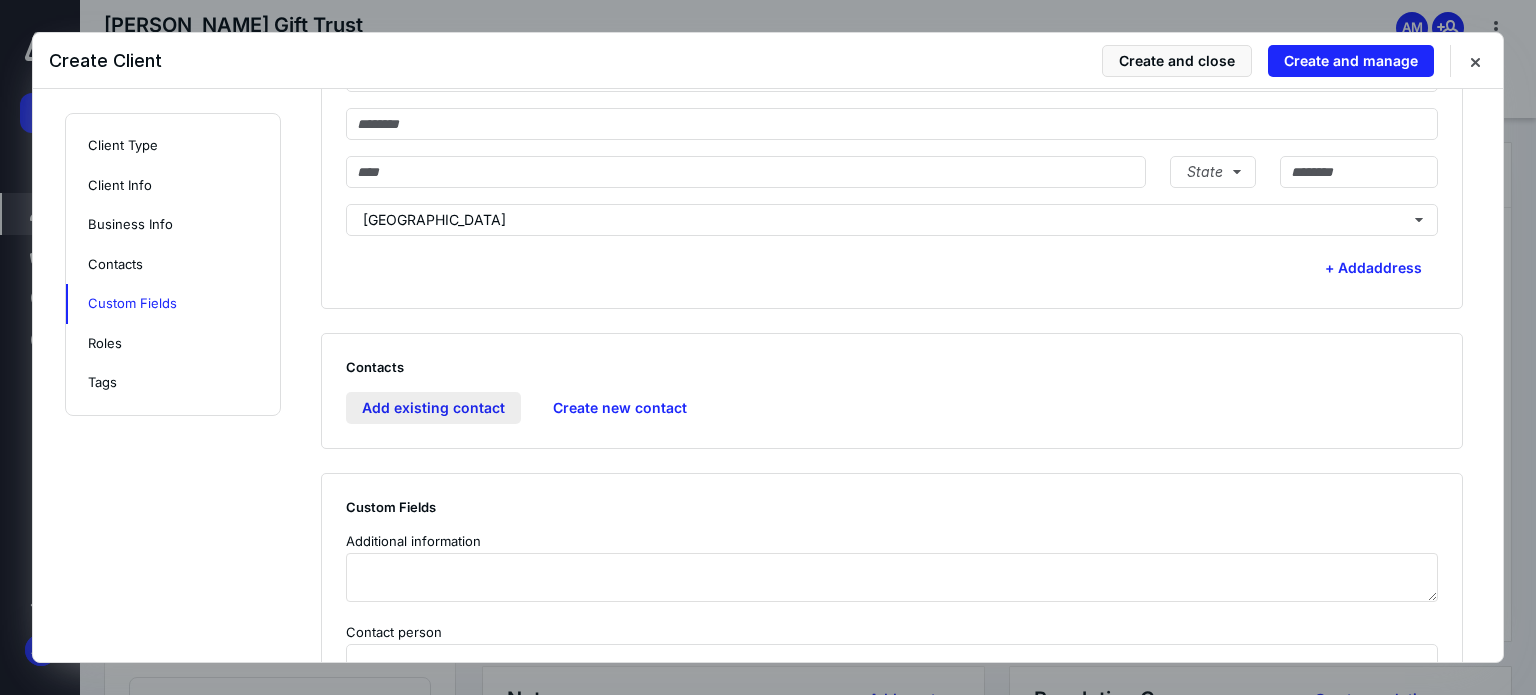 click on "Add existing contact" at bounding box center [433, 408] 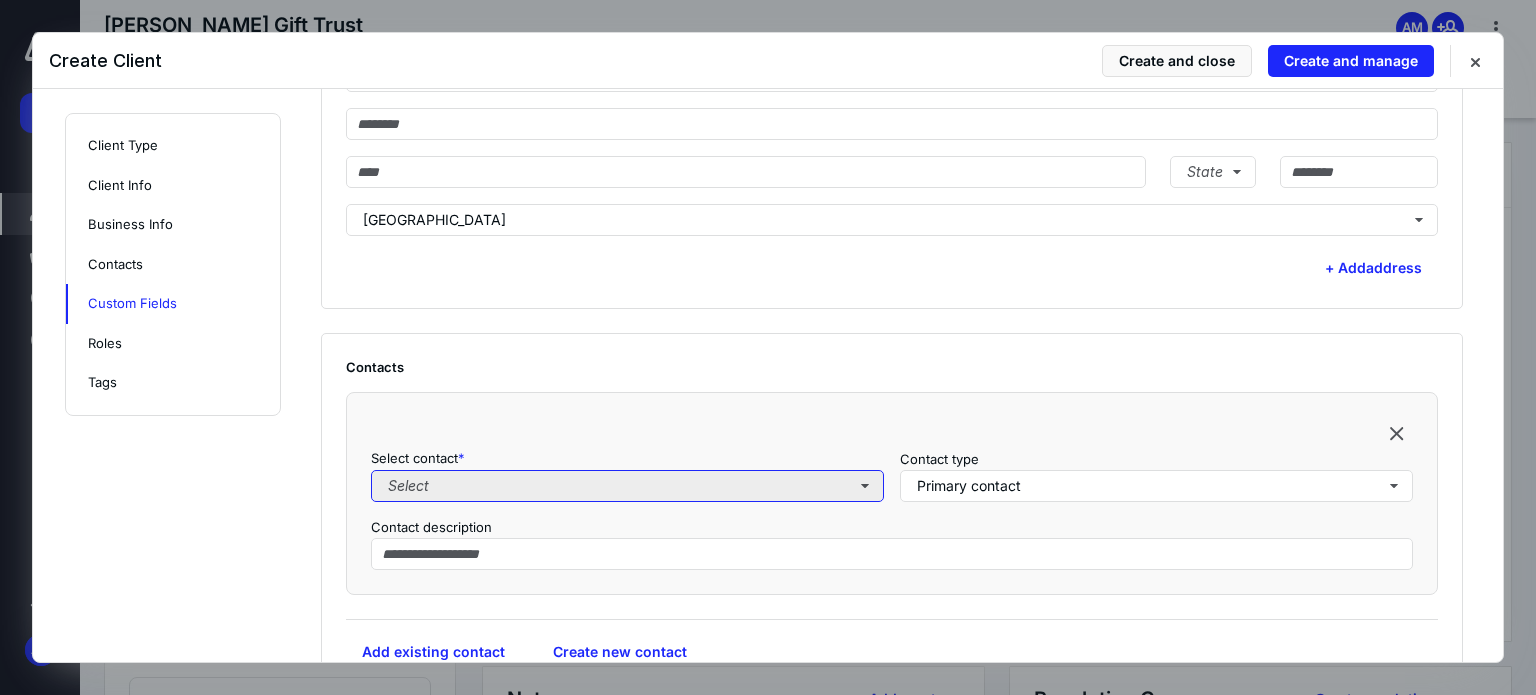 click on "Select" at bounding box center (627, 486) 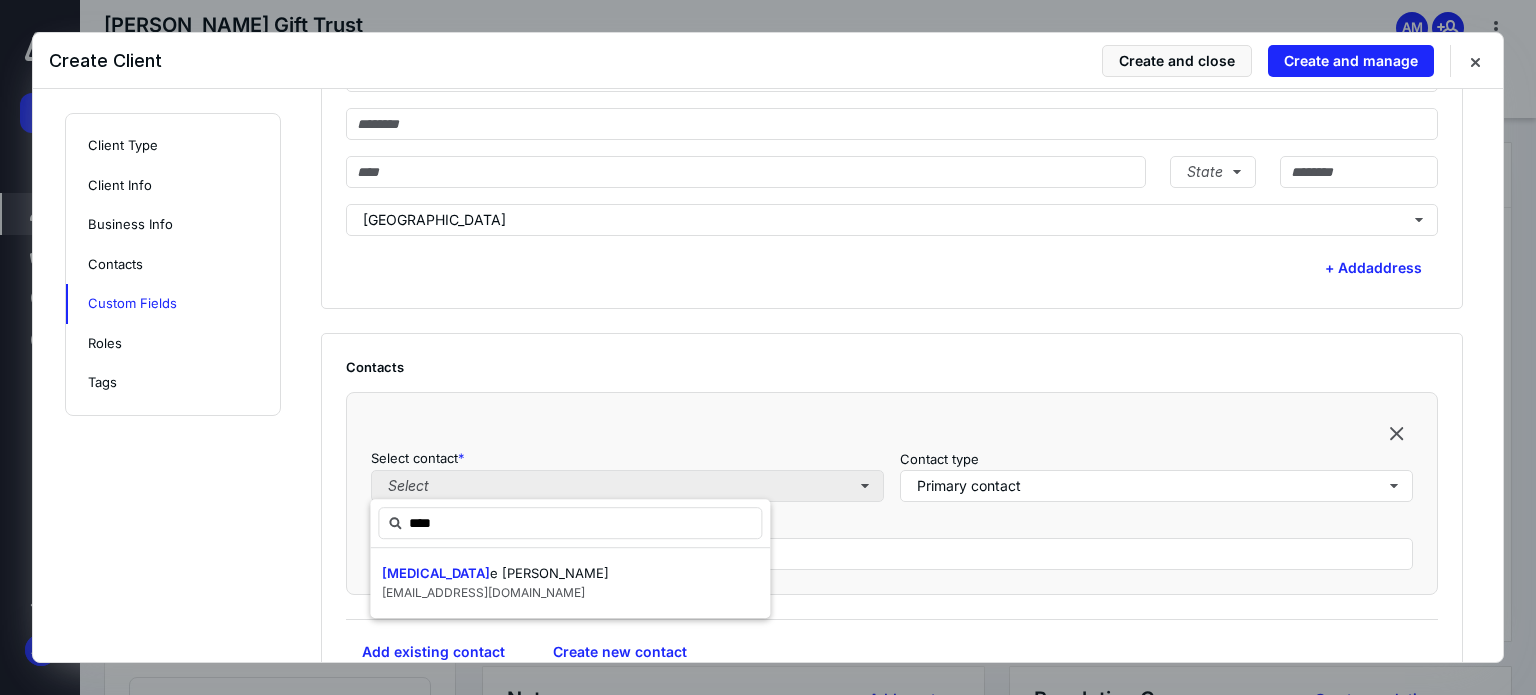 type on "*****" 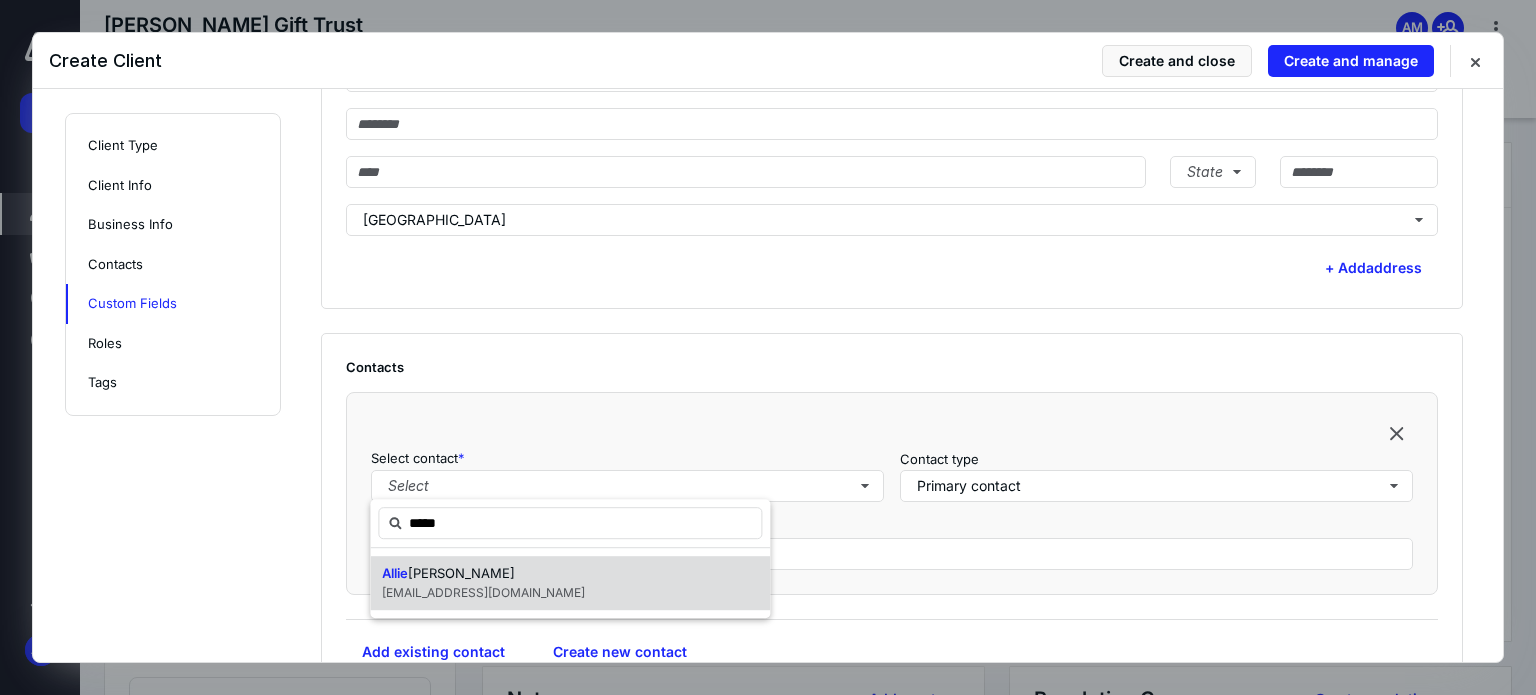 click on "[PERSON_NAME]" at bounding box center (483, 574) 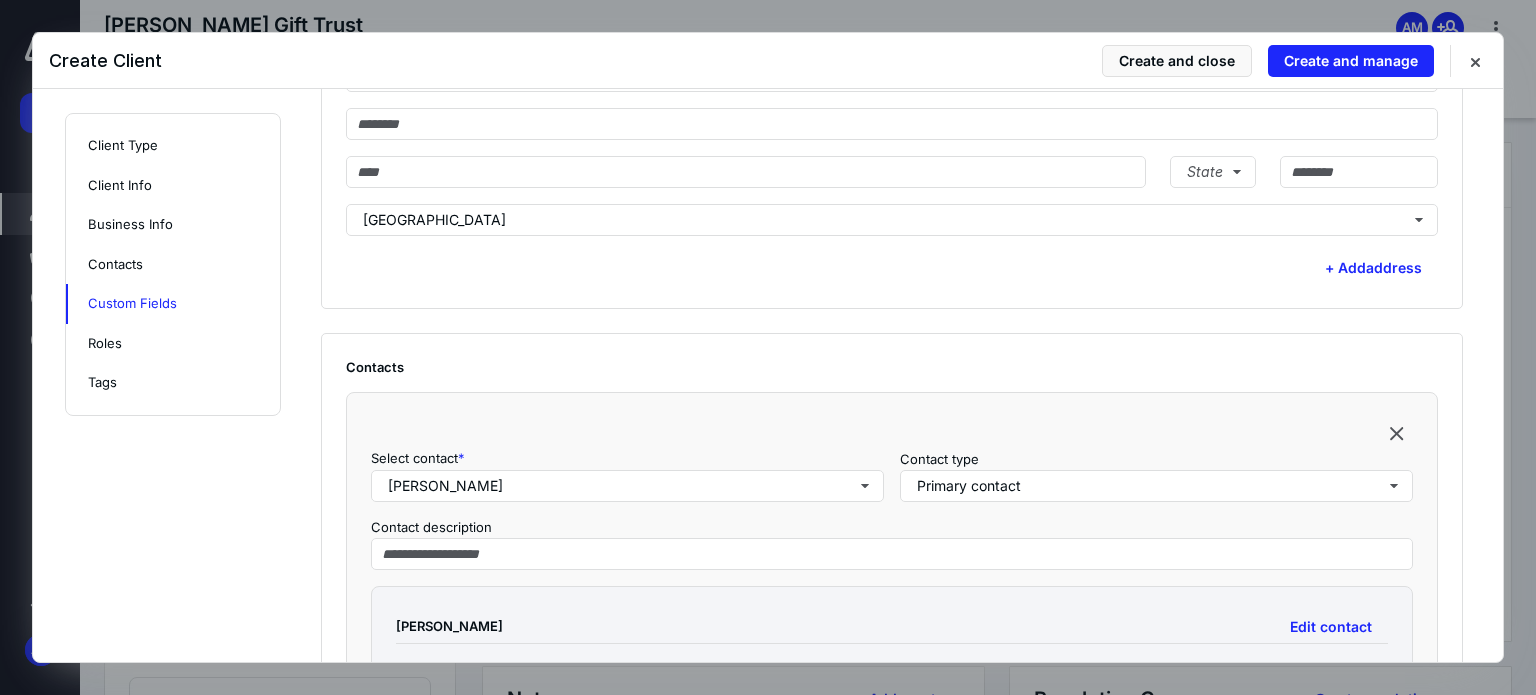 scroll, scrollTop: 1700, scrollLeft: 0, axis: vertical 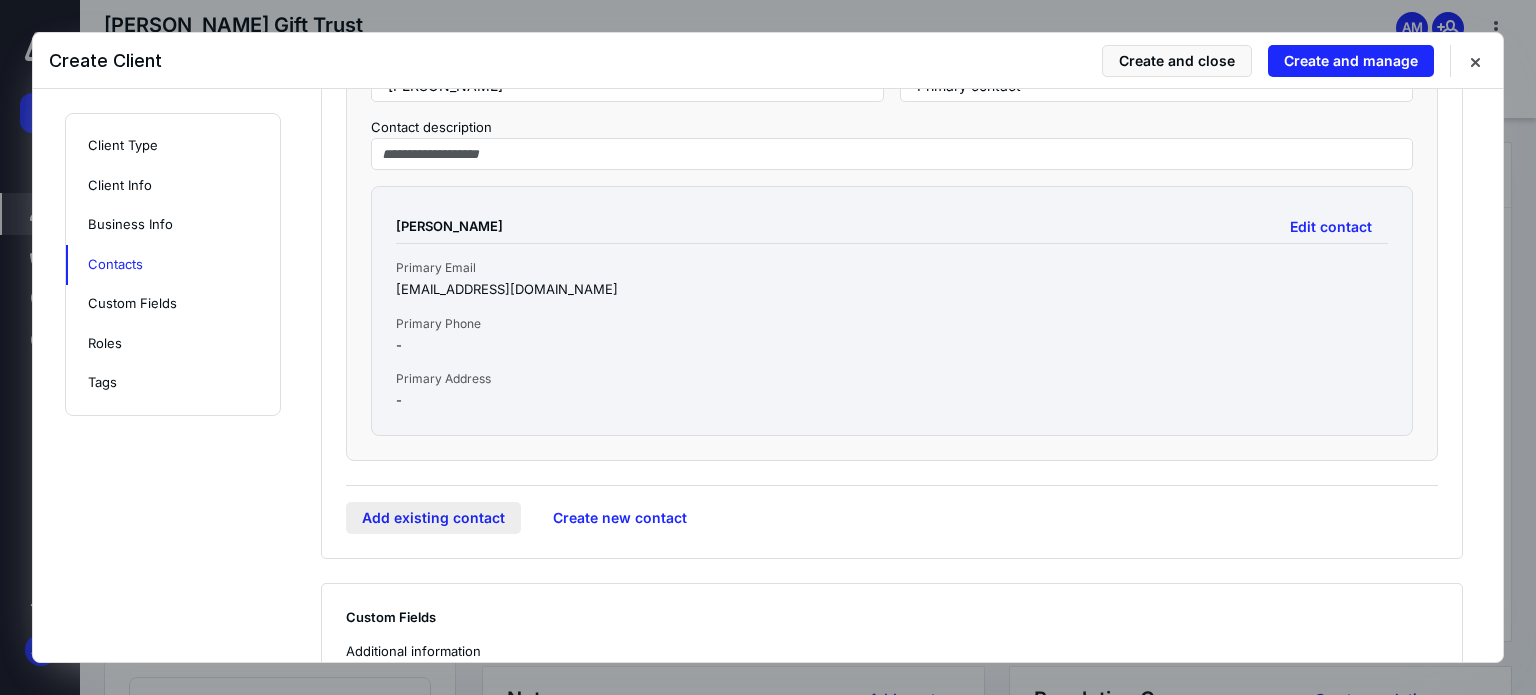 click on "Add existing contact" at bounding box center (433, 518) 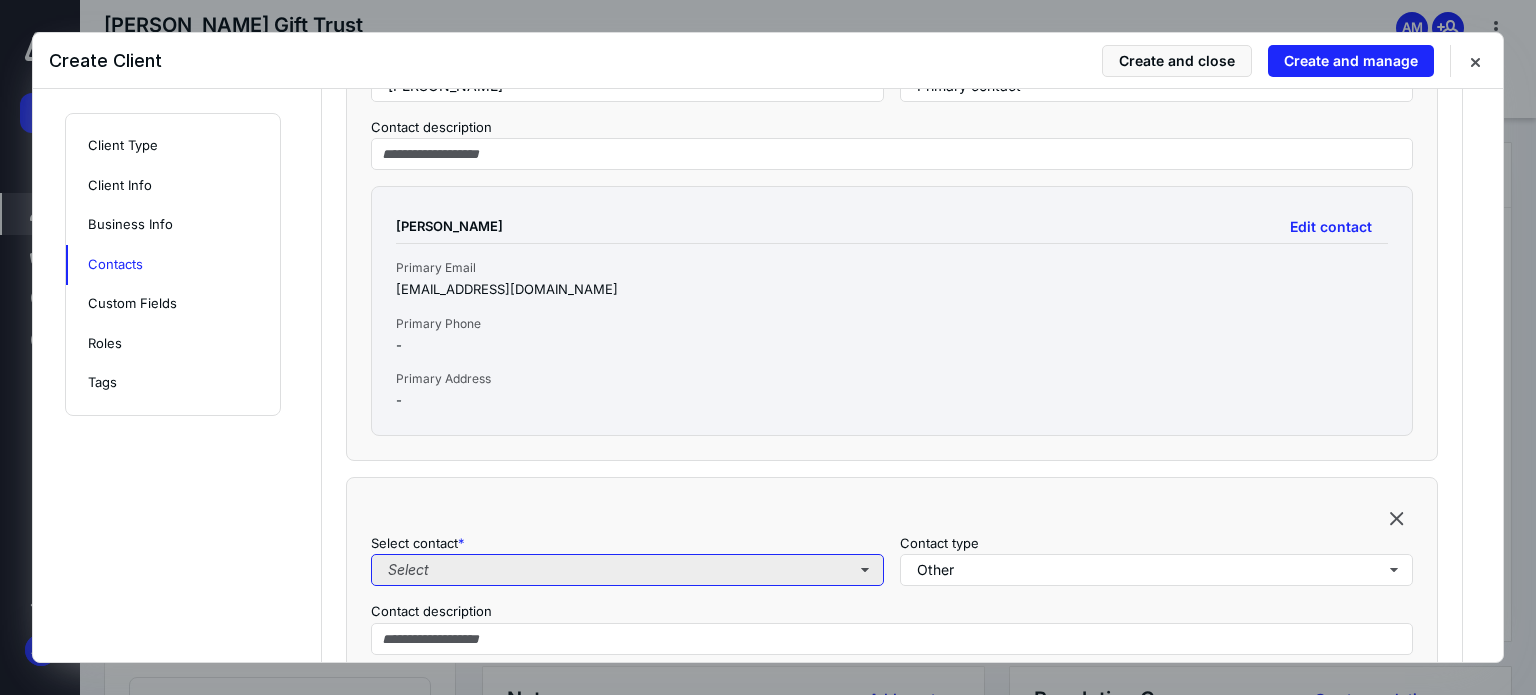 click on "Select" at bounding box center [627, 570] 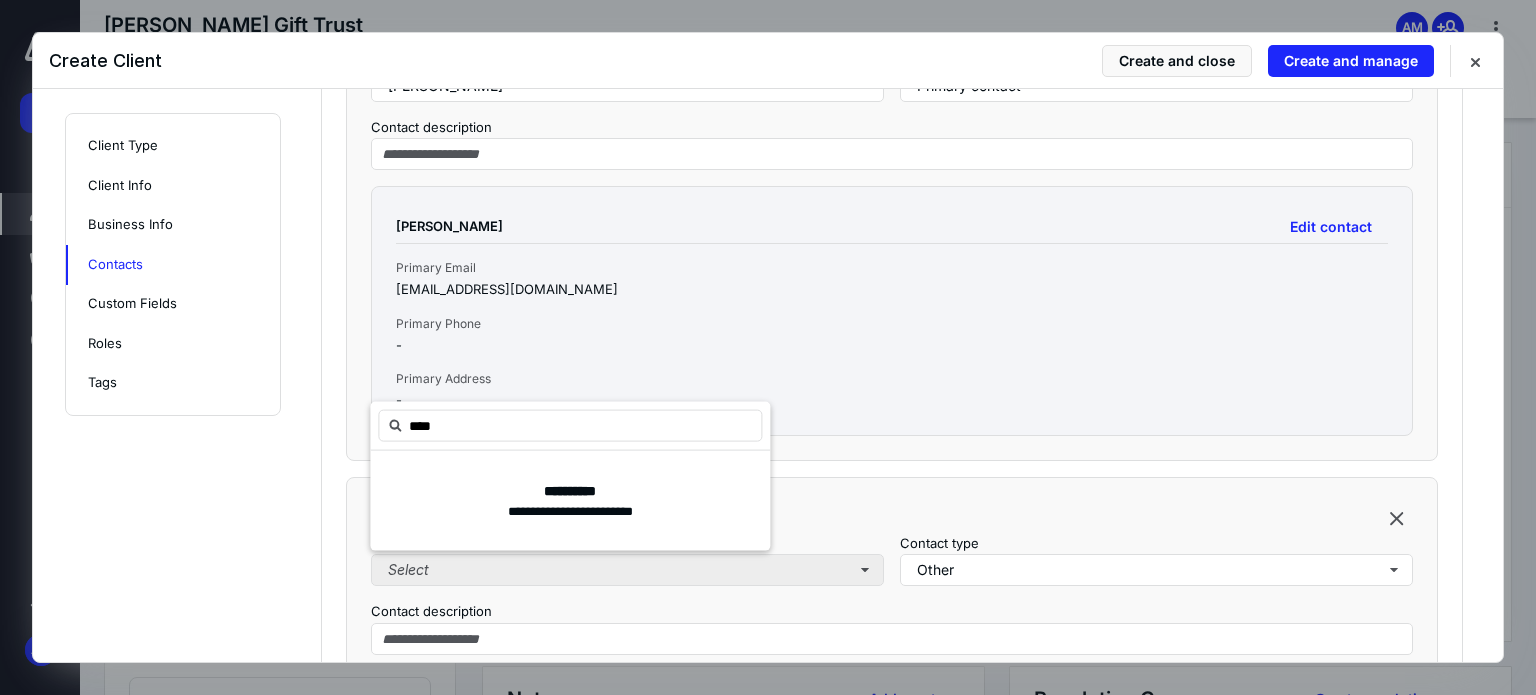 type on "*****" 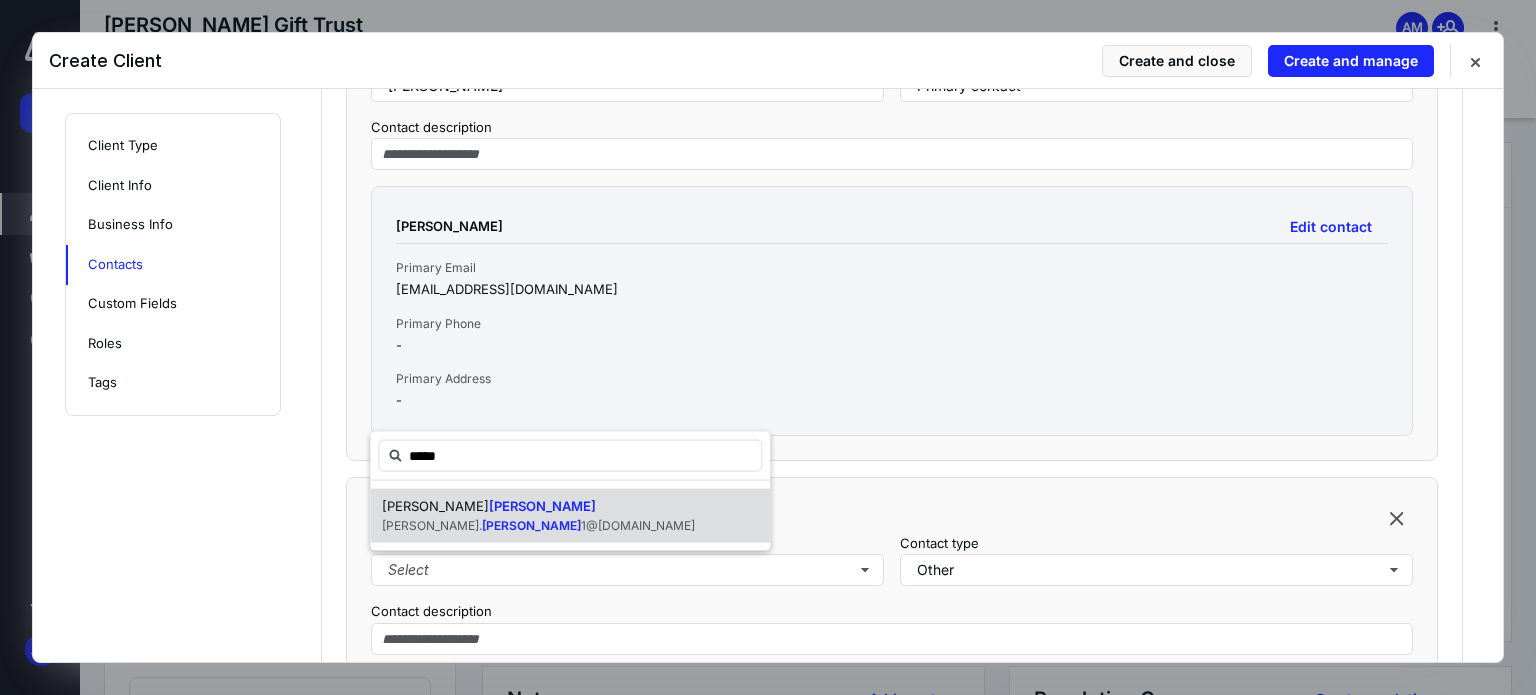 click on "[PERSON_NAME] [PERSON_NAME]. [PERSON_NAME] 1@[DOMAIN_NAME]" at bounding box center (570, 516) 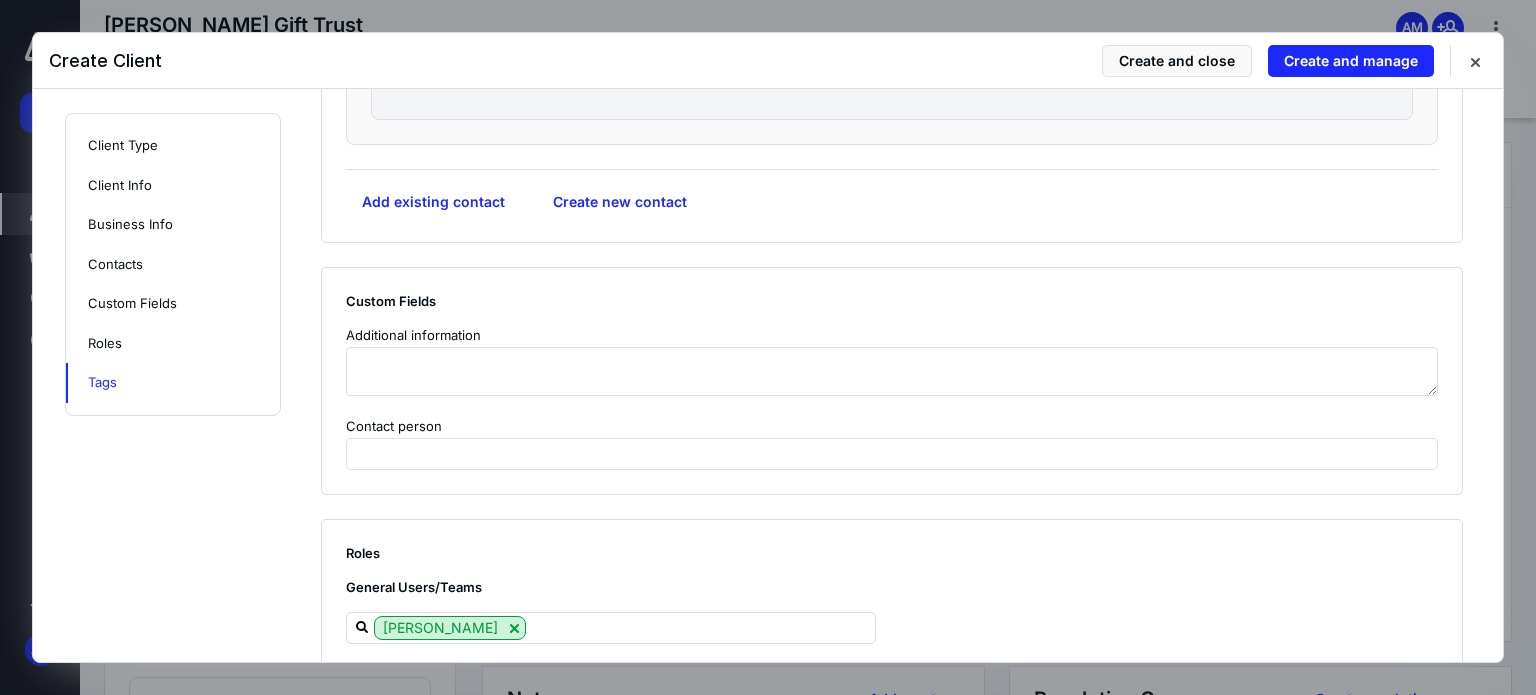 scroll, scrollTop: 2655, scrollLeft: 0, axis: vertical 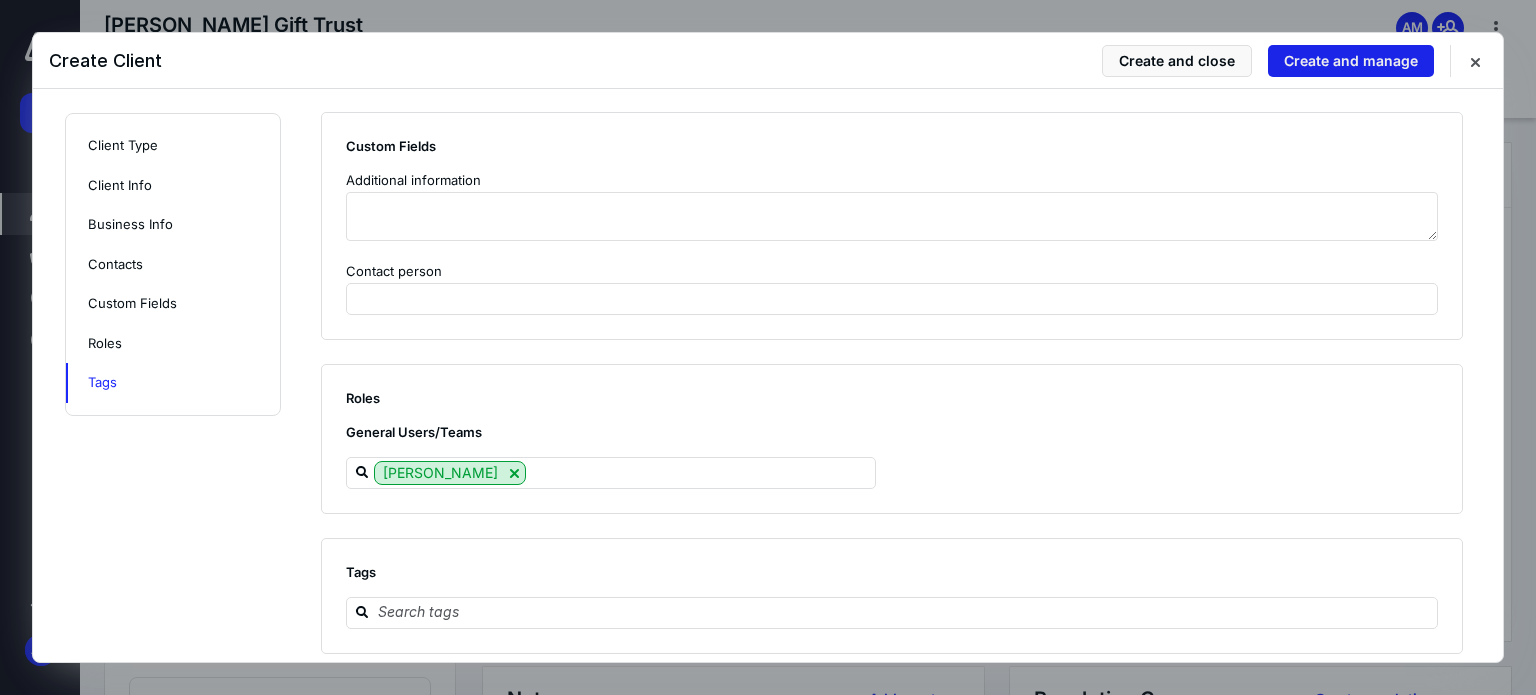 click on "Create and manage" at bounding box center [1351, 61] 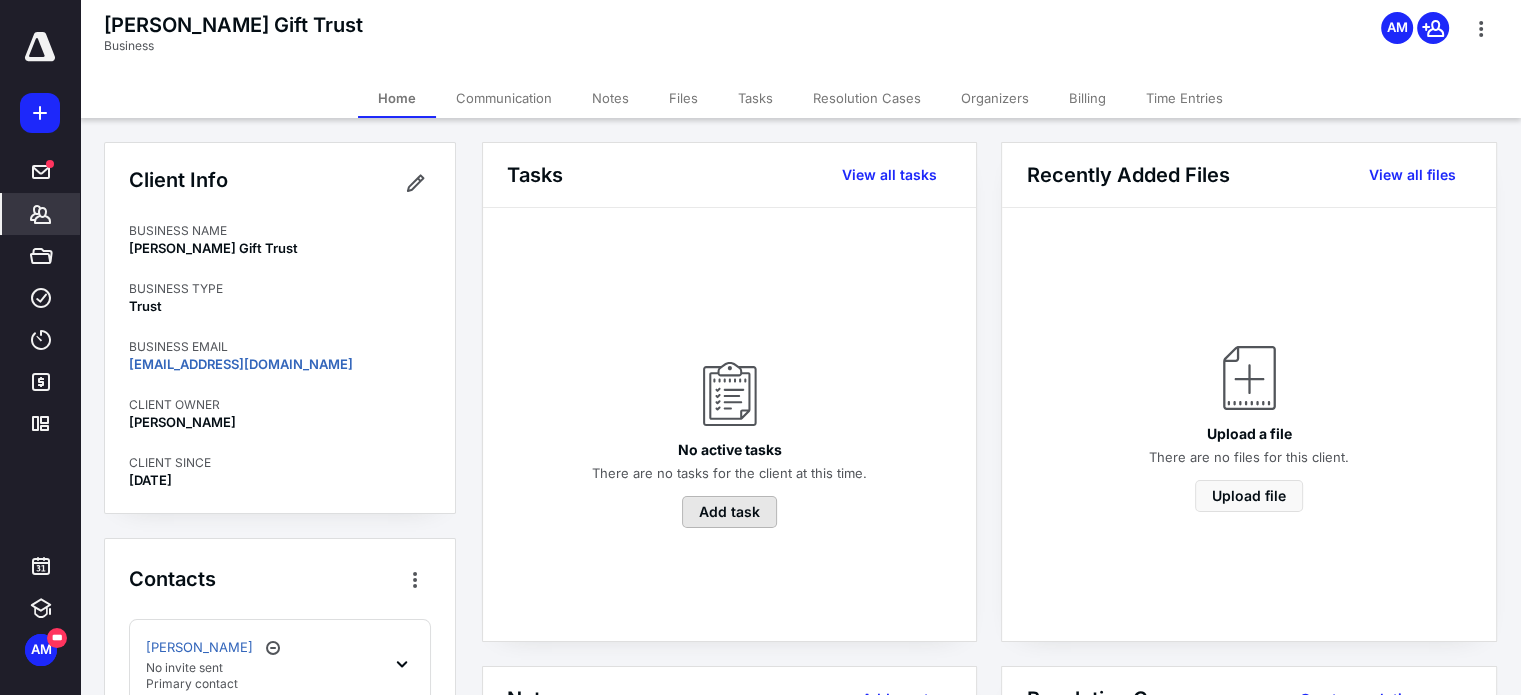 click on "Add task" at bounding box center [729, 512] 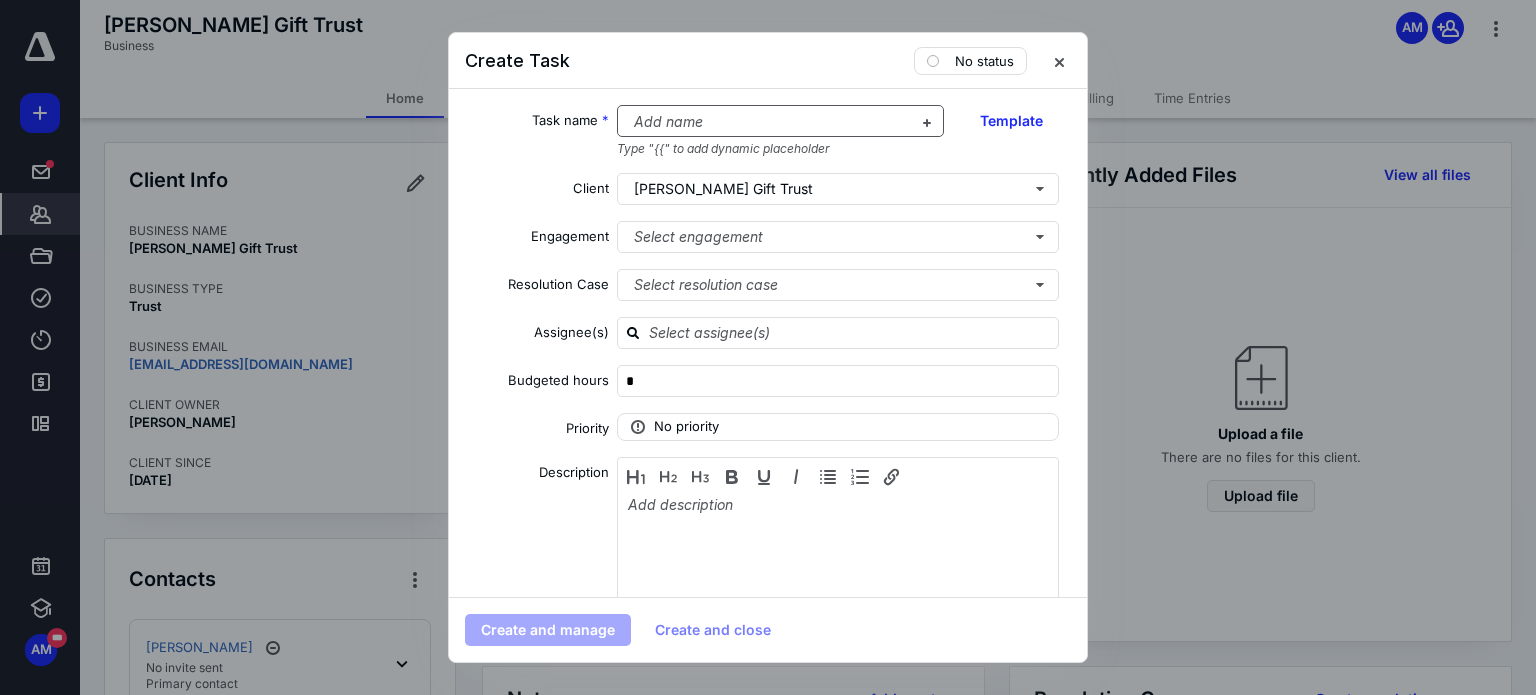 click at bounding box center [769, 122] 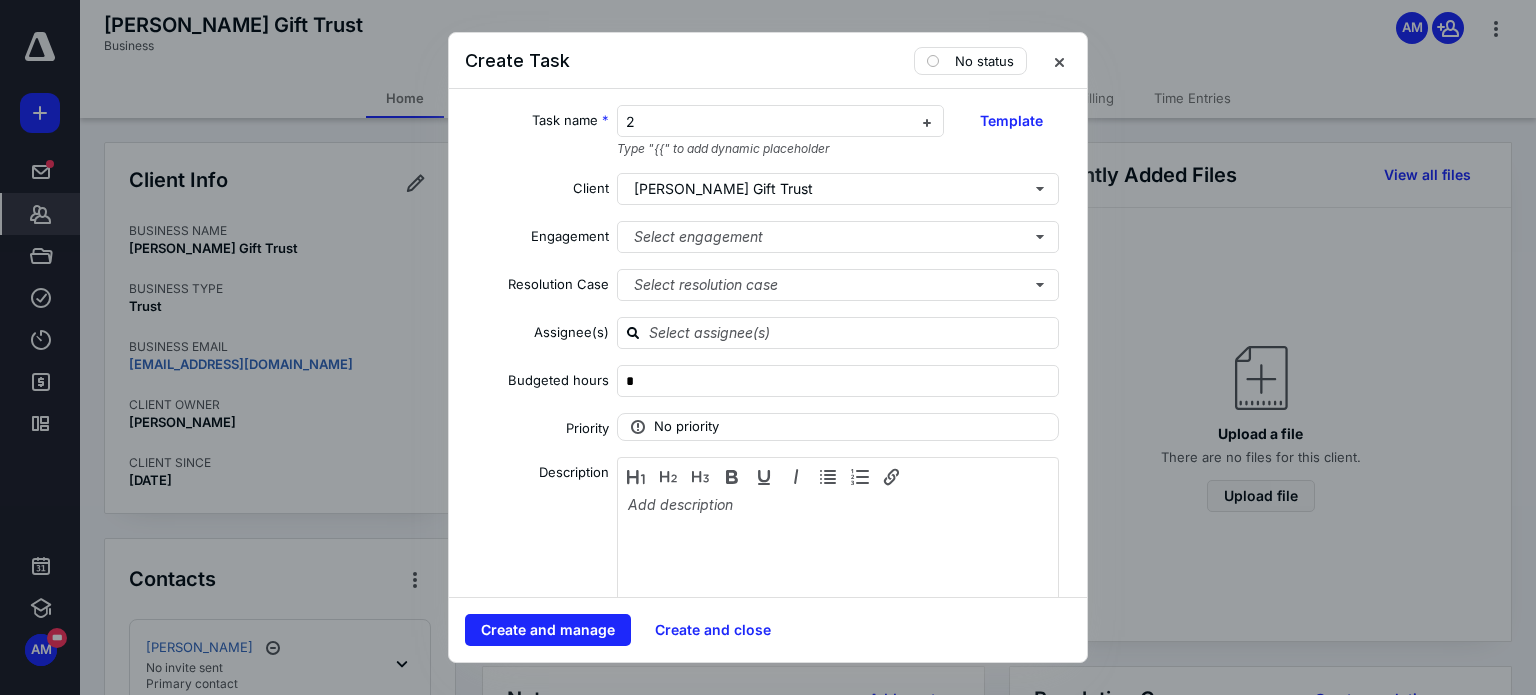 type 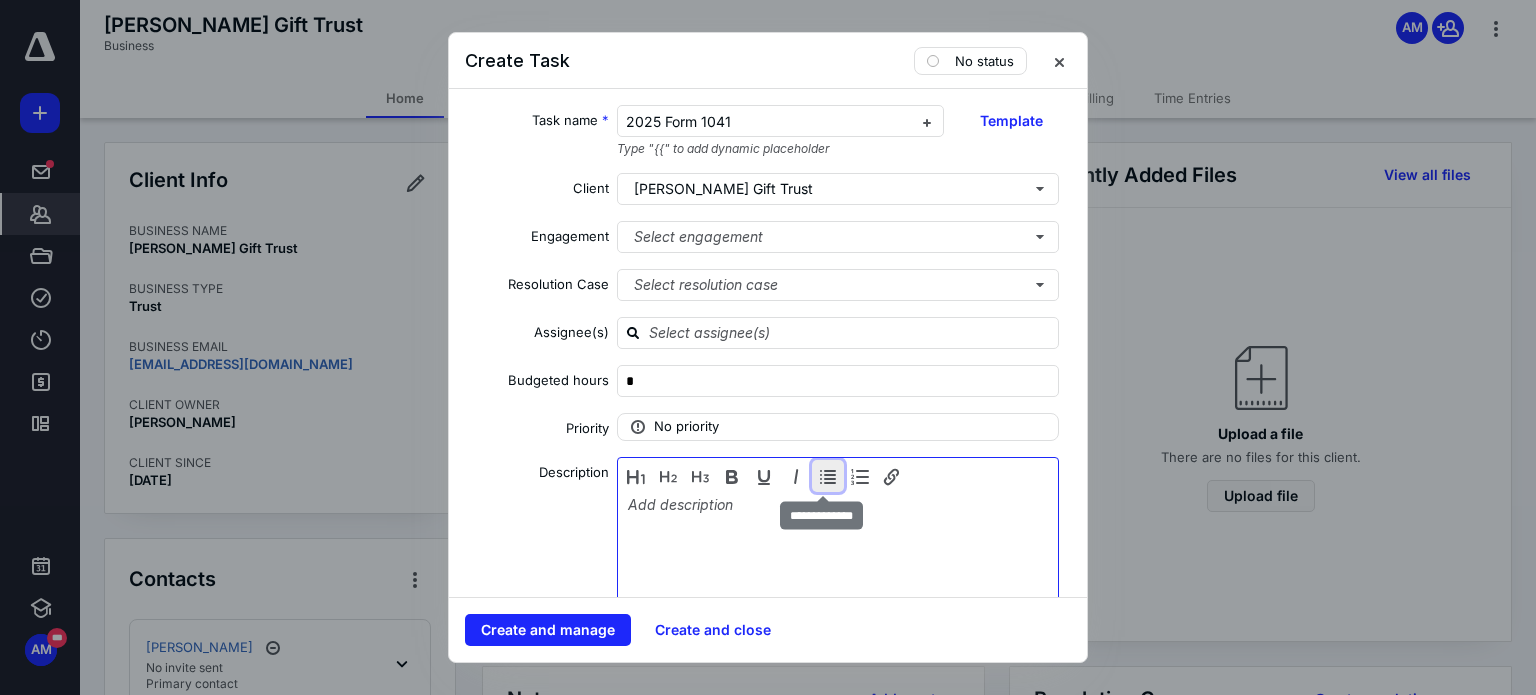 click at bounding box center (828, 476) 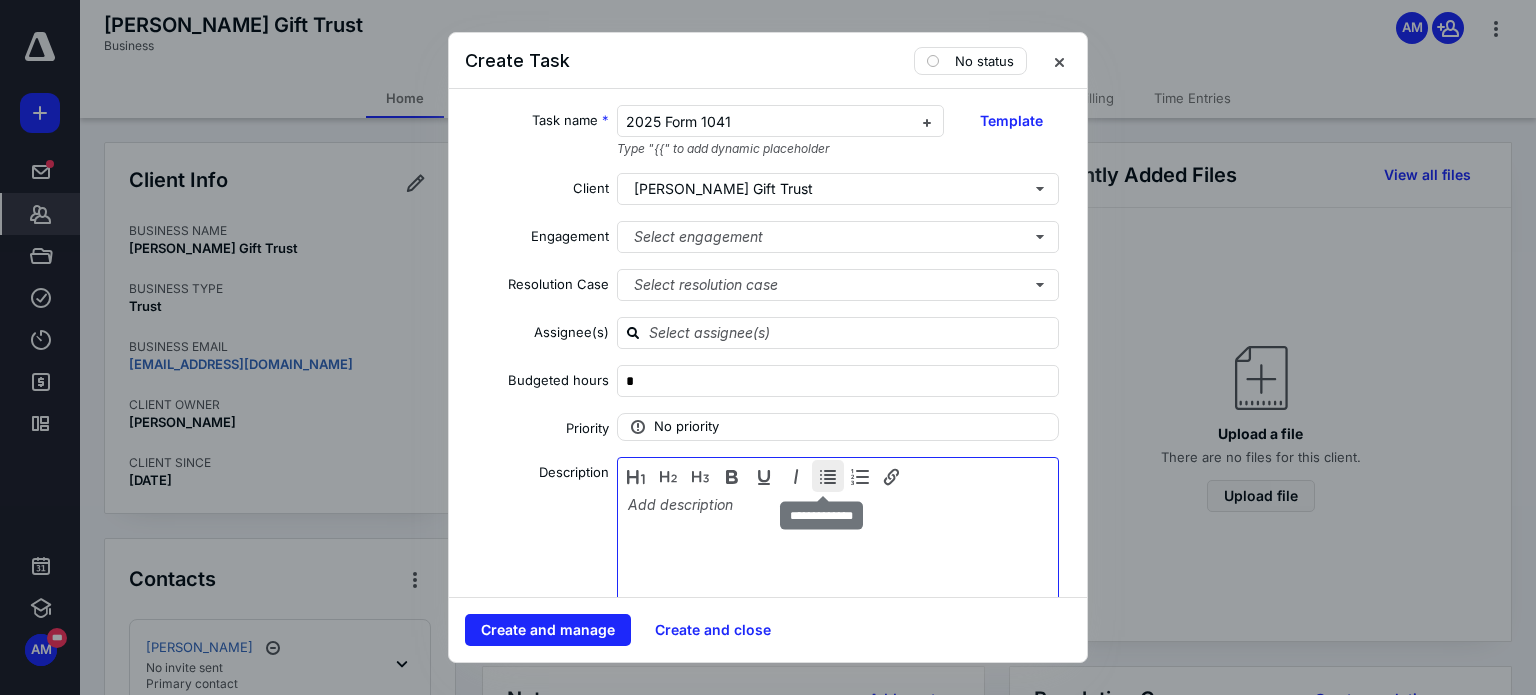 type 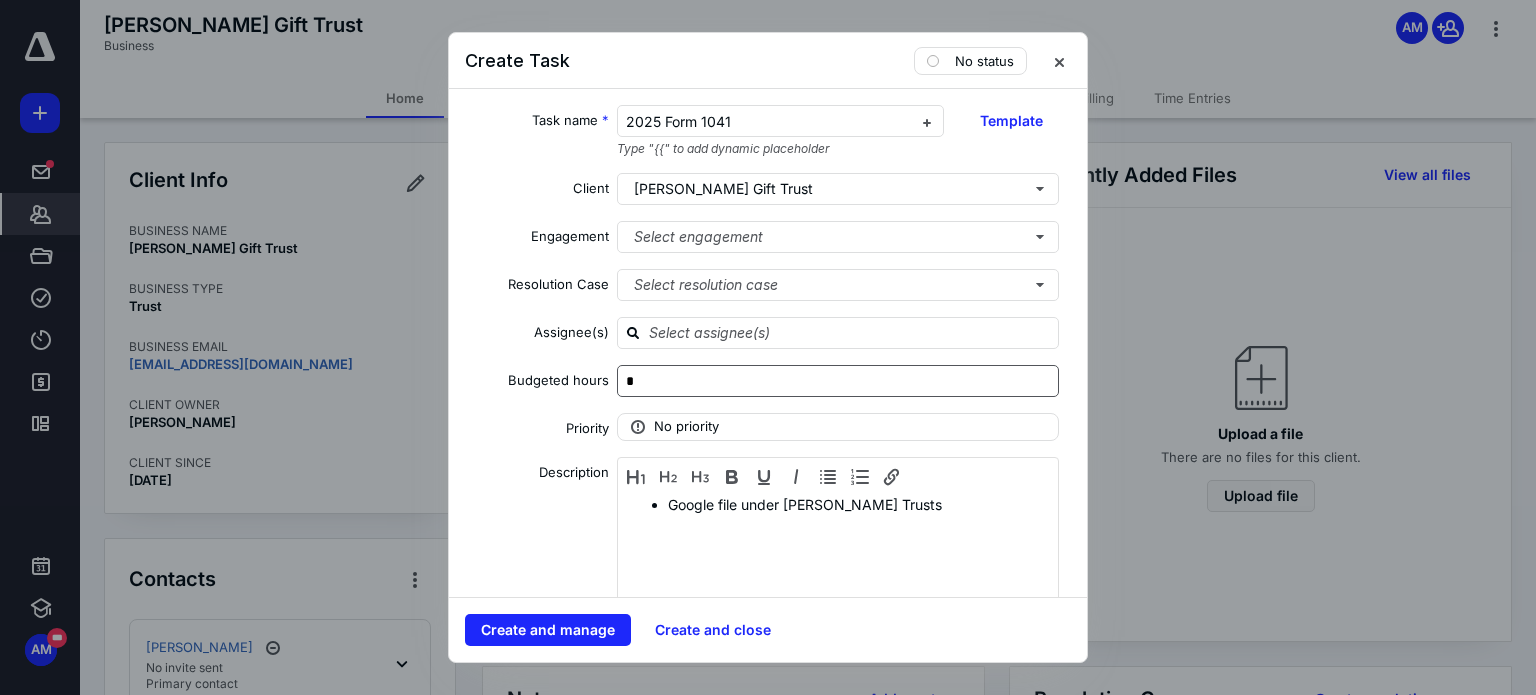 type 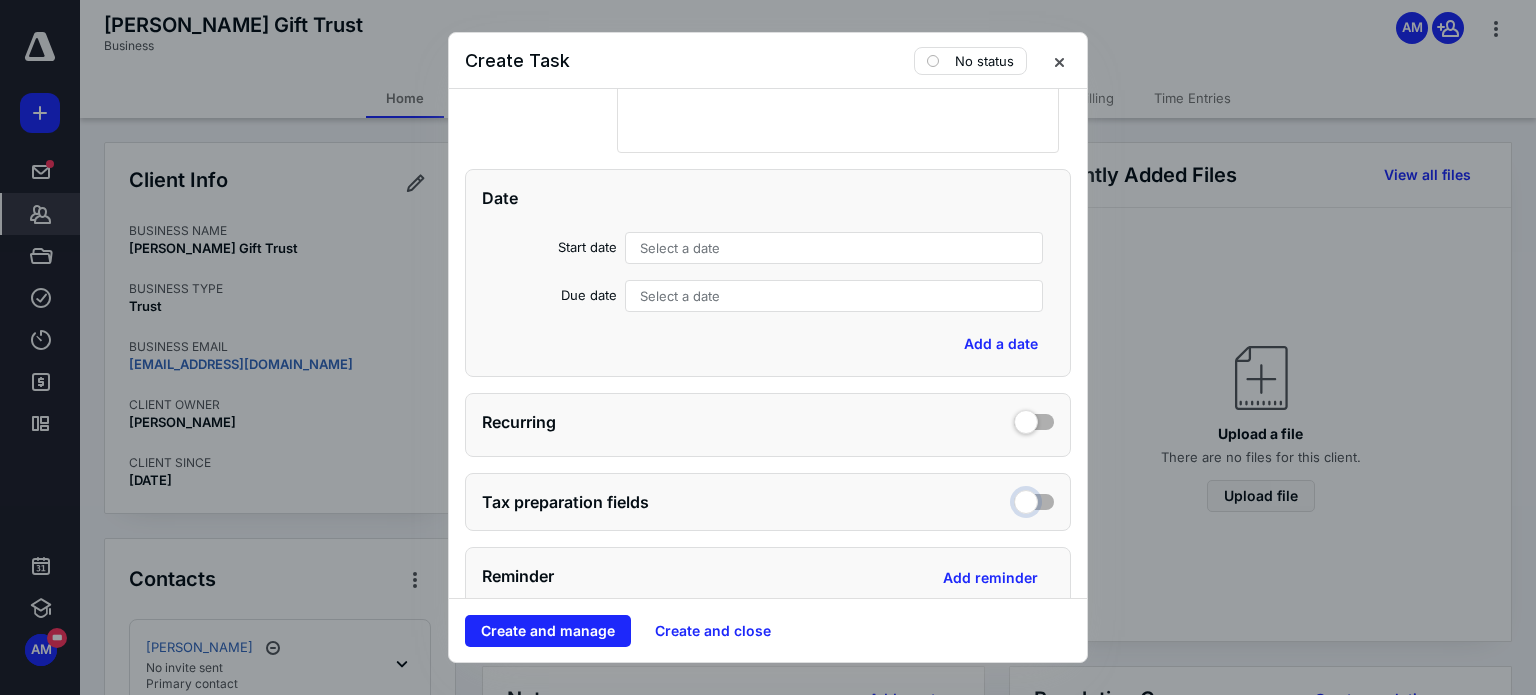 click at bounding box center (1034, 499) 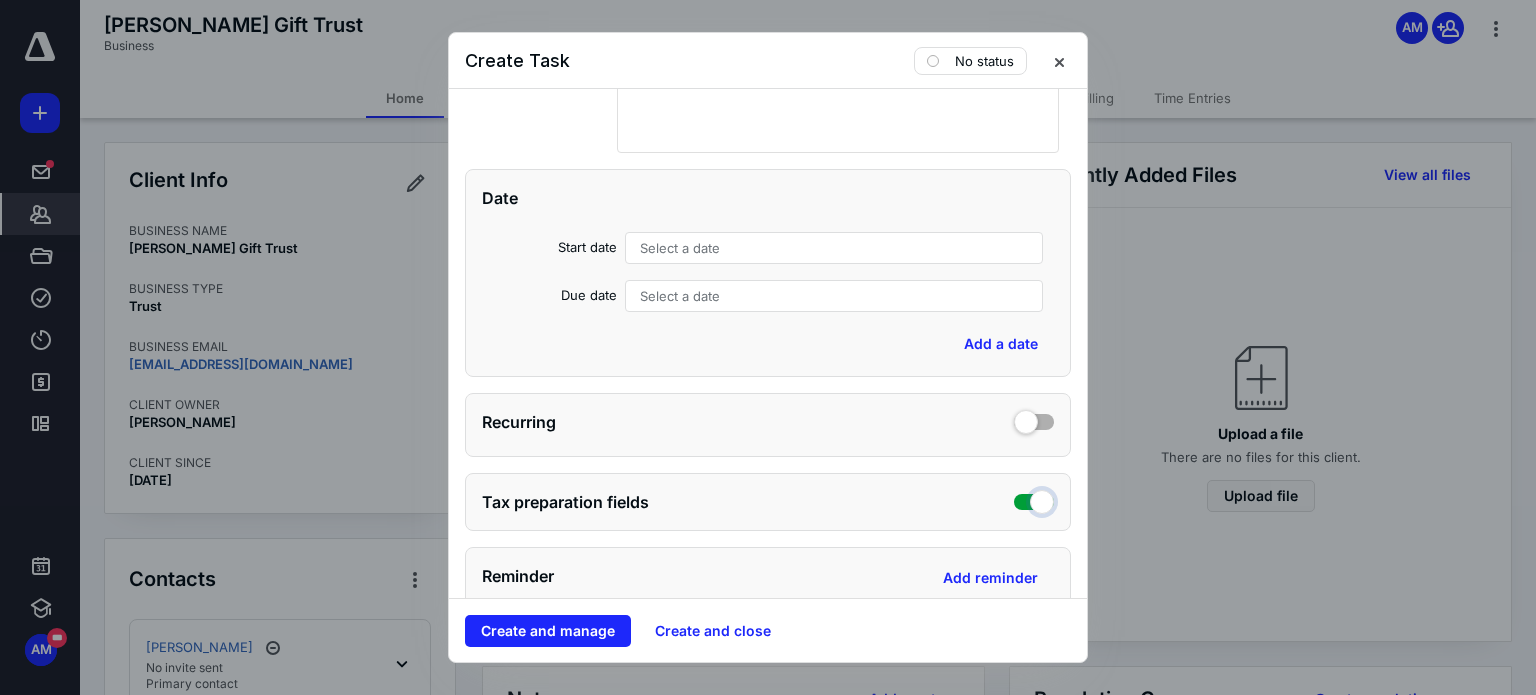 checkbox on "true" 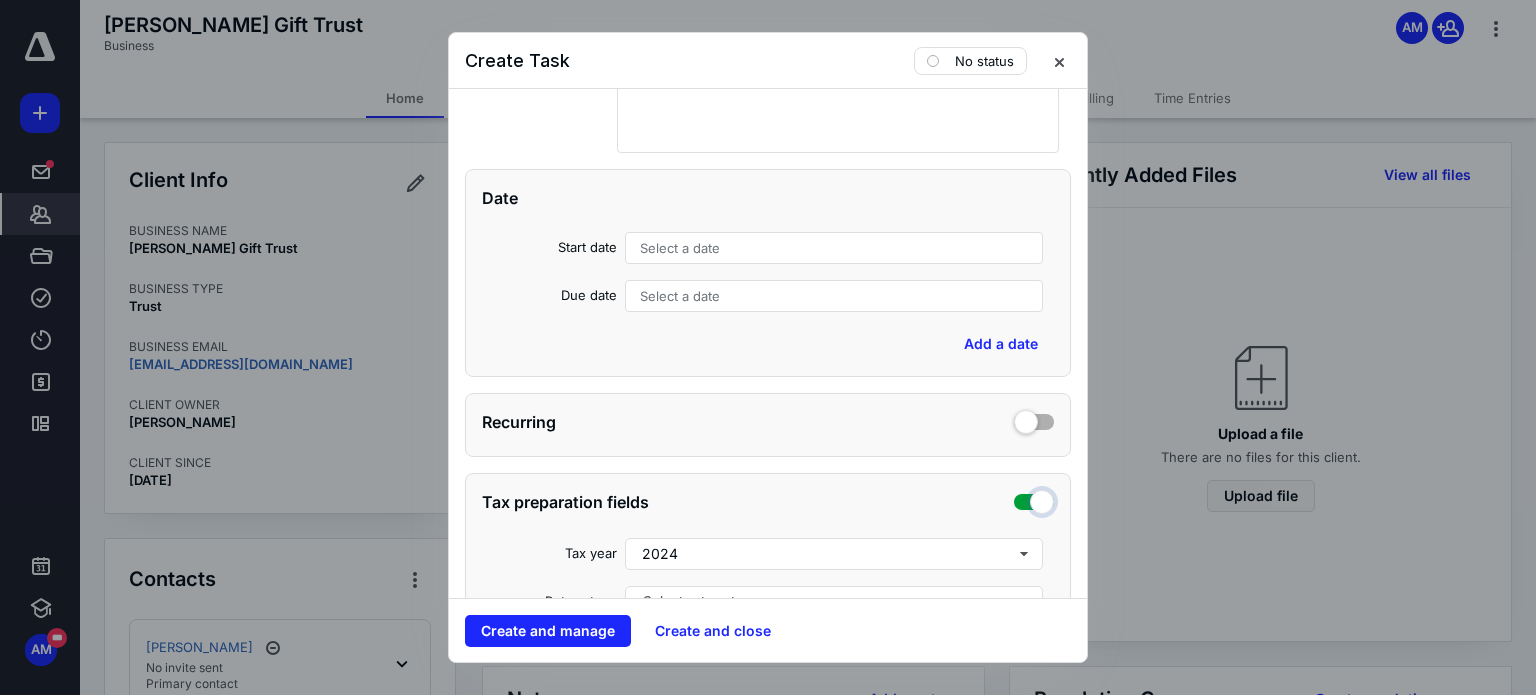scroll, scrollTop: 652, scrollLeft: 0, axis: vertical 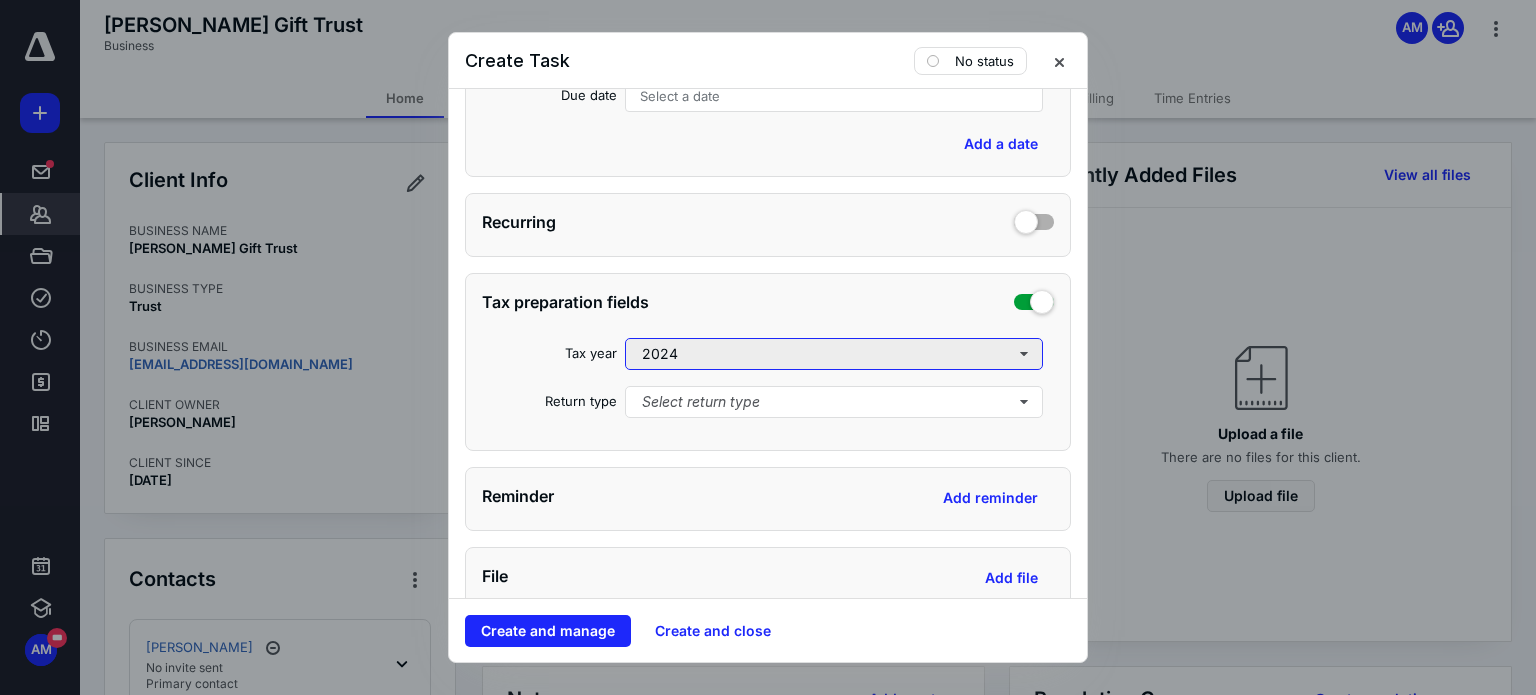 click on "2024" at bounding box center (834, 354) 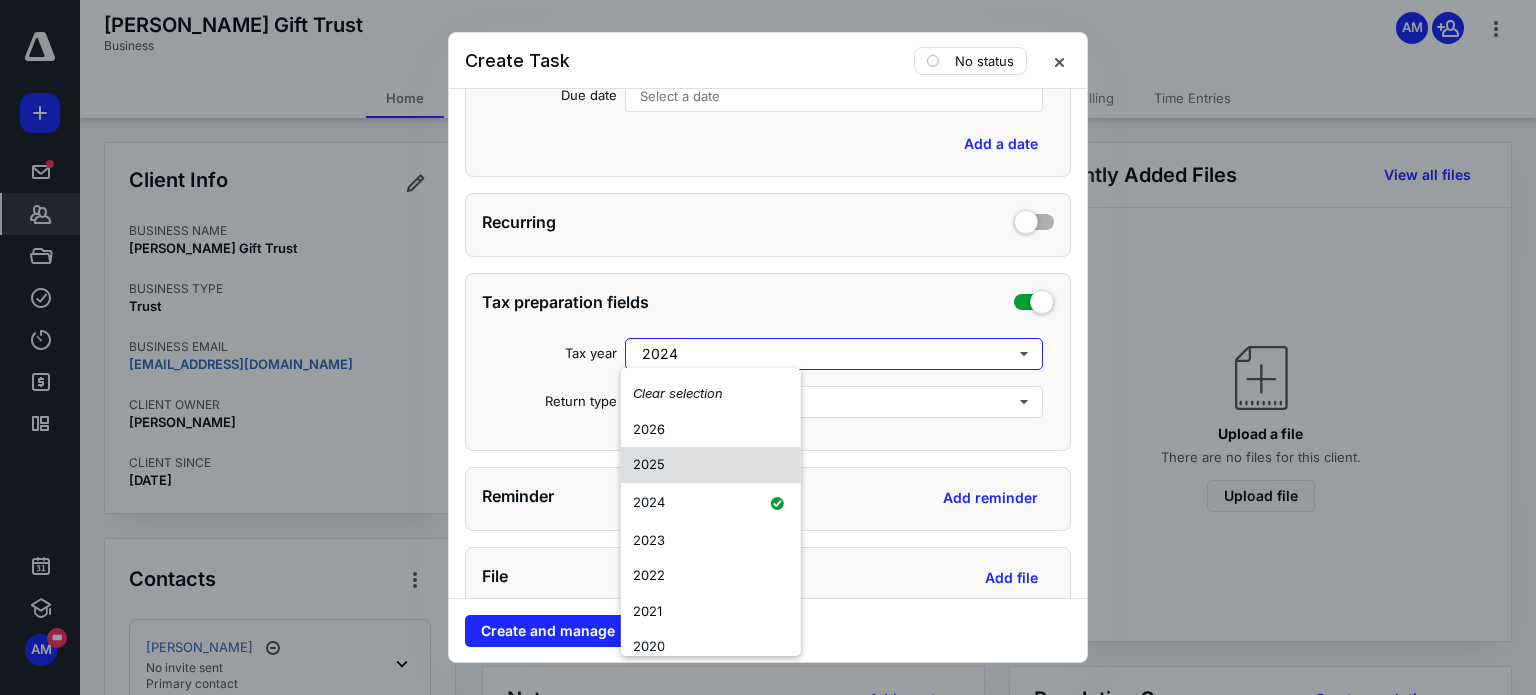 click on "2025" at bounding box center (711, 465) 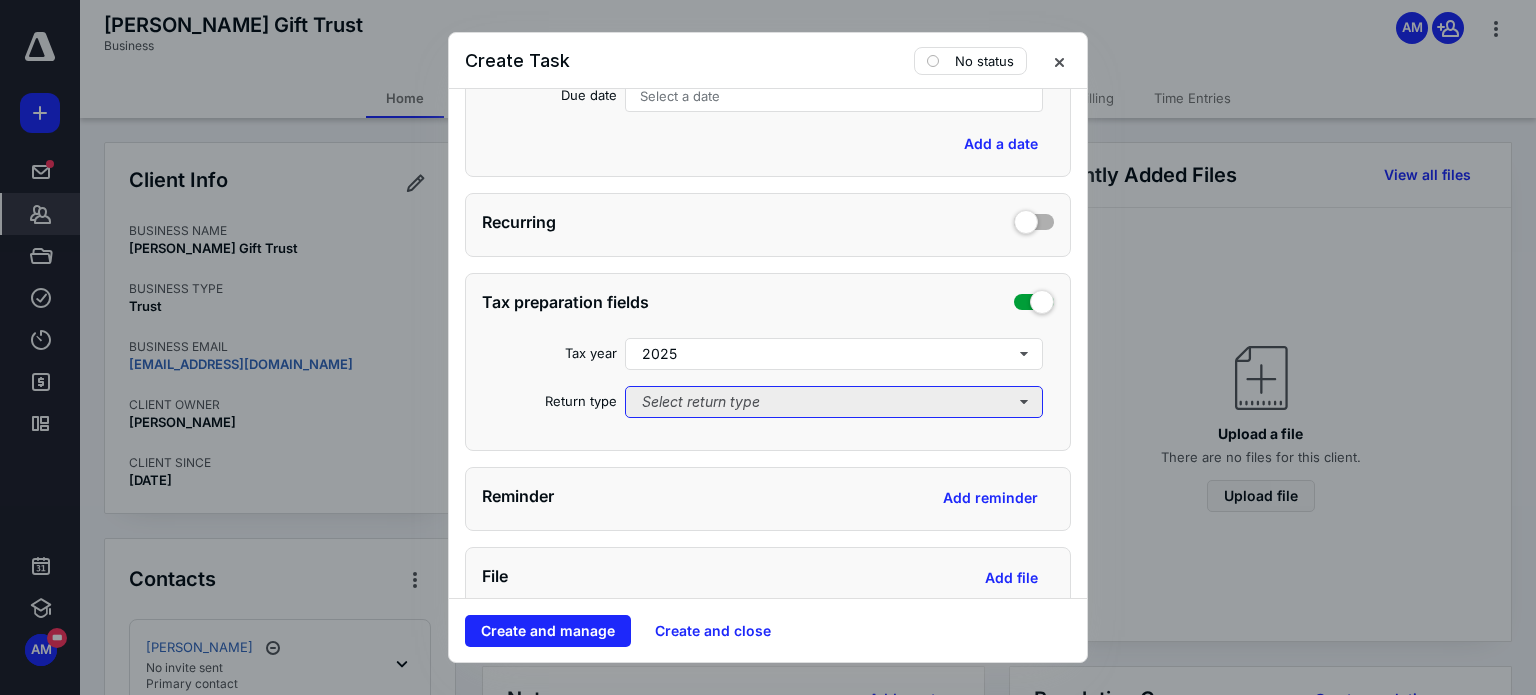 click on "Select return type" at bounding box center [834, 402] 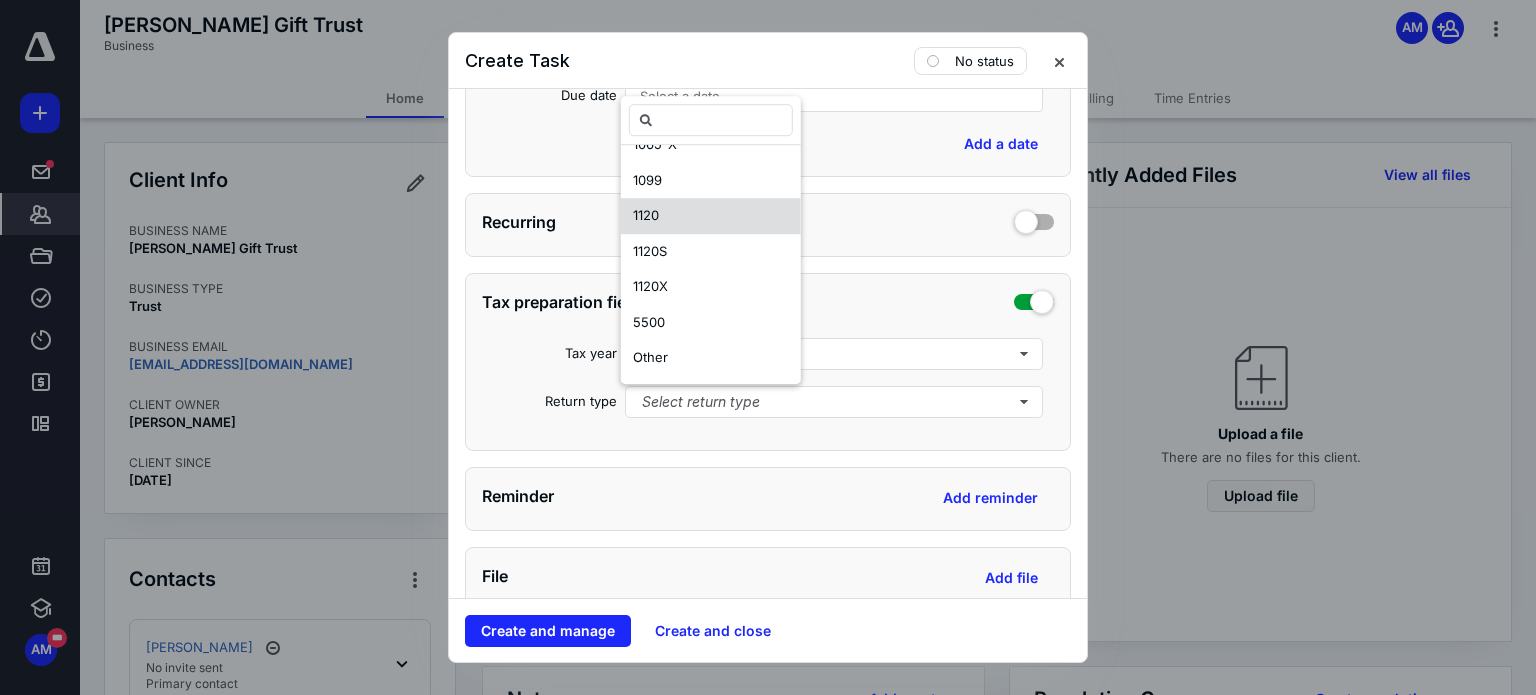 scroll, scrollTop: 216, scrollLeft: 0, axis: vertical 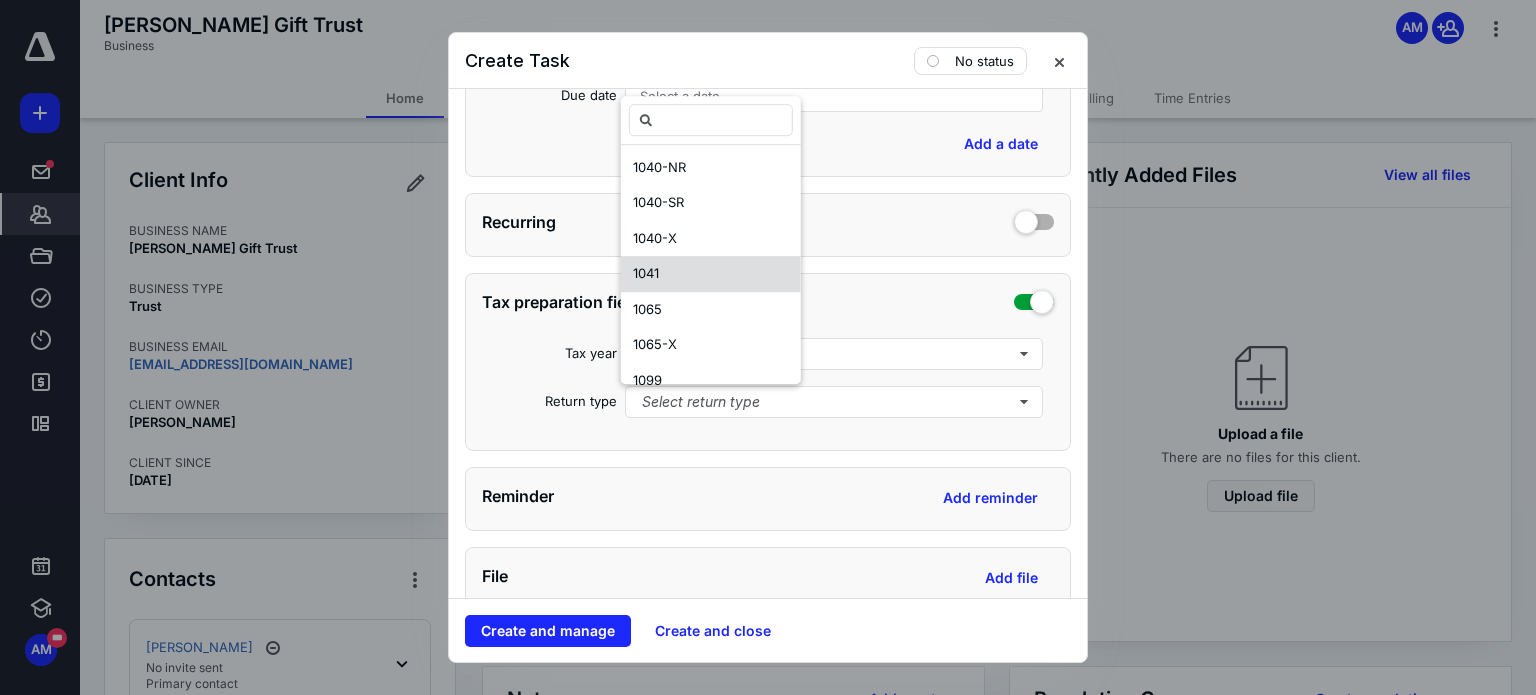 click on "1041" at bounding box center (711, 274) 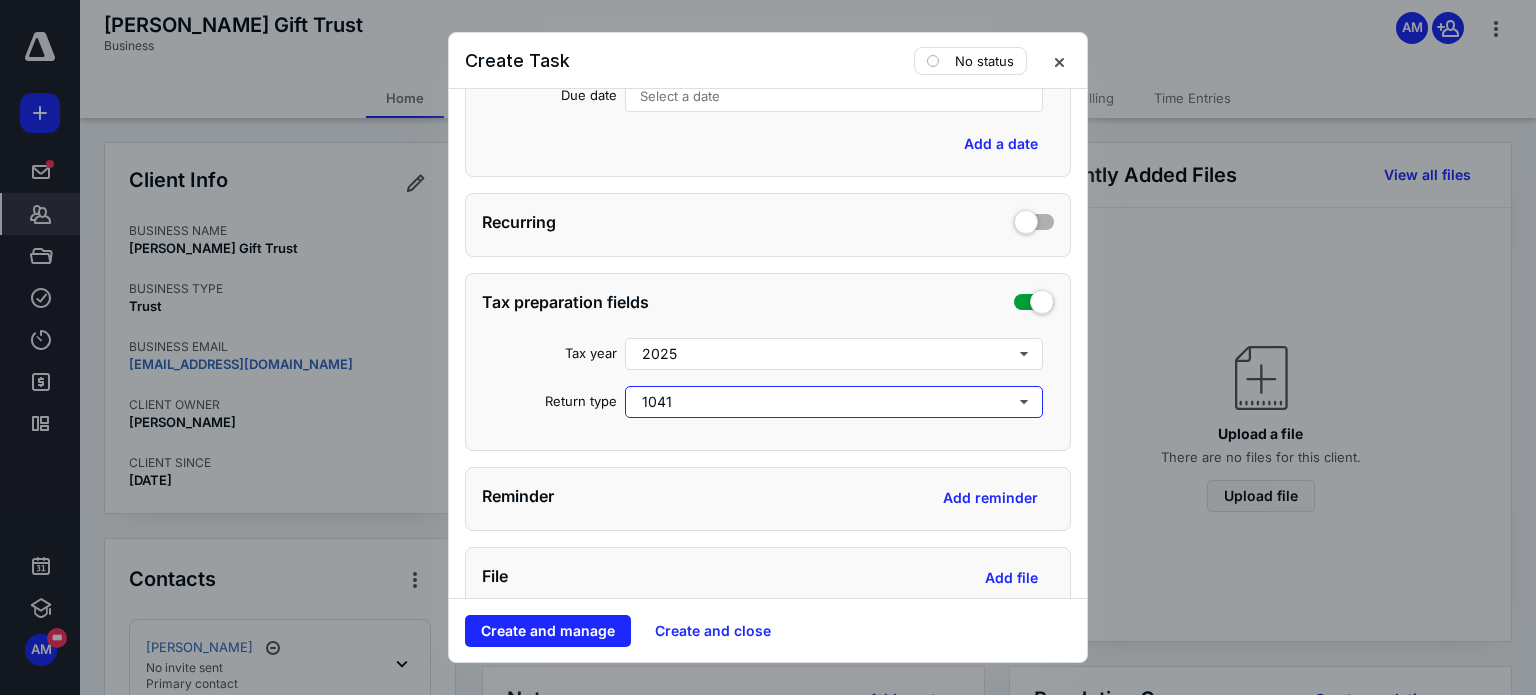 scroll, scrollTop: 0, scrollLeft: 0, axis: both 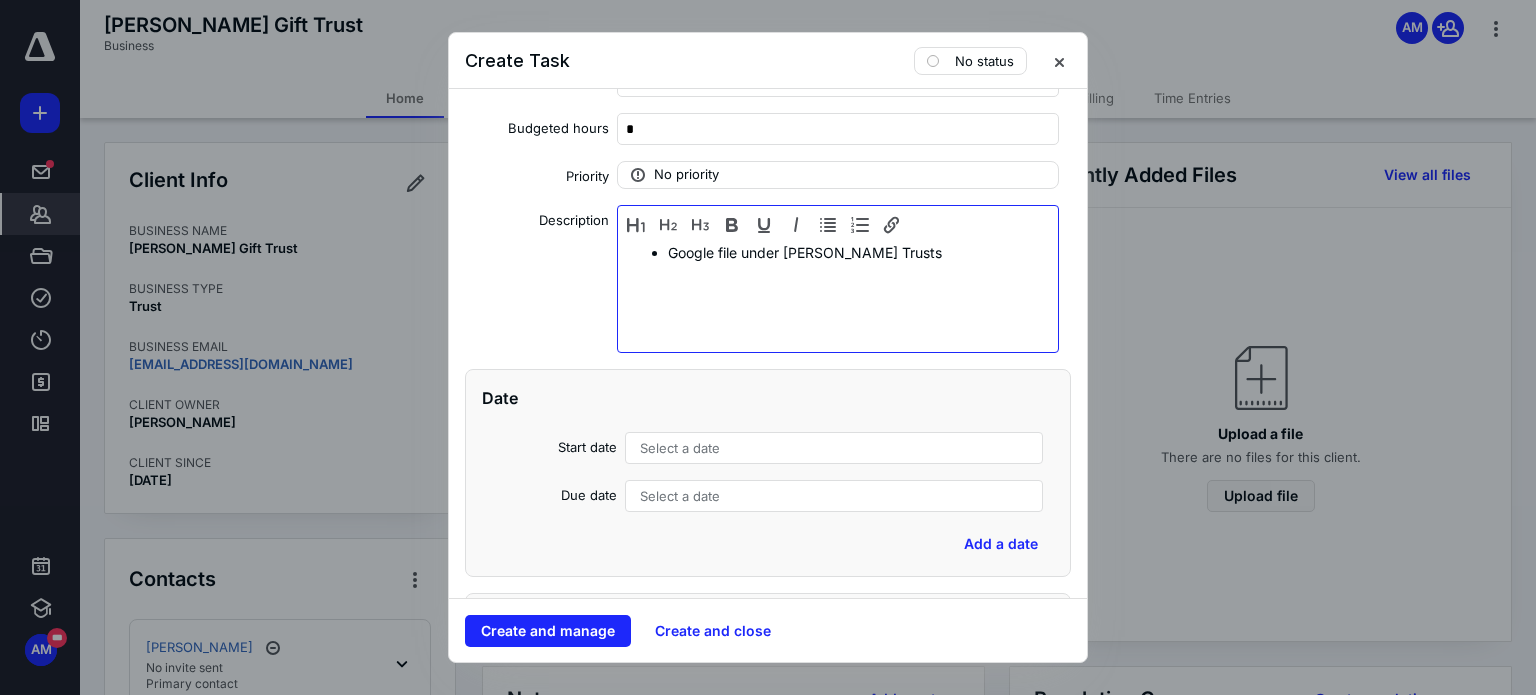 click on "Google file under [PERSON_NAME] Trusts" at bounding box center (838, 294) 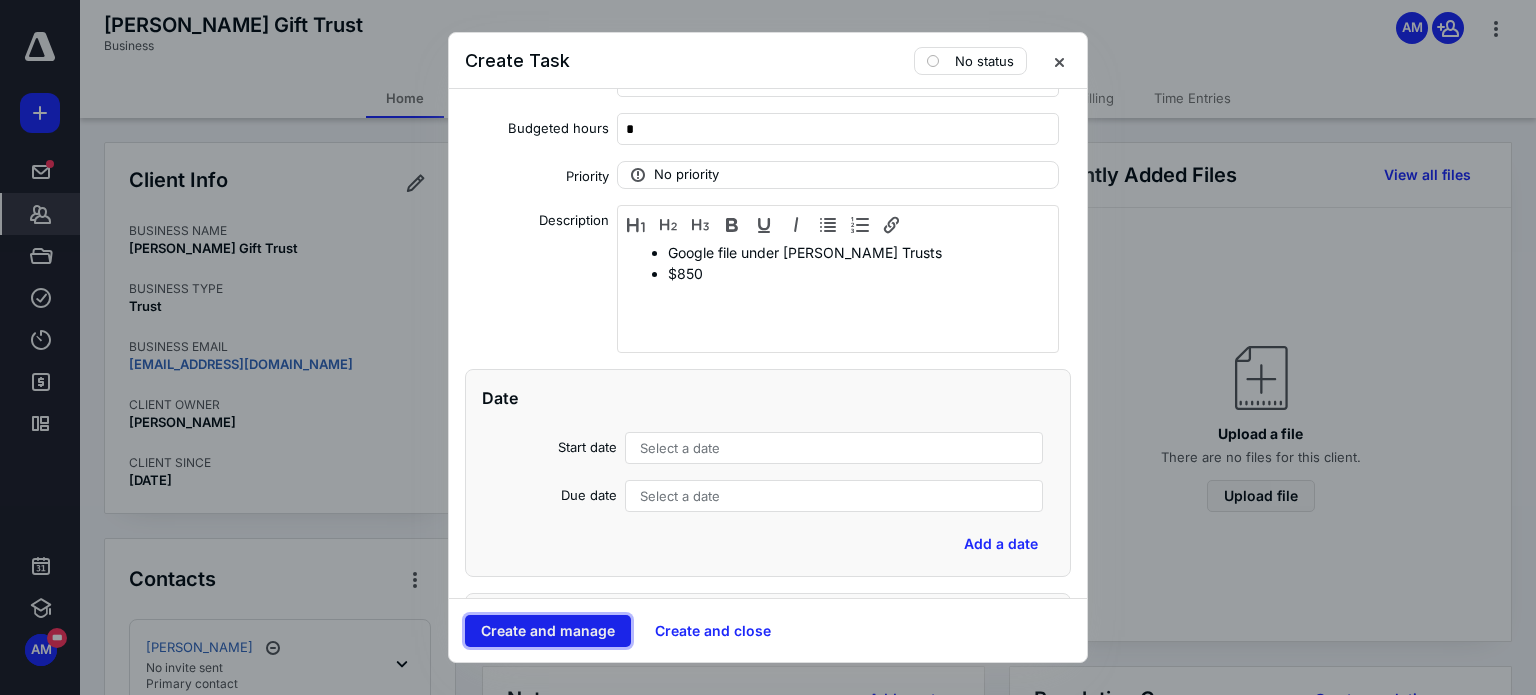 click on "Create and manage" at bounding box center (548, 631) 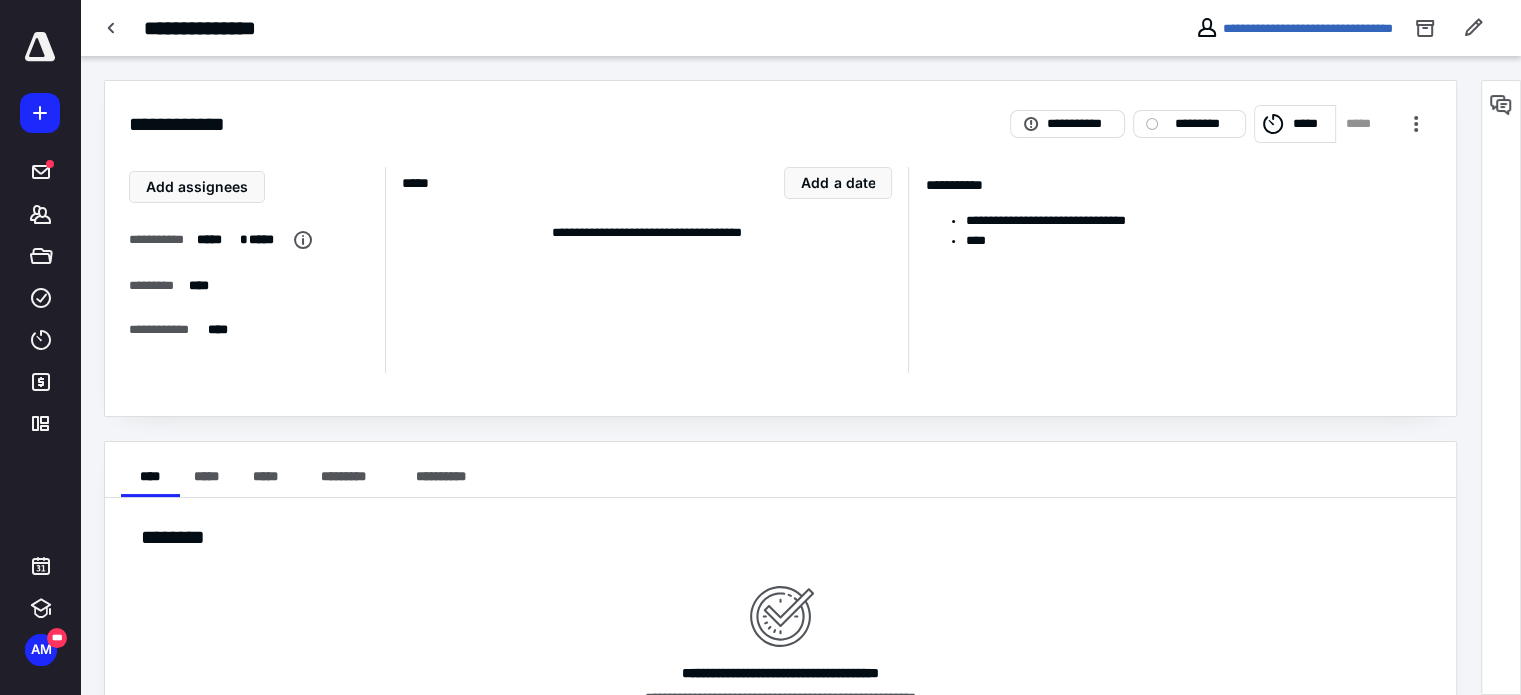 click at bounding box center (40, 113) 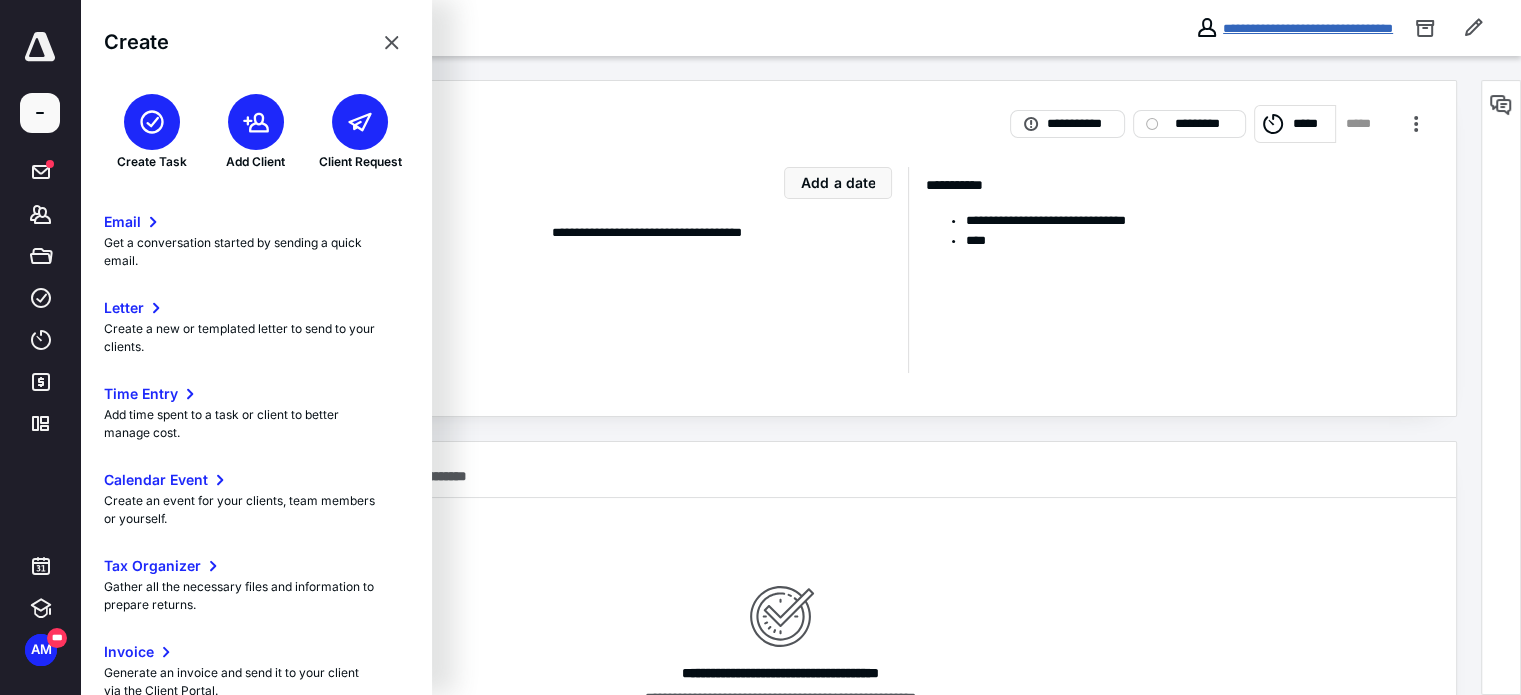 click on "**********" at bounding box center (1308, 28) 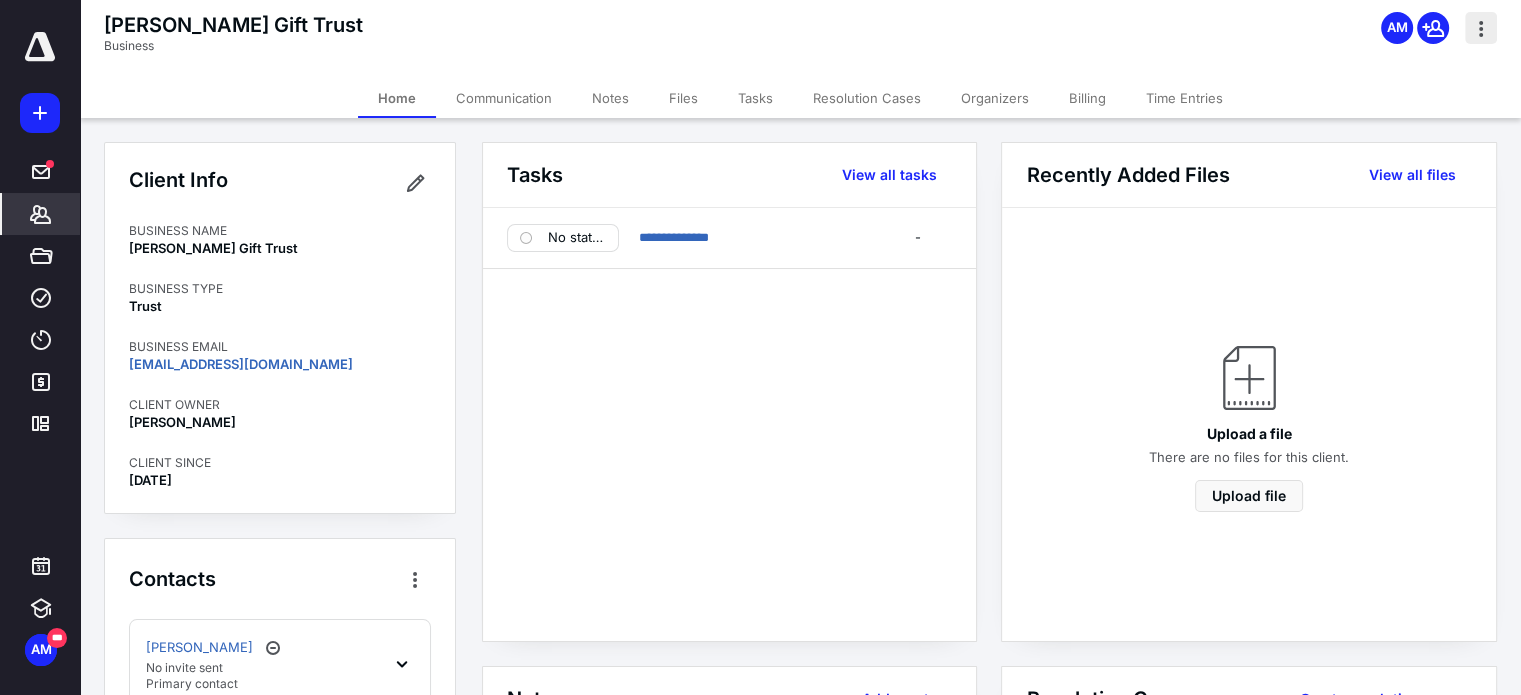 click at bounding box center (1481, 28) 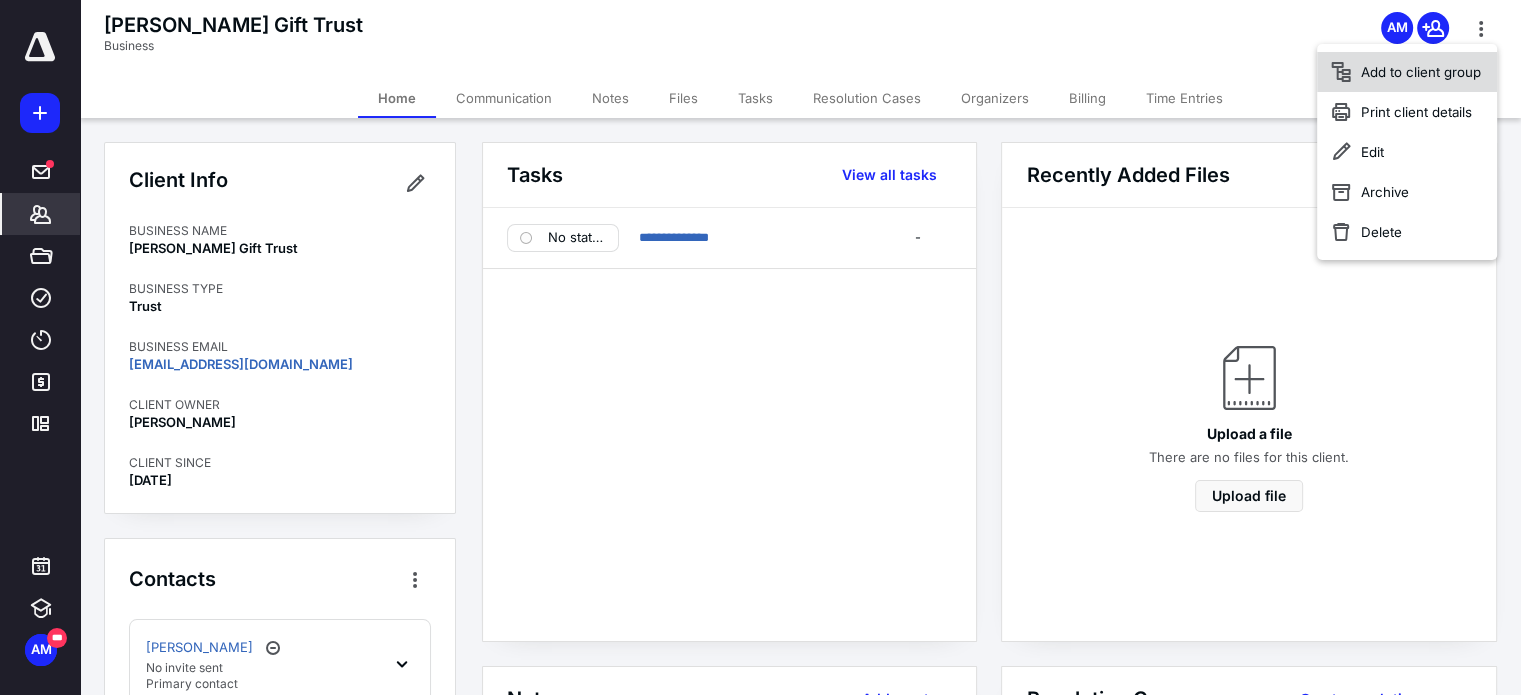 click on "Add to client group" at bounding box center [1407, 72] 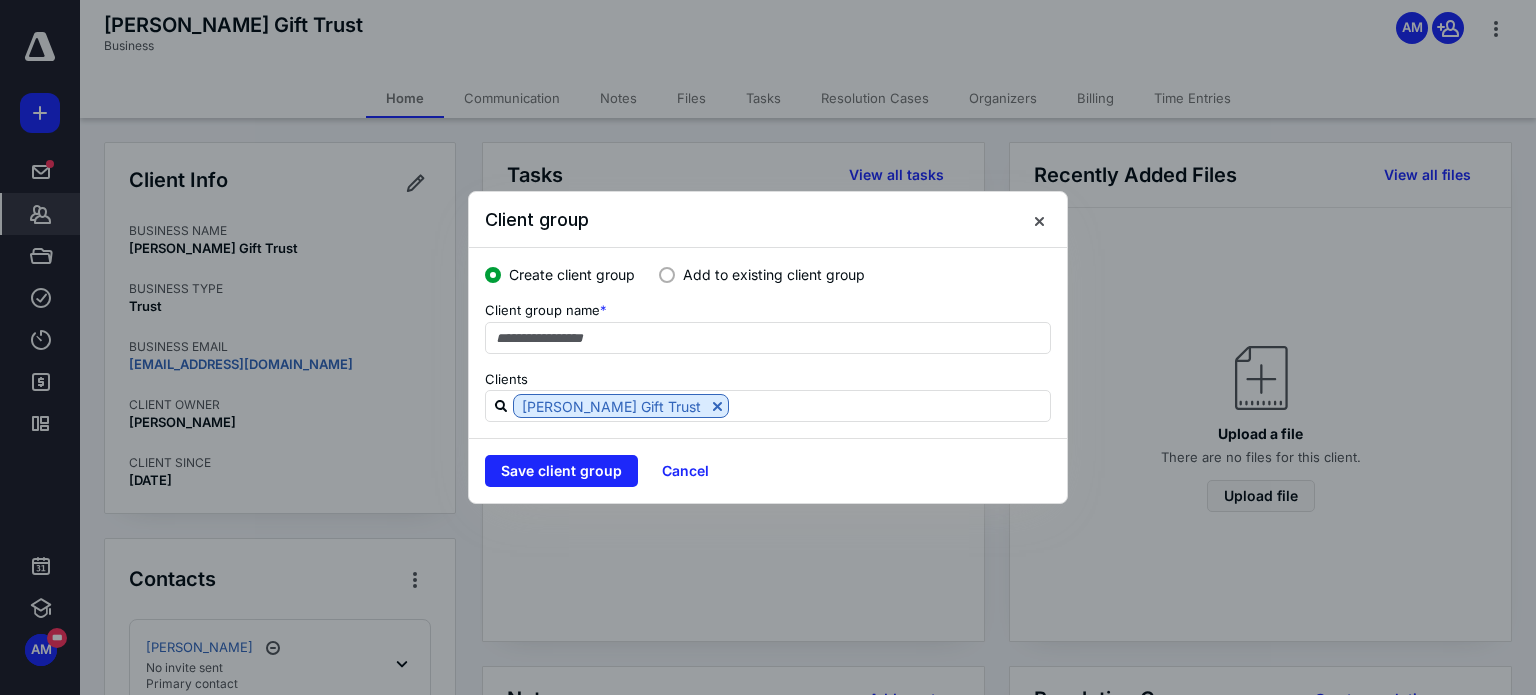 click on "Add to existing client group" at bounding box center [774, 274] 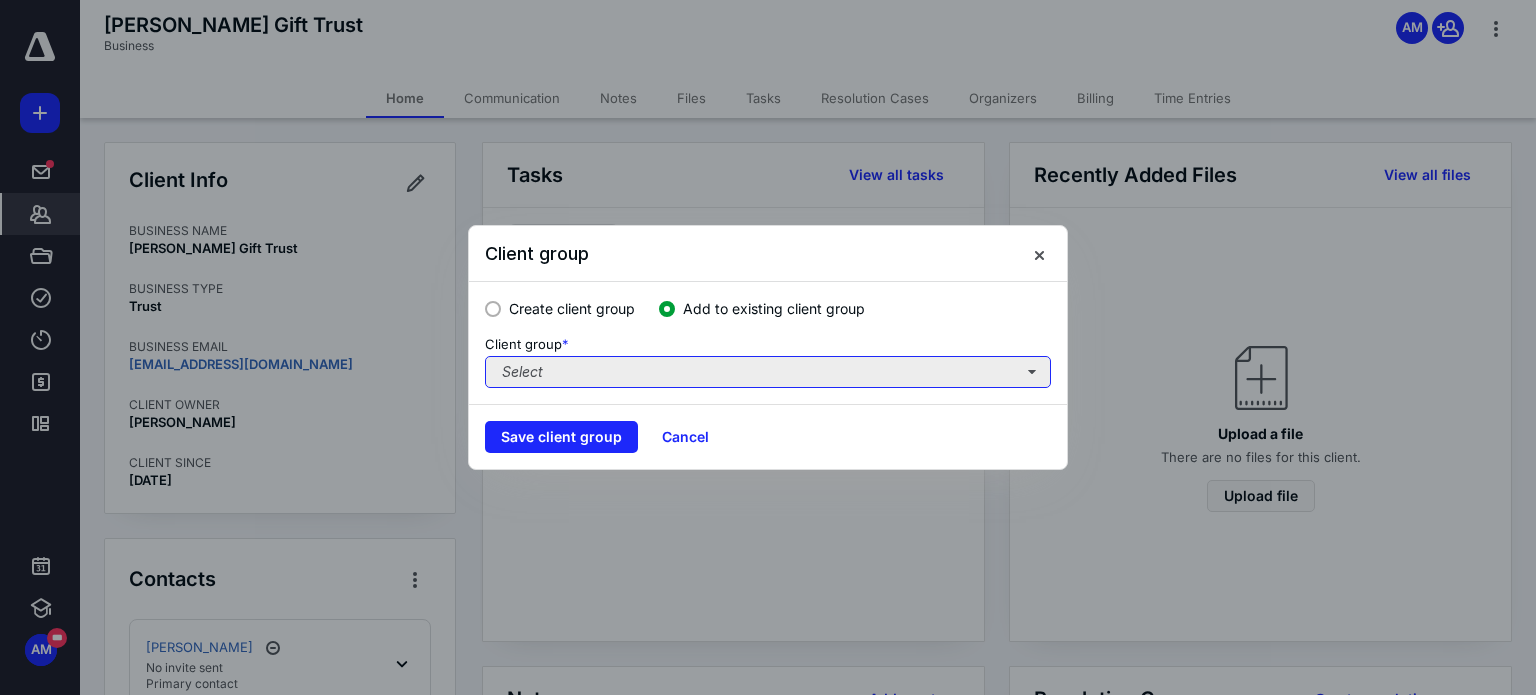 click on "Select" at bounding box center (768, 372) 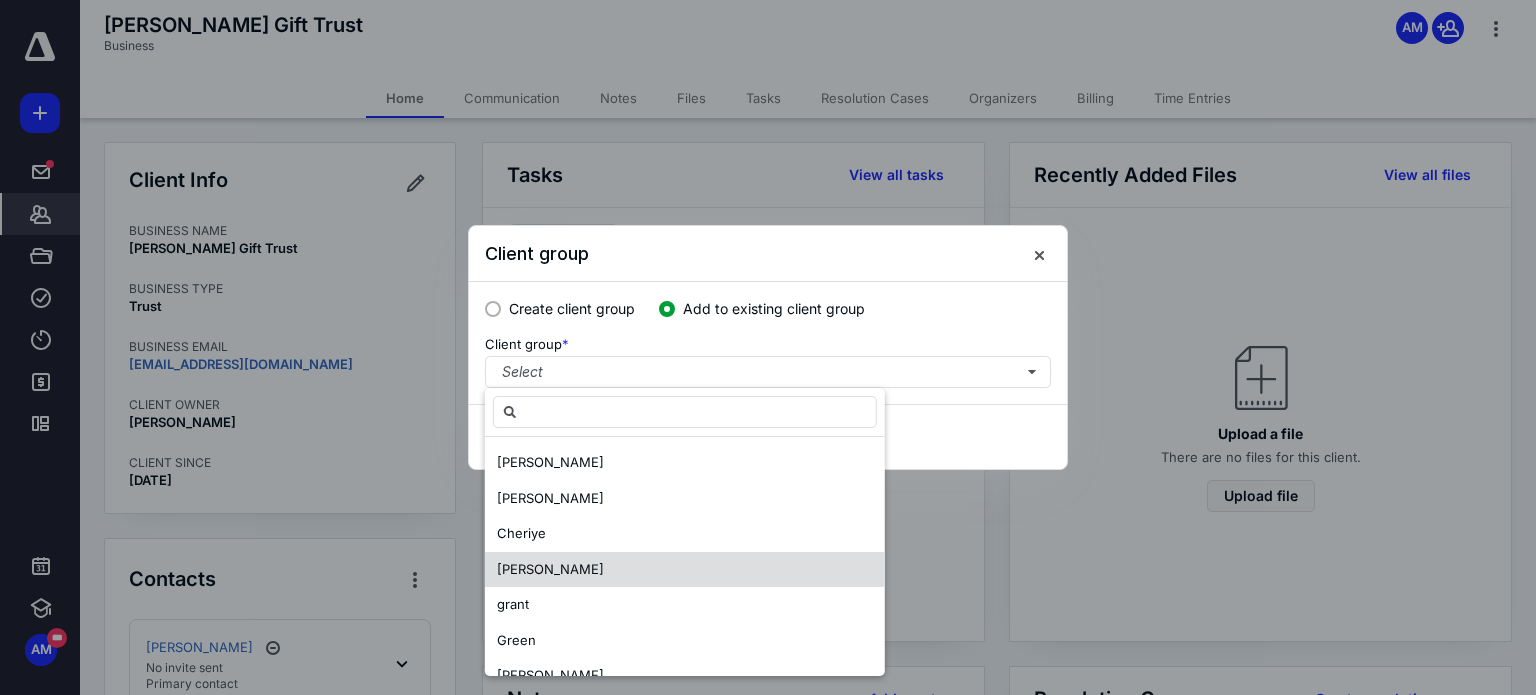 click on "[PERSON_NAME]" at bounding box center (685, 570) 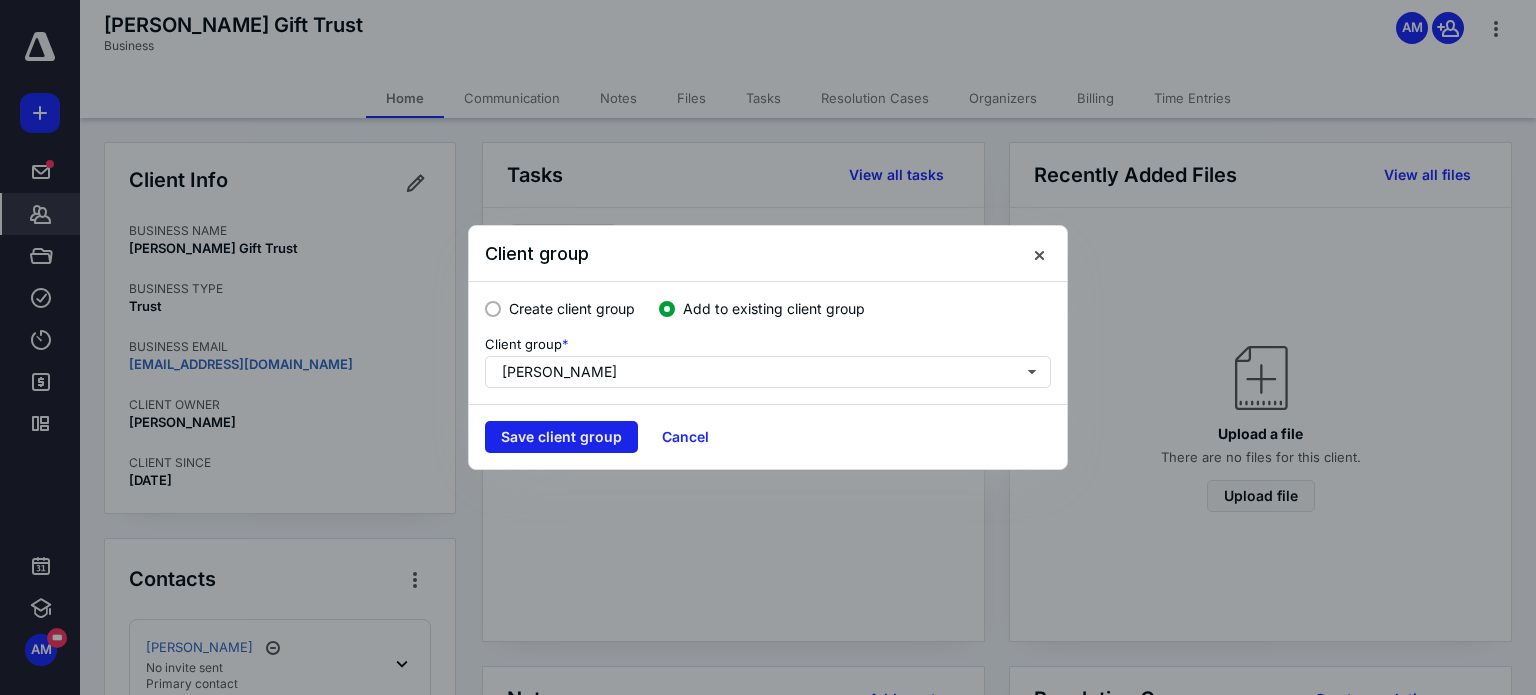 click on "Save client group" at bounding box center (561, 437) 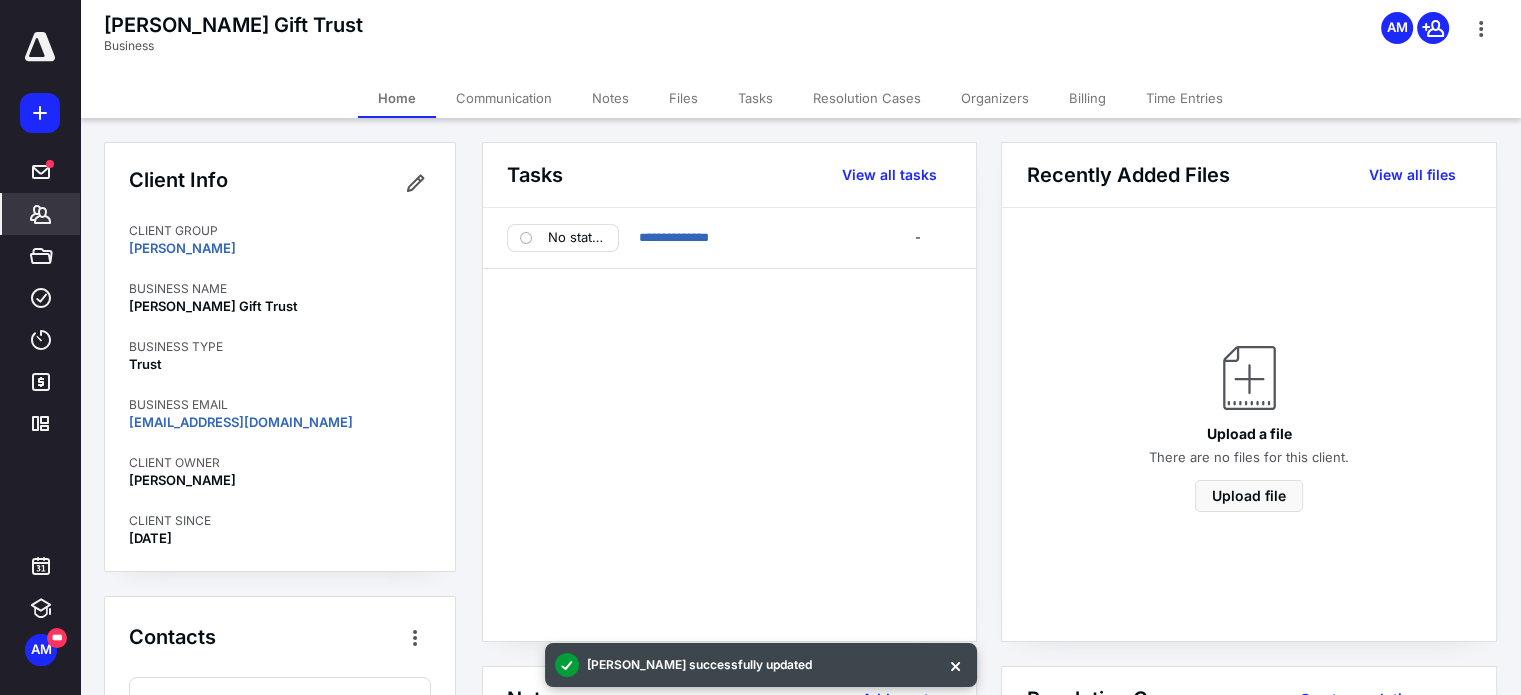 click 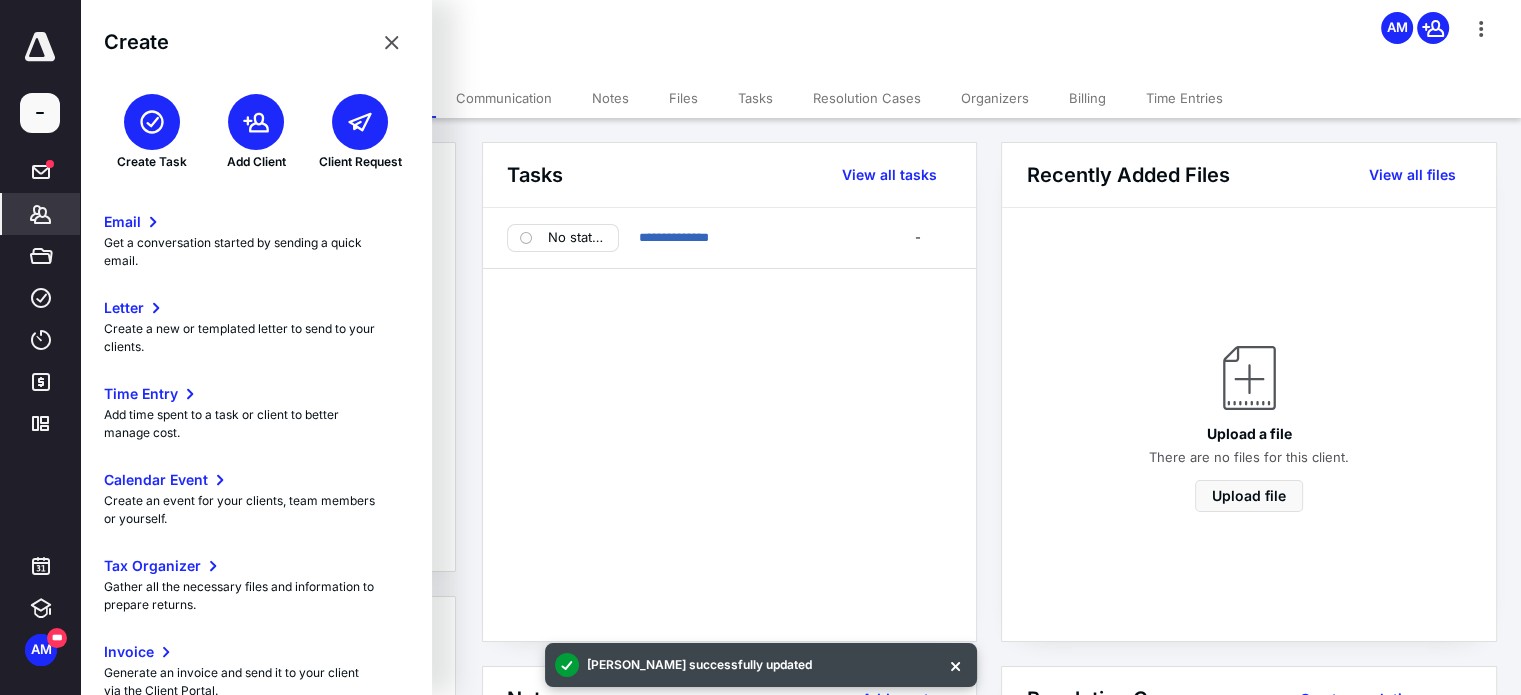 click 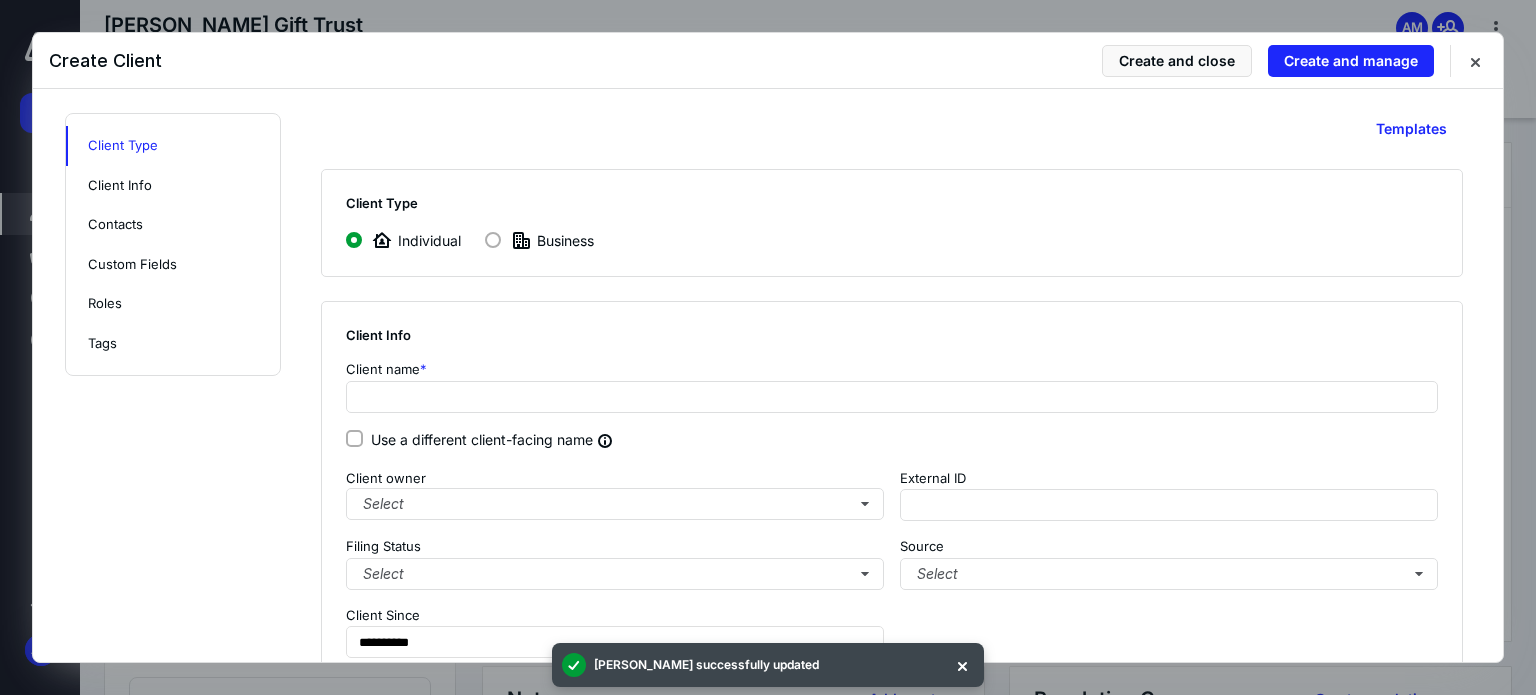 click 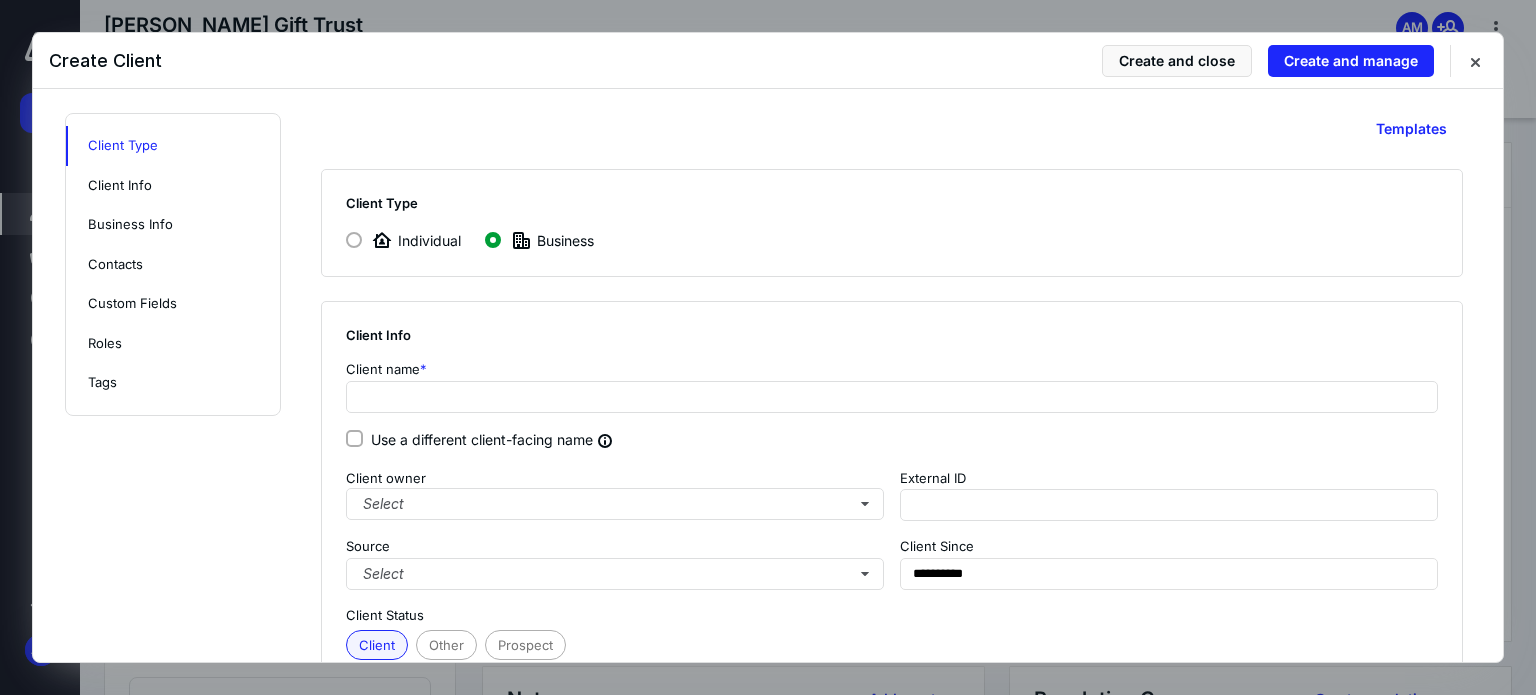 click on "**********" at bounding box center [904, 1210] 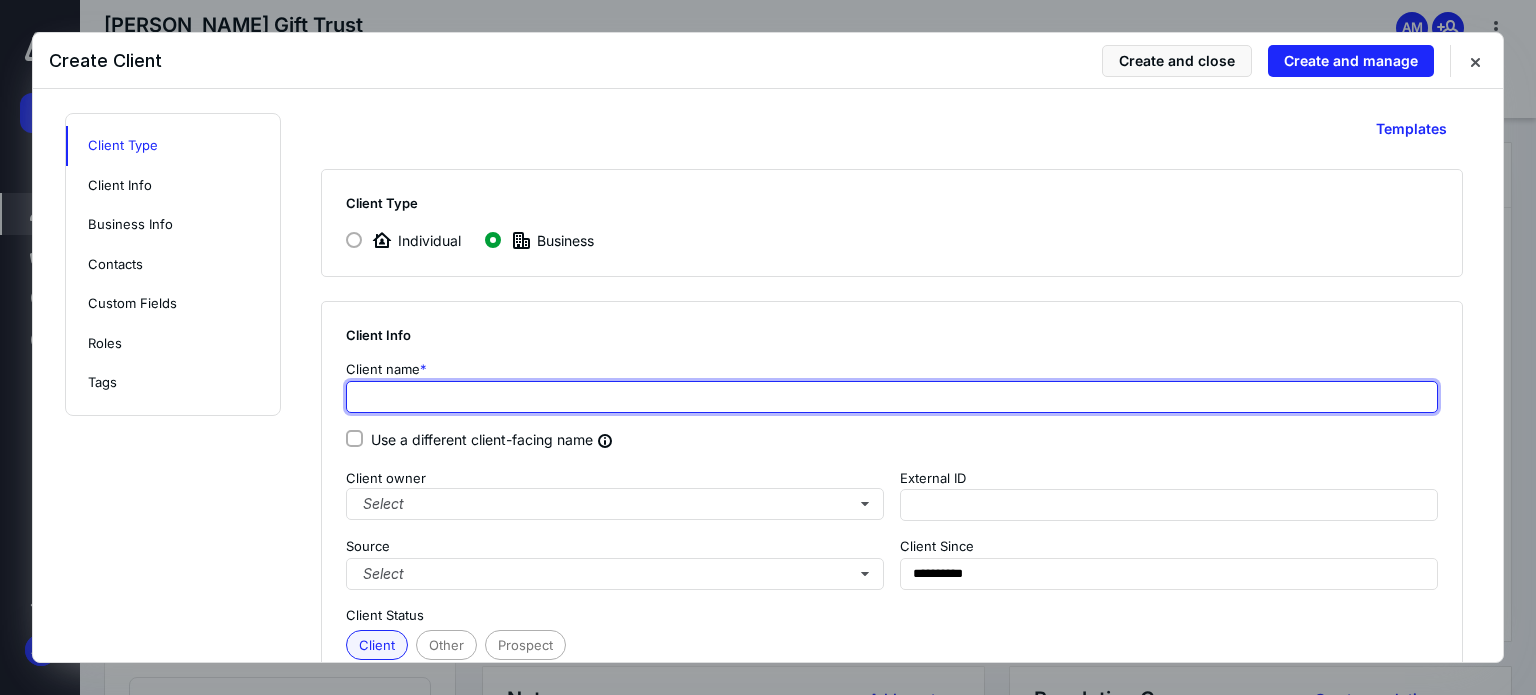 click at bounding box center [892, 397] 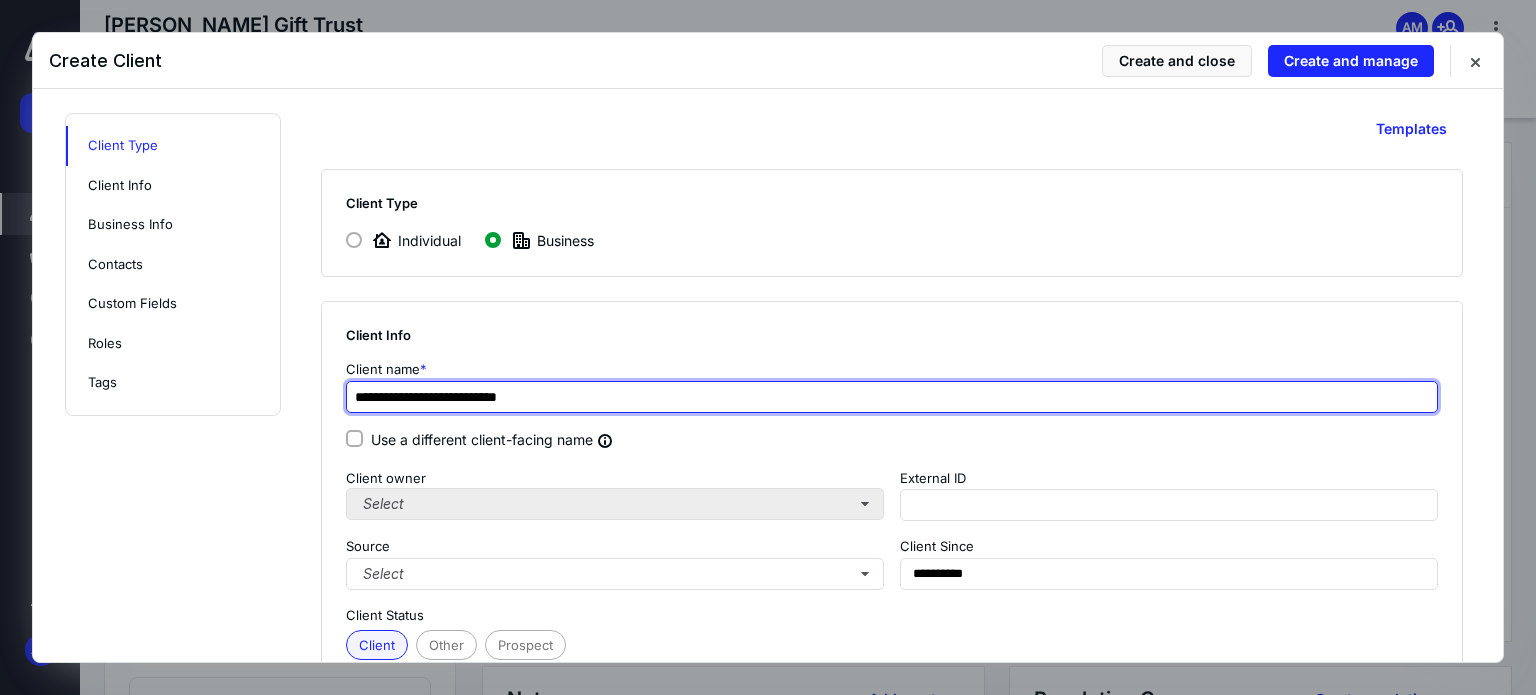 type on "**********" 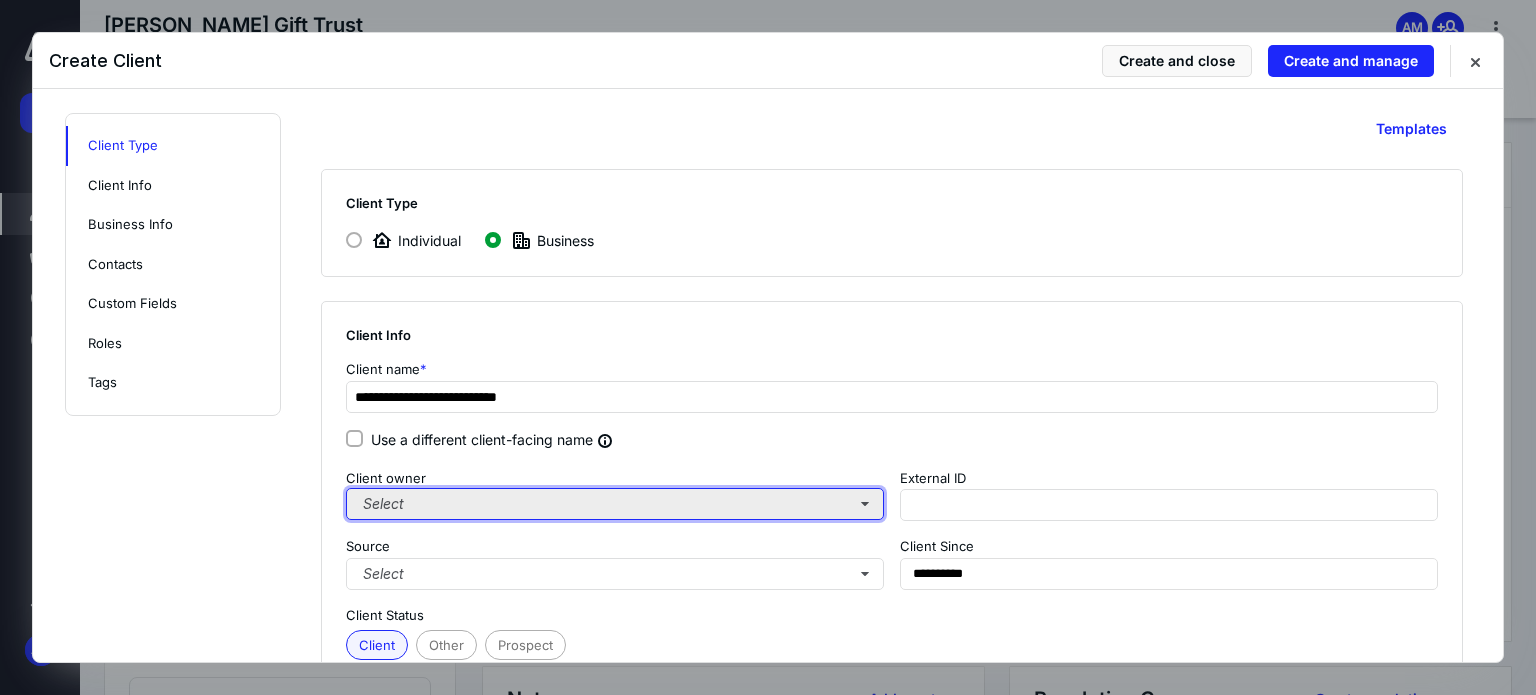 type on "**********" 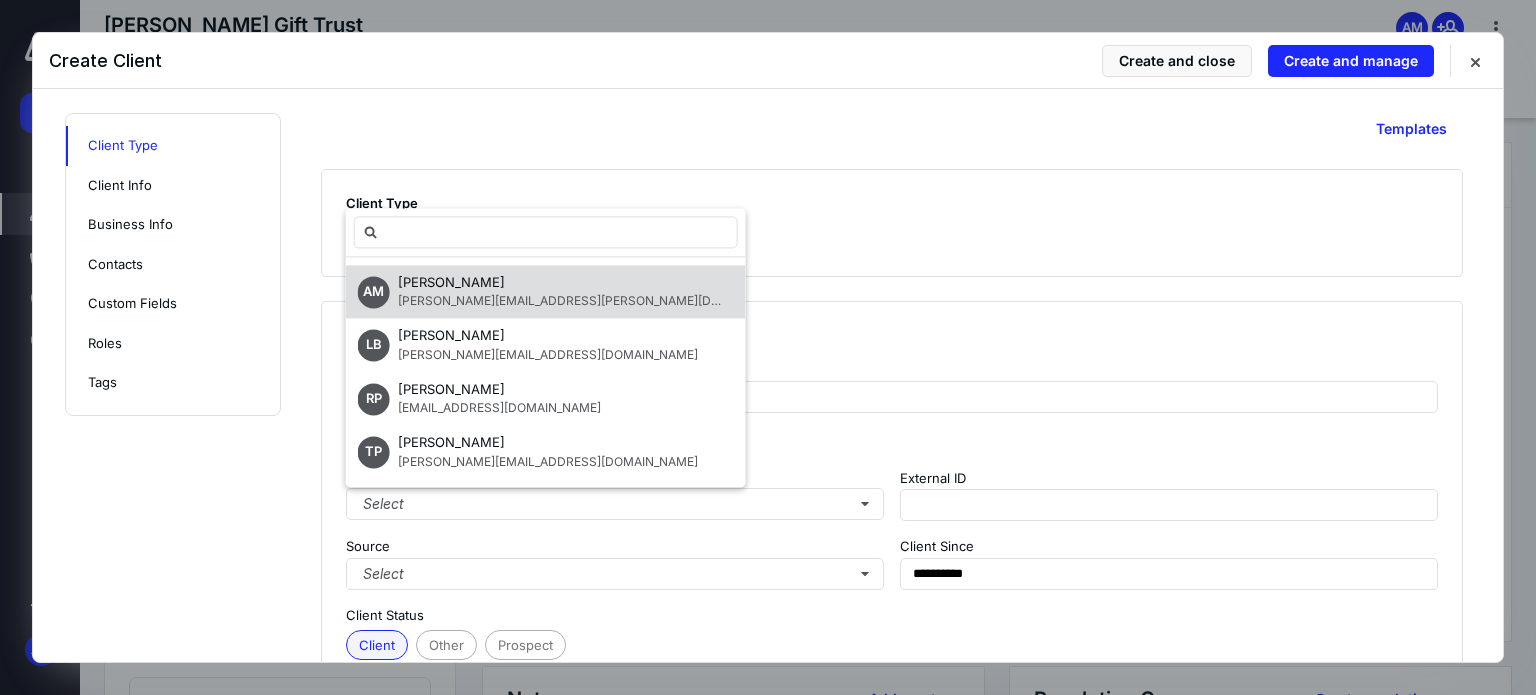 click on "[PERSON_NAME]" at bounding box center [451, 282] 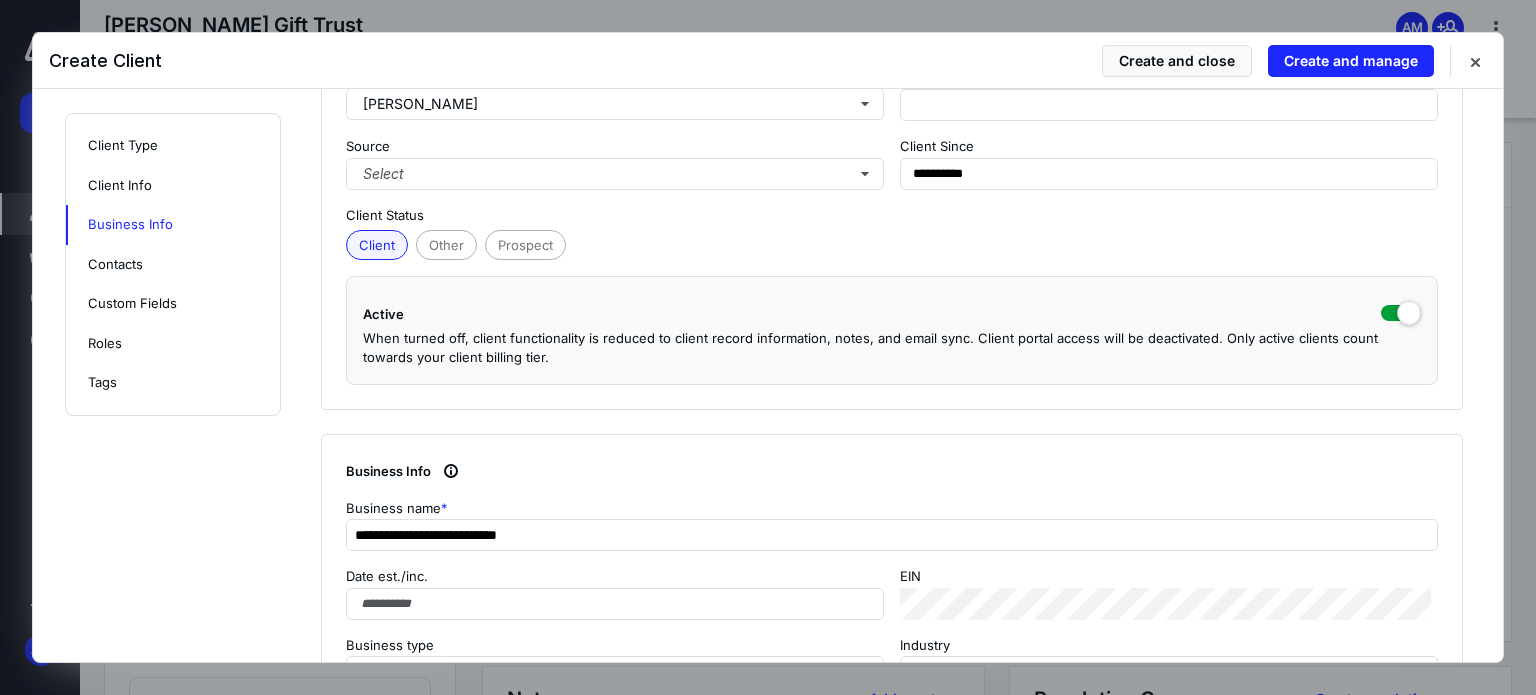 scroll, scrollTop: 600, scrollLeft: 0, axis: vertical 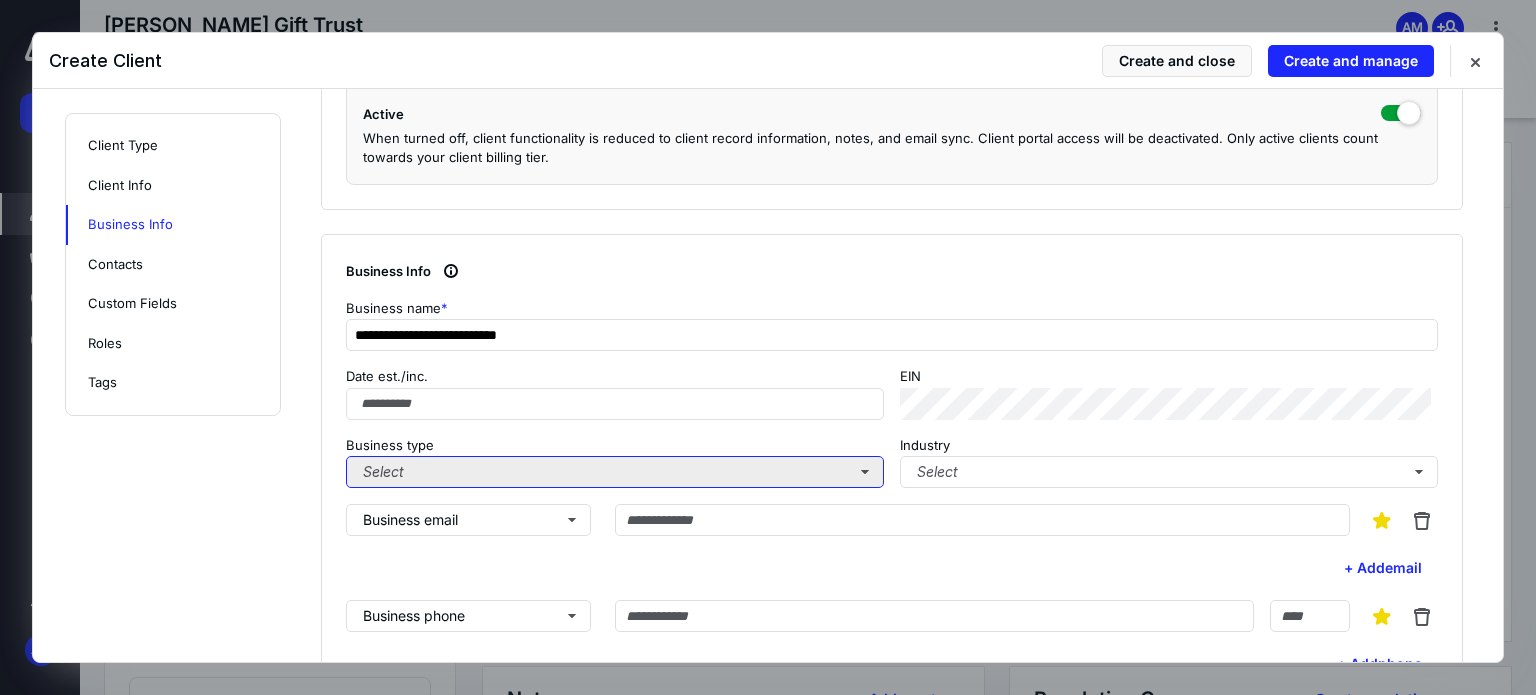 click on "Select" at bounding box center (615, 472) 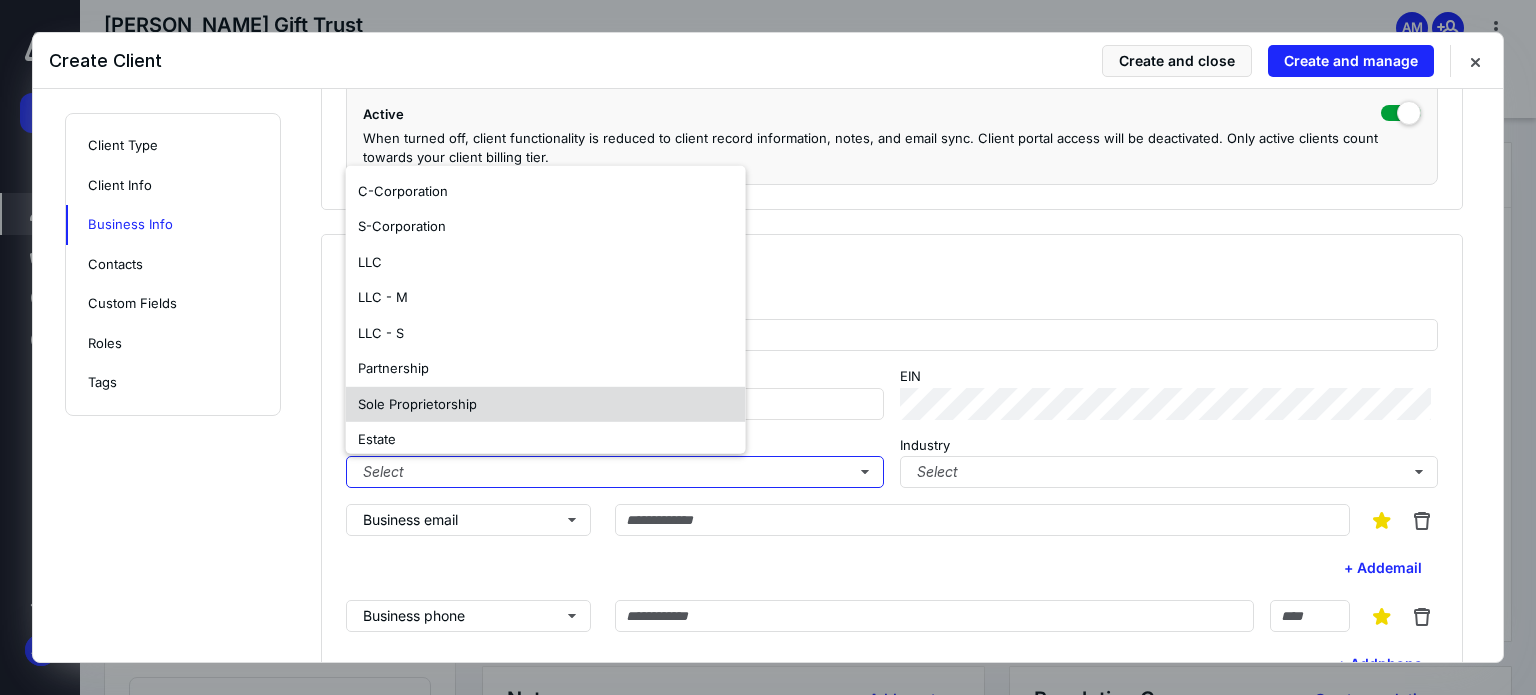 scroll, scrollTop: 118, scrollLeft: 0, axis: vertical 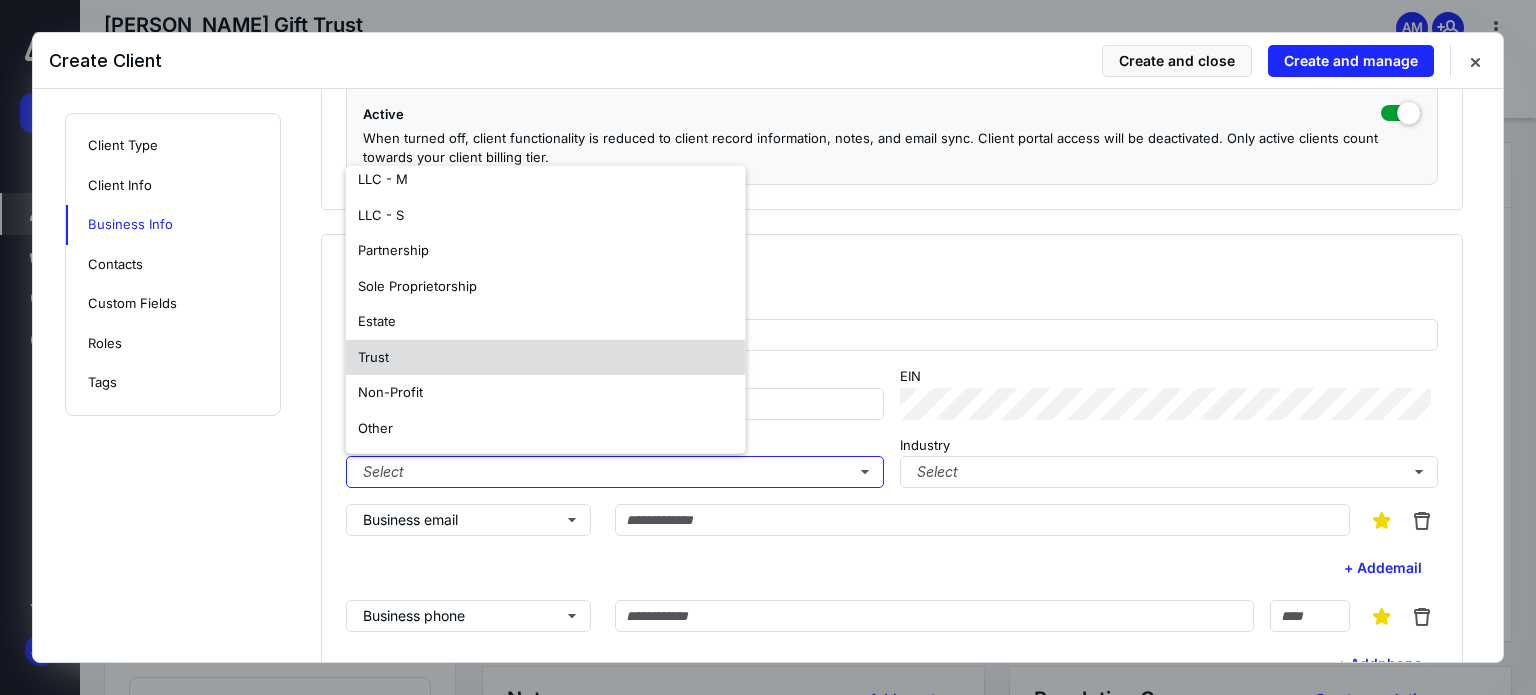 click on "Trust" at bounding box center (546, 358) 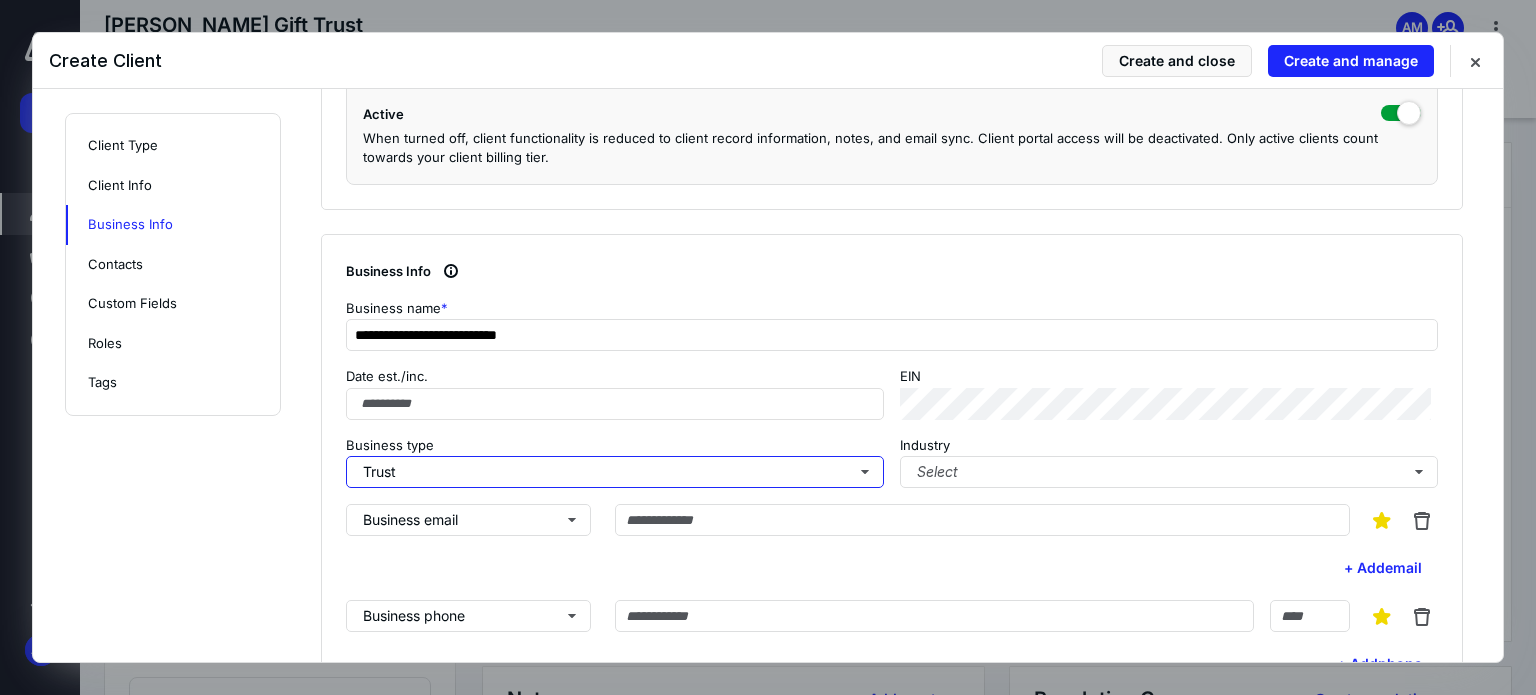 scroll, scrollTop: 0, scrollLeft: 0, axis: both 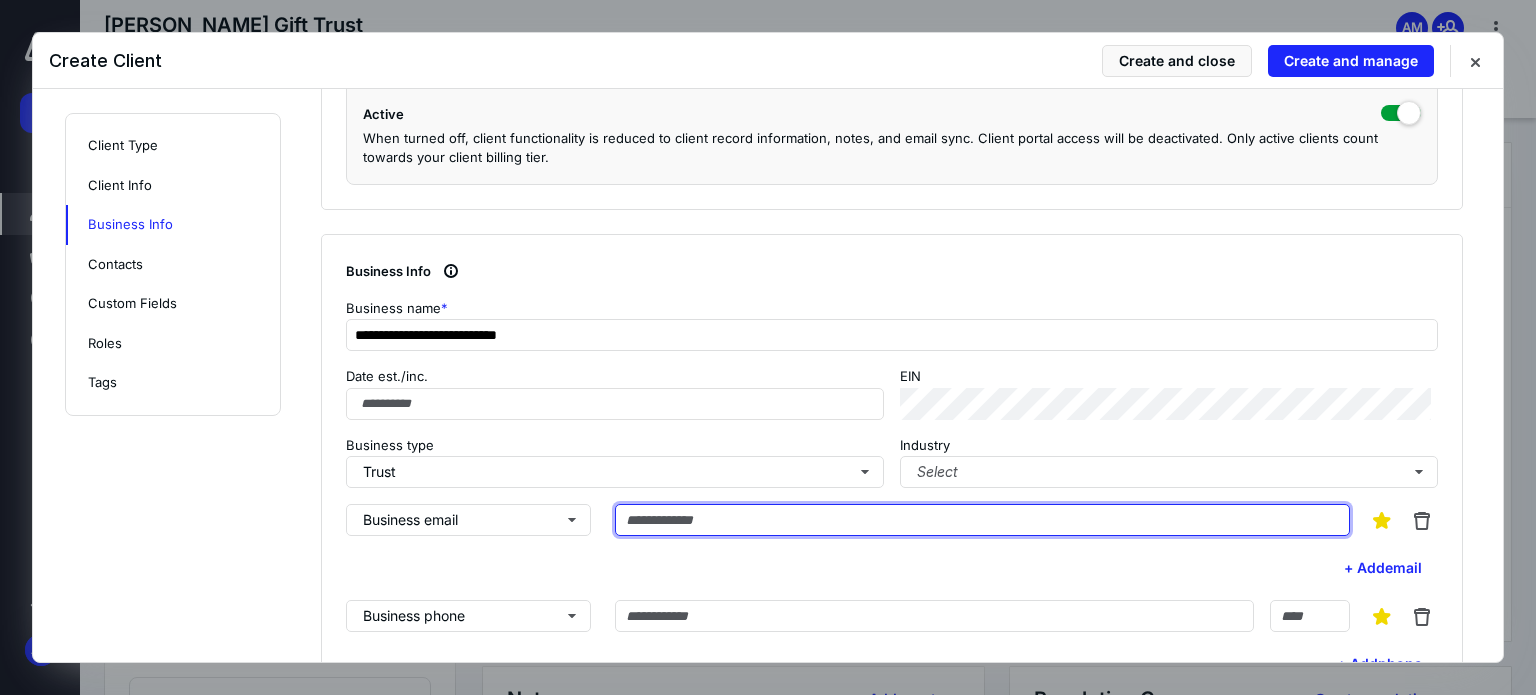 click at bounding box center (982, 520) 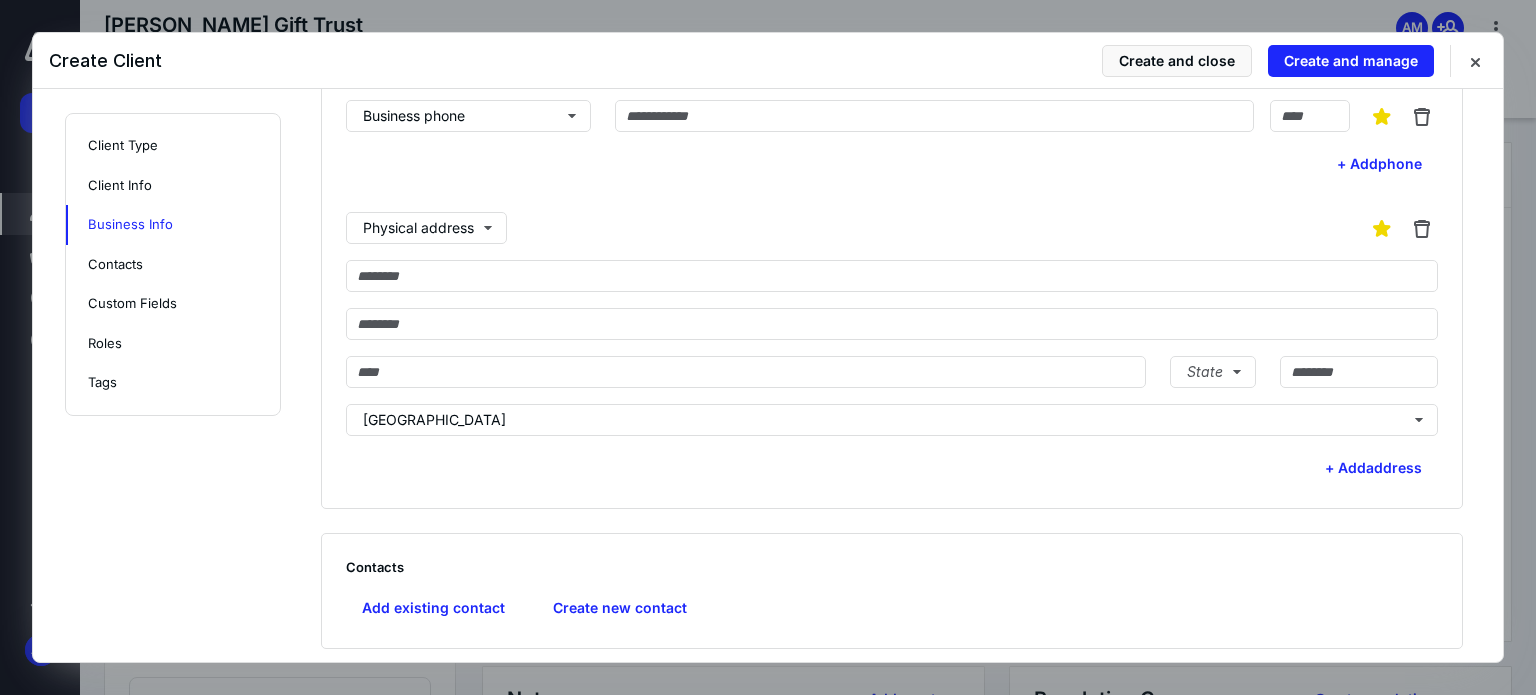 scroll, scrollTop: 1400, scrollLeft: 0, axis: vertical 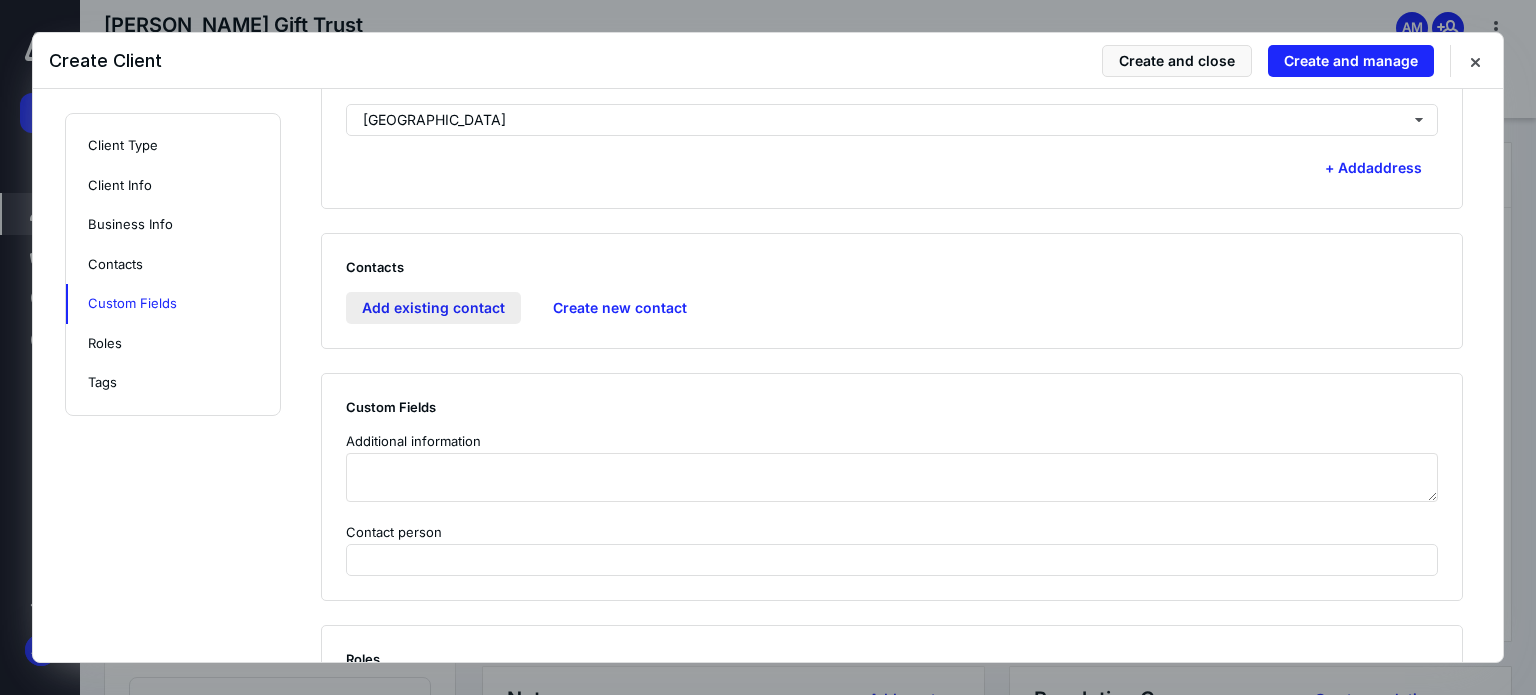 type on "**********" 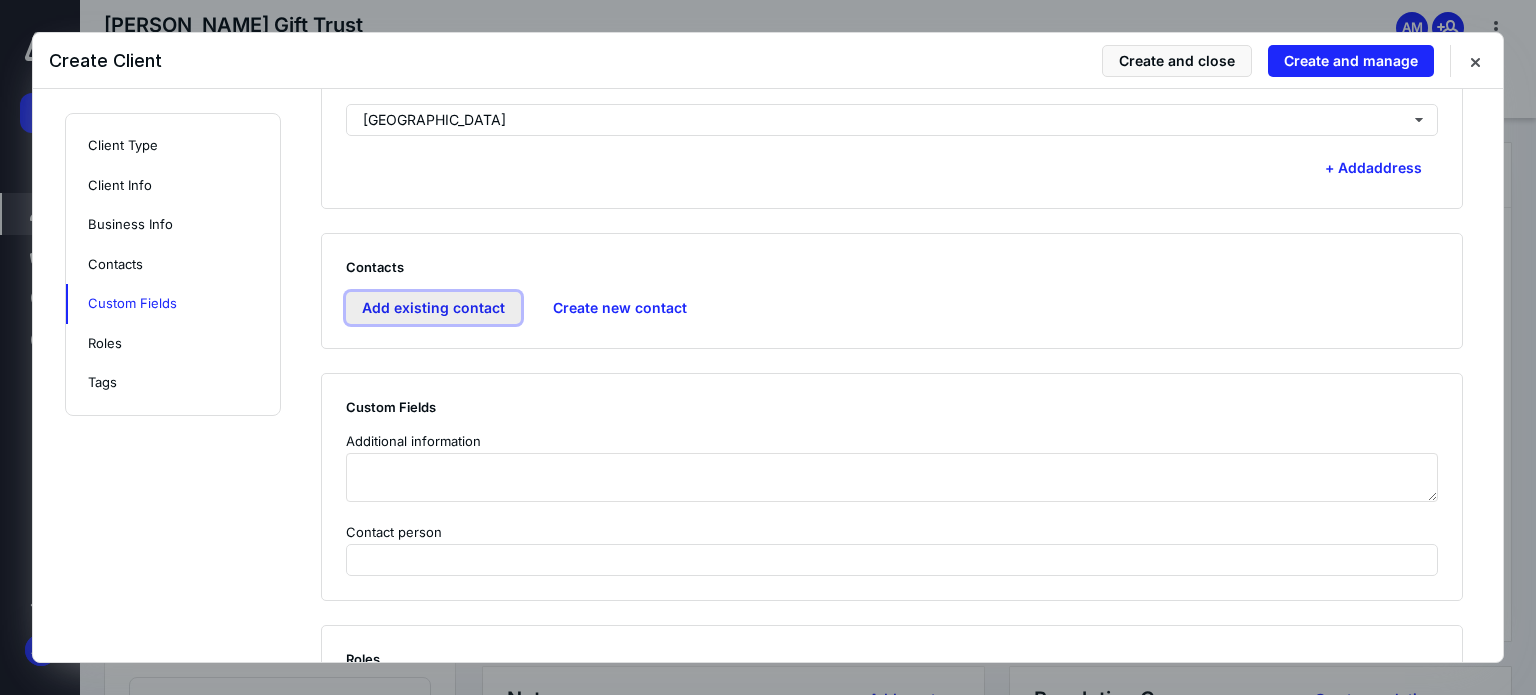 click on "Add existing contact" at bounding box center (433, 308) 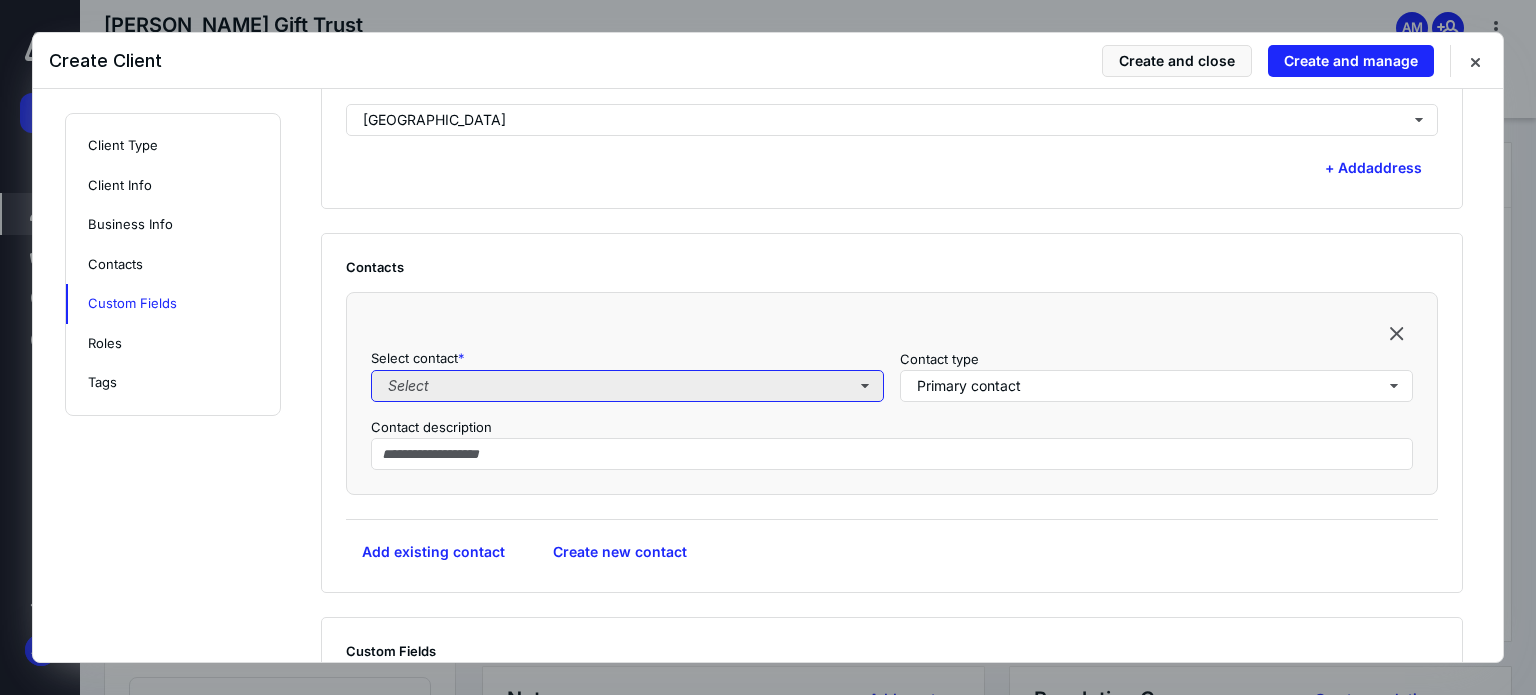 click on "Select" at bounding box center (627, 386) 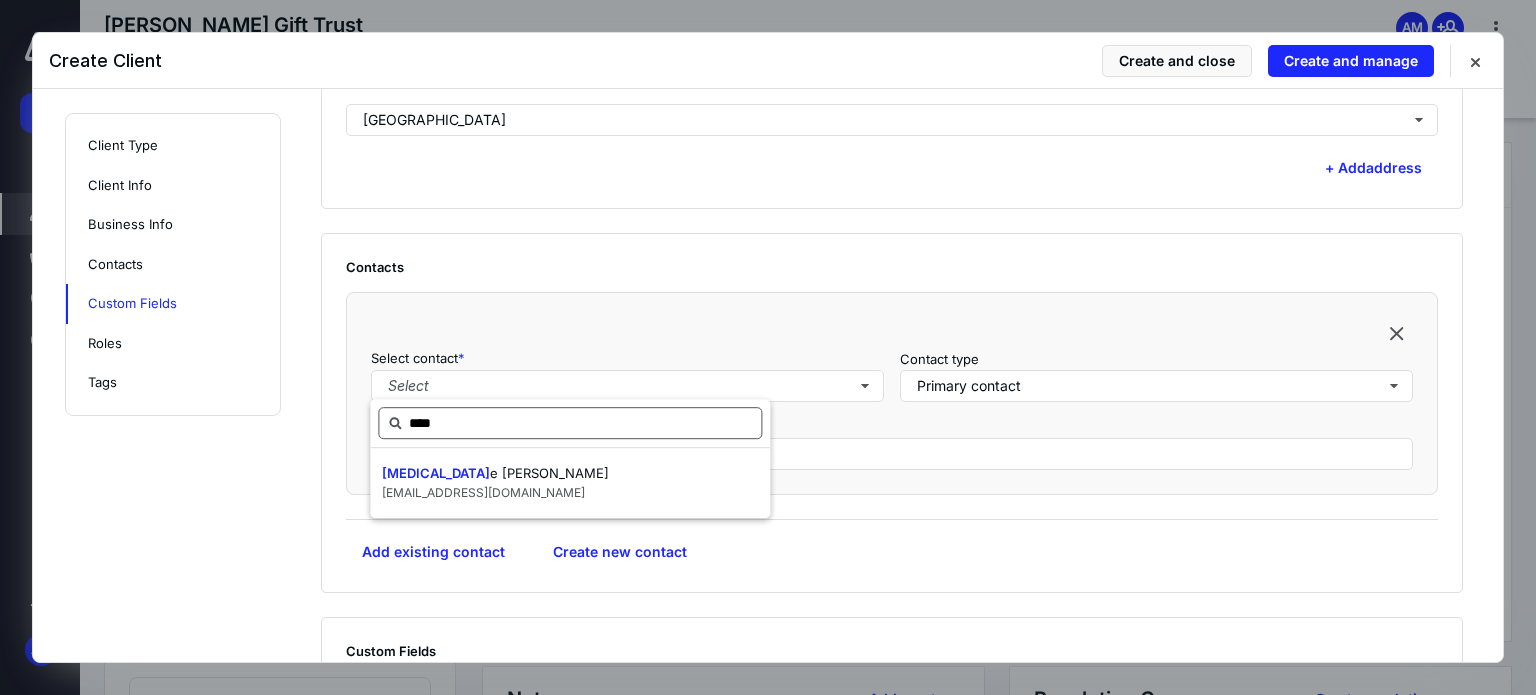 type on "*****" 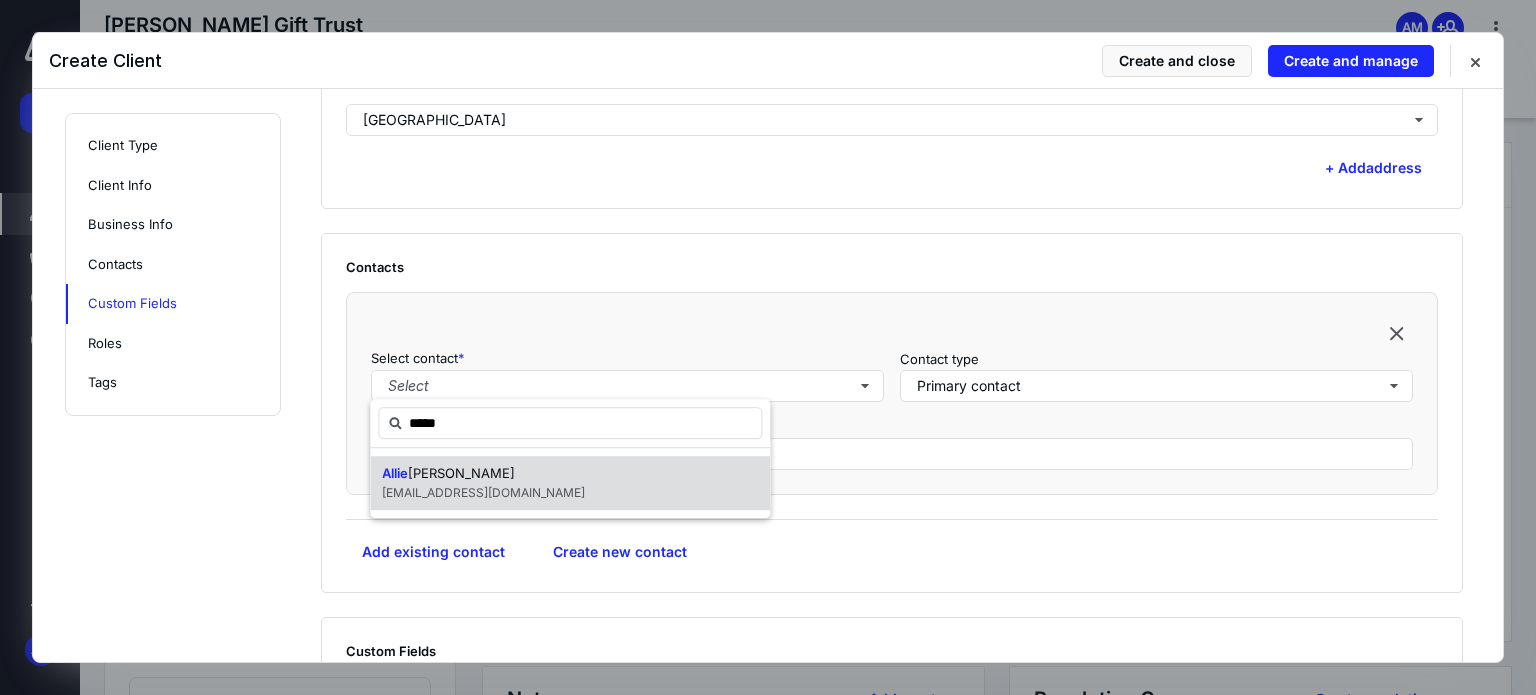 click on "[EMAIL_ADDRESS][DOMAIN_NAME]" at bounding box center (483, 492) 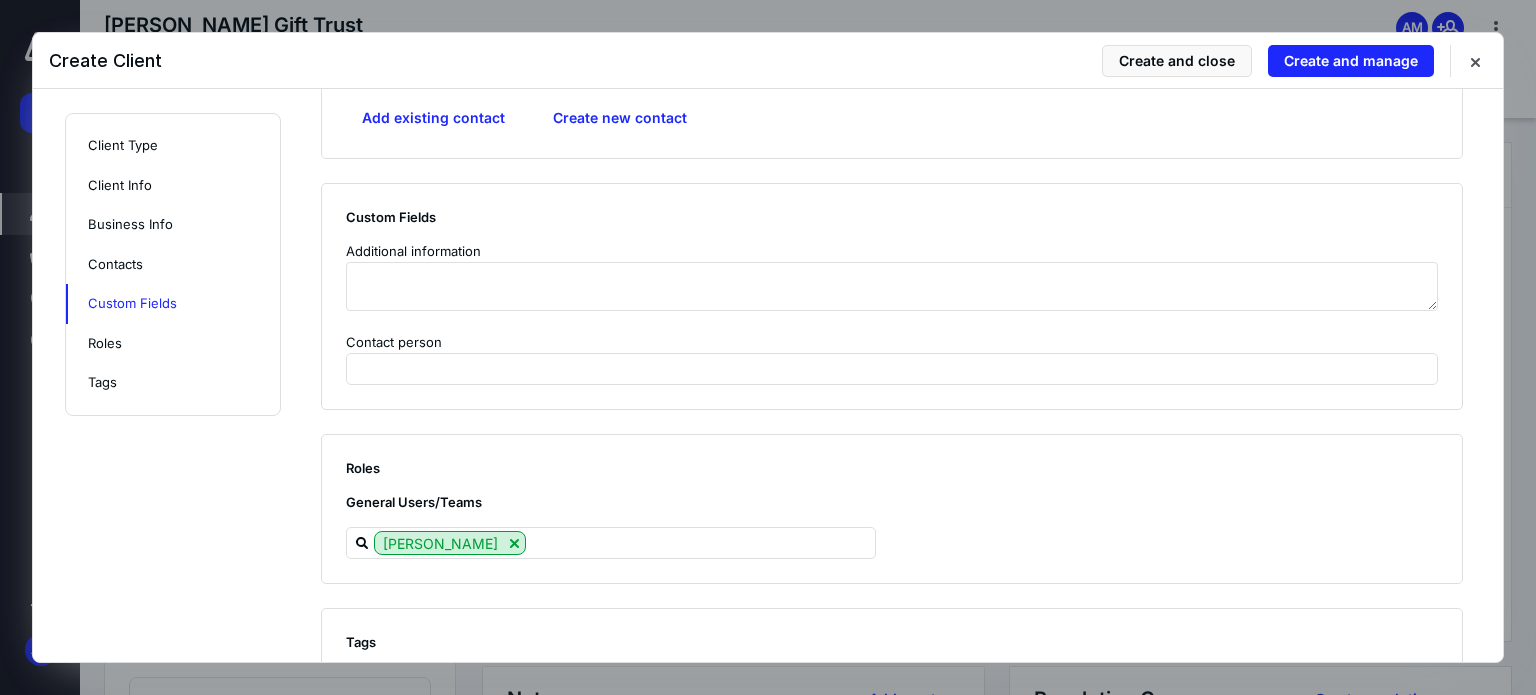 scroll, scrollTop: 1900, scrollLeft: 0, axis: vertical 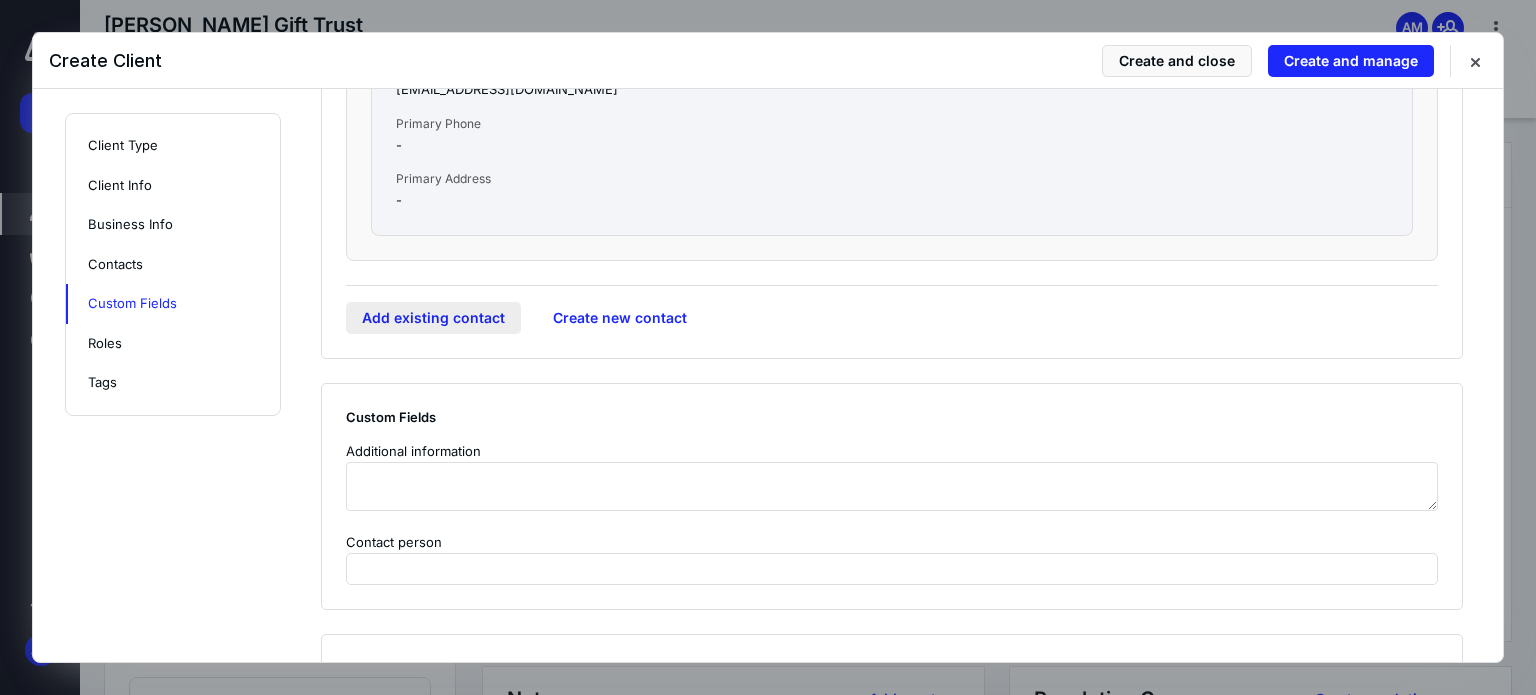 click on "Add existing contact" at bounding box center [433, 318] 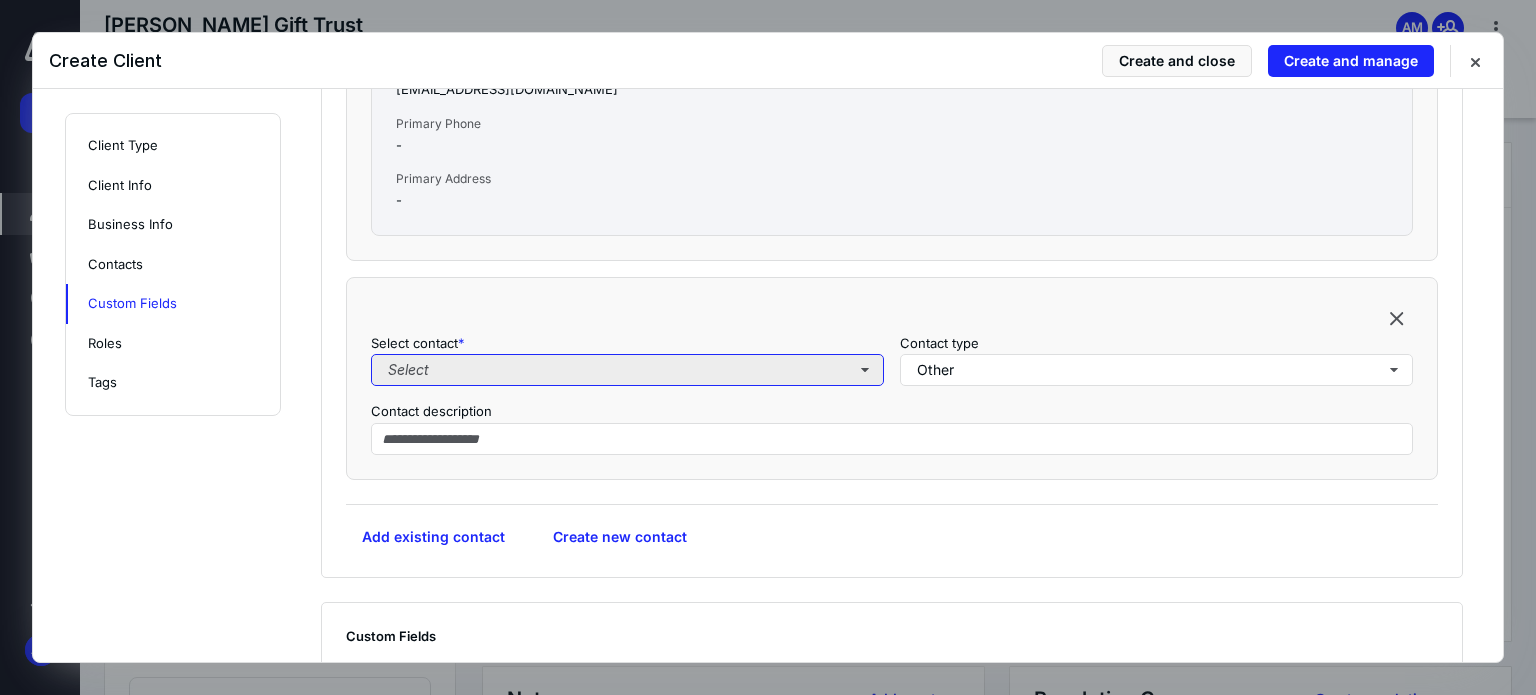 click on "Select" at bounding box center [627, 370] 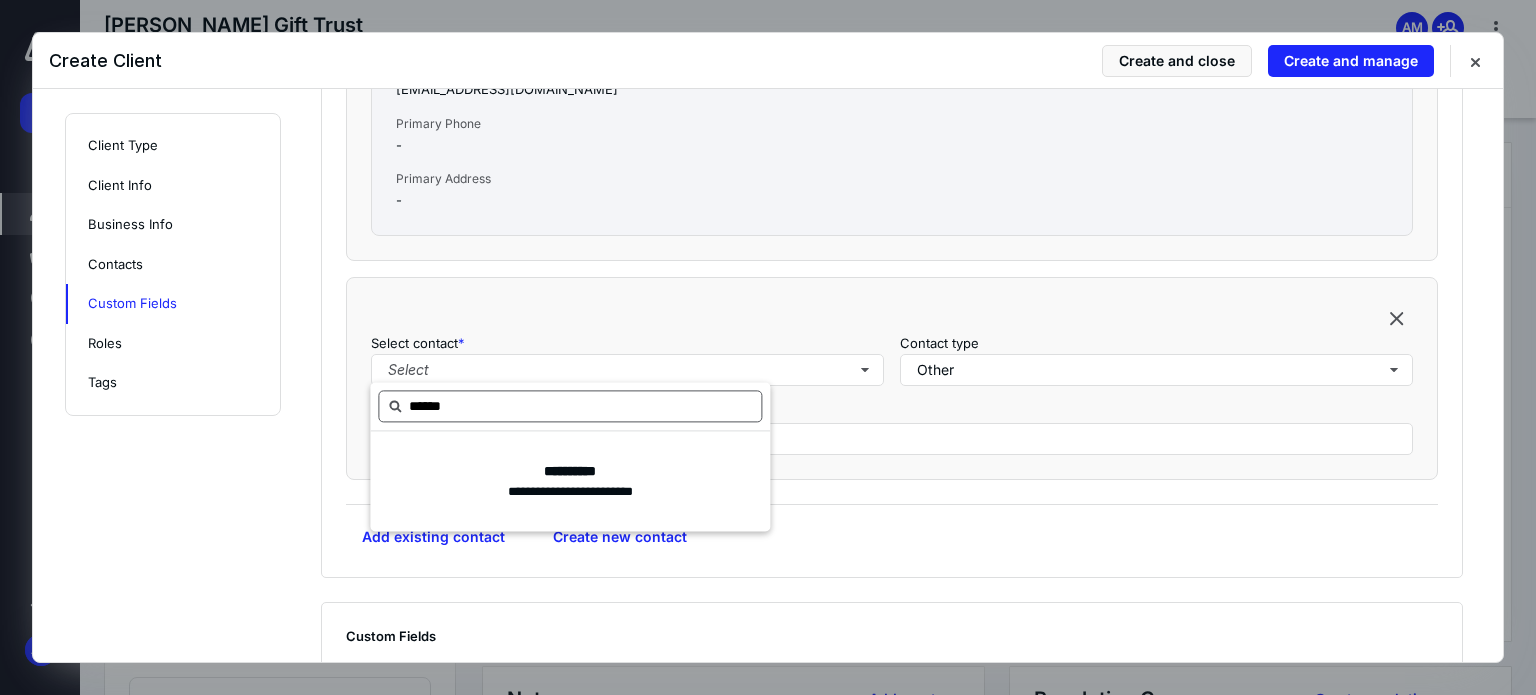 type on "*******" 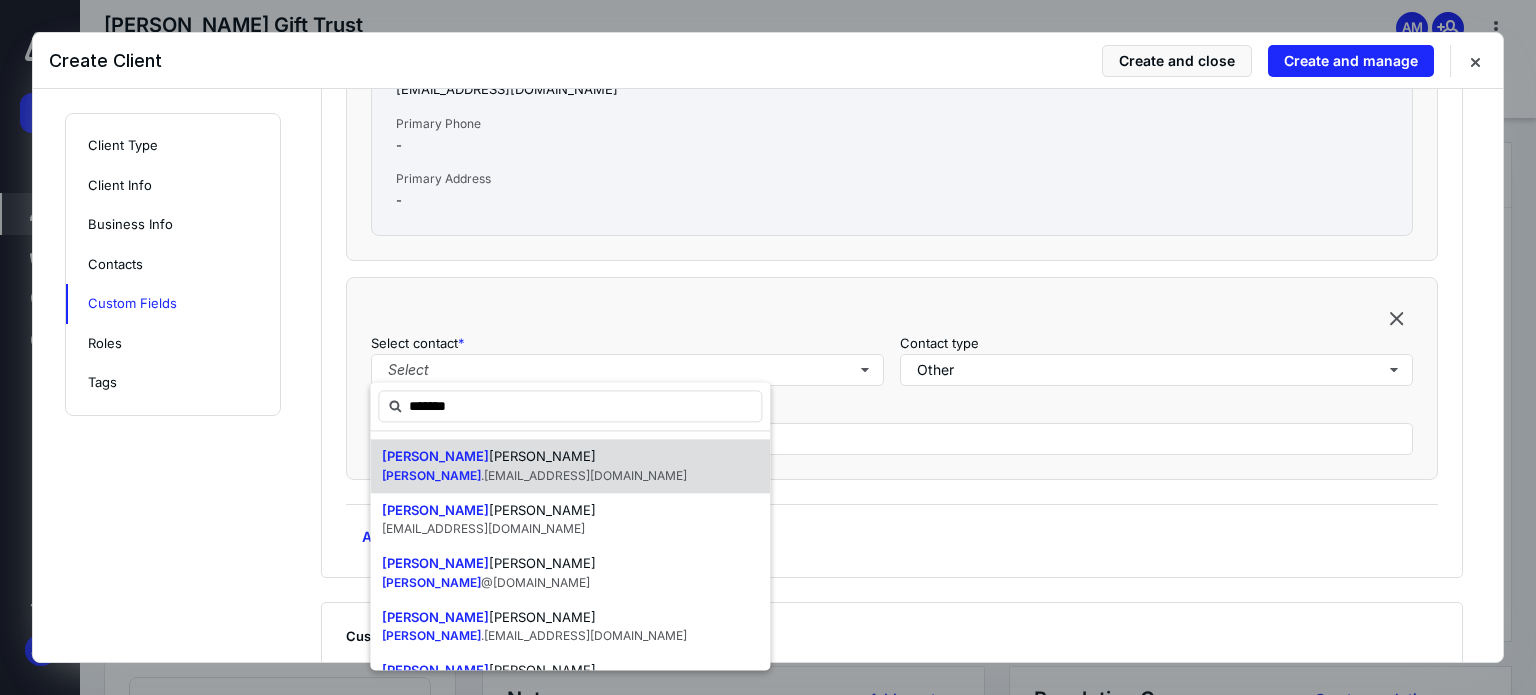 click on ".[EMAIL_ADDRESS][DOMAIN_NAME]" at bounding box center [584, 475] 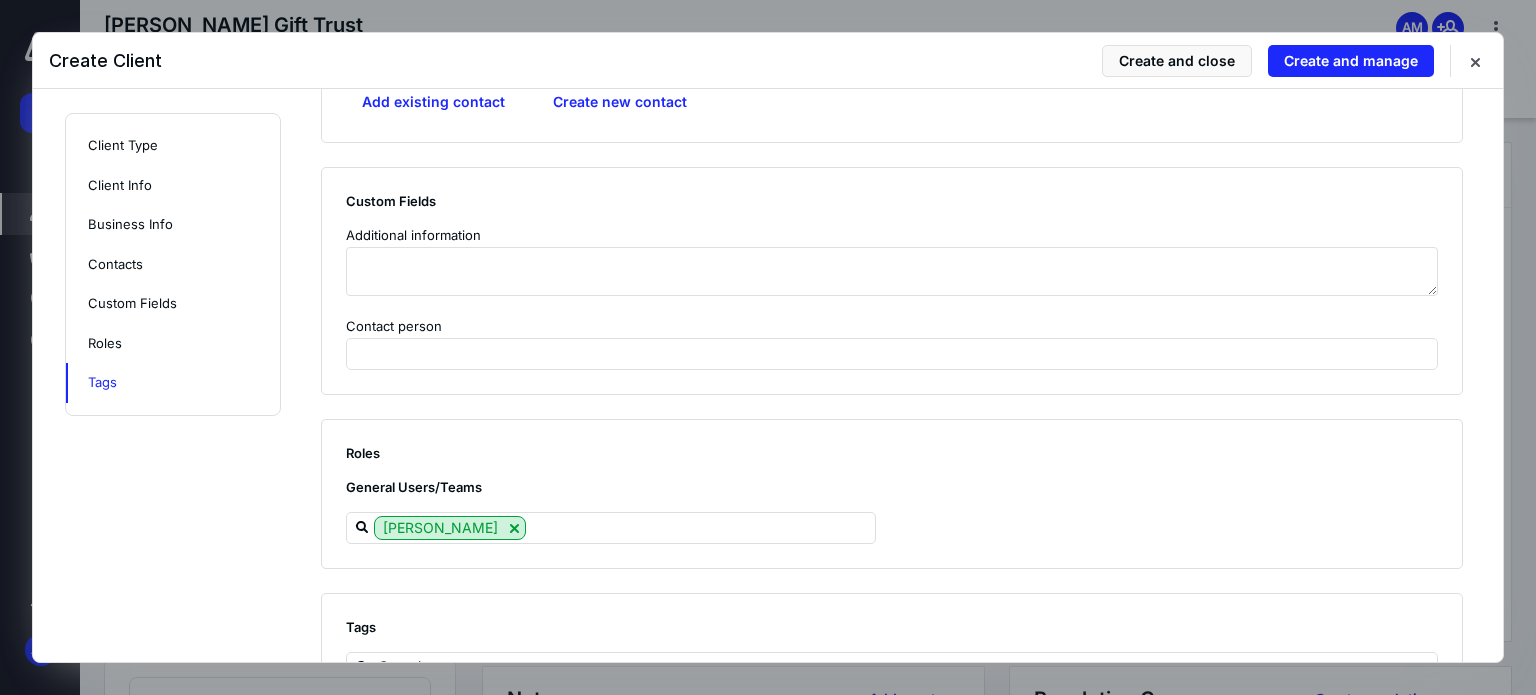 scroll, scrollTop: 2655, scrollLeft: 0, axis: vertical 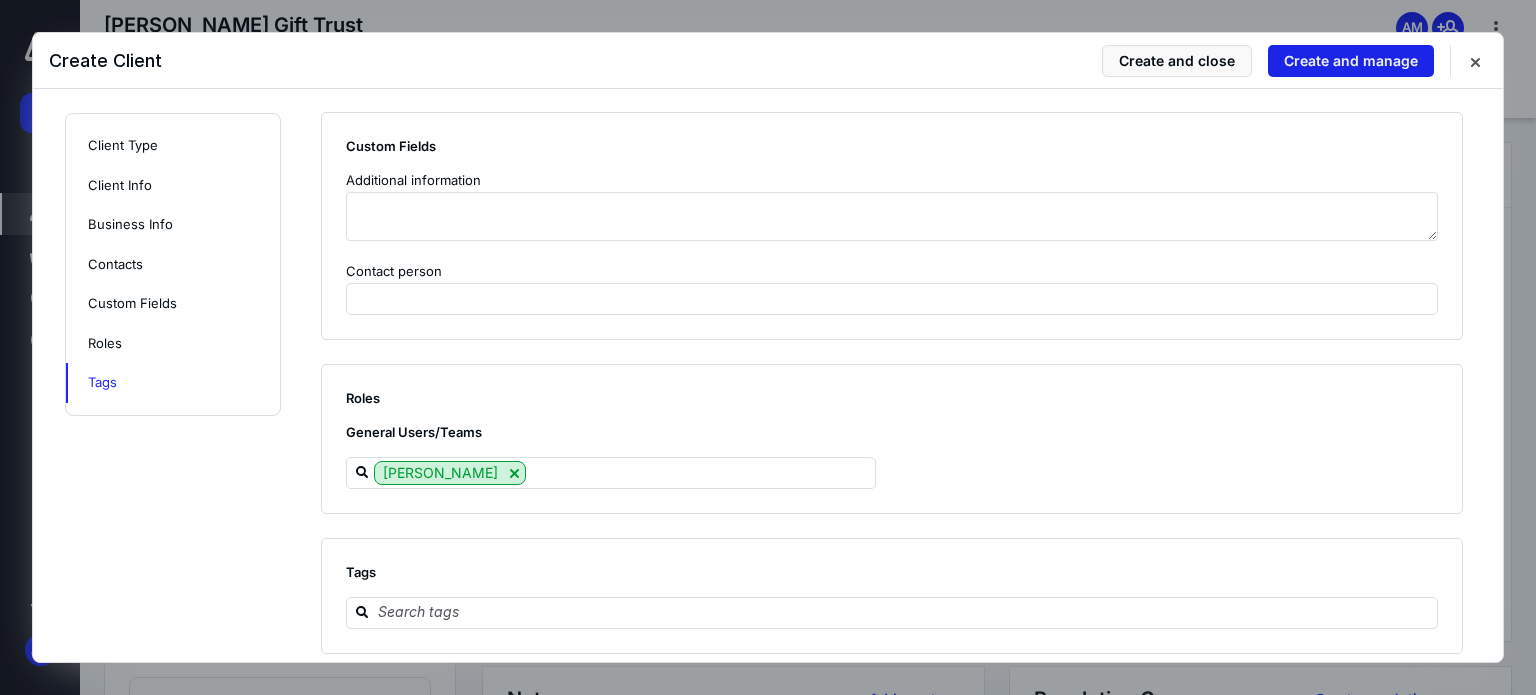 click on "Create and manage" at bounding box center [1351, 61] 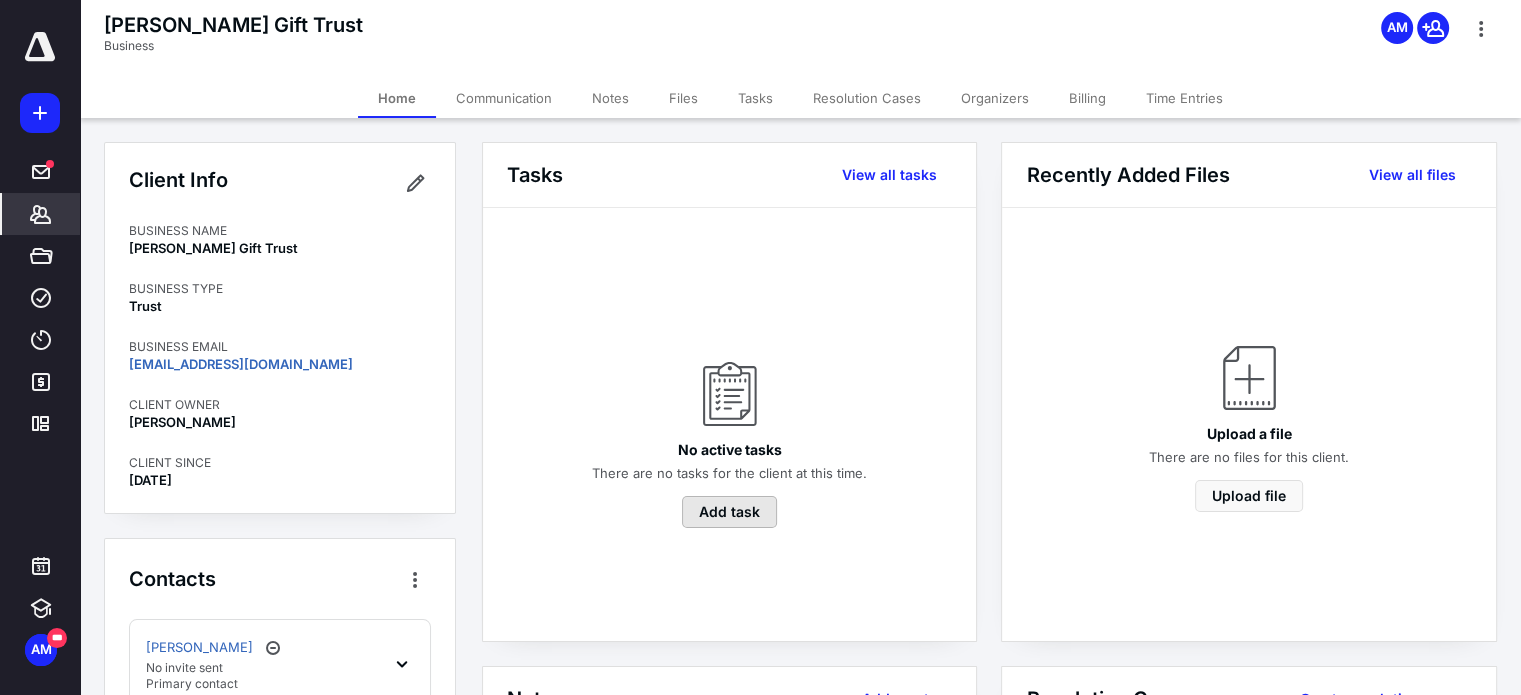 click on "Add task" at bounding box center [729, 512] 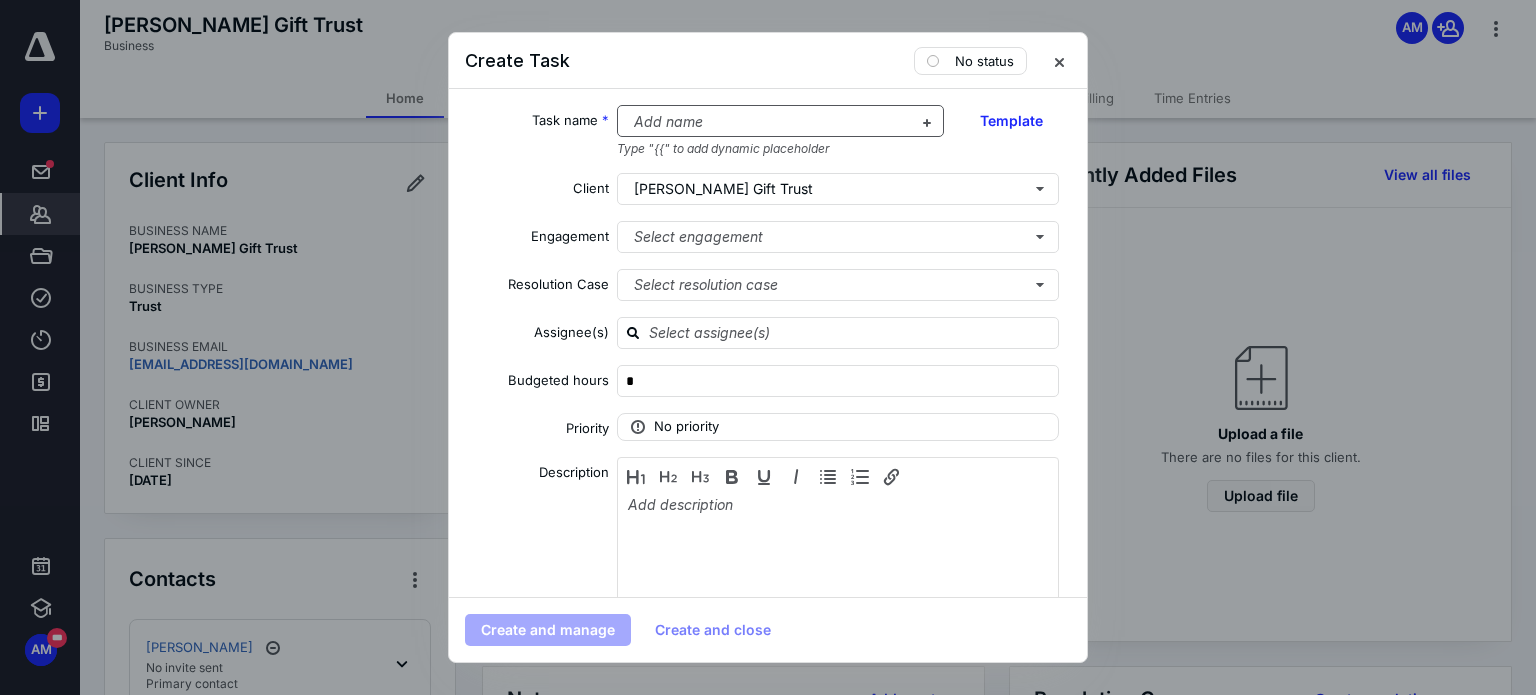 click at bounding box center [769, 122] 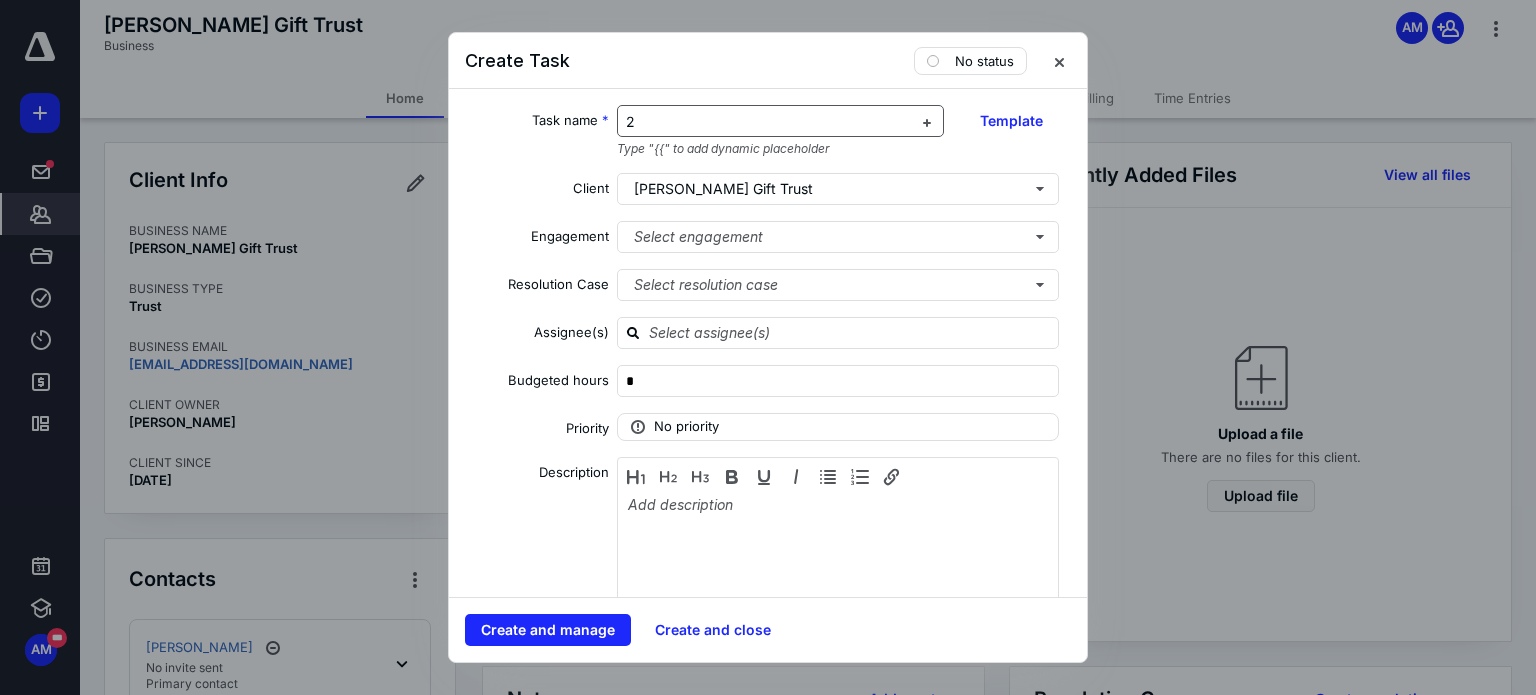 type 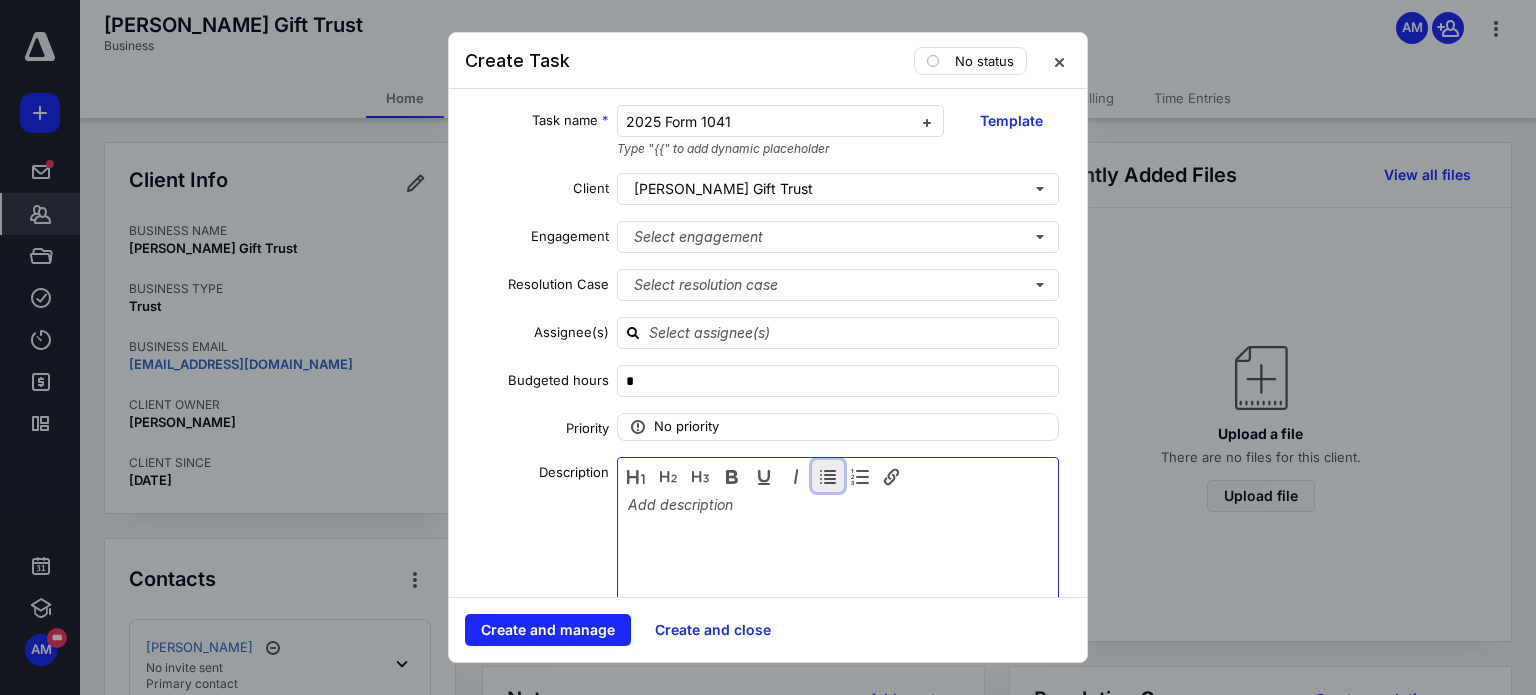 click at bounding box center (828, 476) 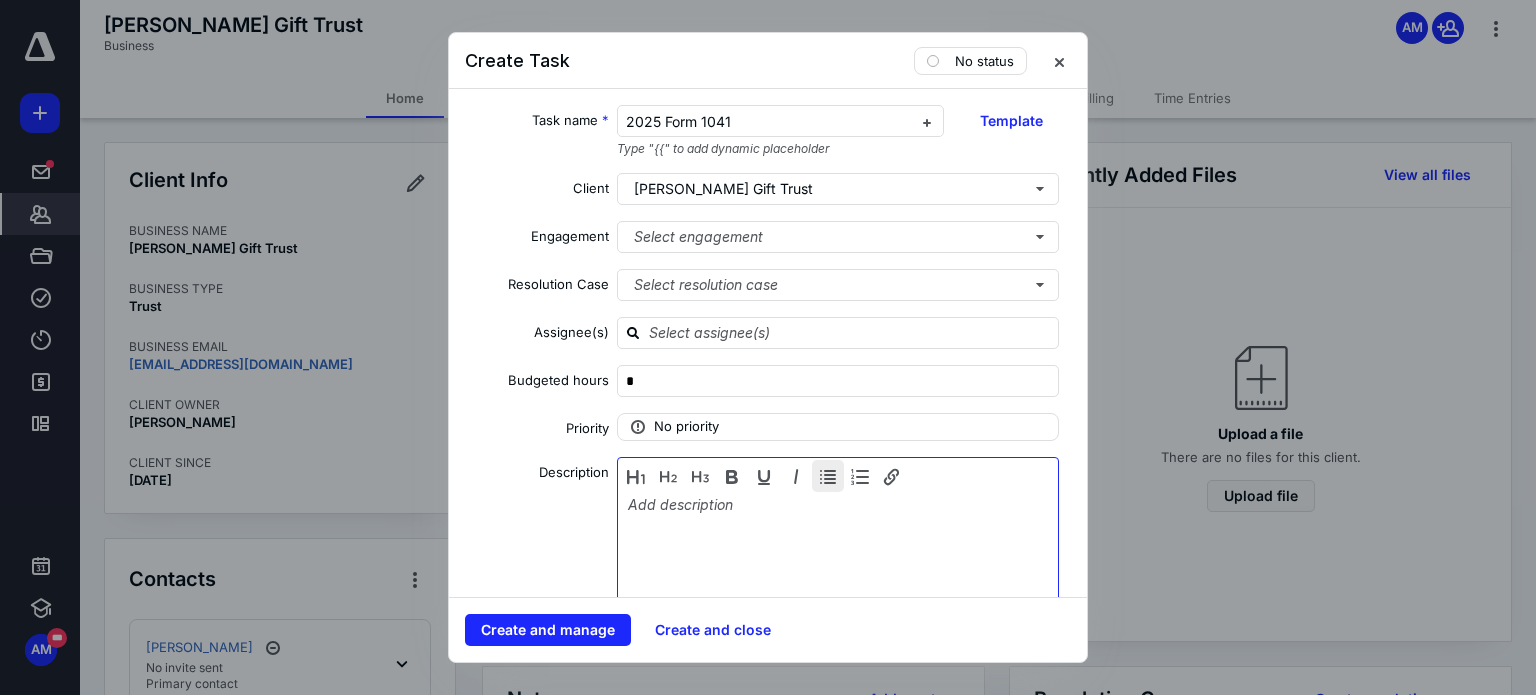 type 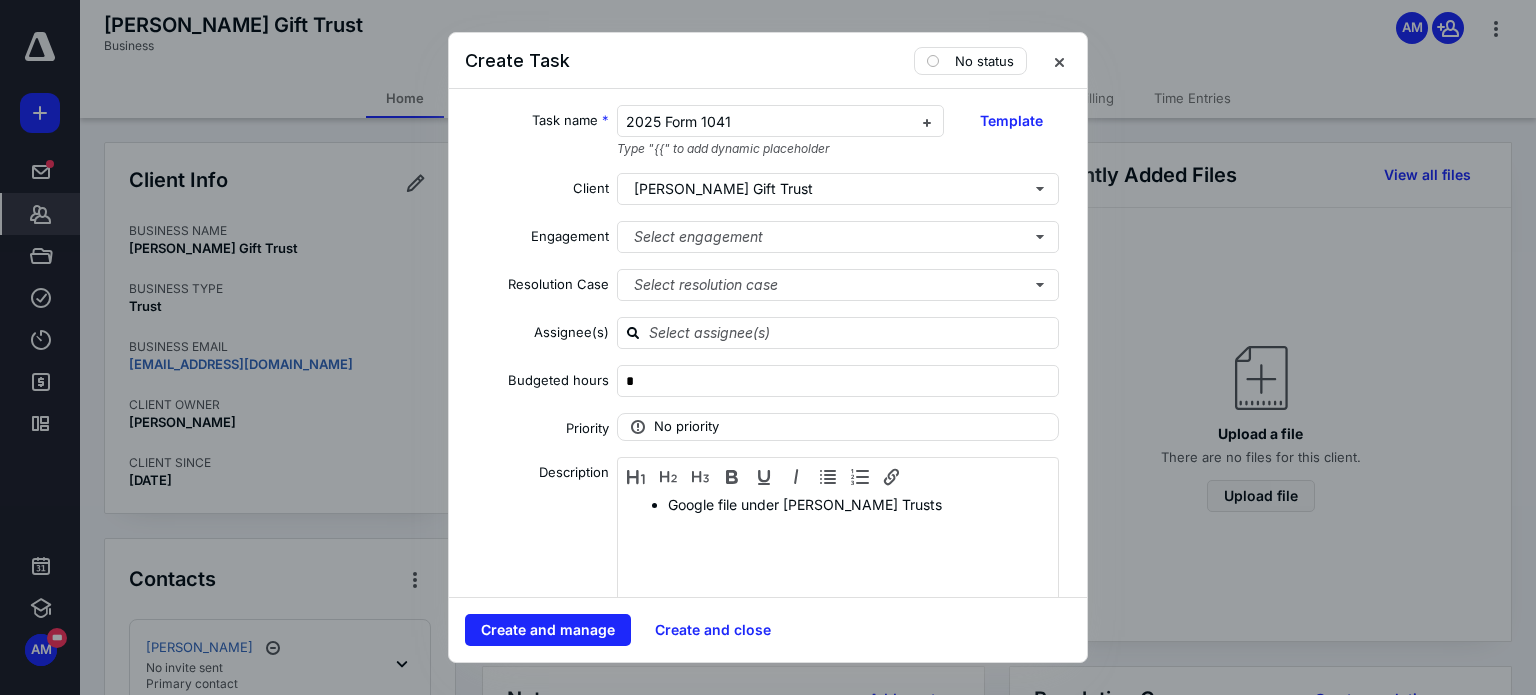 type 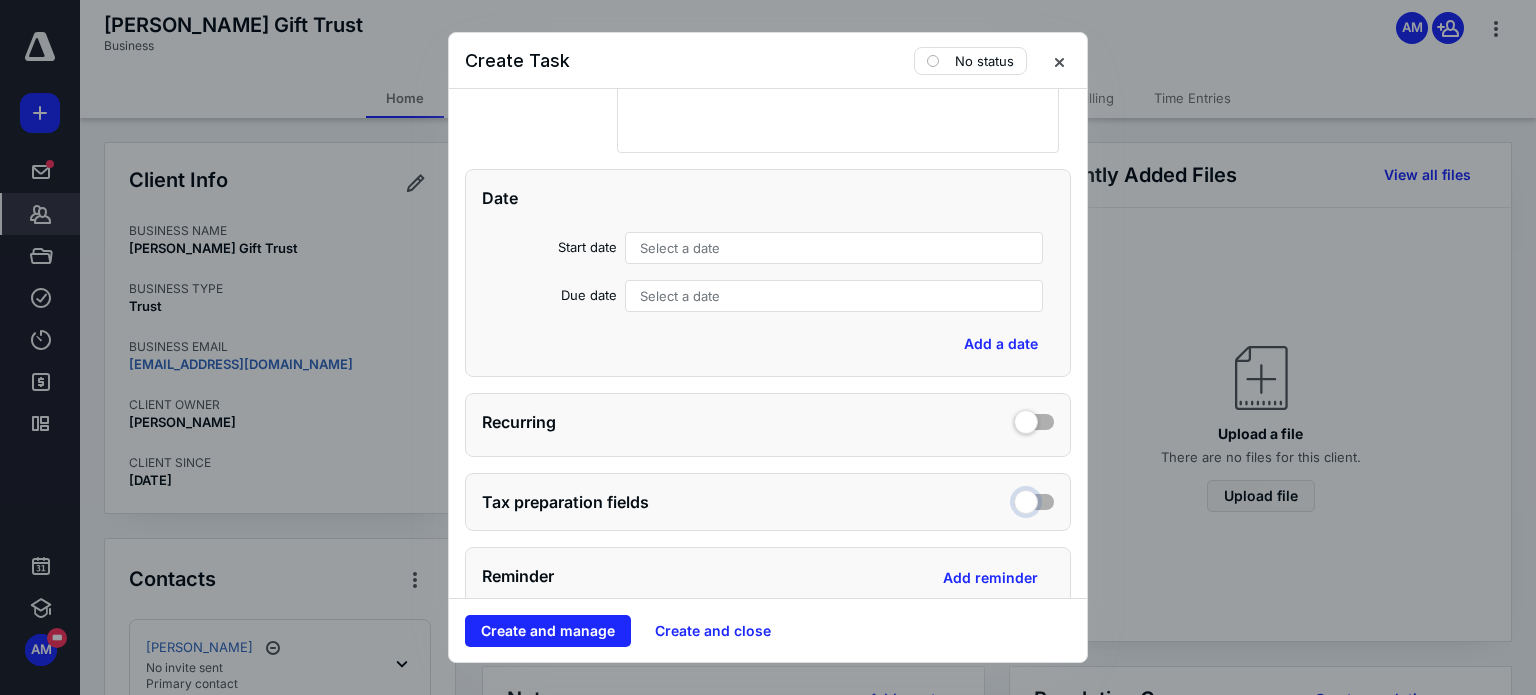 click at bounding box center (1034, 499) 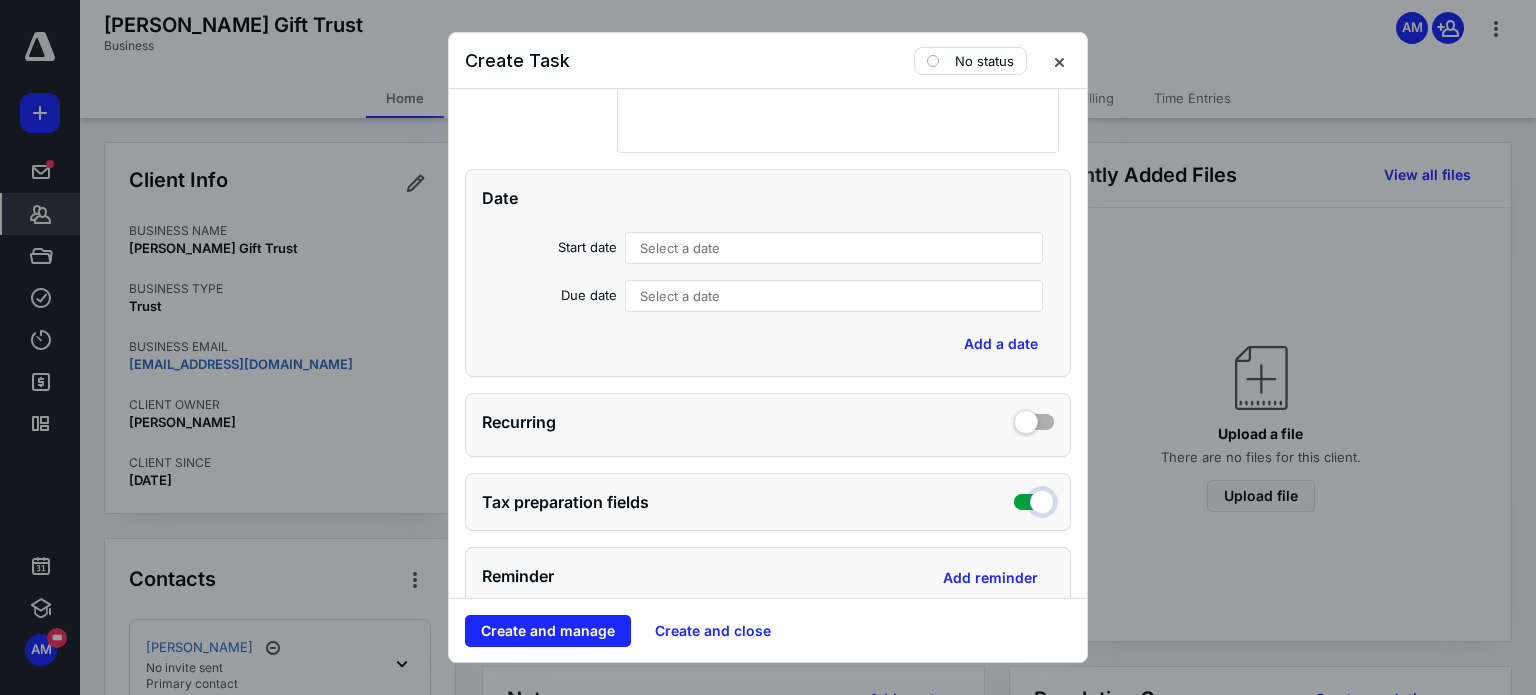 checkbox on "true" 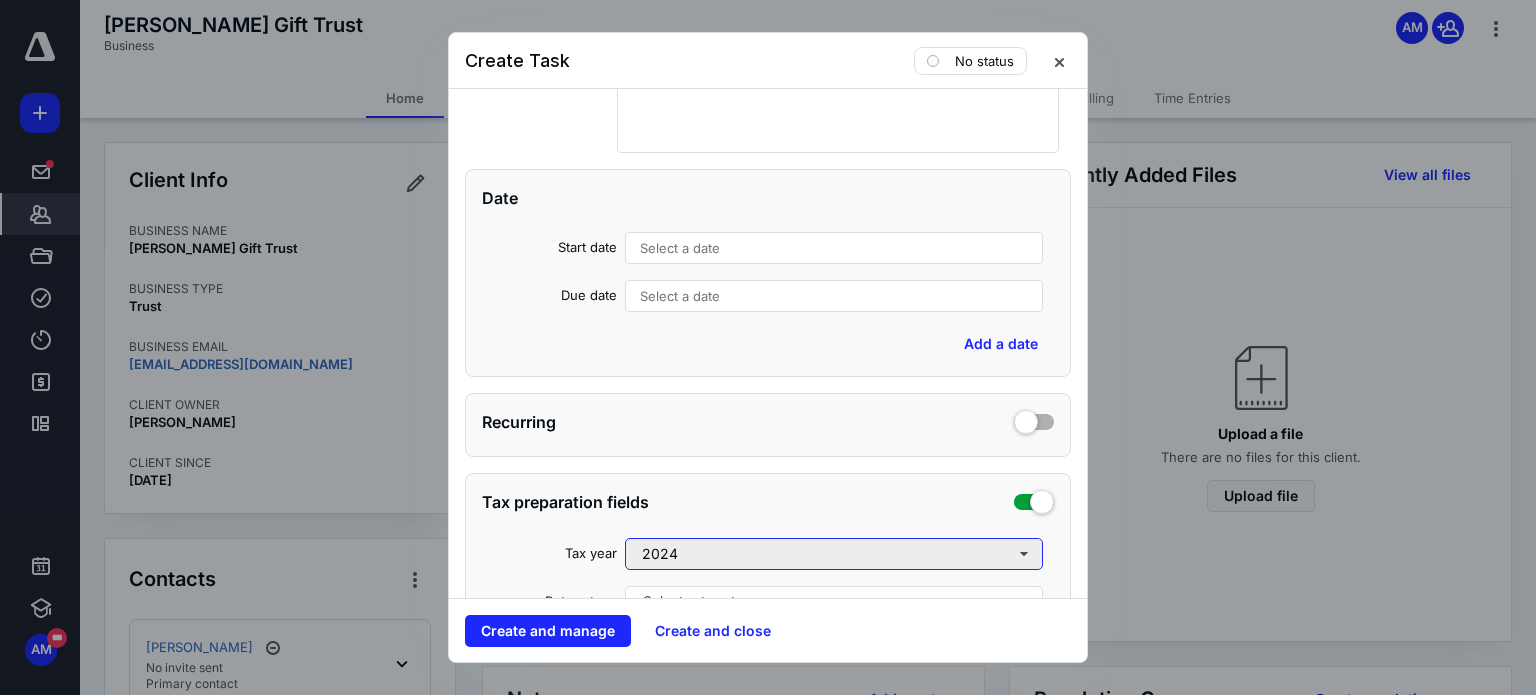 click on "2024" at bounding box center [834, 554] 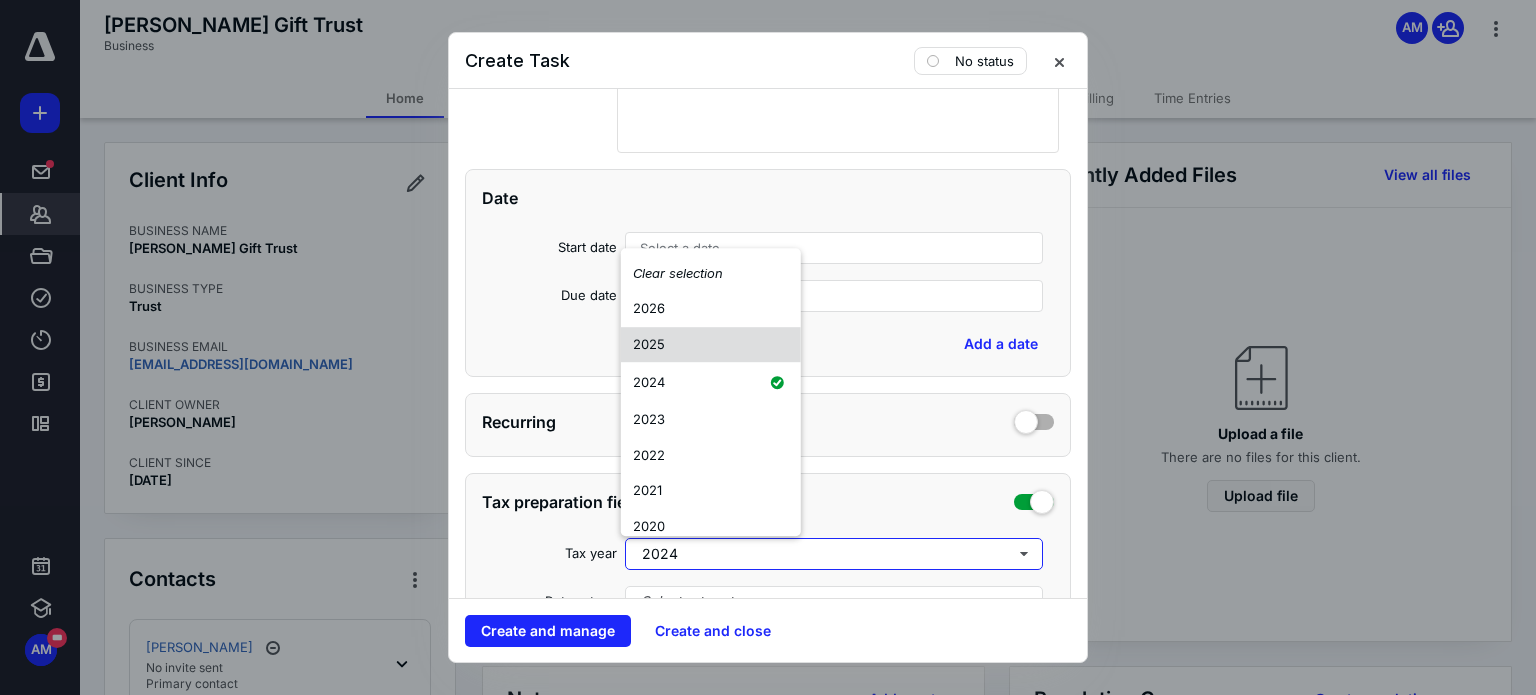 click on "2025" at bounding box center [711, 345] 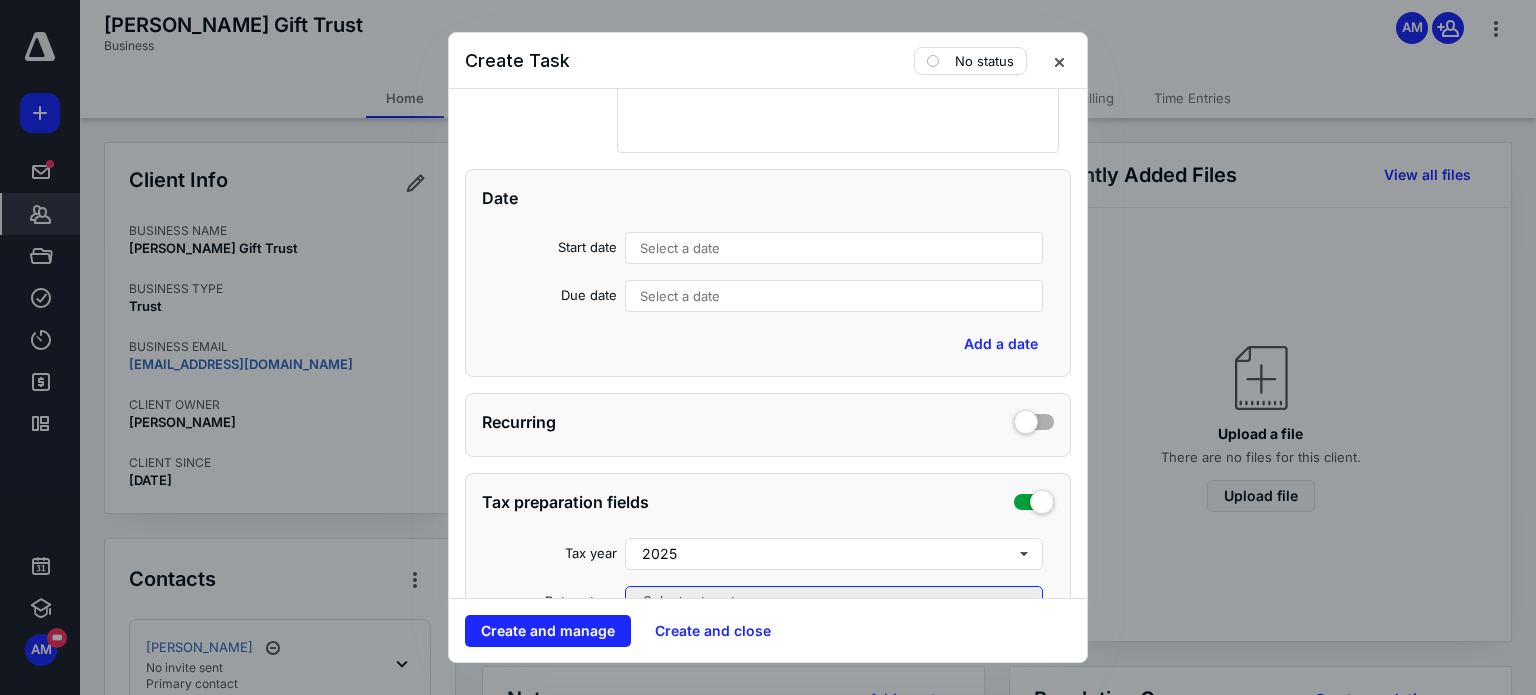 click on "Select return type" at bounding box center (834, 602) 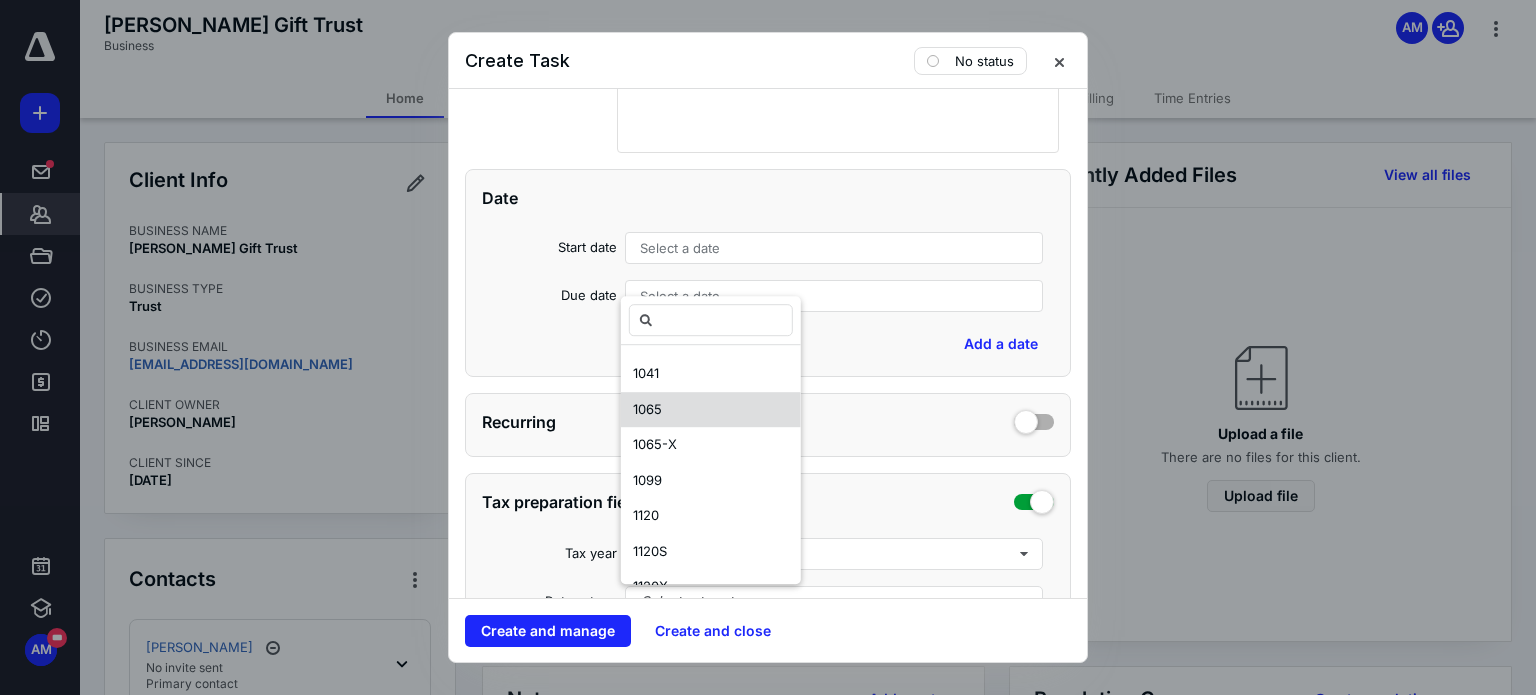 scroll, scrollTop: 216, scrollLeft: 0, axis: vertical 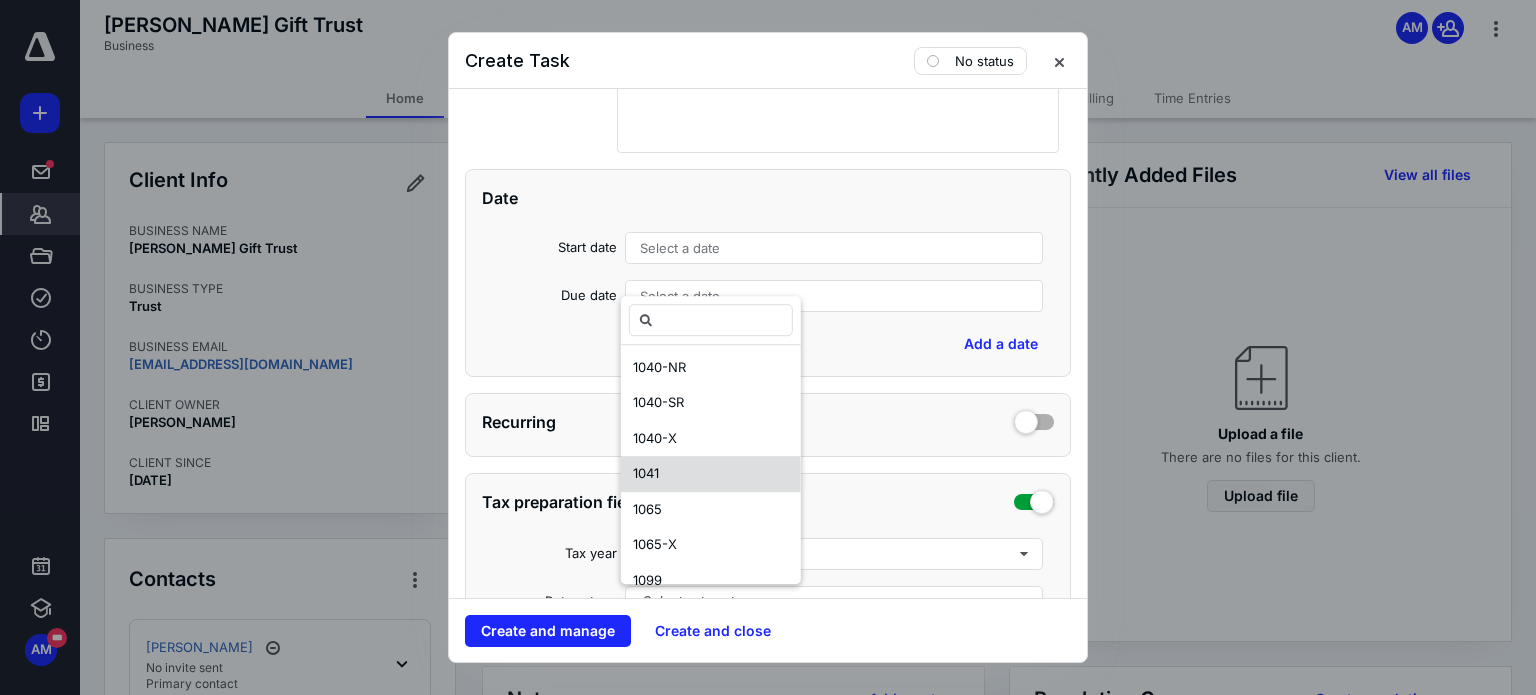 click on "1041" at bounding box center (711, 474) 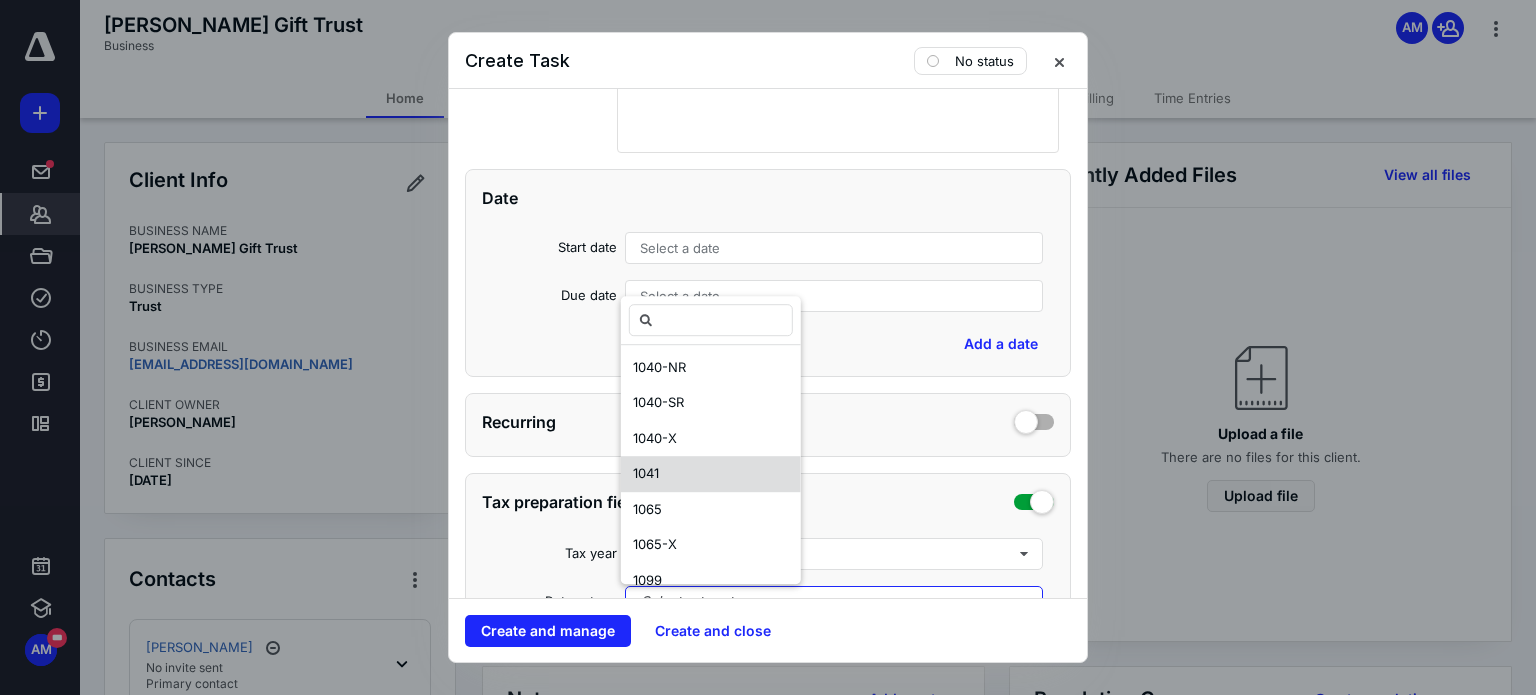 scroll, scrollTop: 0, scrollLeft: 0, axis: both 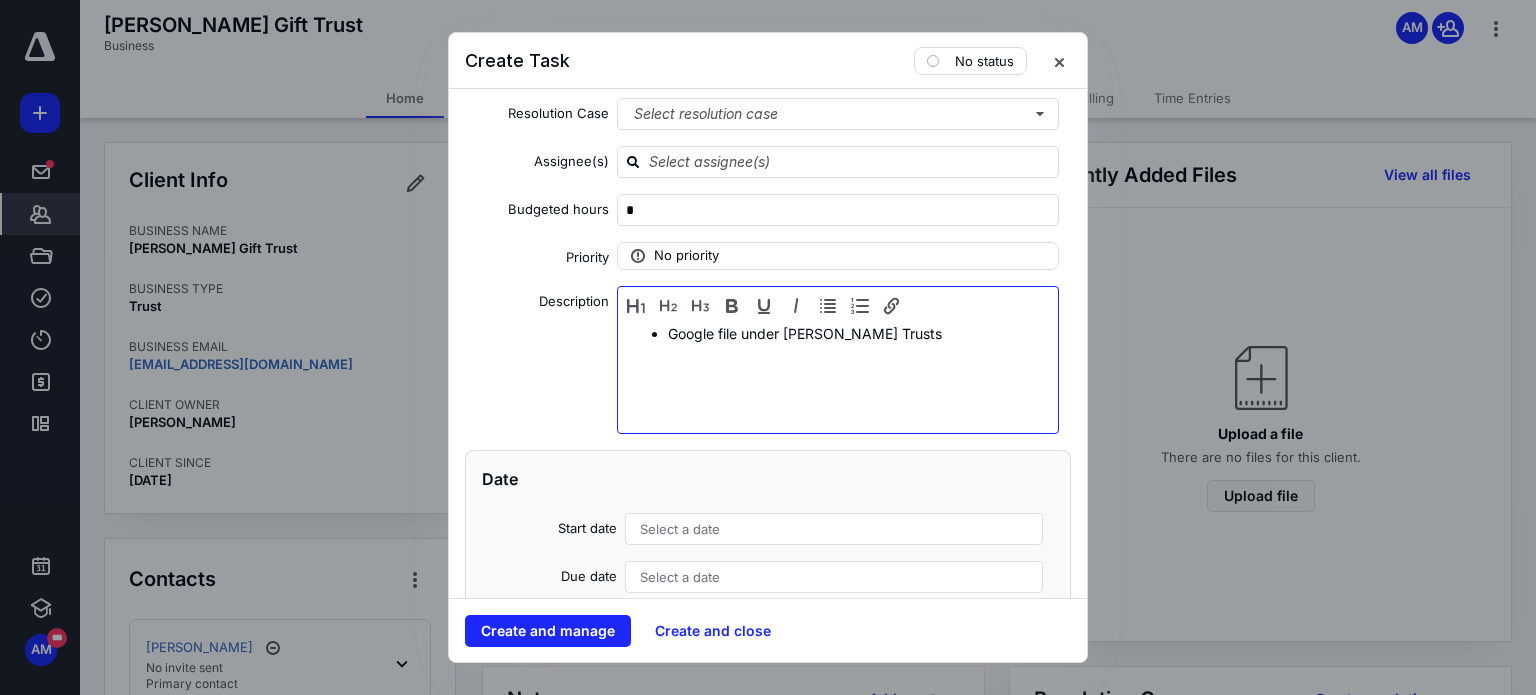 click on "Google file under [PERSON_NAME] Trusts" at bounding box center (858, 333) 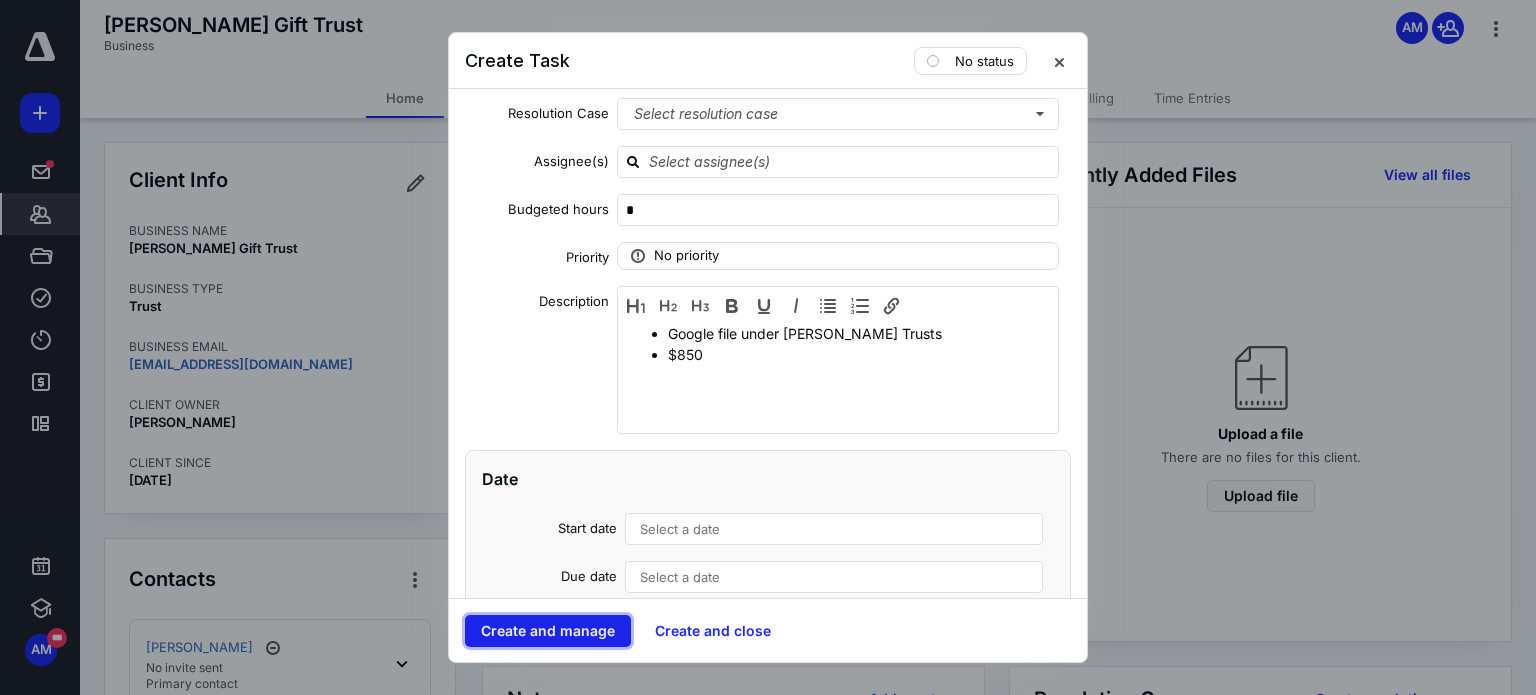 click on "Create and manage" at bounding box center [548, 631] 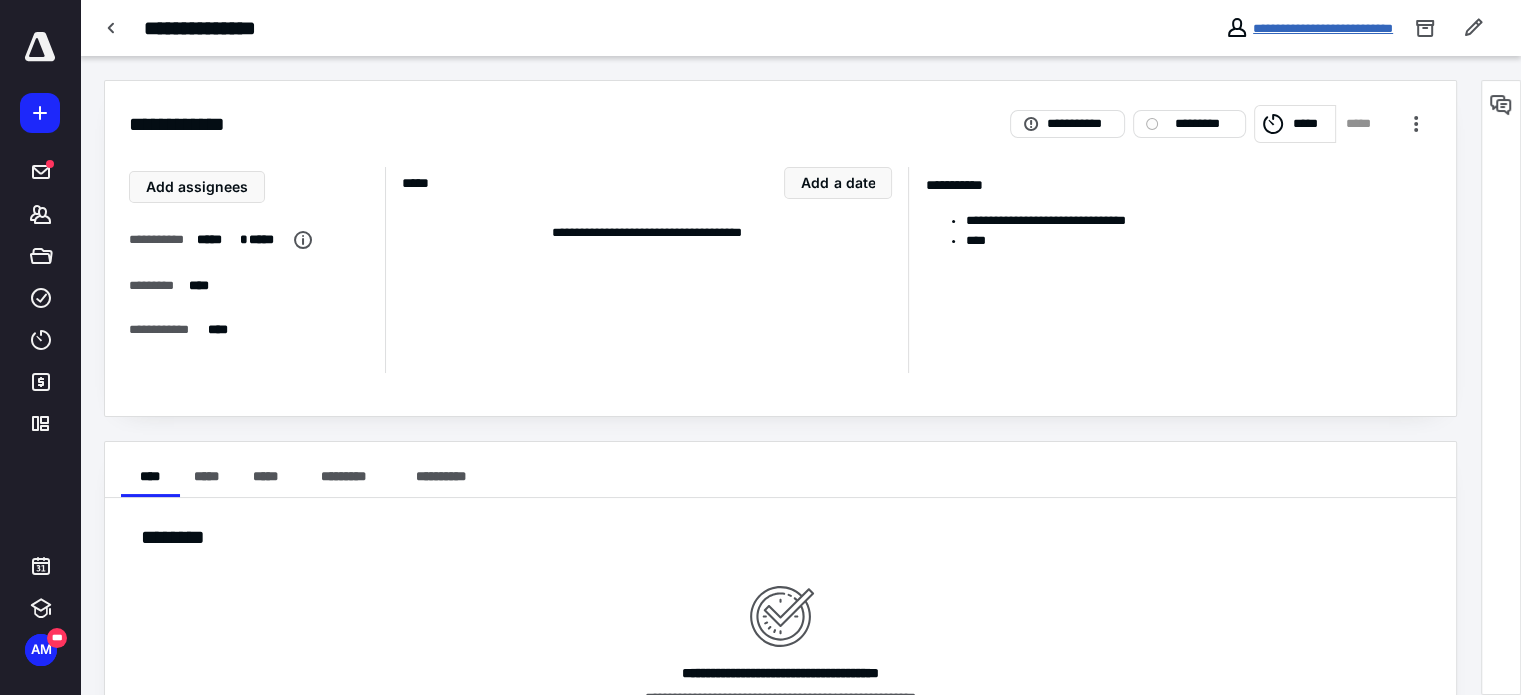 click on "**********" at bounding box center [1323, 28] 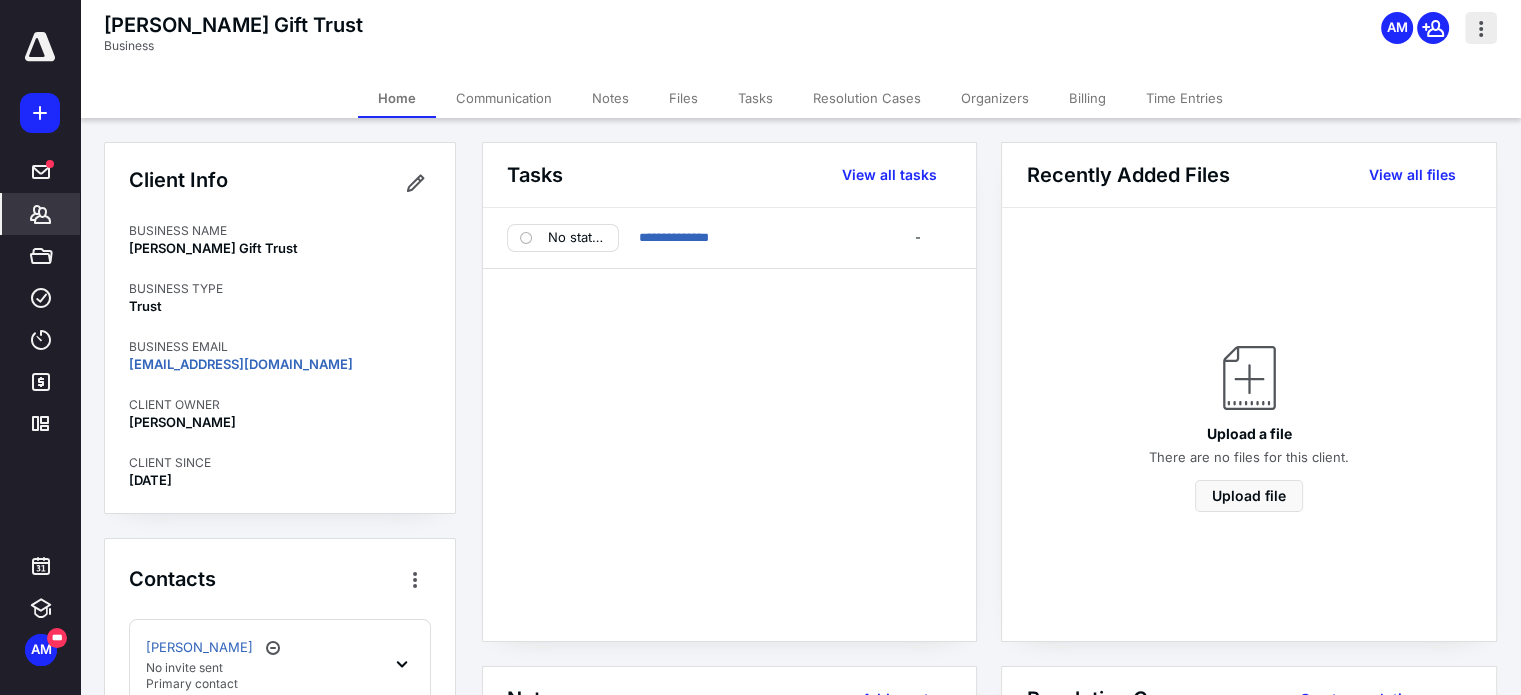 click at bounding box center (1481, 28) 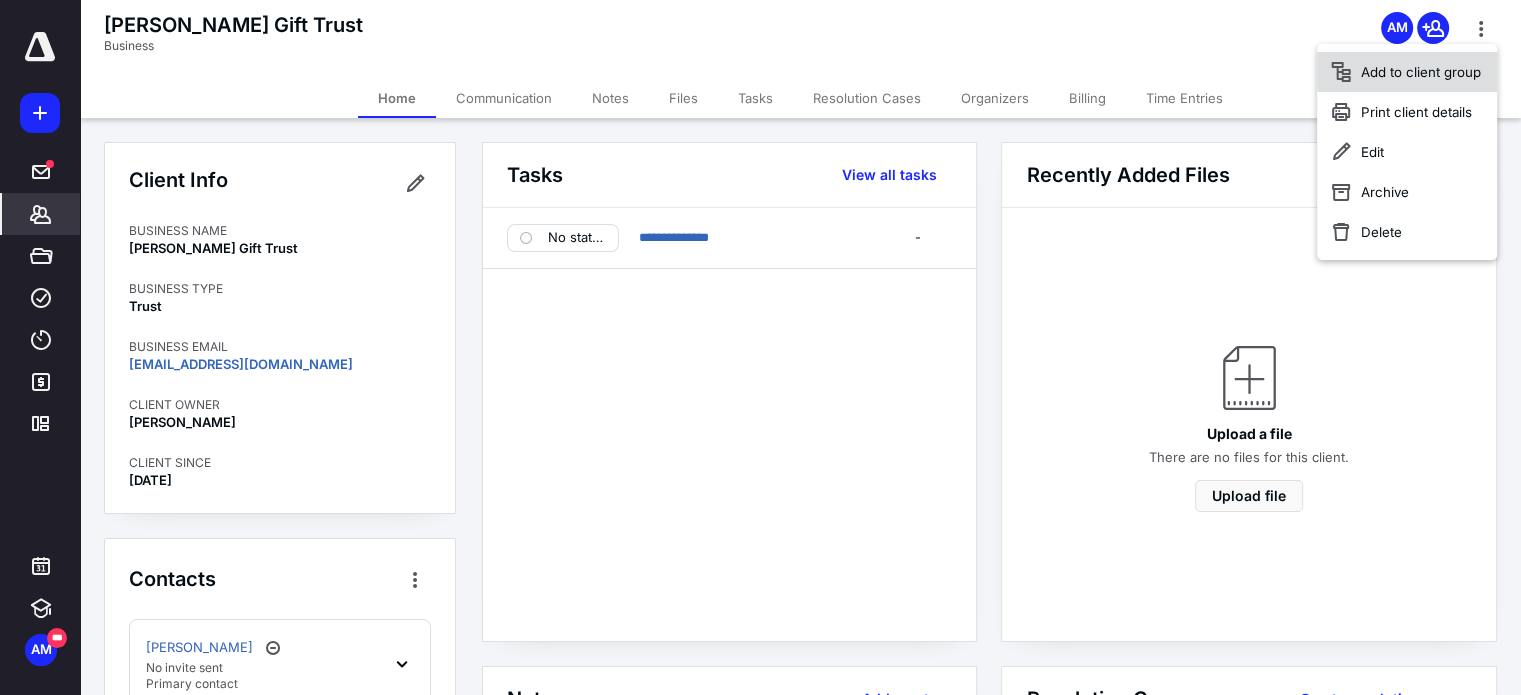 click on "Add to client group" at bounding box center (1407, 72) 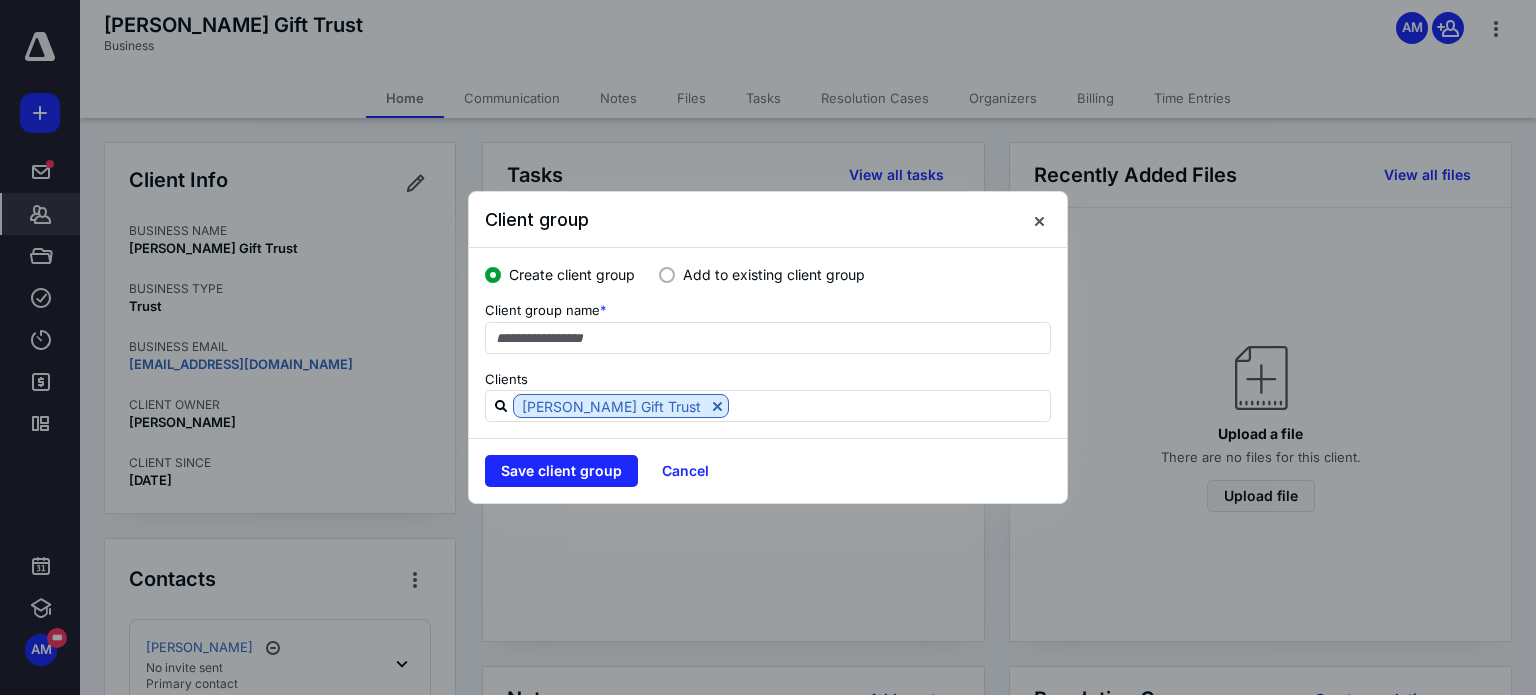click on "Add to existing client group" at bounding box center (774, 274) 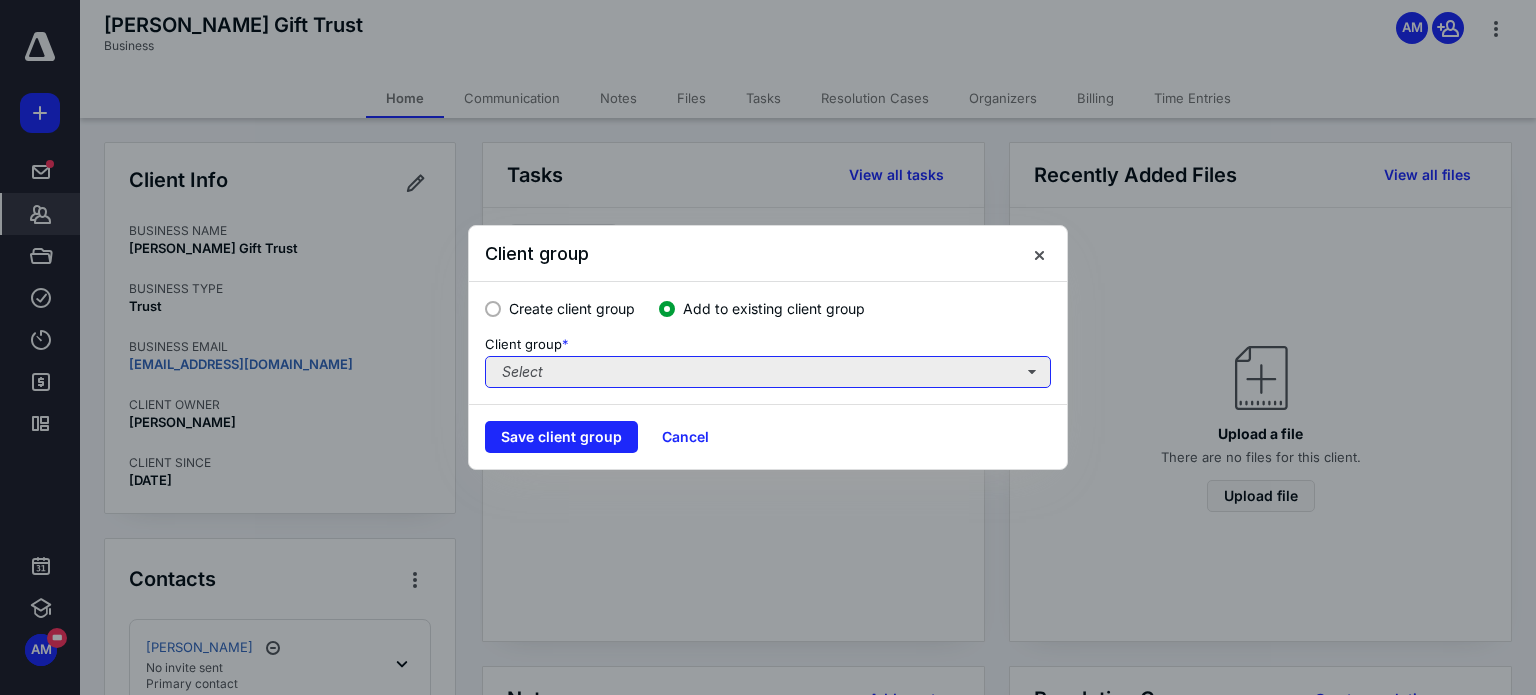click on "Select" at bounding box center (768, 372) 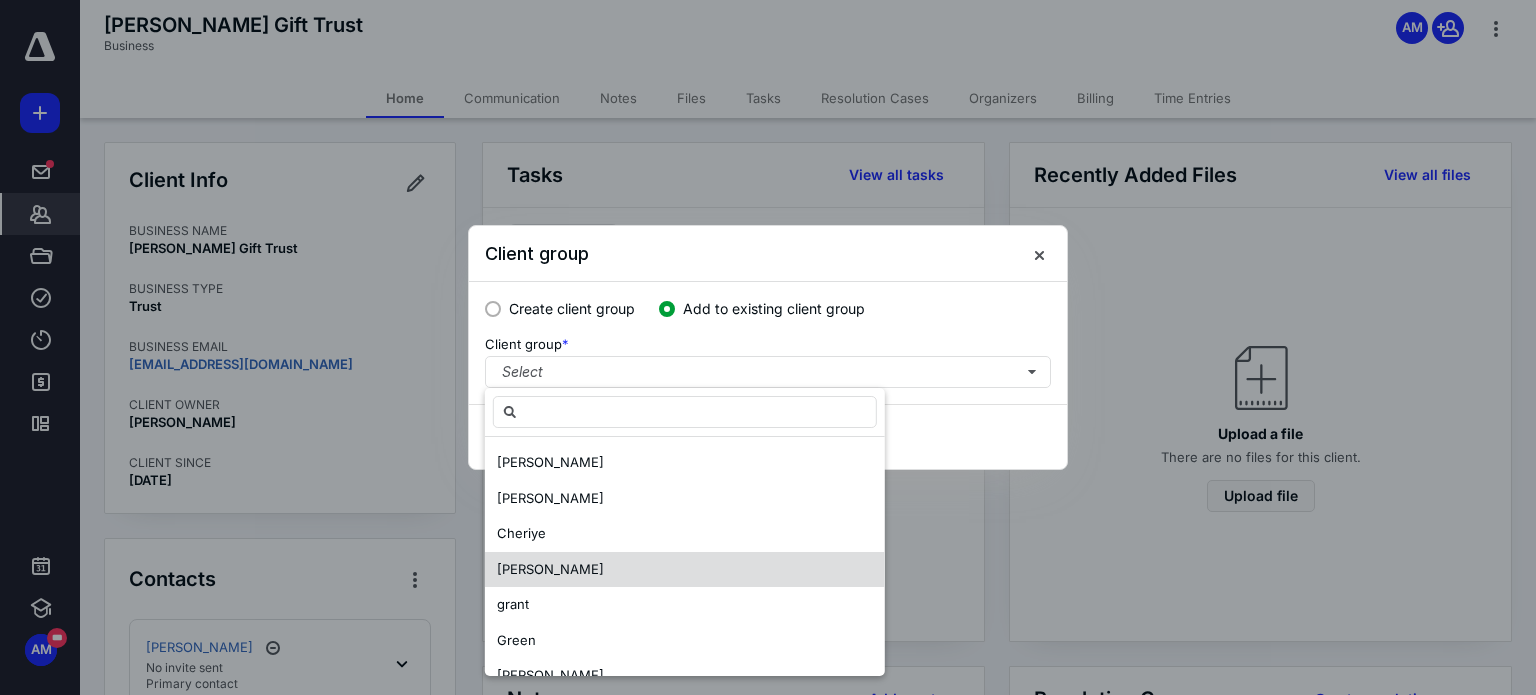 click on "[PERSON_NAME]" at bounding box center (685, 570) 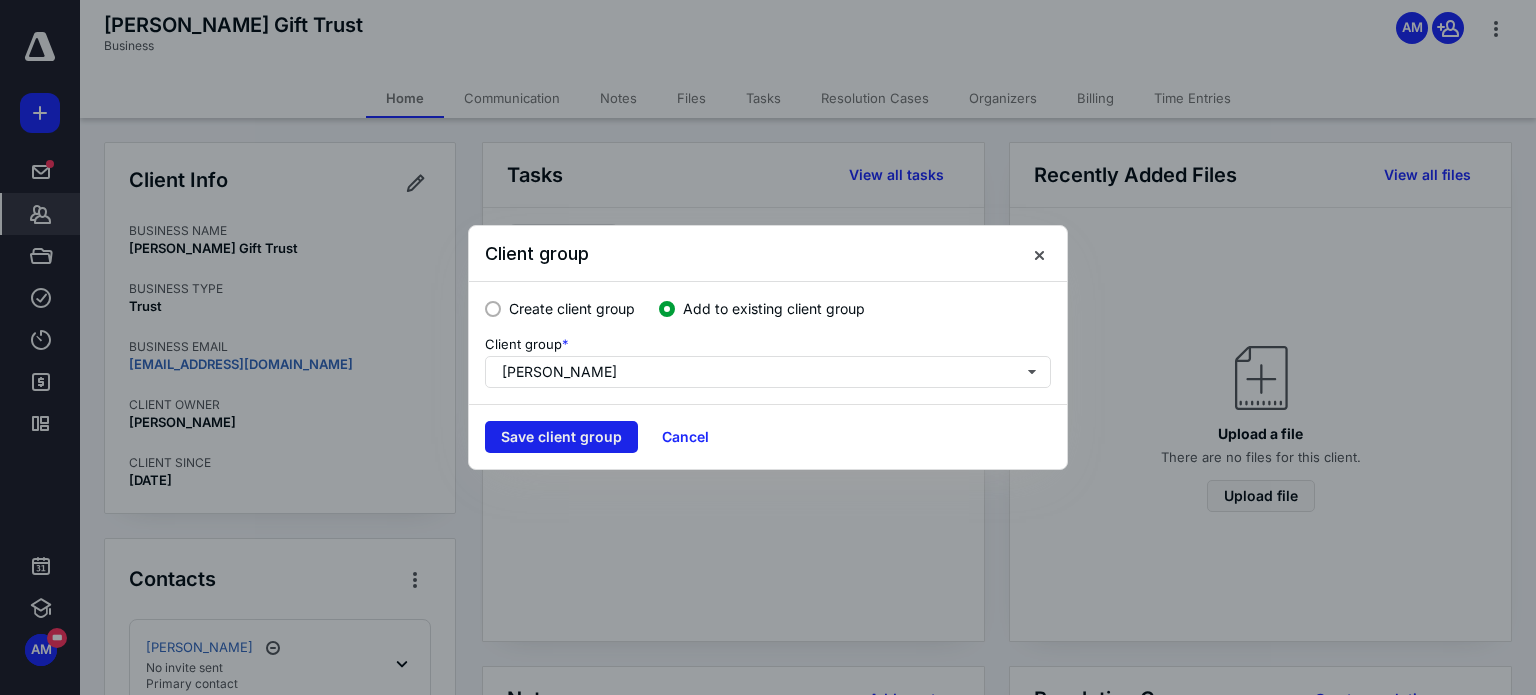 click on "Save client group" at bounding box center (561, 437) 